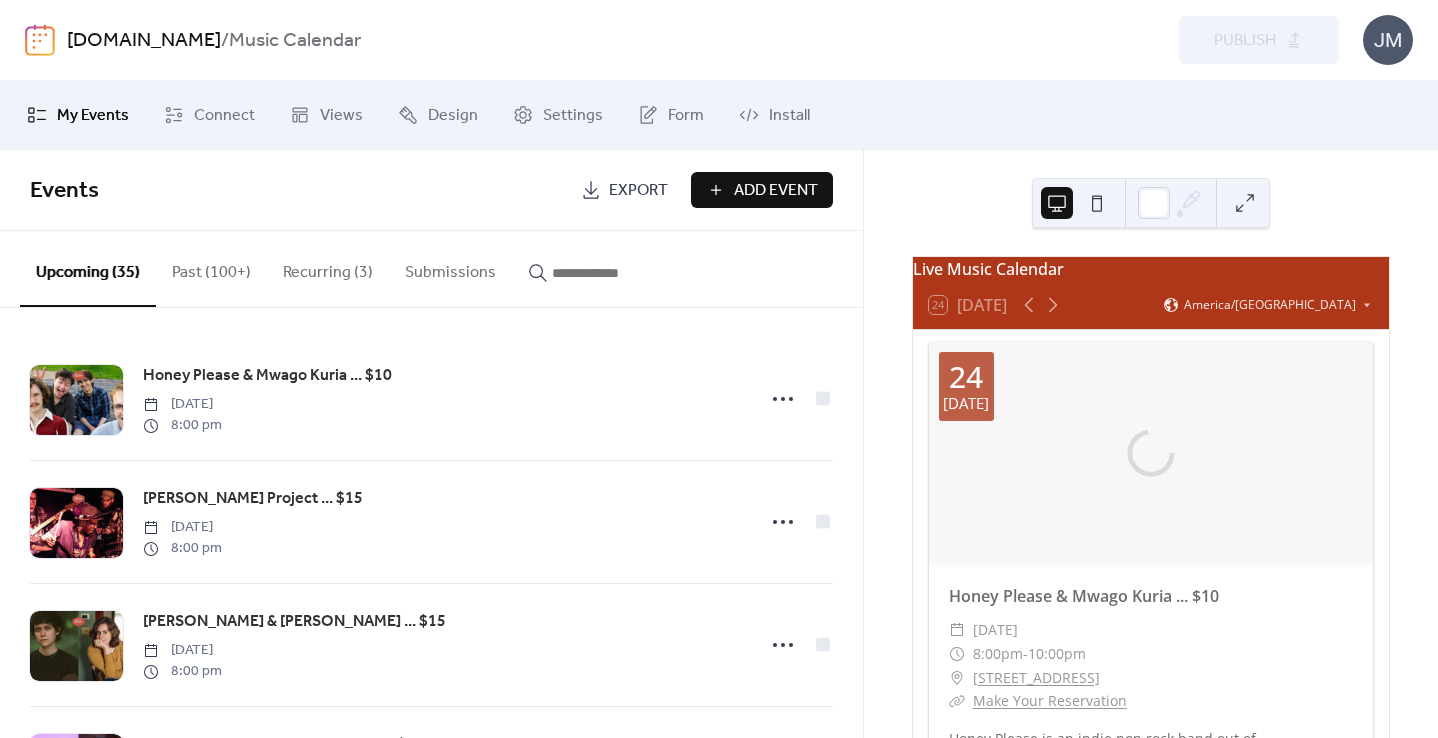 scroll, scrollTop: 0, scrollLeft: 0, axis: both 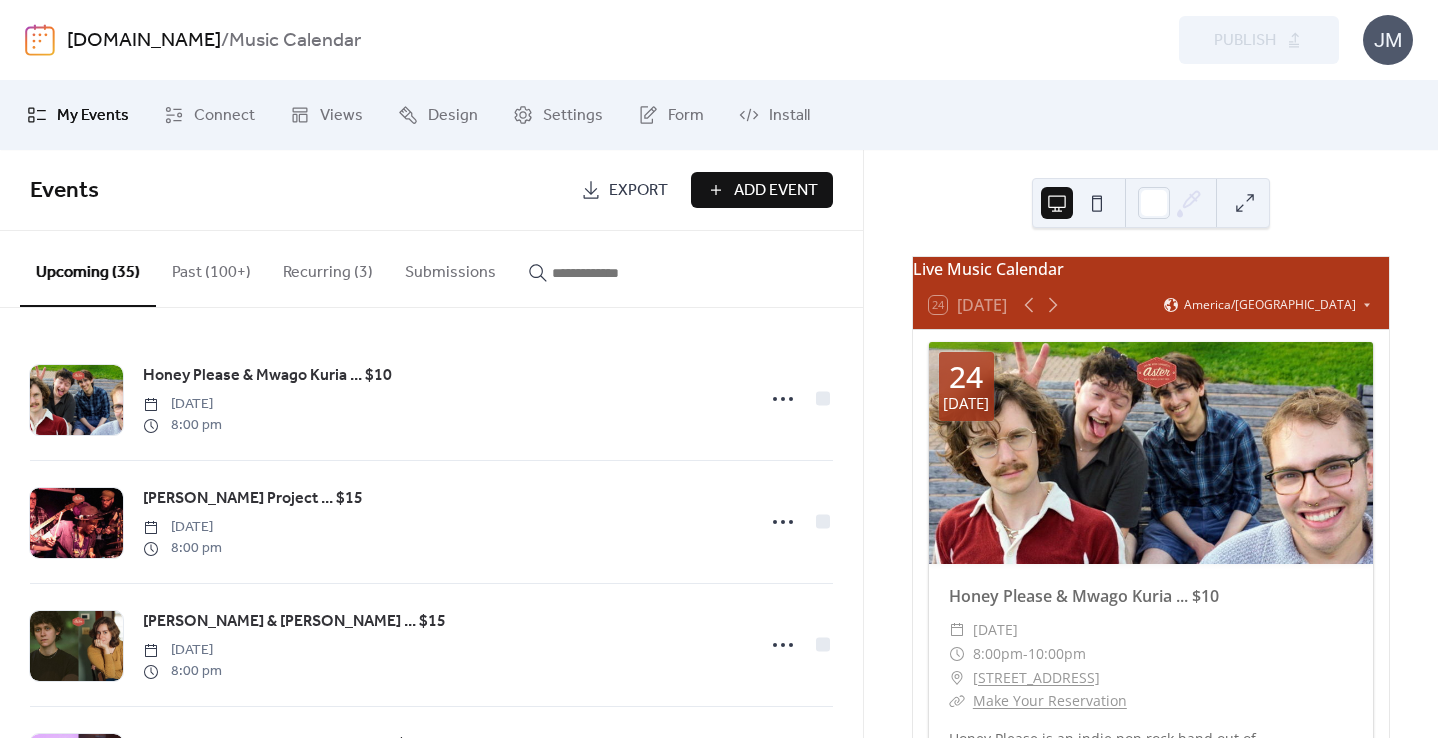 click on "Add Event" at bounding box center [776, 191] 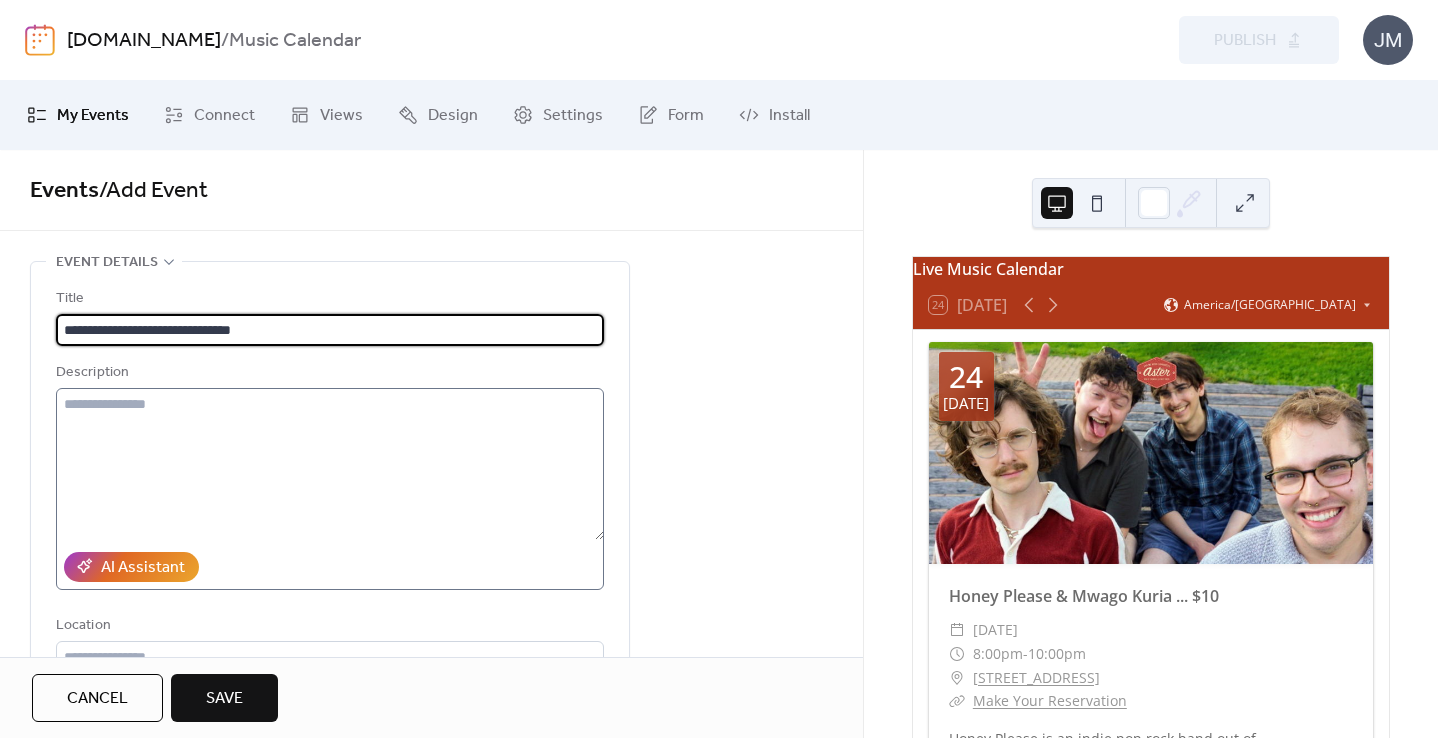 type on "**********" 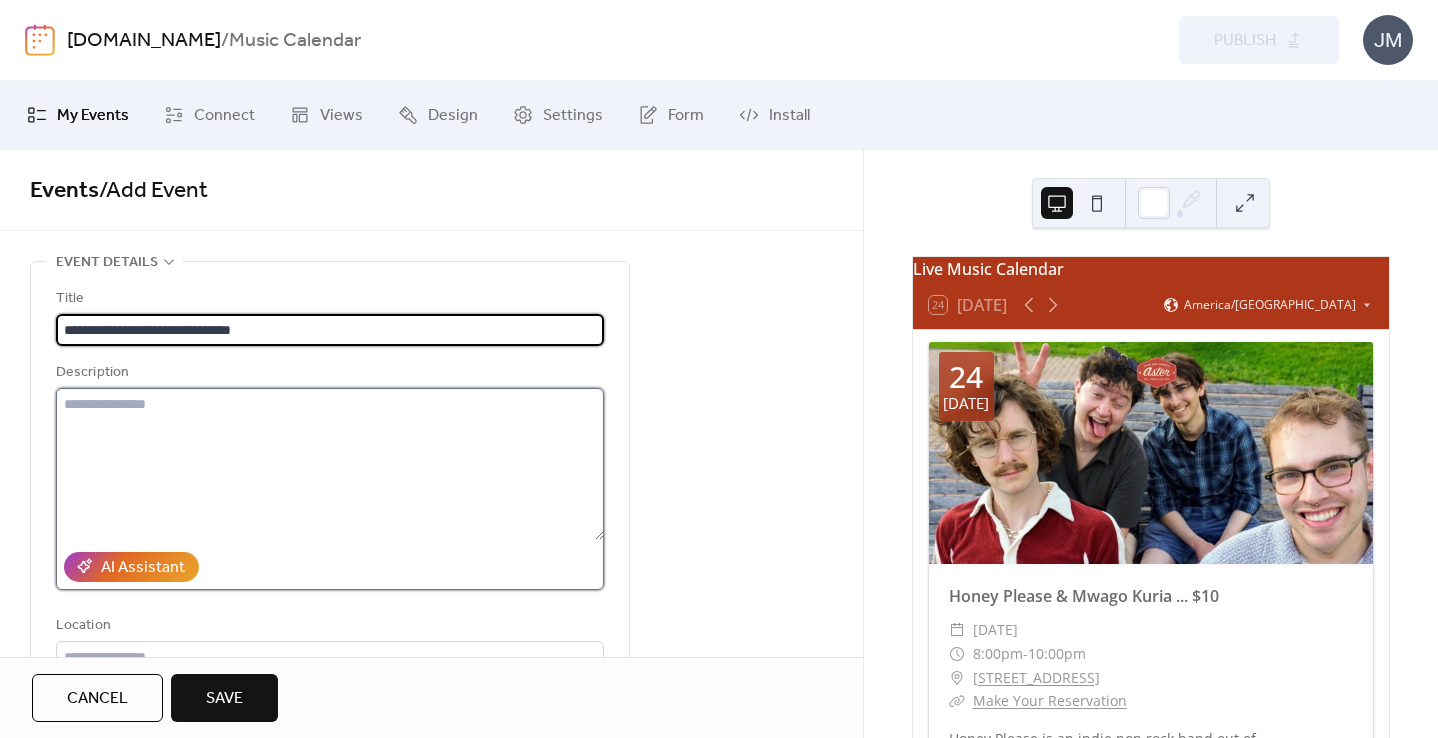 click at bounding box center [330, 464] 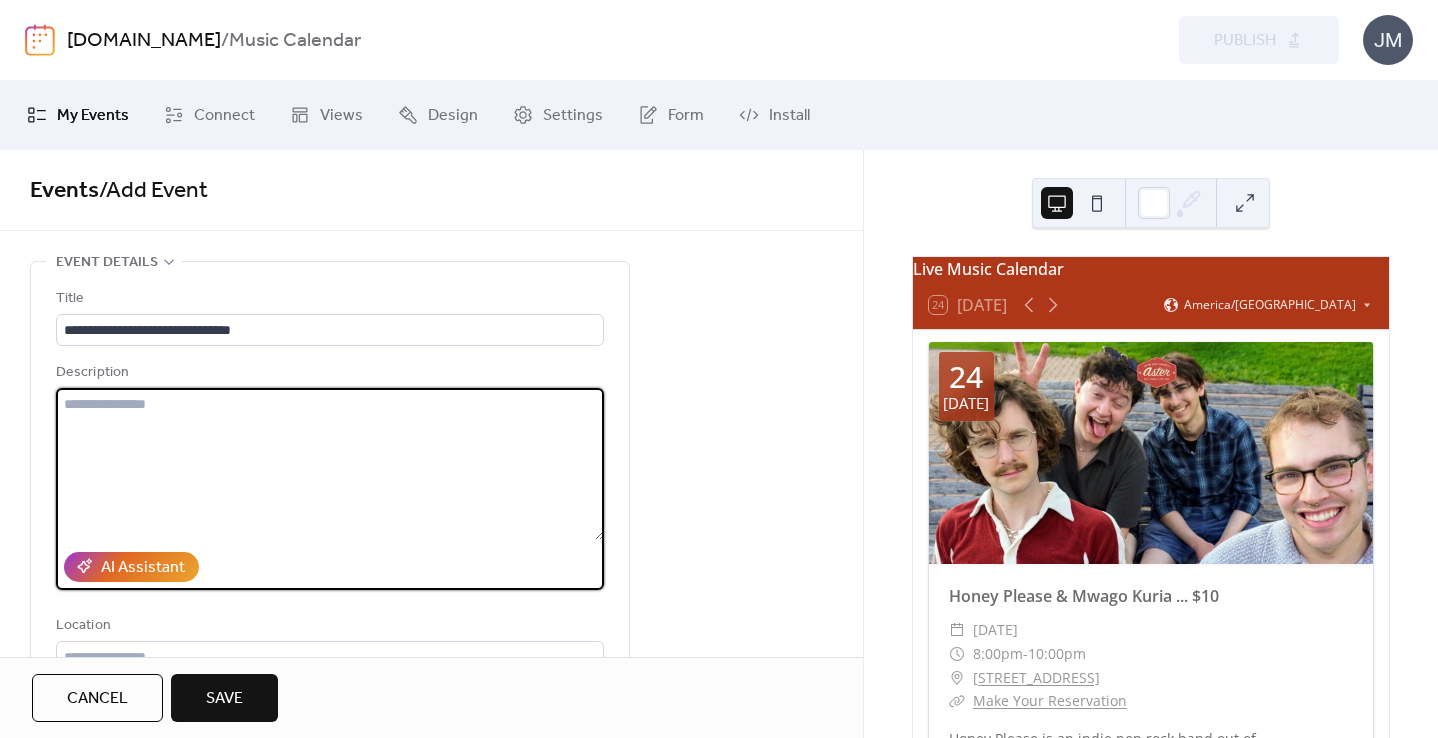 paste on "**********" 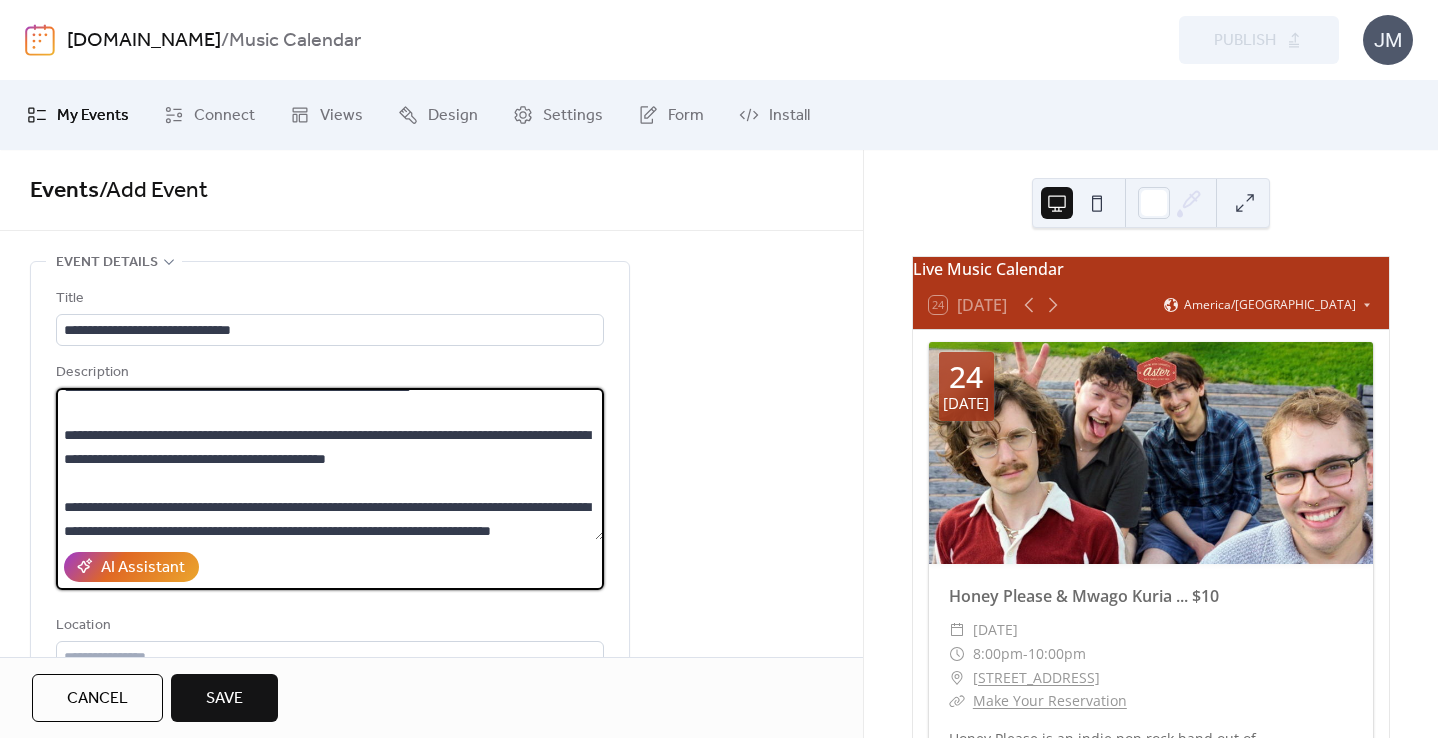 scroll, scrollTop: 471, scrollLeft: 0, axis: vertical 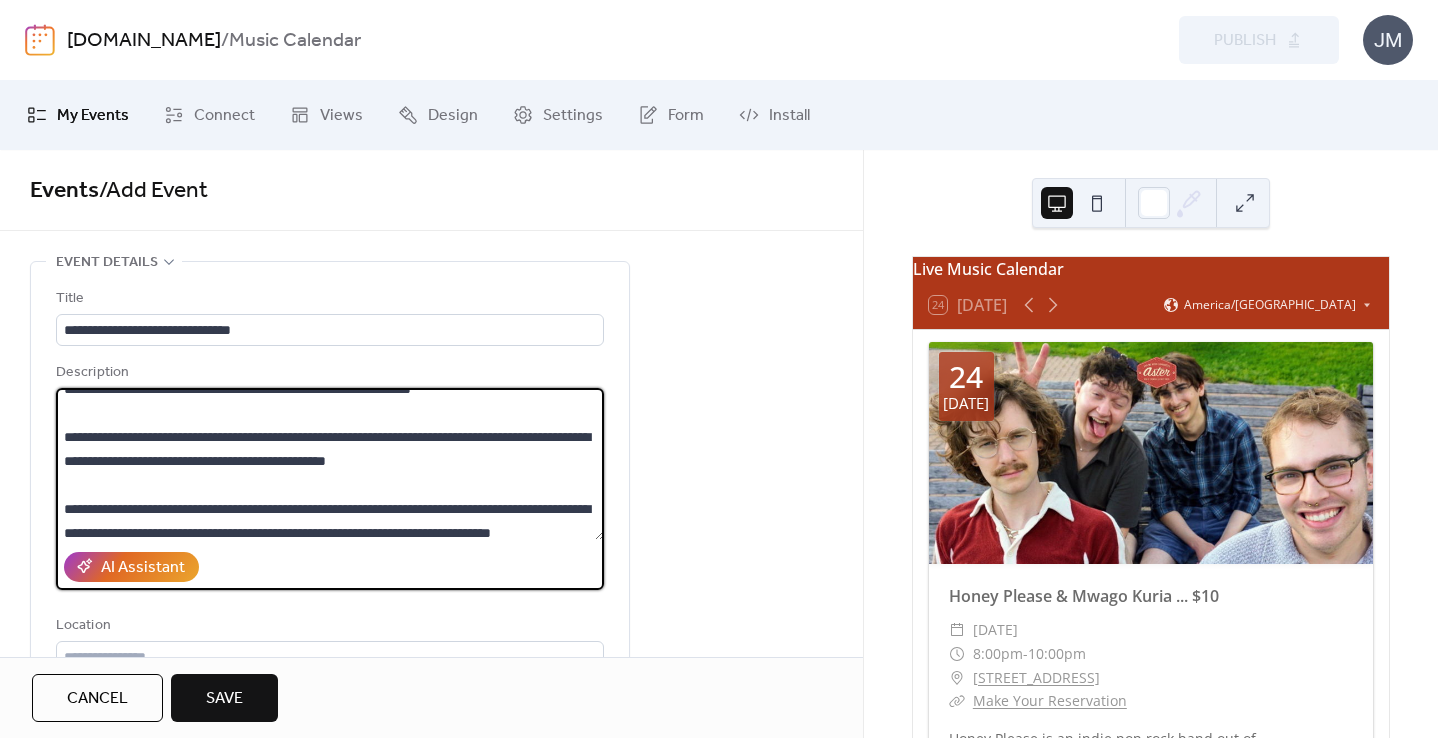 click at bounding box center (330, 464) 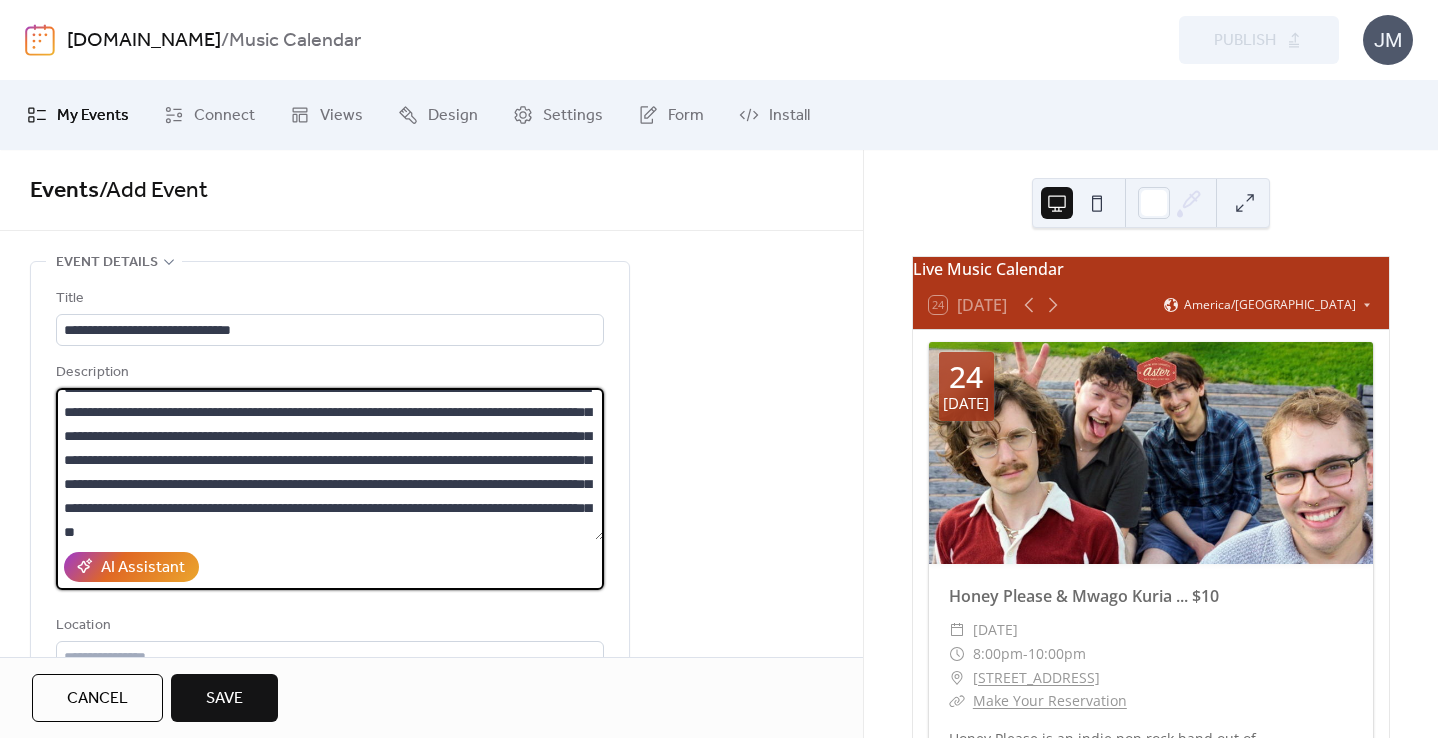 scroll, scrollTop: 0, scrollLeft: 0, axis: both 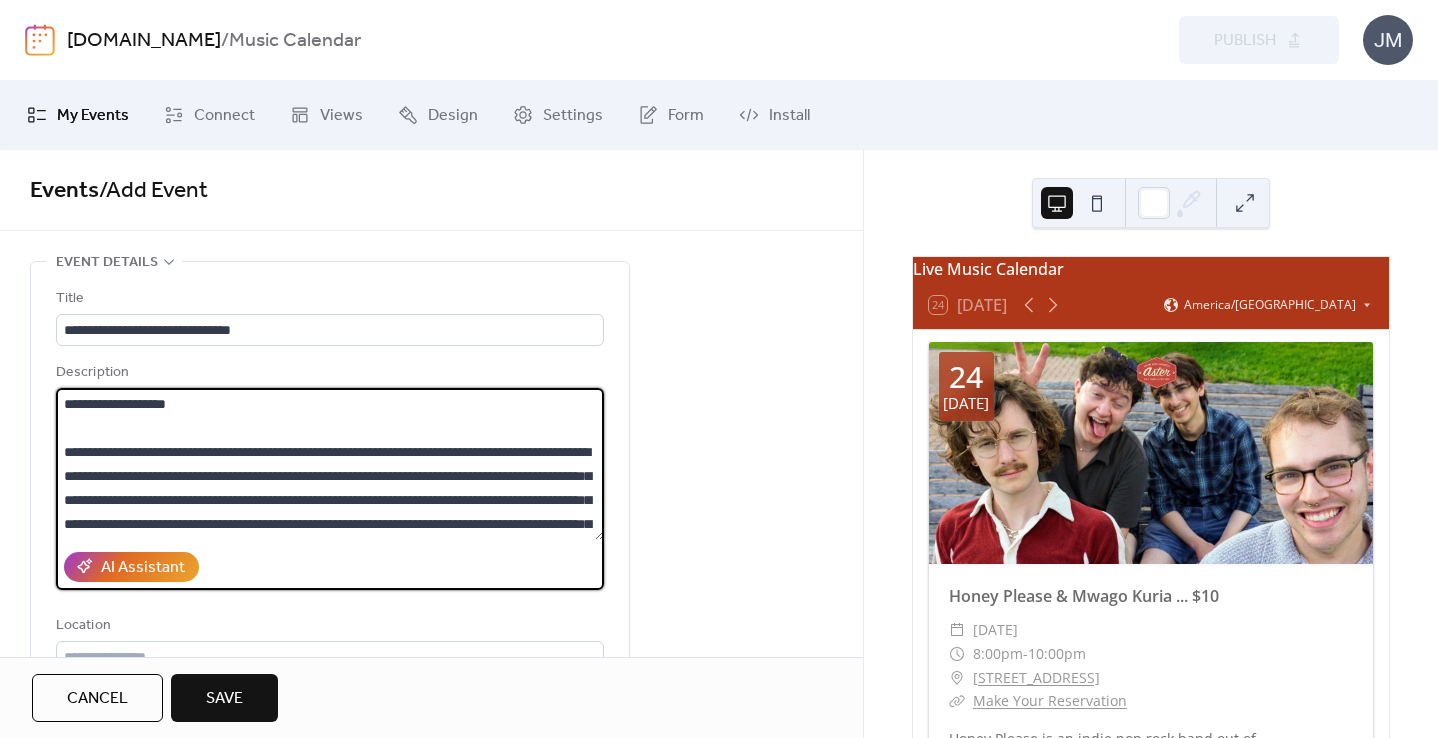 click at bounding box center (330, 464) 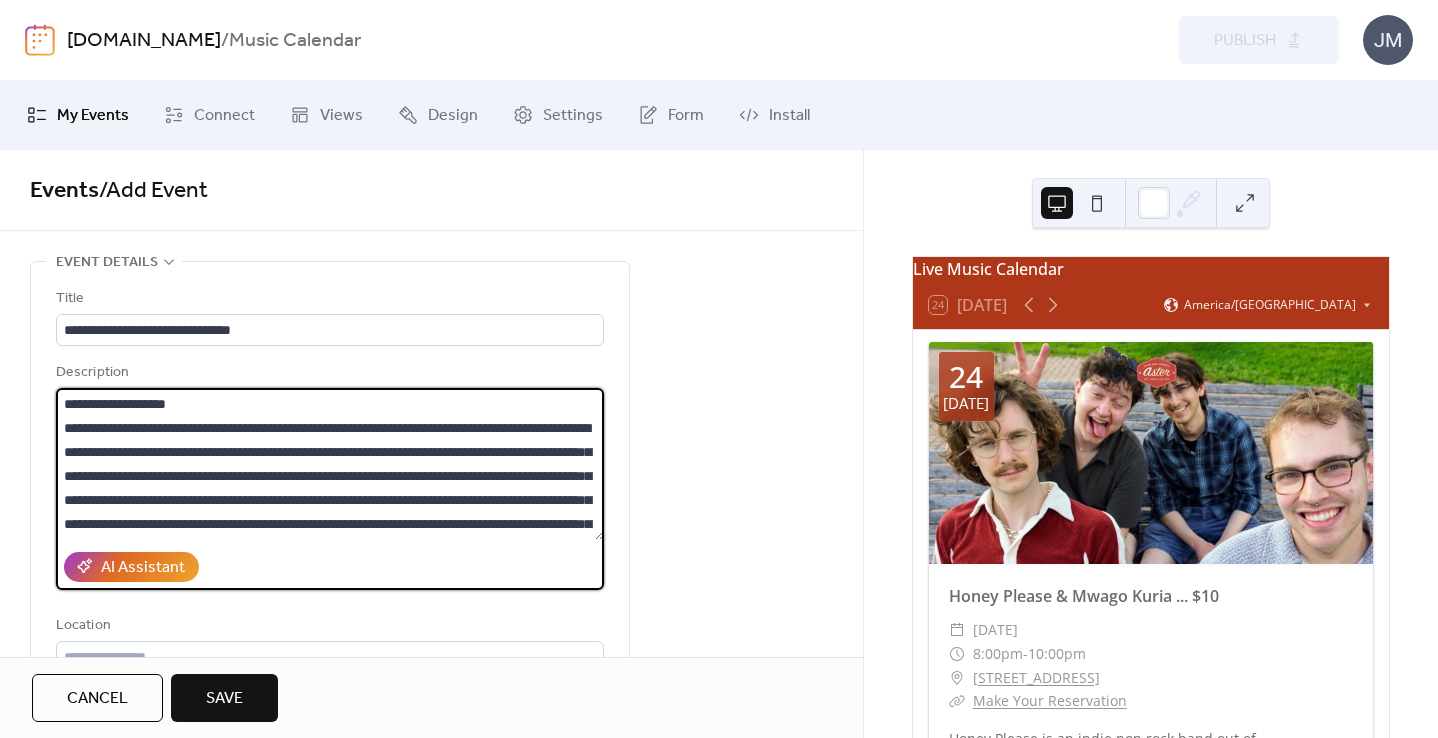 drag, startPoint x: 224, startPoint y: 404, endPoint x: 0, endPoint y: 404, distance: 224 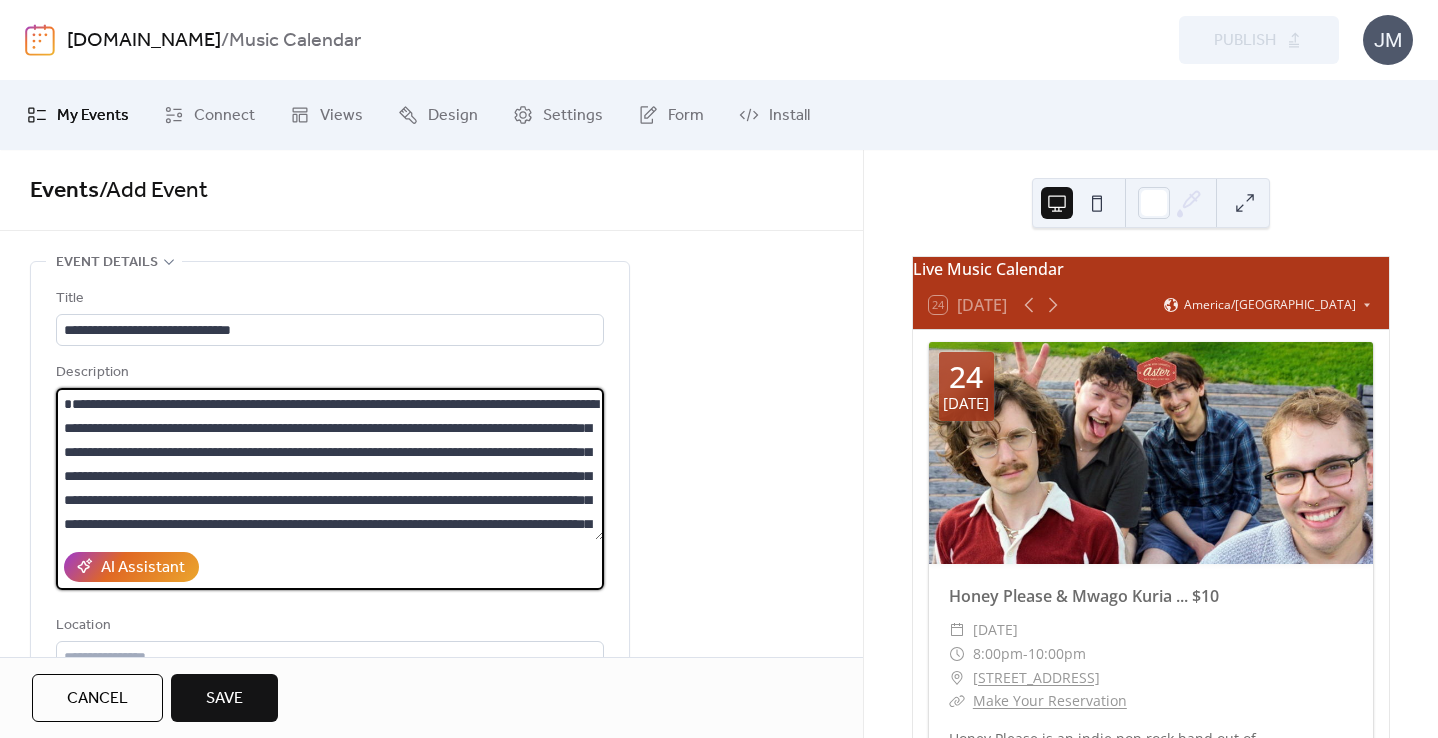 click at bounding box center [330, 464] 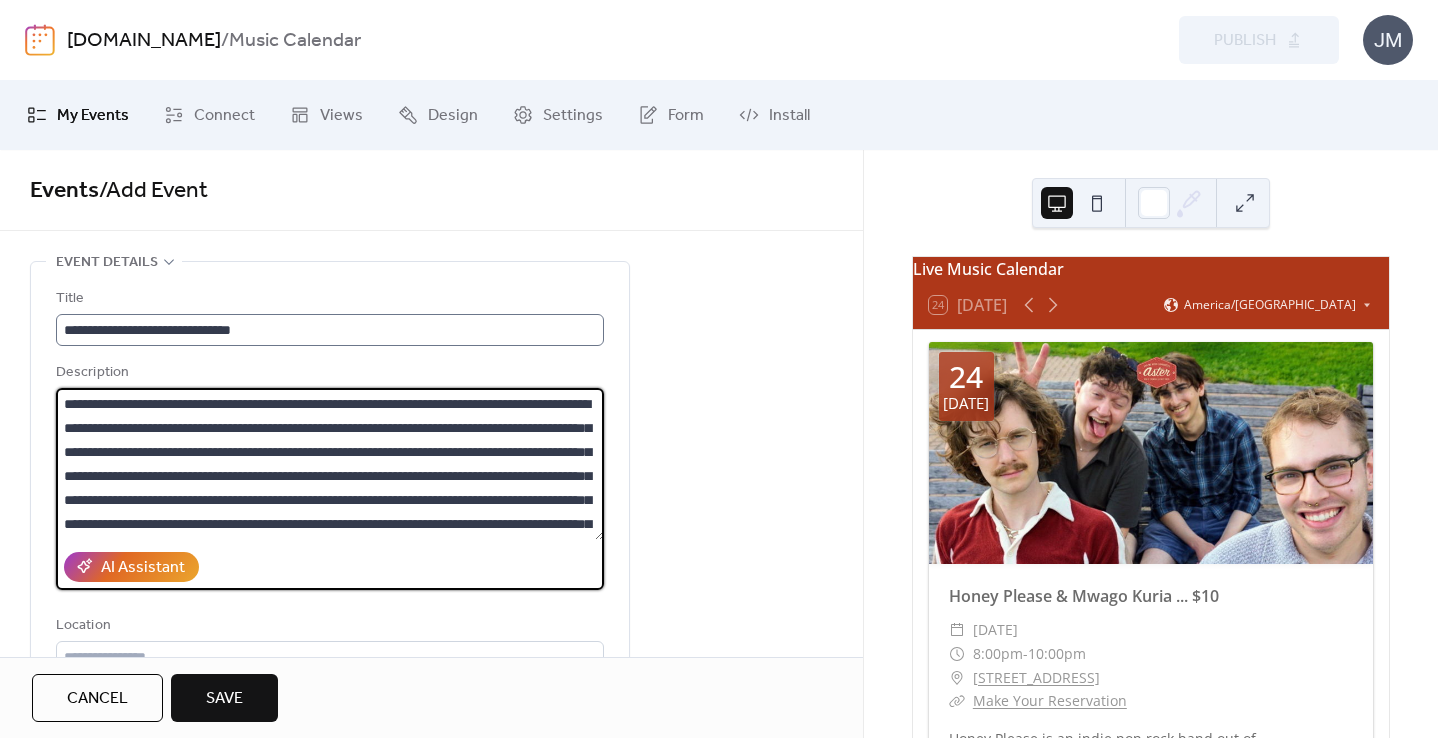 type on "**********" 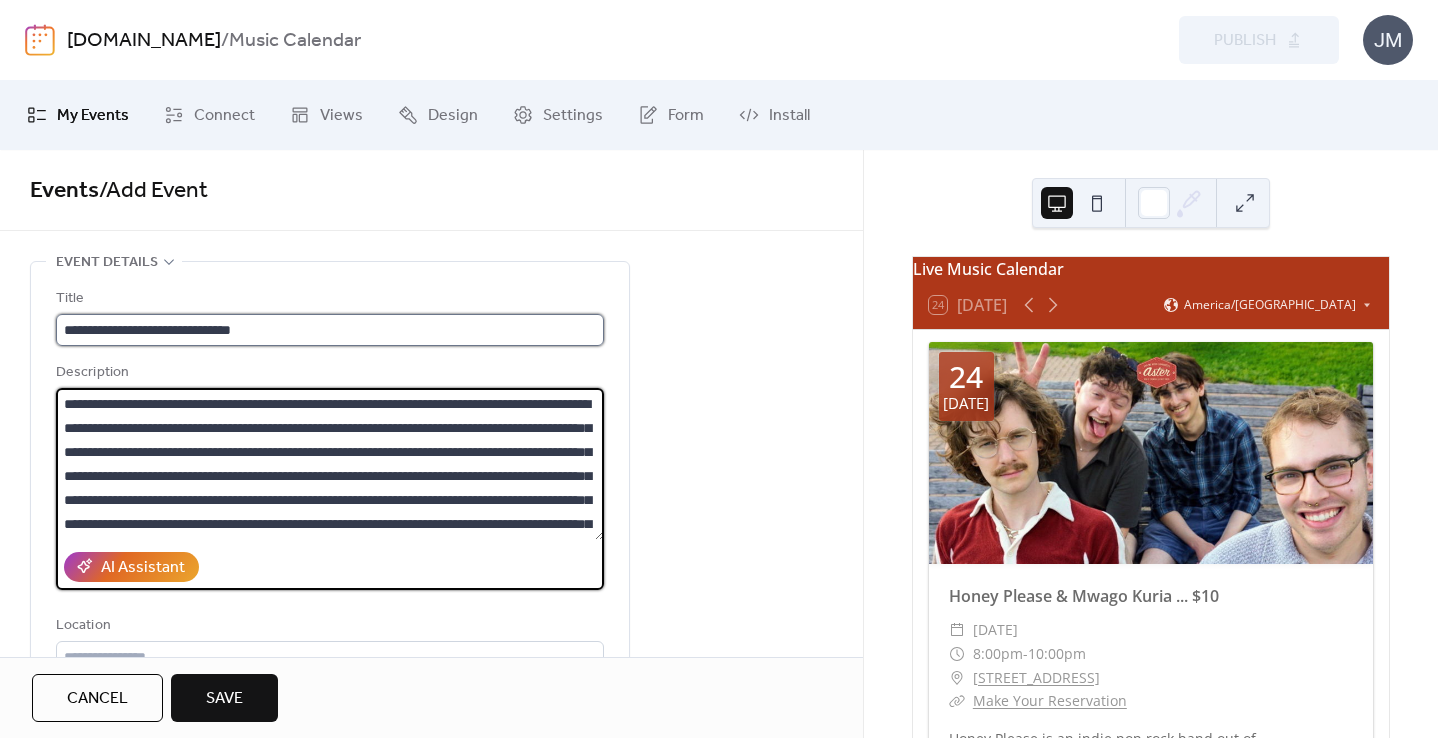 click on "**********" at bounding box center (330, 330) 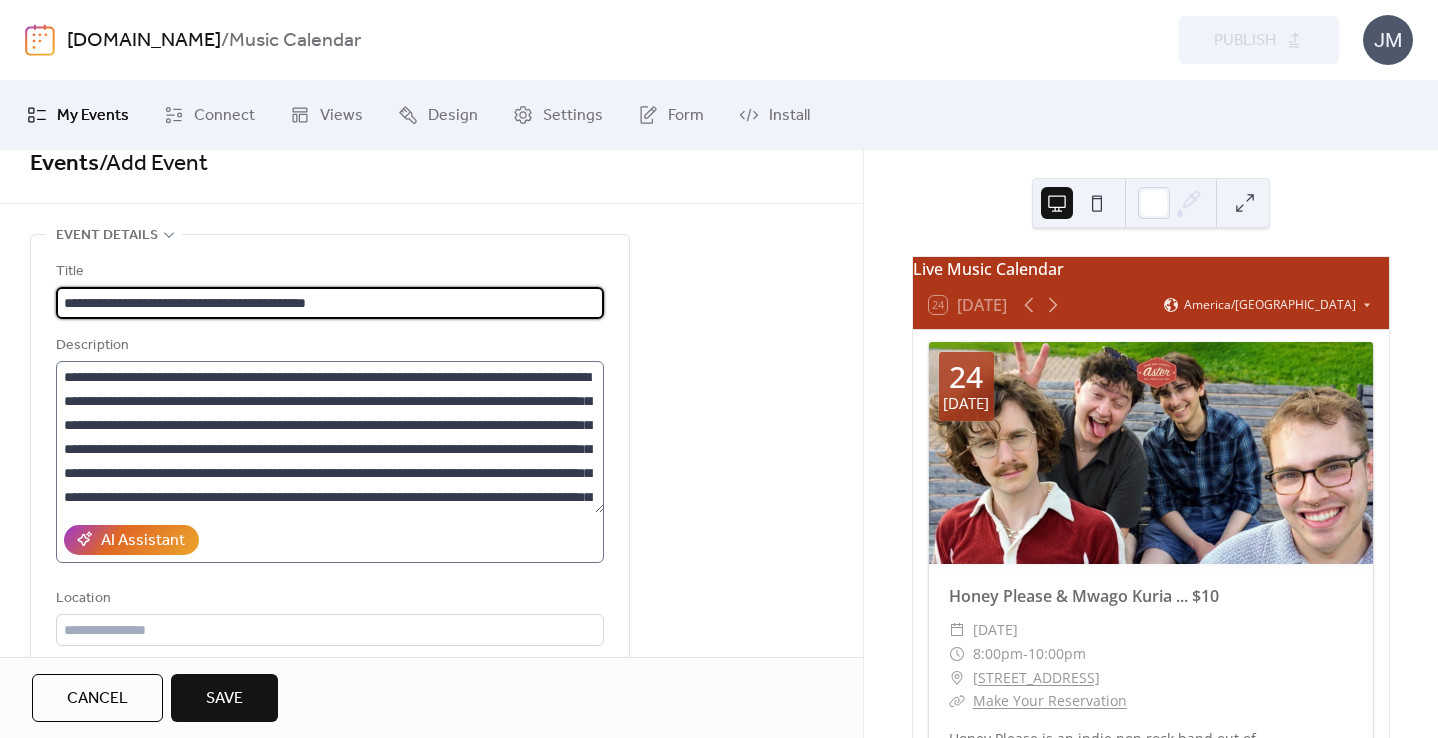 scroll, scrollTop: 0, scrollLeft: 0, axis: both 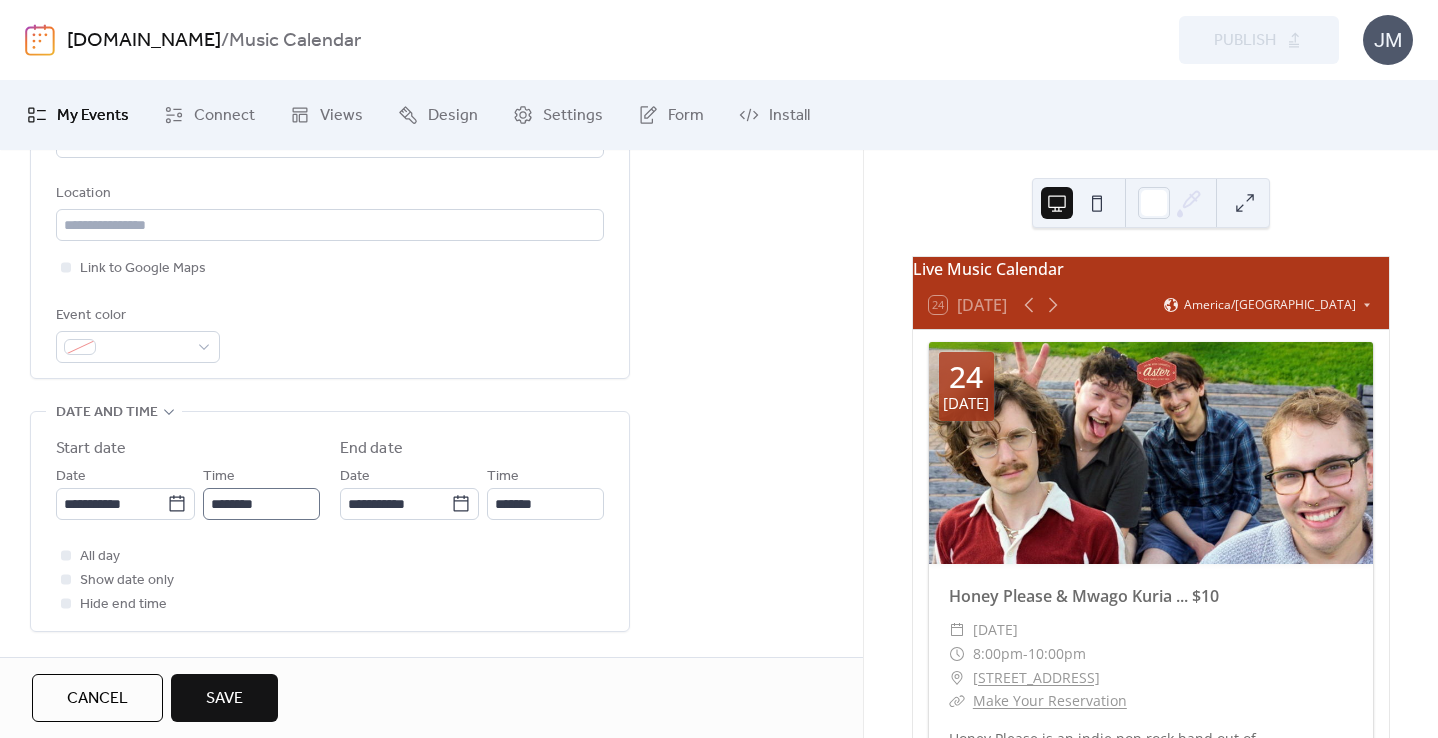 type on "**********" 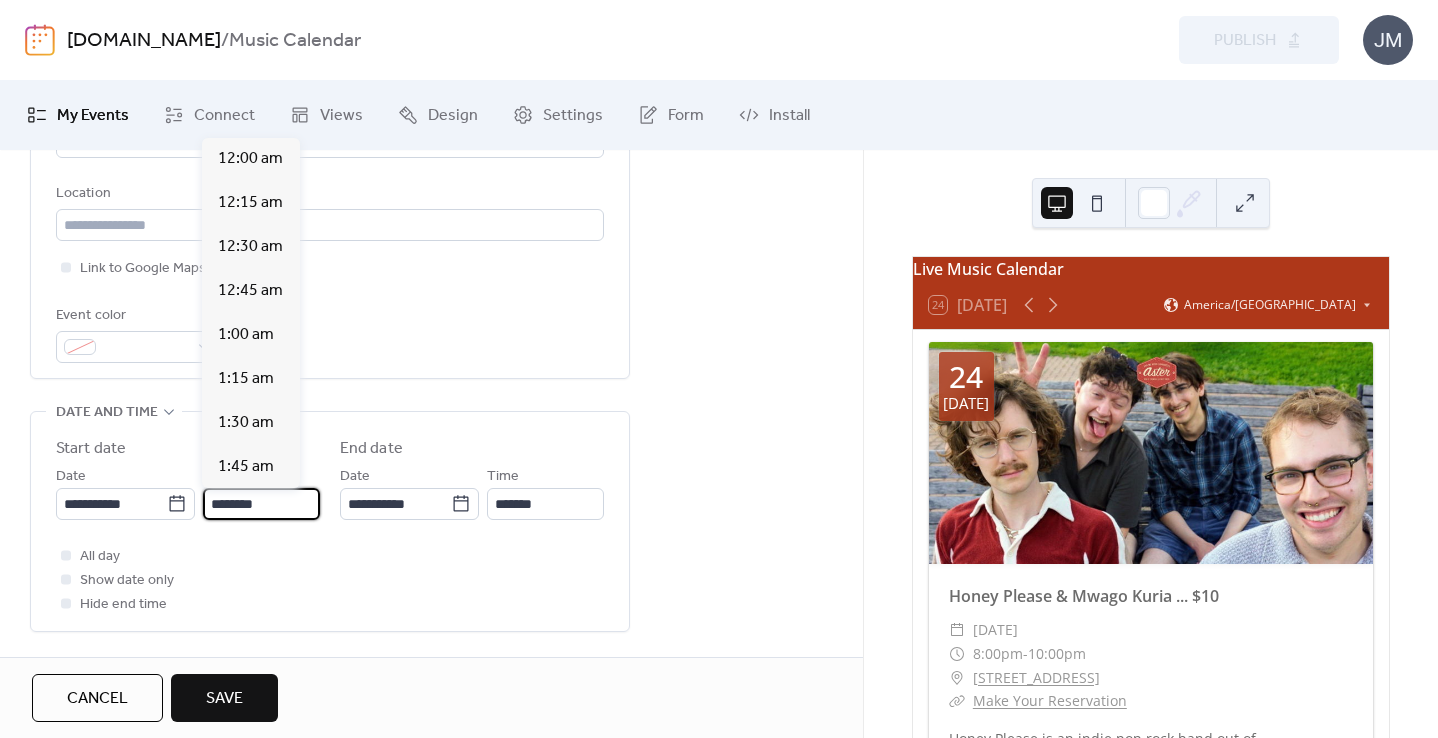 scroll, scrollTop: 2112, scrollLeft: 0, axis: vertical 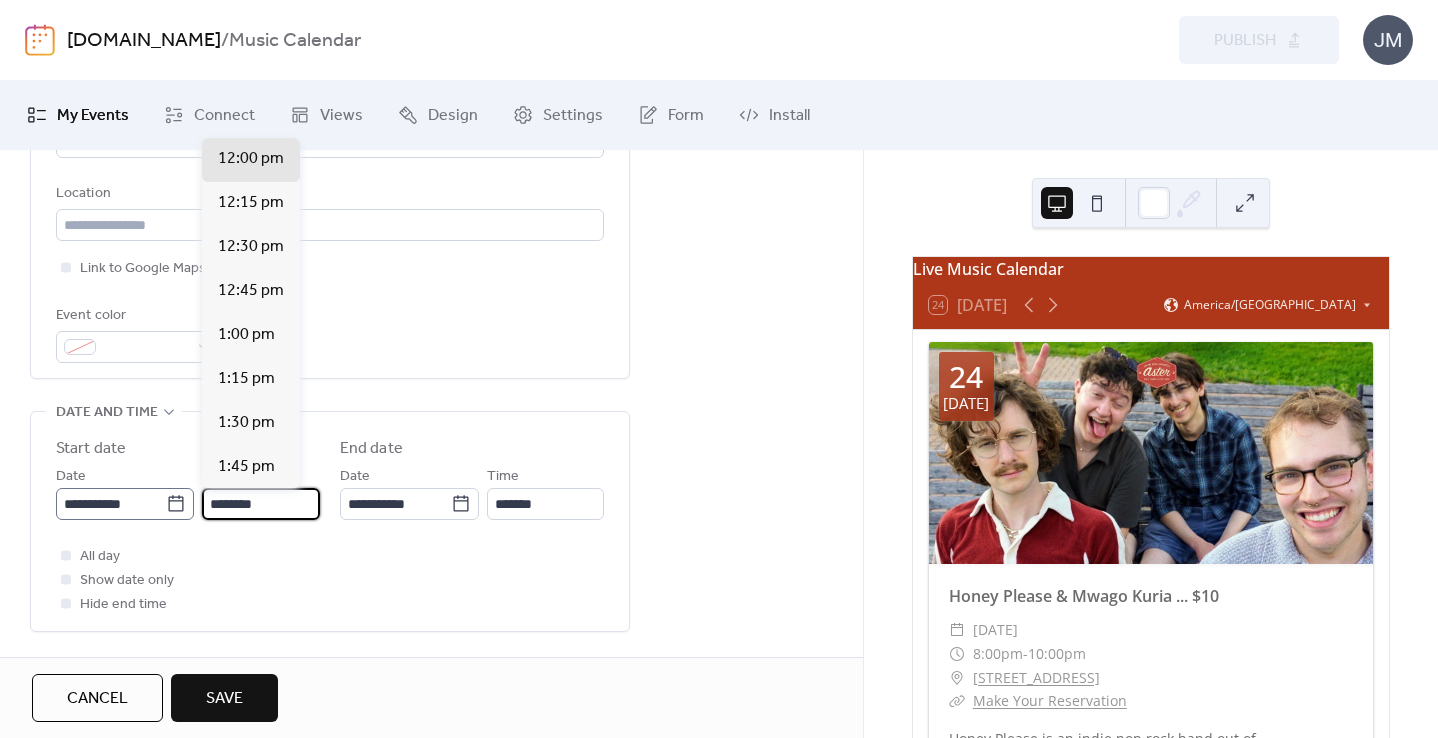 drag, startPoint x: 223, startPoint y: 506, endPoint x: 193, endPoint y: 502, distance: 30.265491 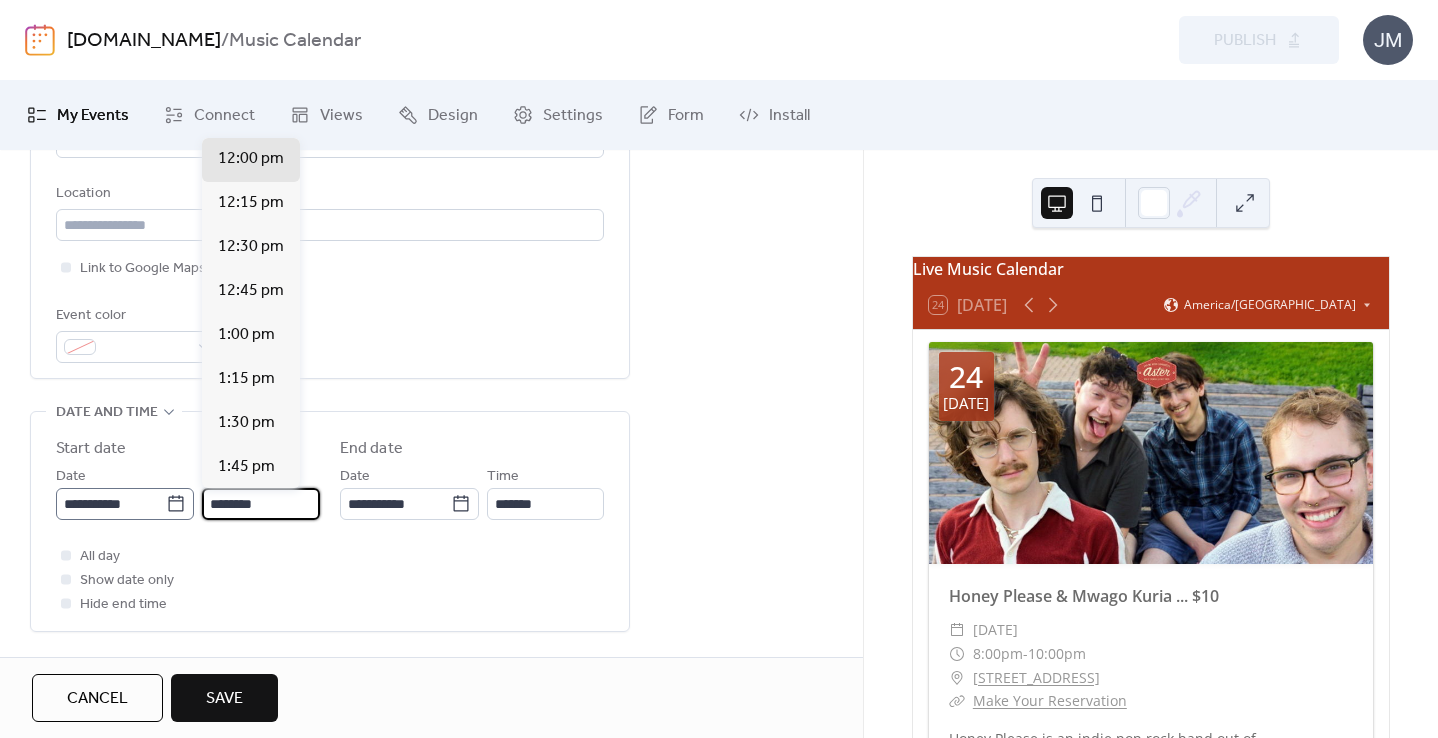 click on "**********" at bounding box center (188, 492) 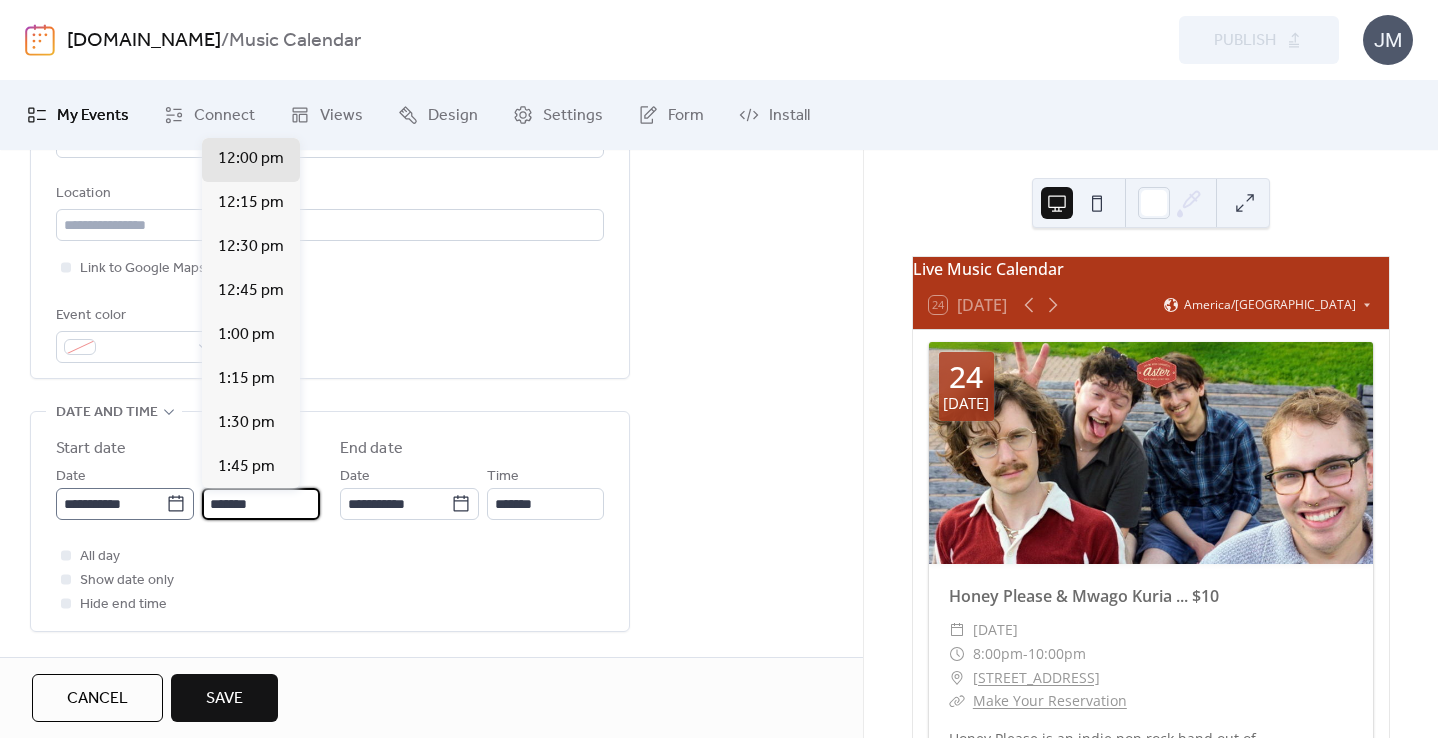 scroll, scrollTop: 3344, scrollLeft: 0, axis: vertical 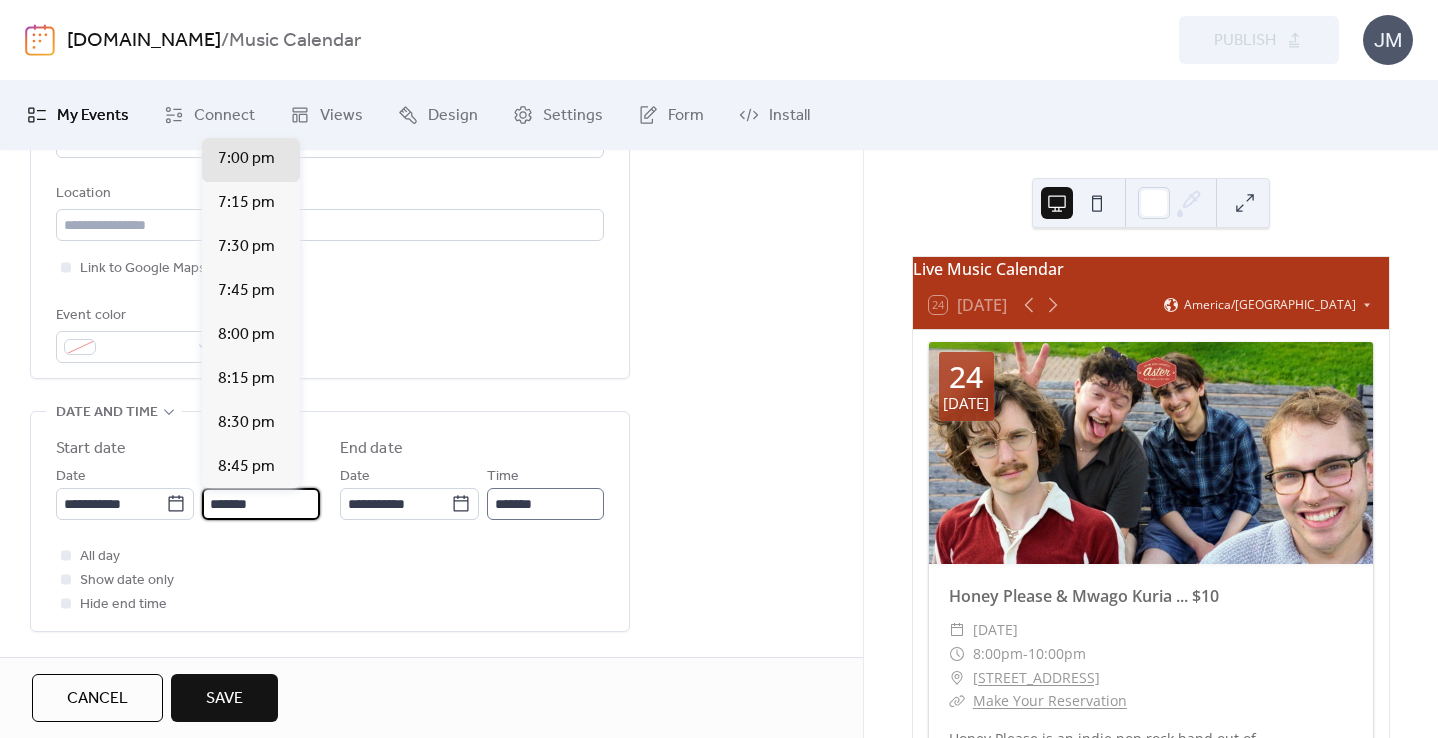 type on "*******" 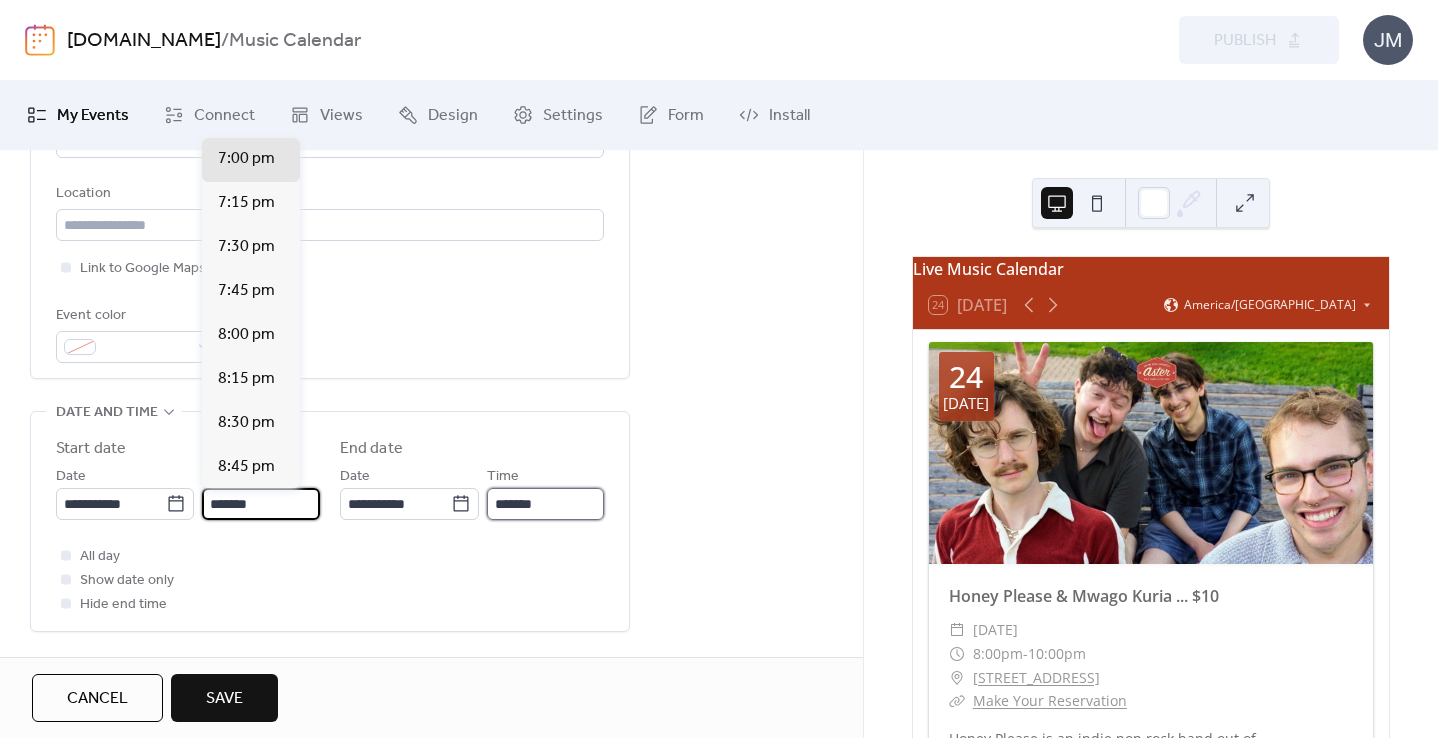 click on "*******" at bounding box center [545, 504] 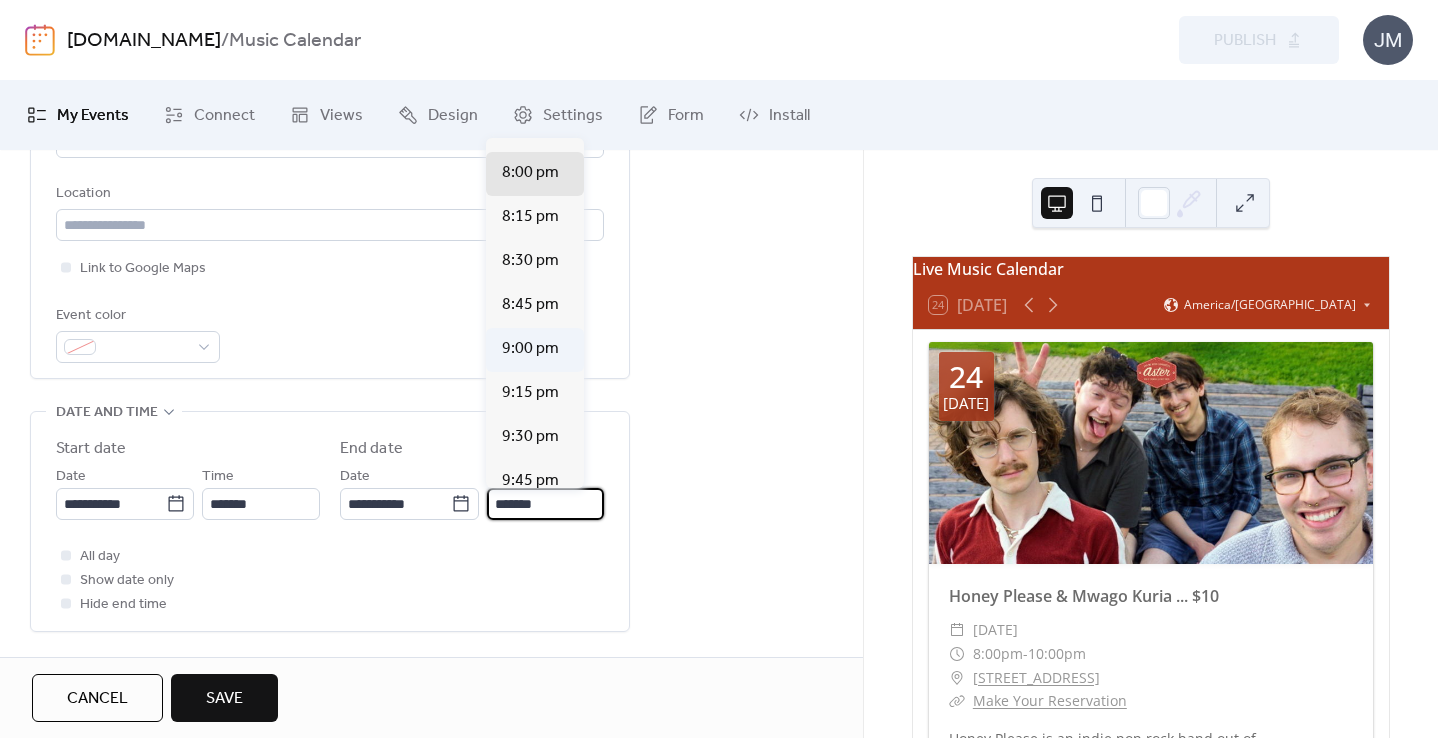 scroll, scrollTop: 122, scrollLeft: 0, axis: vertical 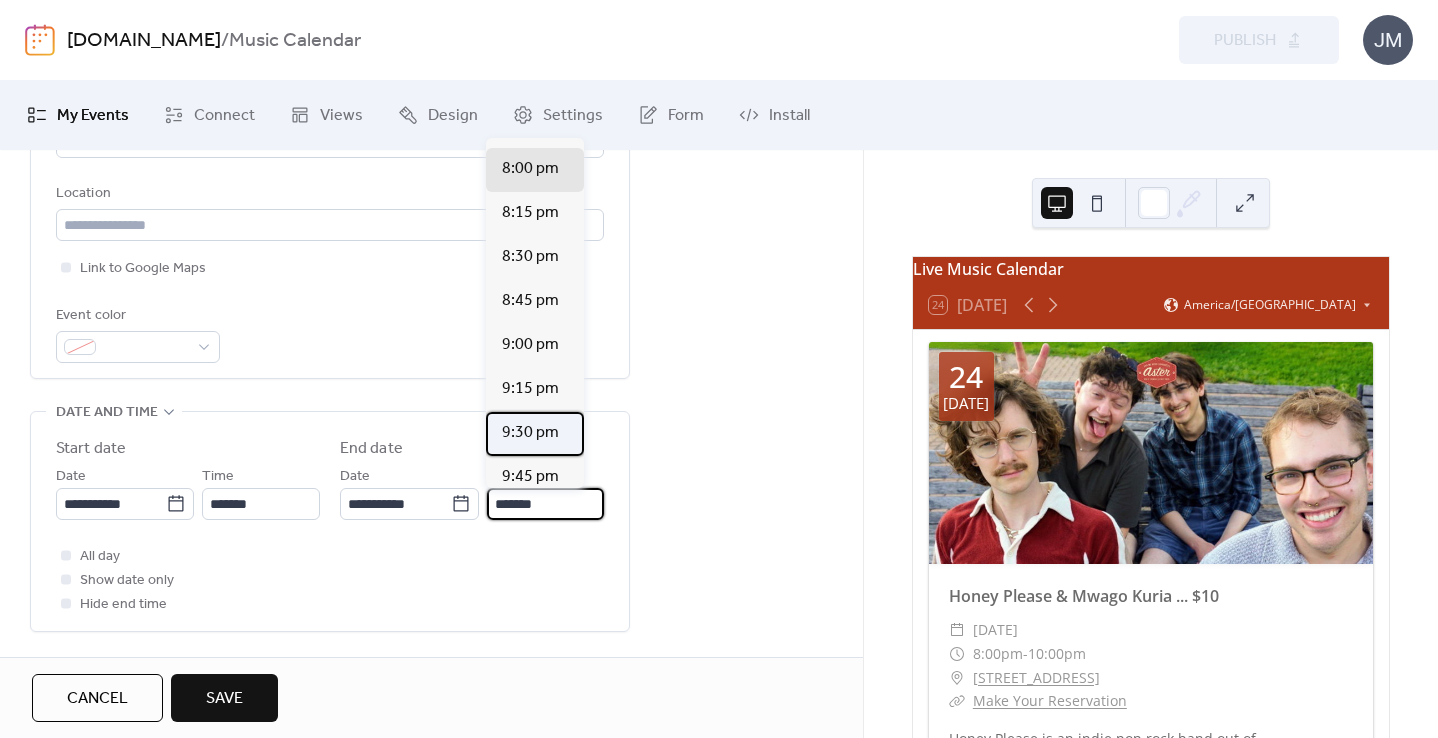 click on "9:30 pm" at bounding box center (530, 433) 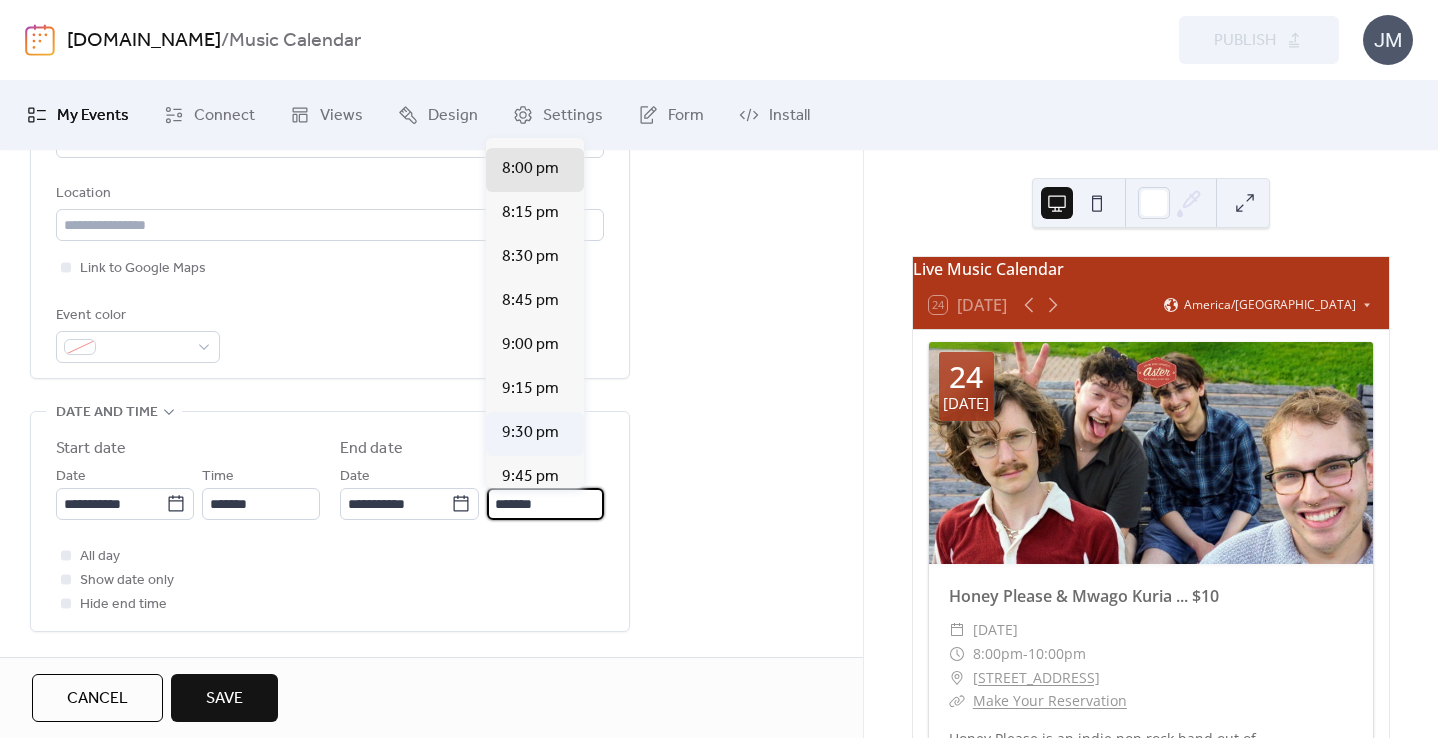 type on "*******" 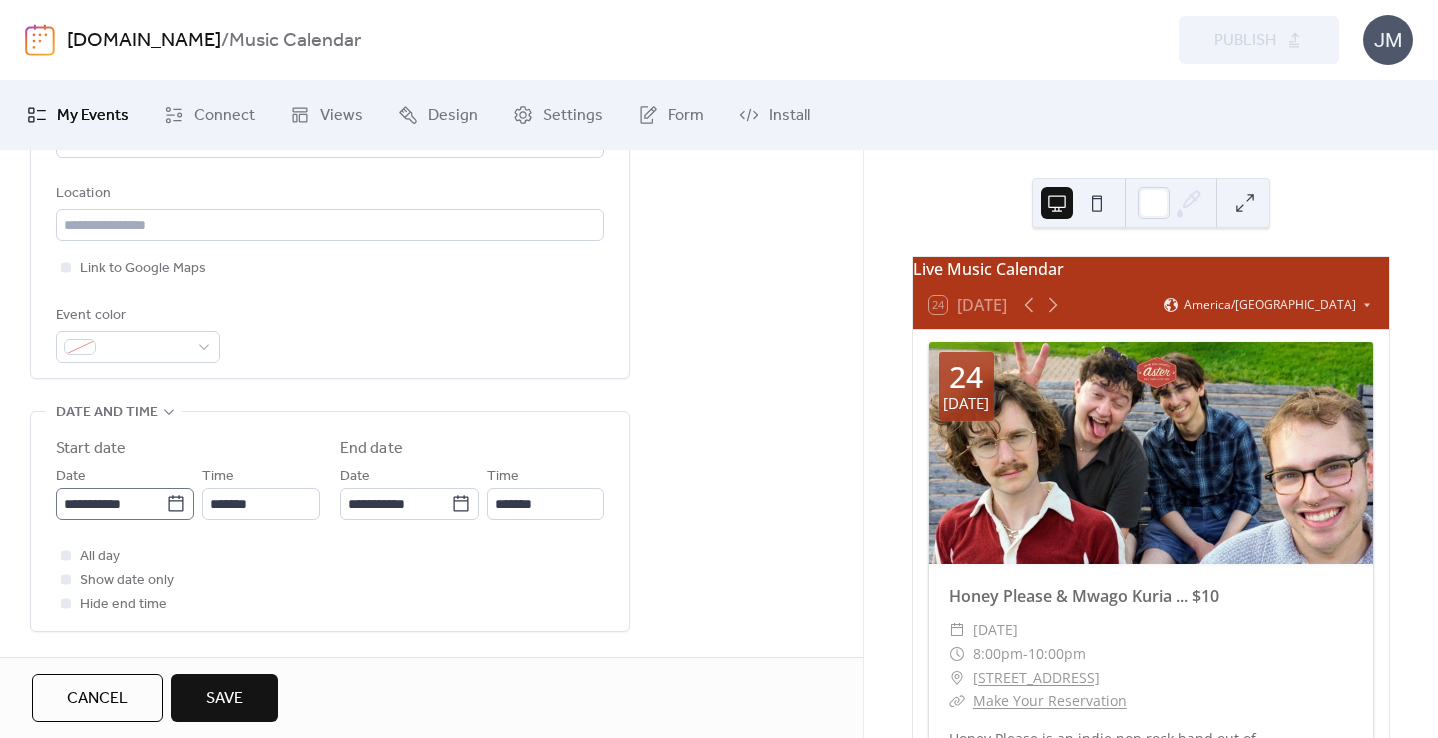 click 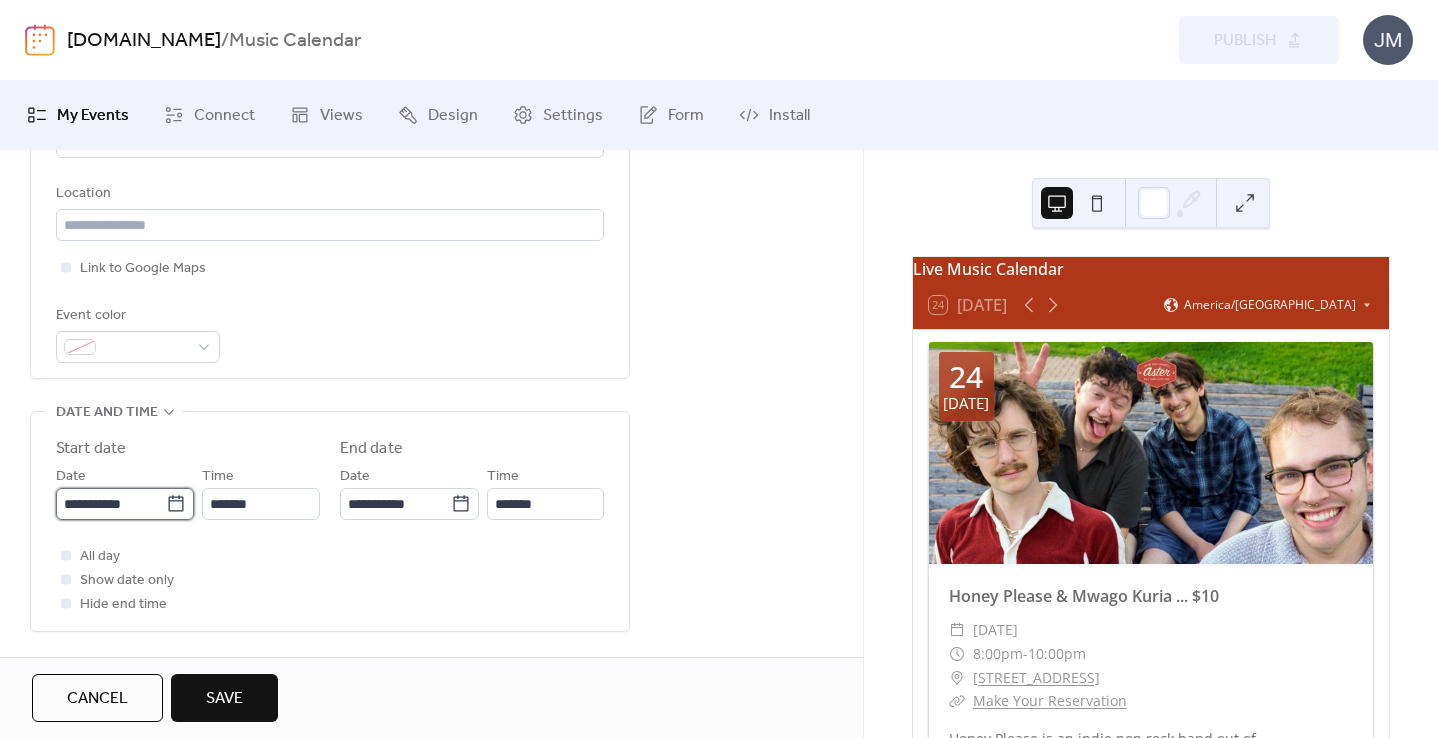 click on "**********" at bounding box center [111, 504] 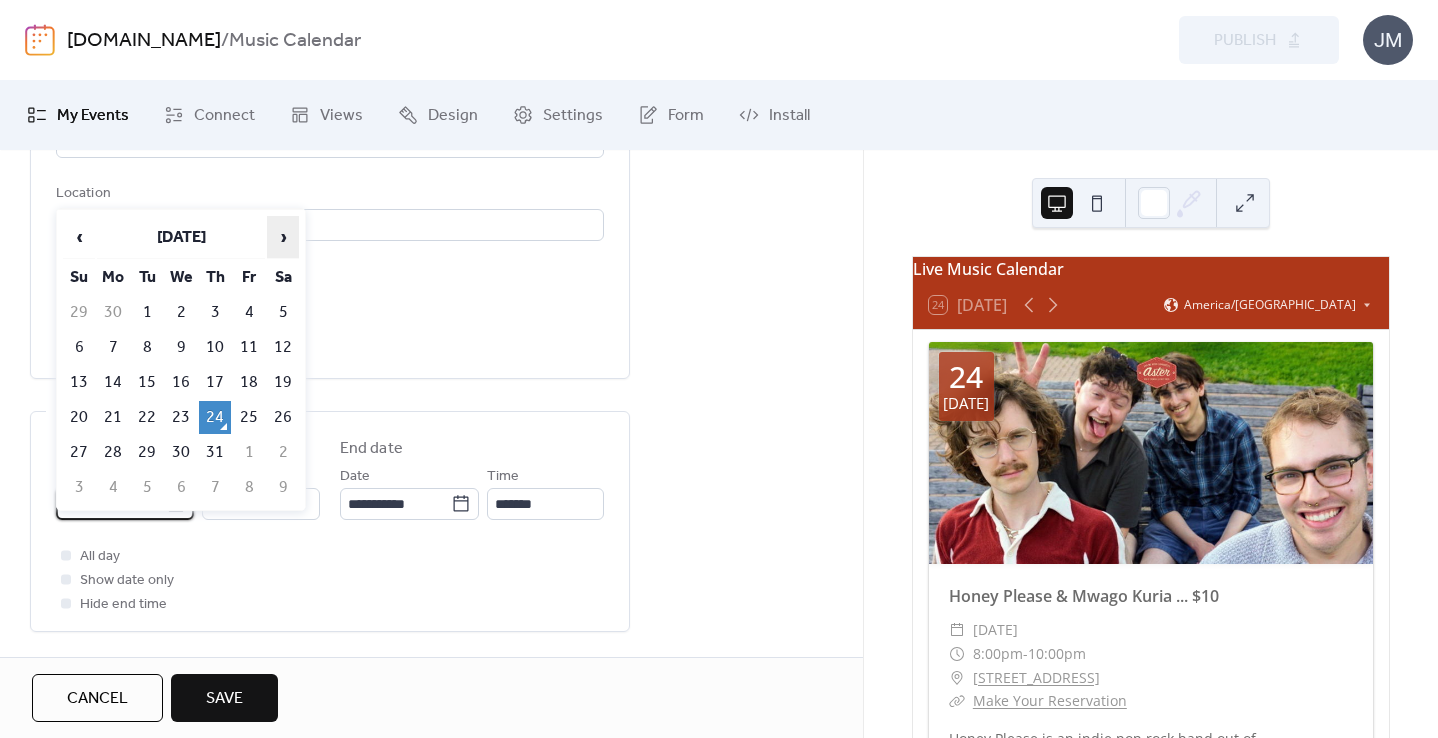 click on "›" at bounding box center (283, 237) 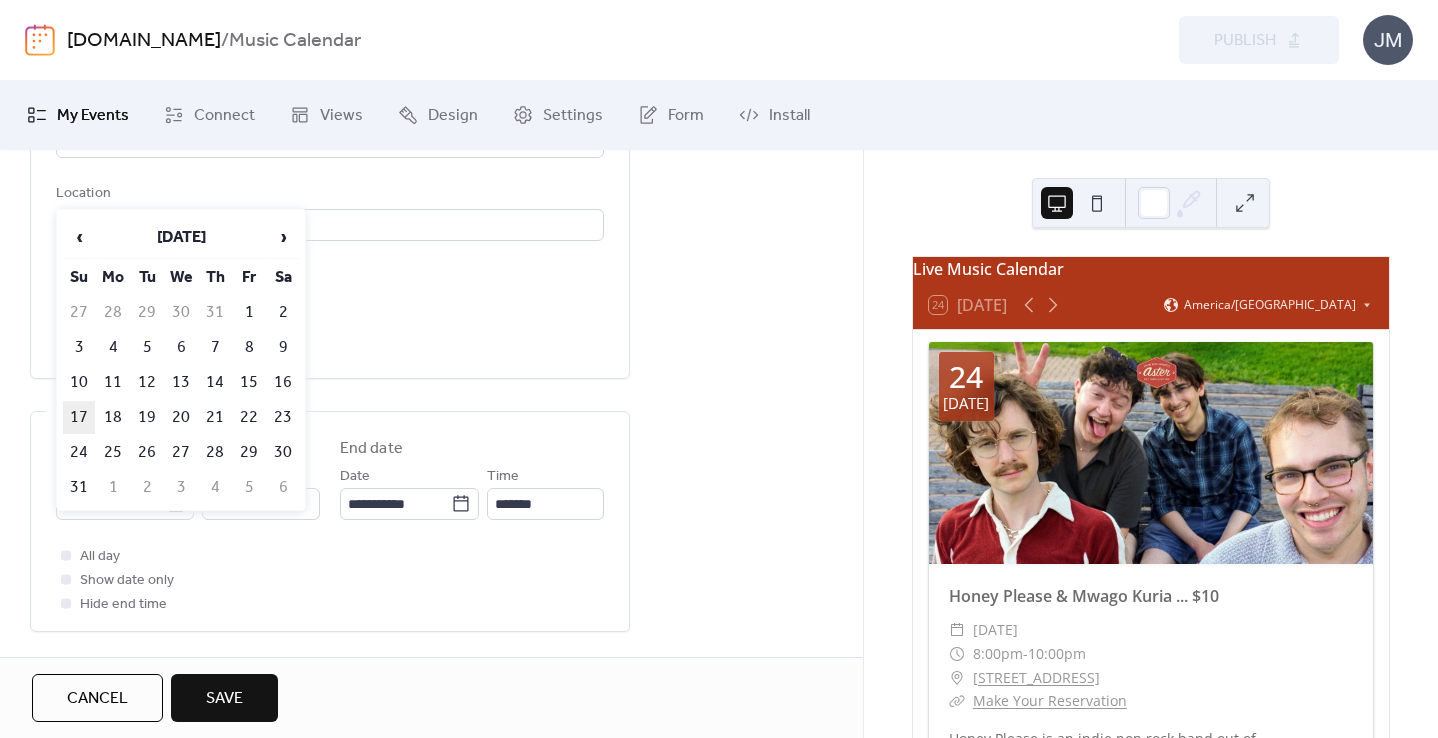 click on "17" at bounding box center [79, 417] 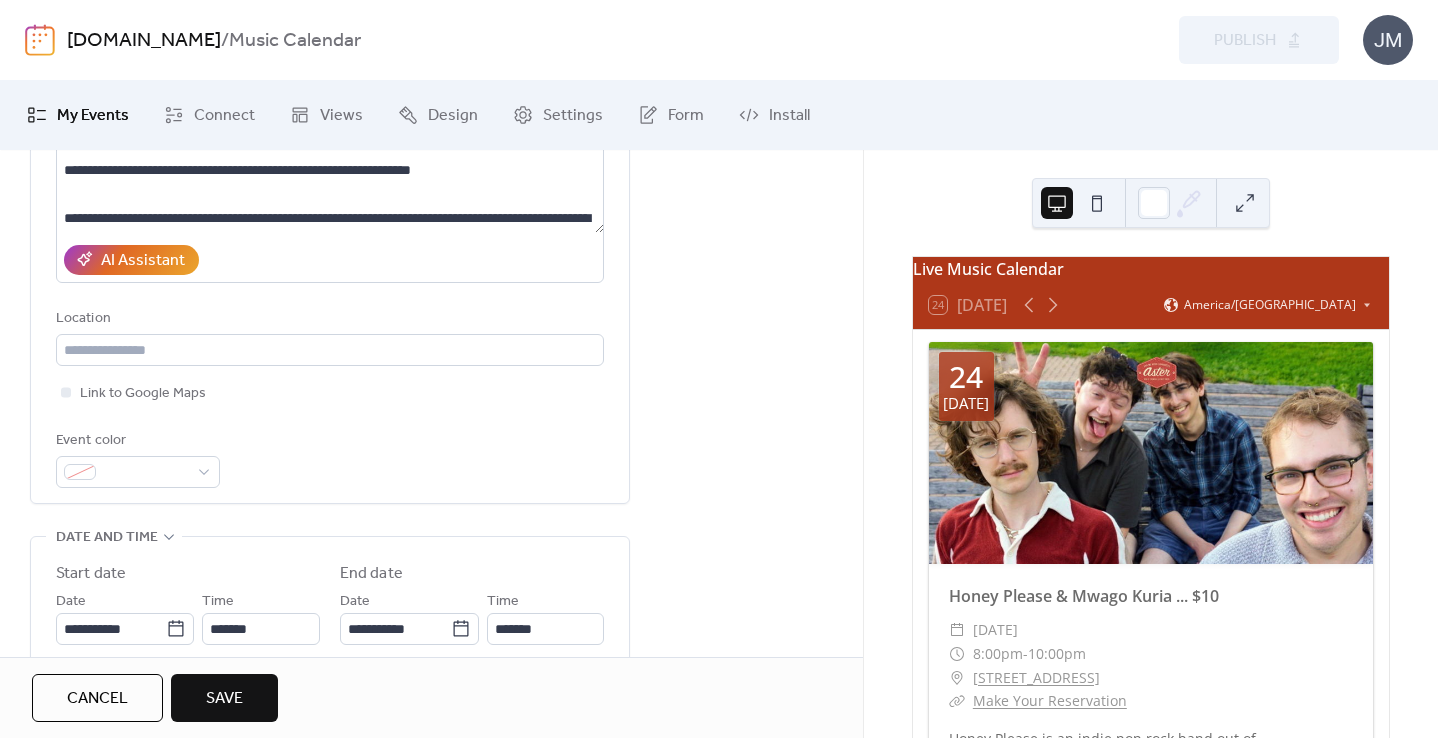 scroll, scrollTop: 301, scrollLeft: 0, axis: vertical 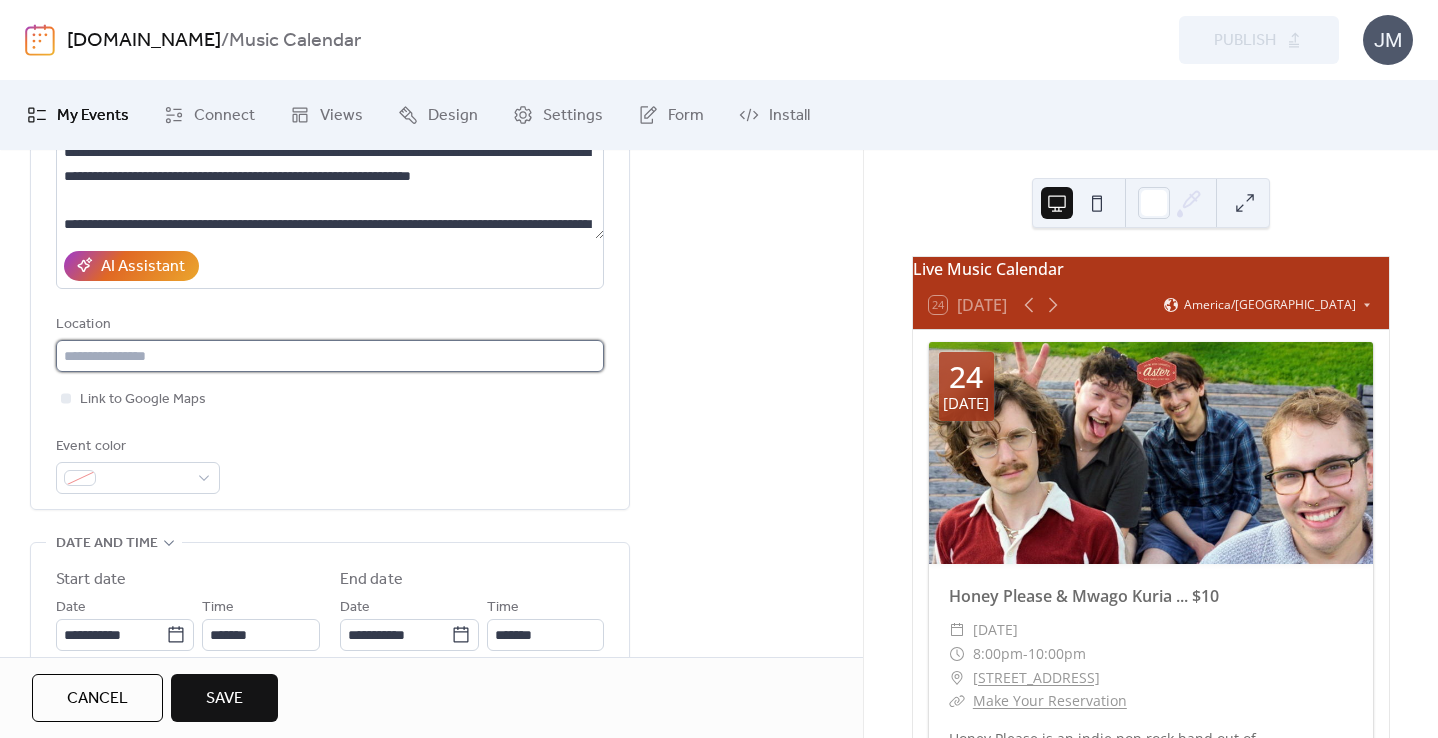 click at bounding box center (330, 356) 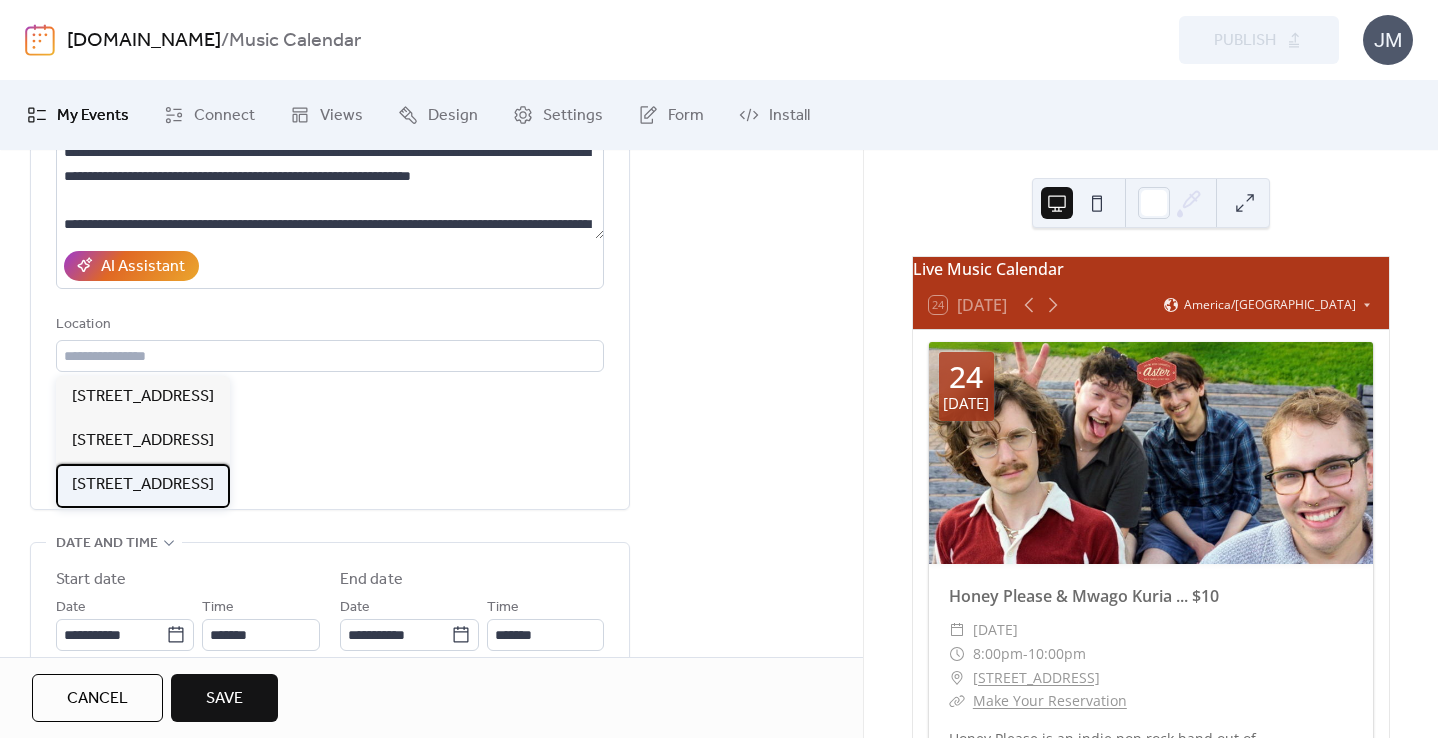 click on "[STREET_ADDRESS]" at bounding box center [143, 485] 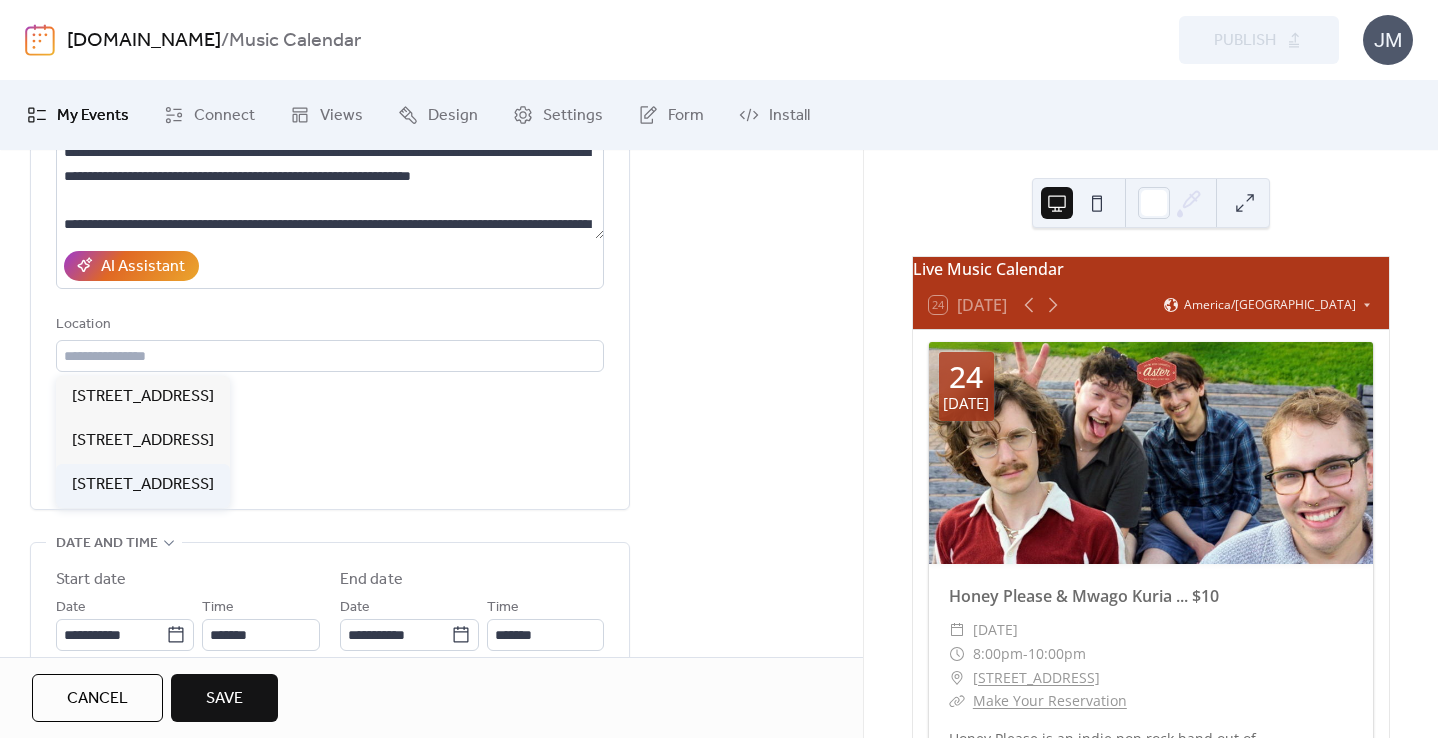 type on "**********" 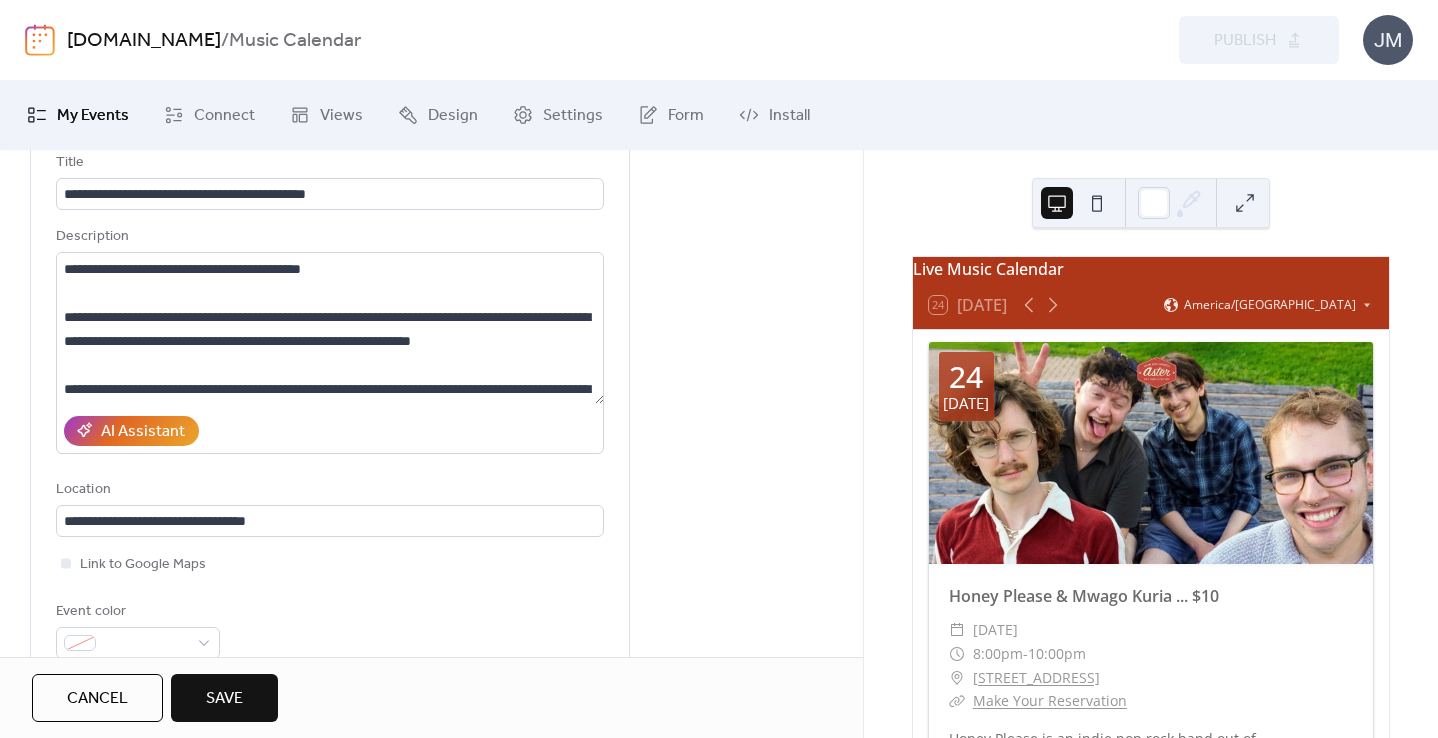 scroll, scrollTop: 169, scrollLeft: 0, axis: vertical 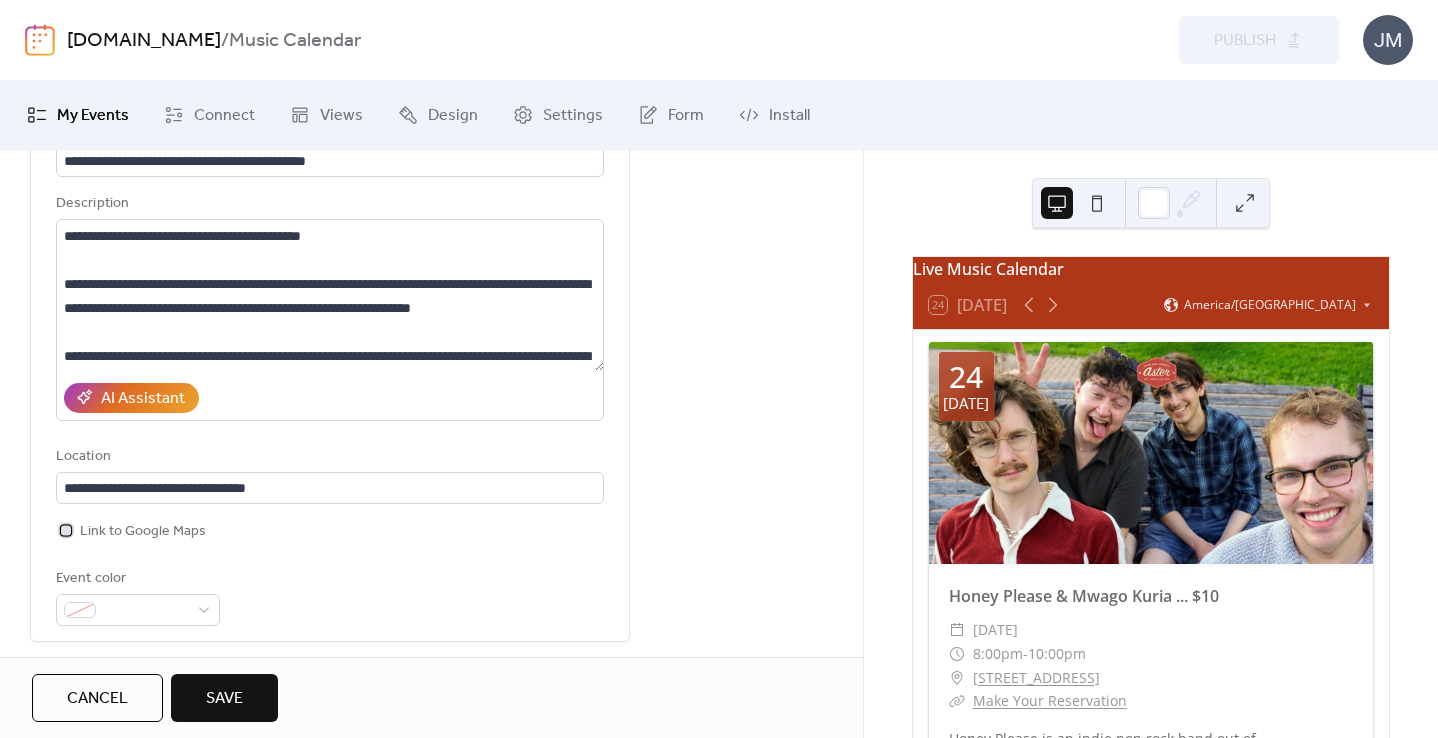 click at bounding box center [66, 530] 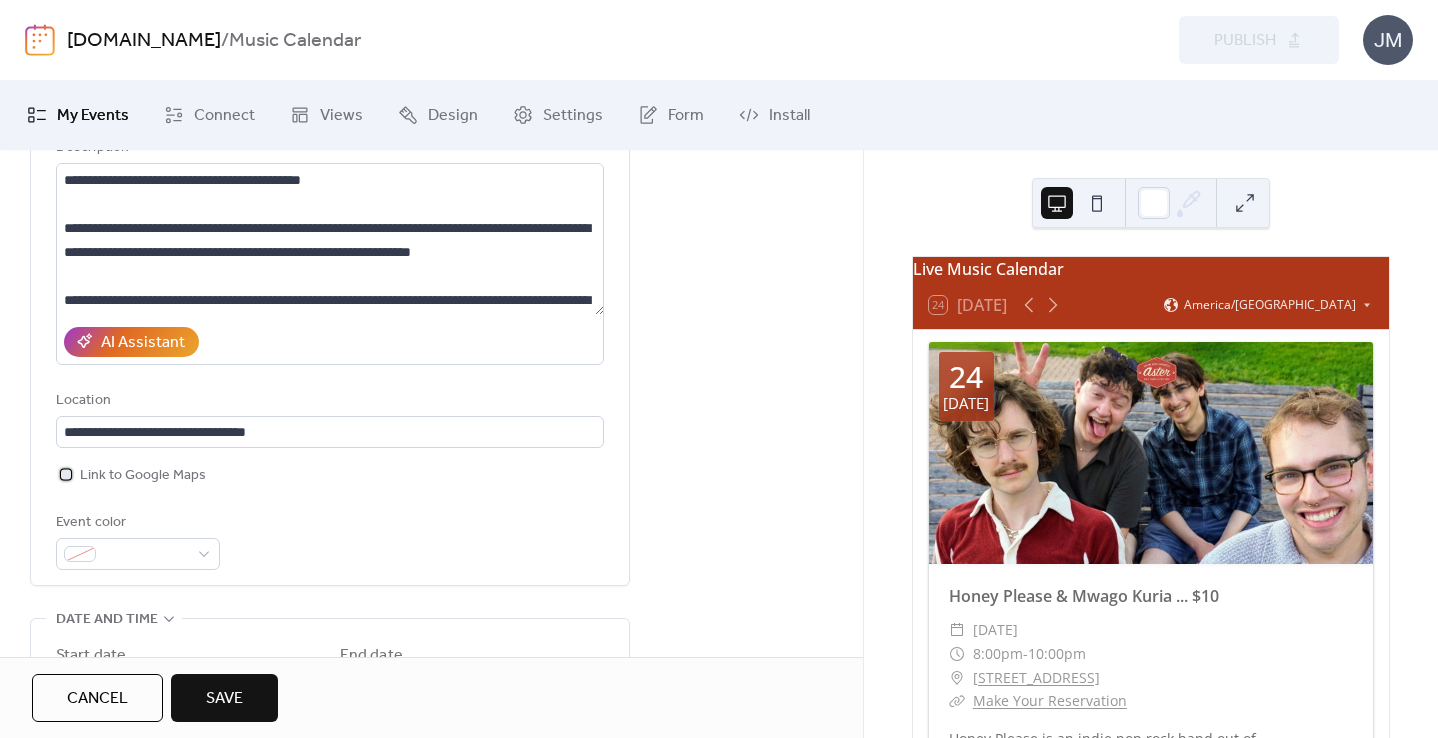scroll, scrollTop: 5, scrollLeft: 0, axis: vertical 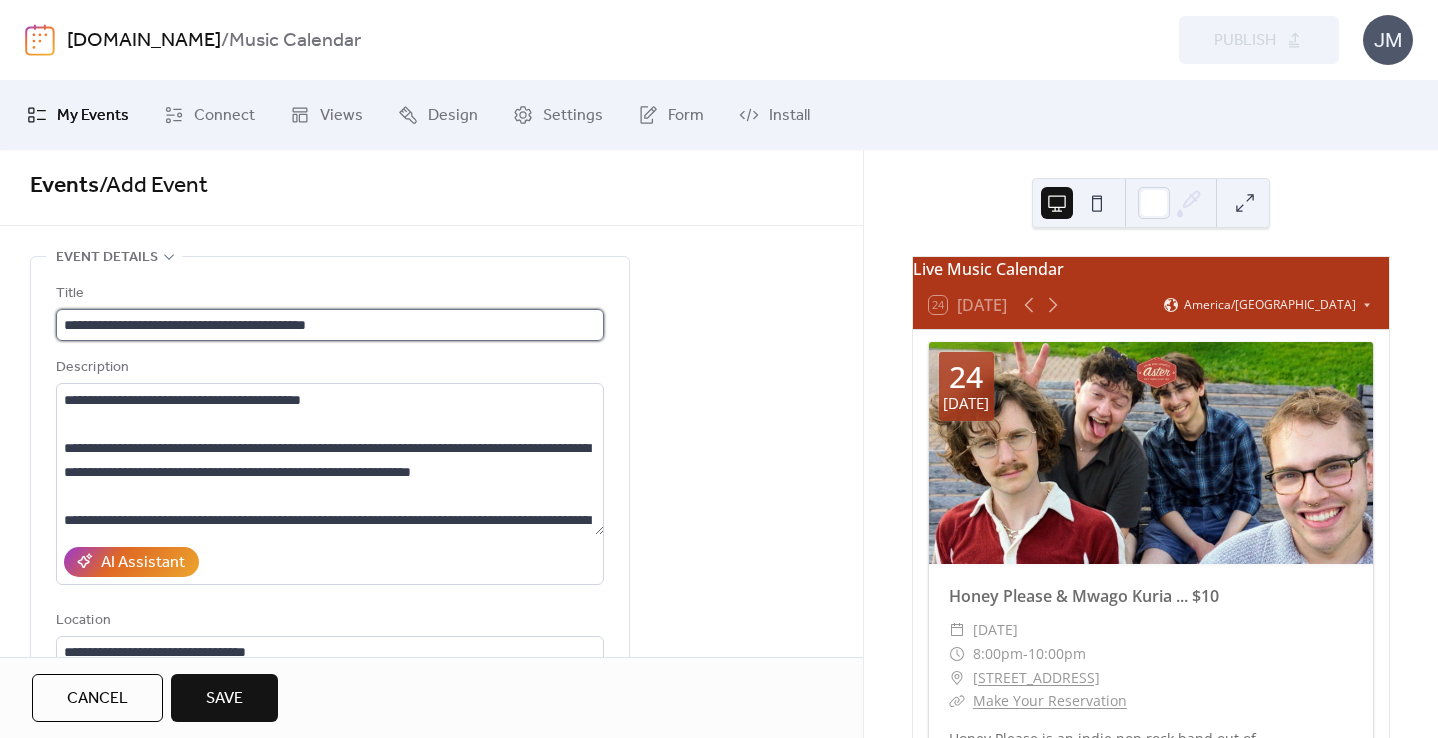 click on "**********" at bounding box center (330, 325) 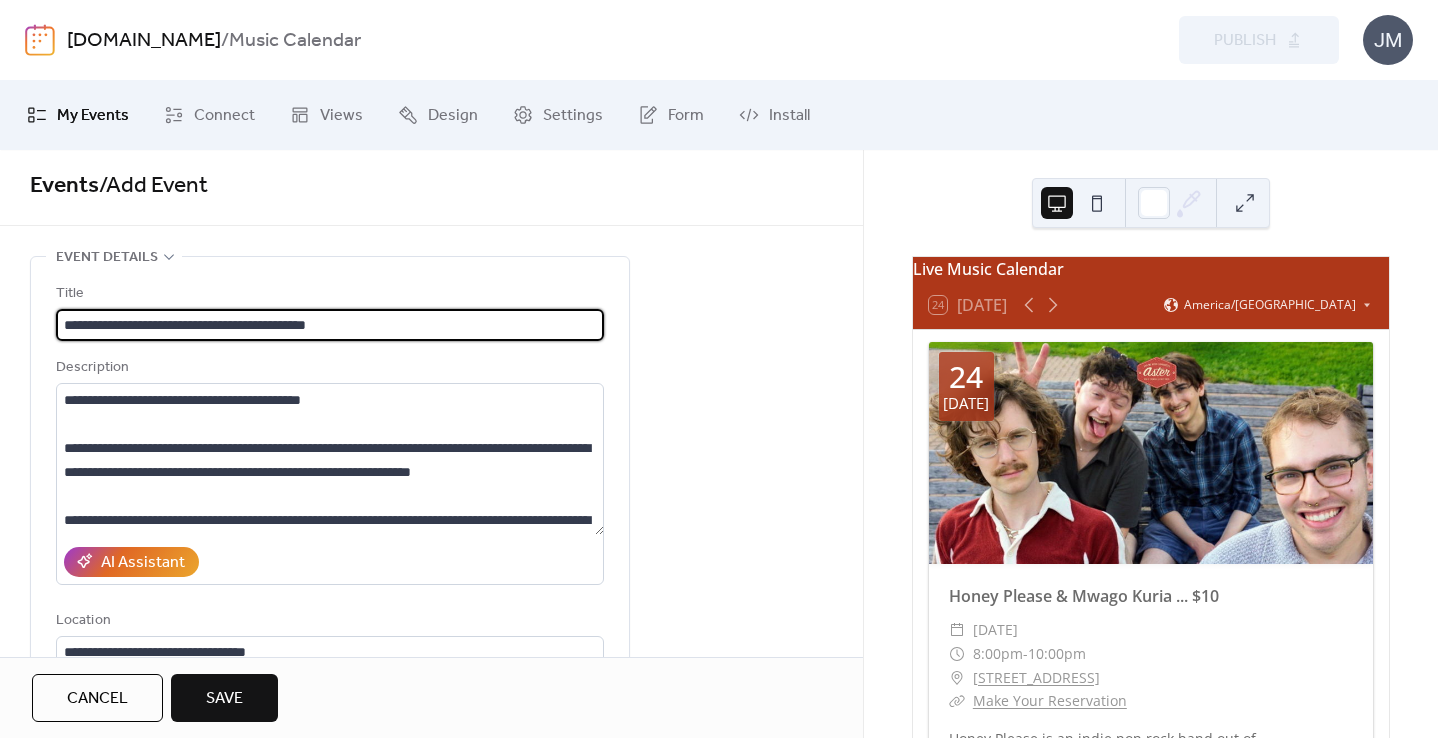 drag, startPoint x: 368, startPoint y: 323, endPoint x: 287, endPoint y: 325, distance: 81.02469 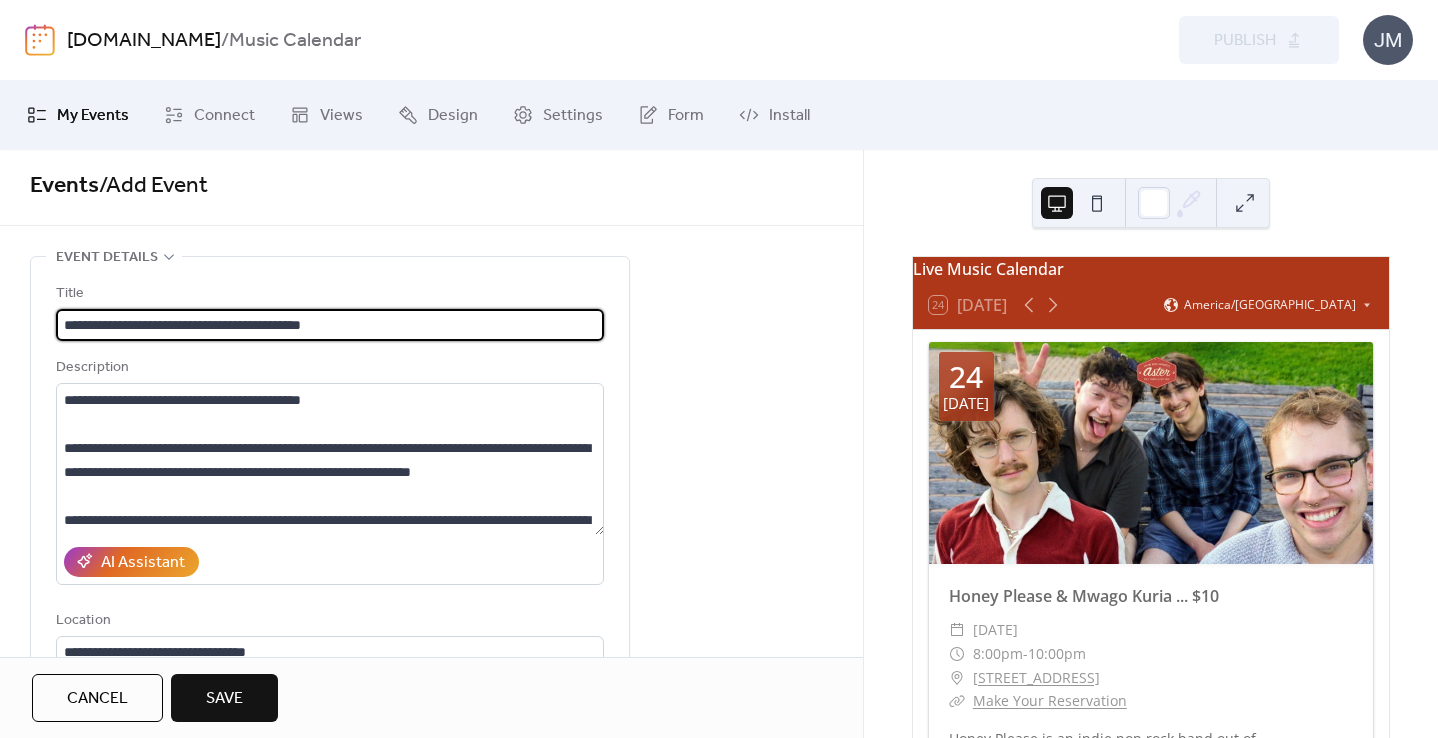click on "**********" at bounding box center [330, 325] 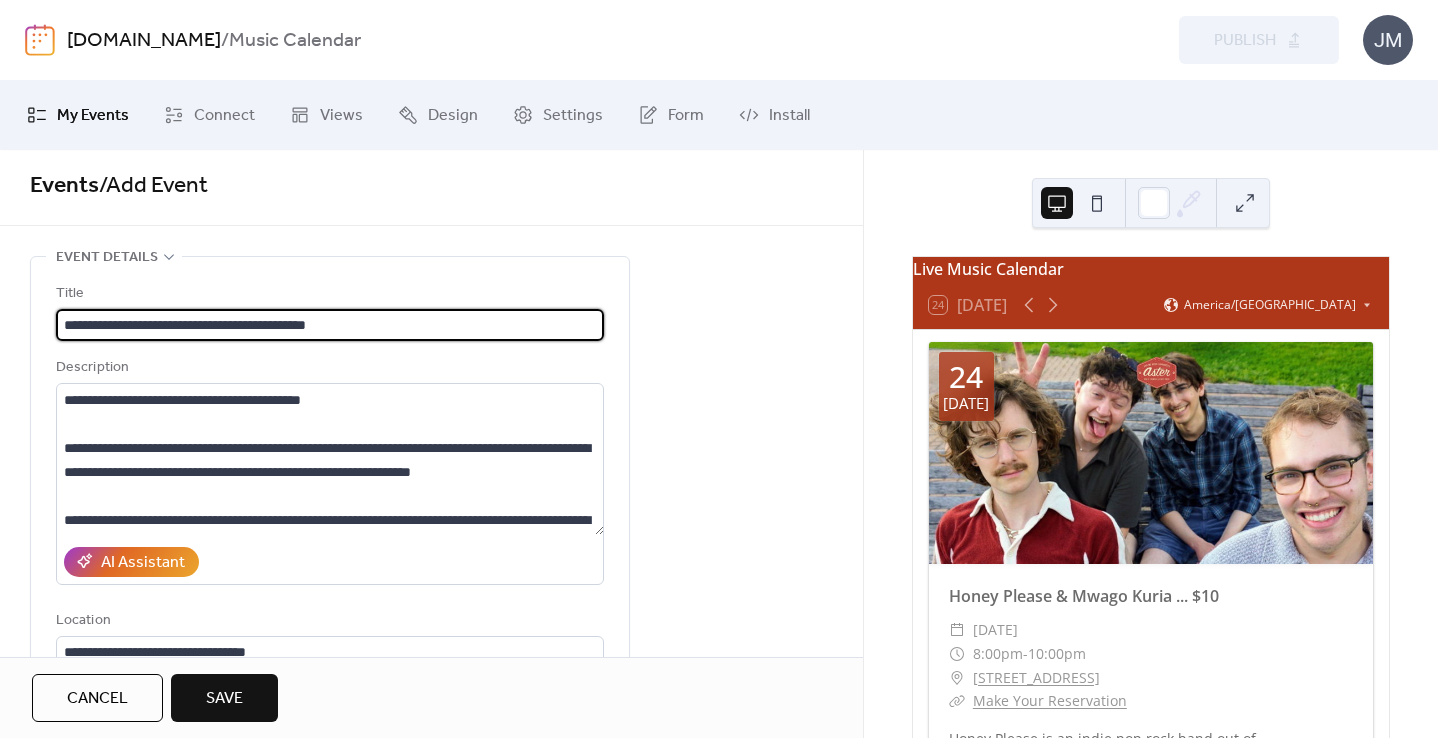 drag, startPoint x: 385, startPoint y: 321, endPoint x: 272, endPoint y: 320, distance: 113.004425 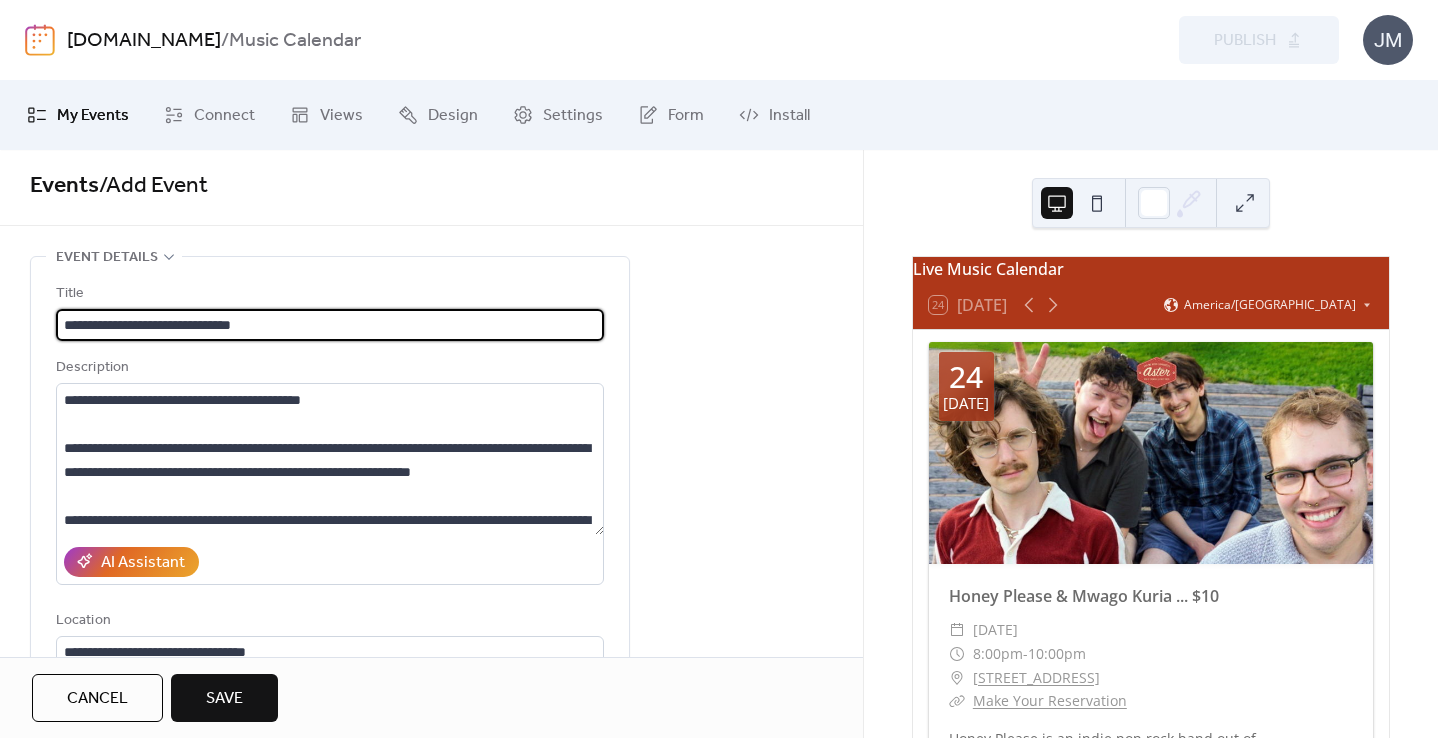 click on "**********" at bounding box center (330, 325) 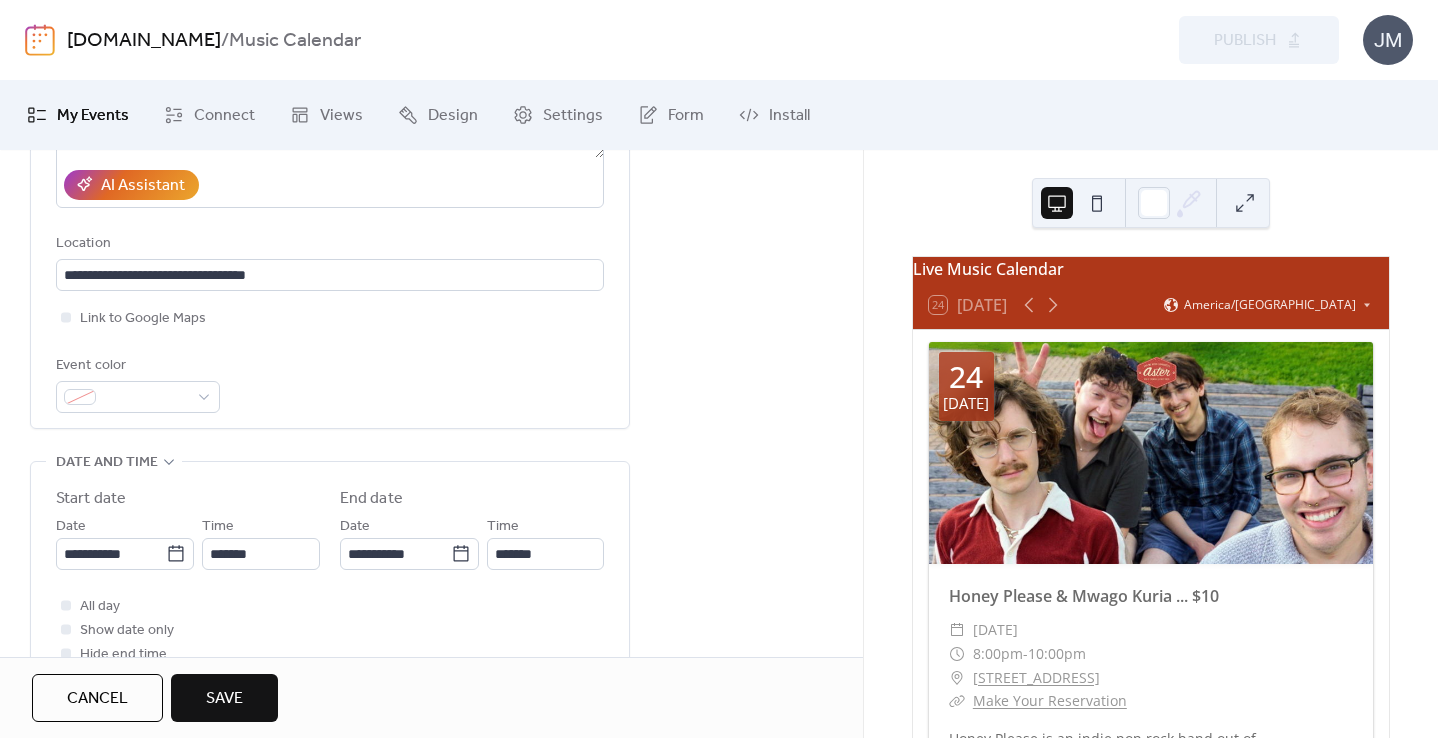 scroll, scrollTop: 0, scrollLeft: 0, axis: both 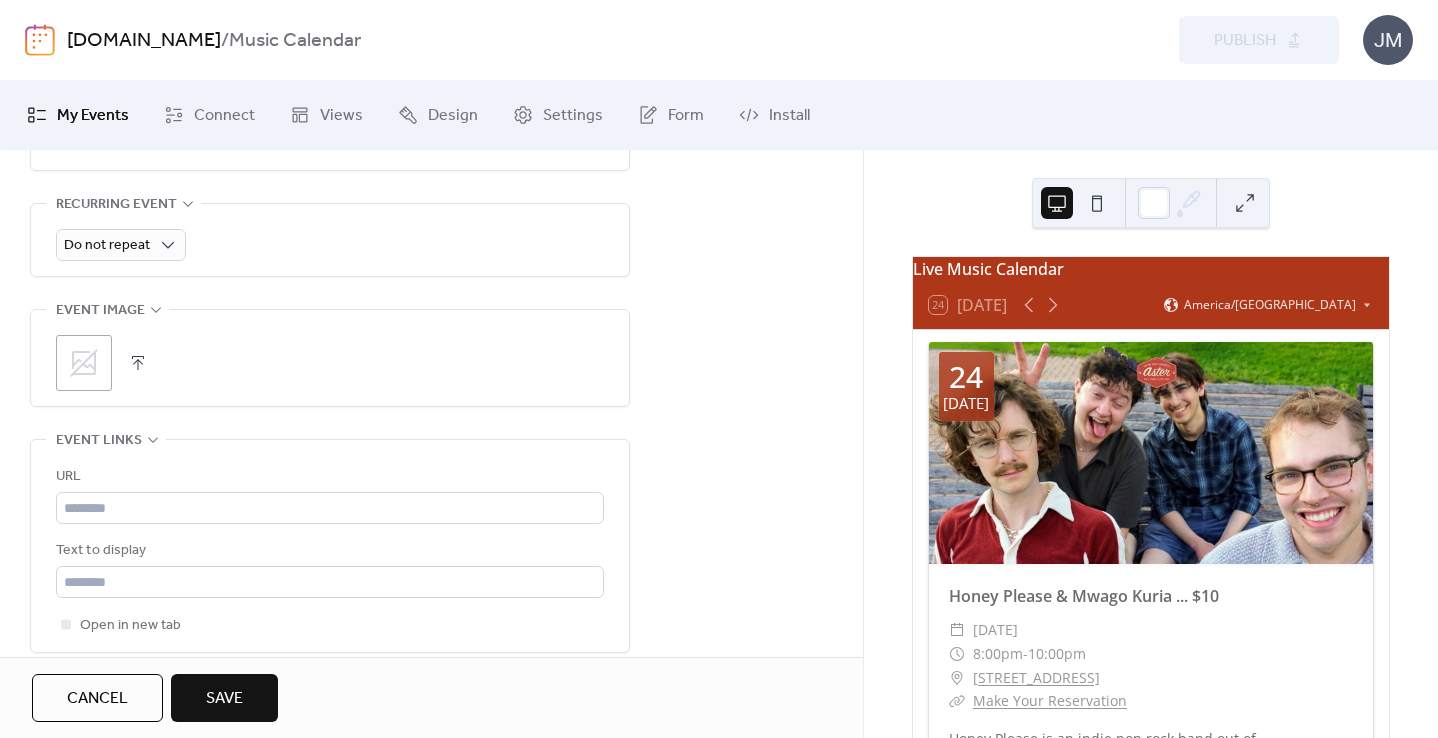 type on "**********" 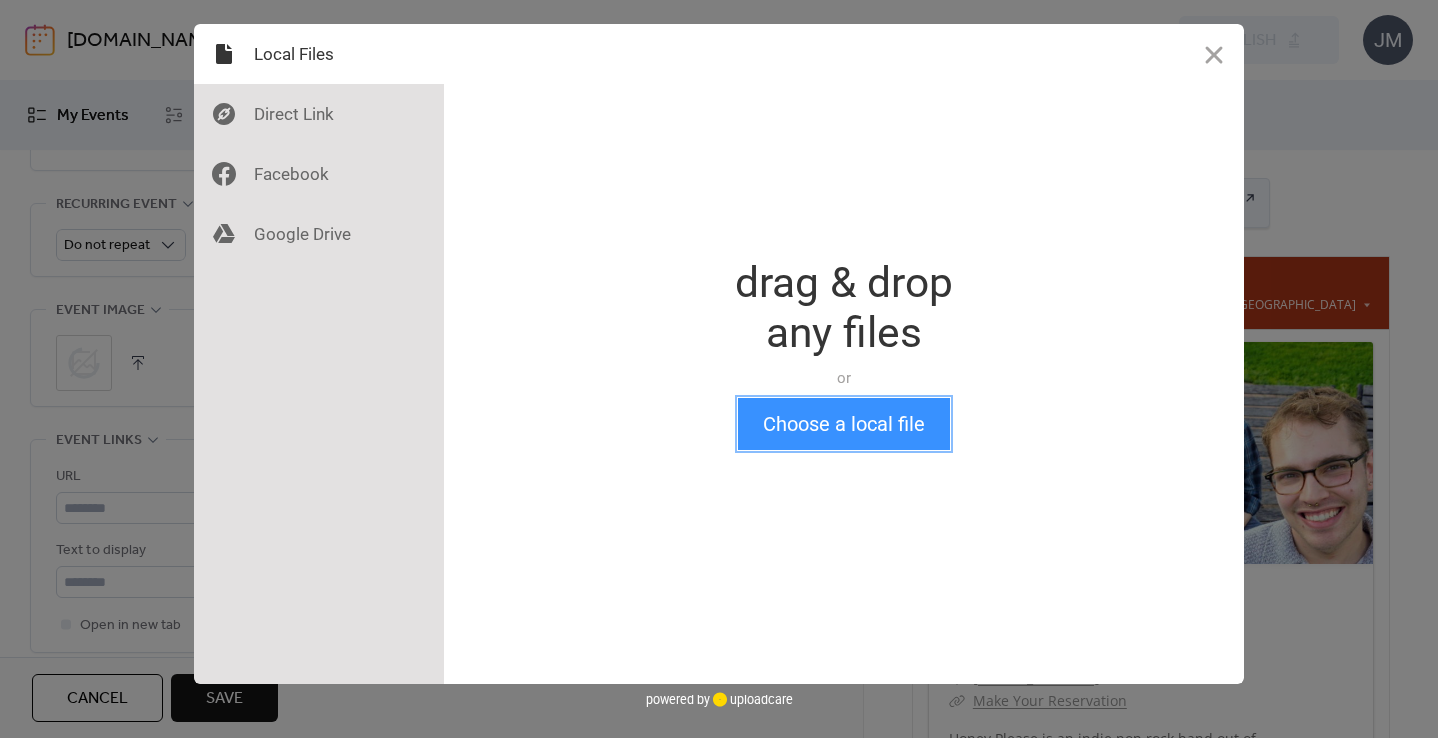 click on "Choose a local file" at bounding box center [844, 424] 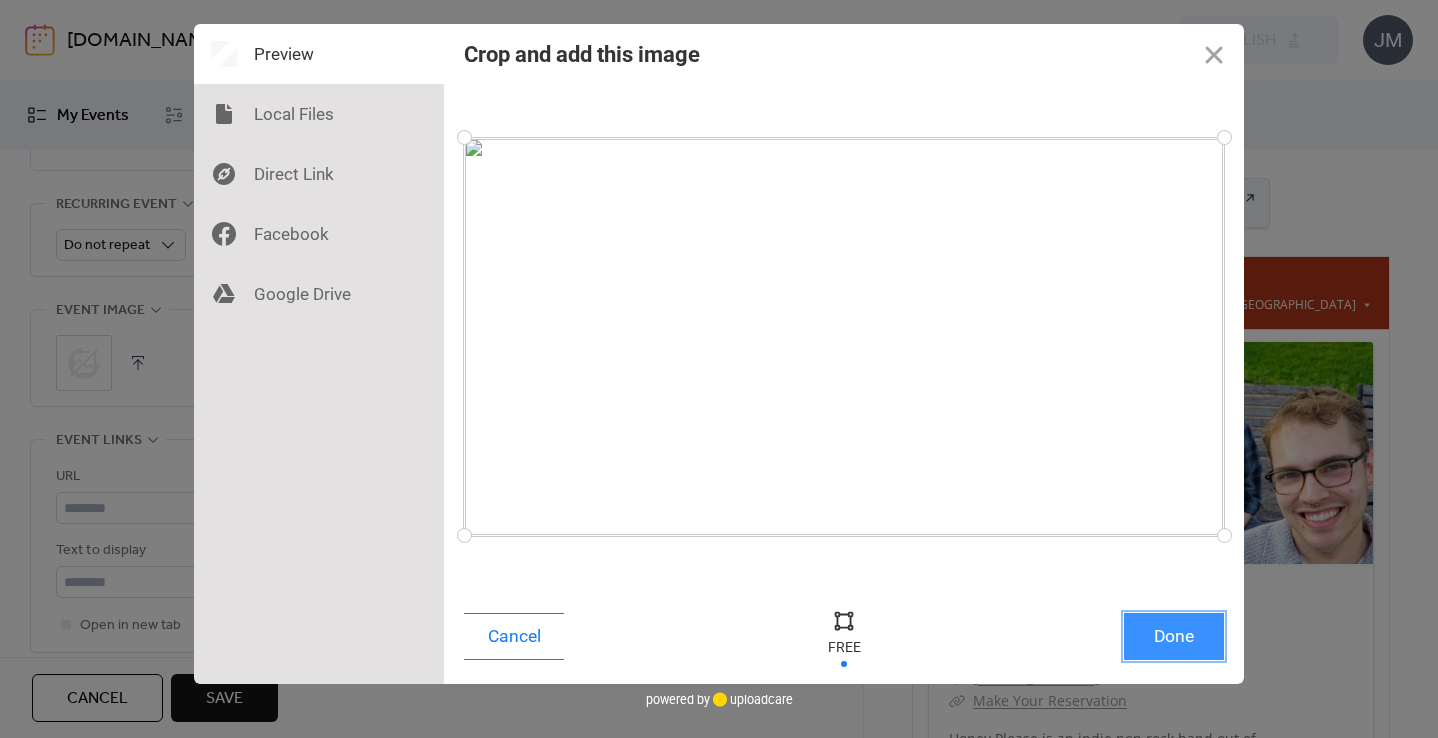 click on "Done" at bounding box center [1174, 636] 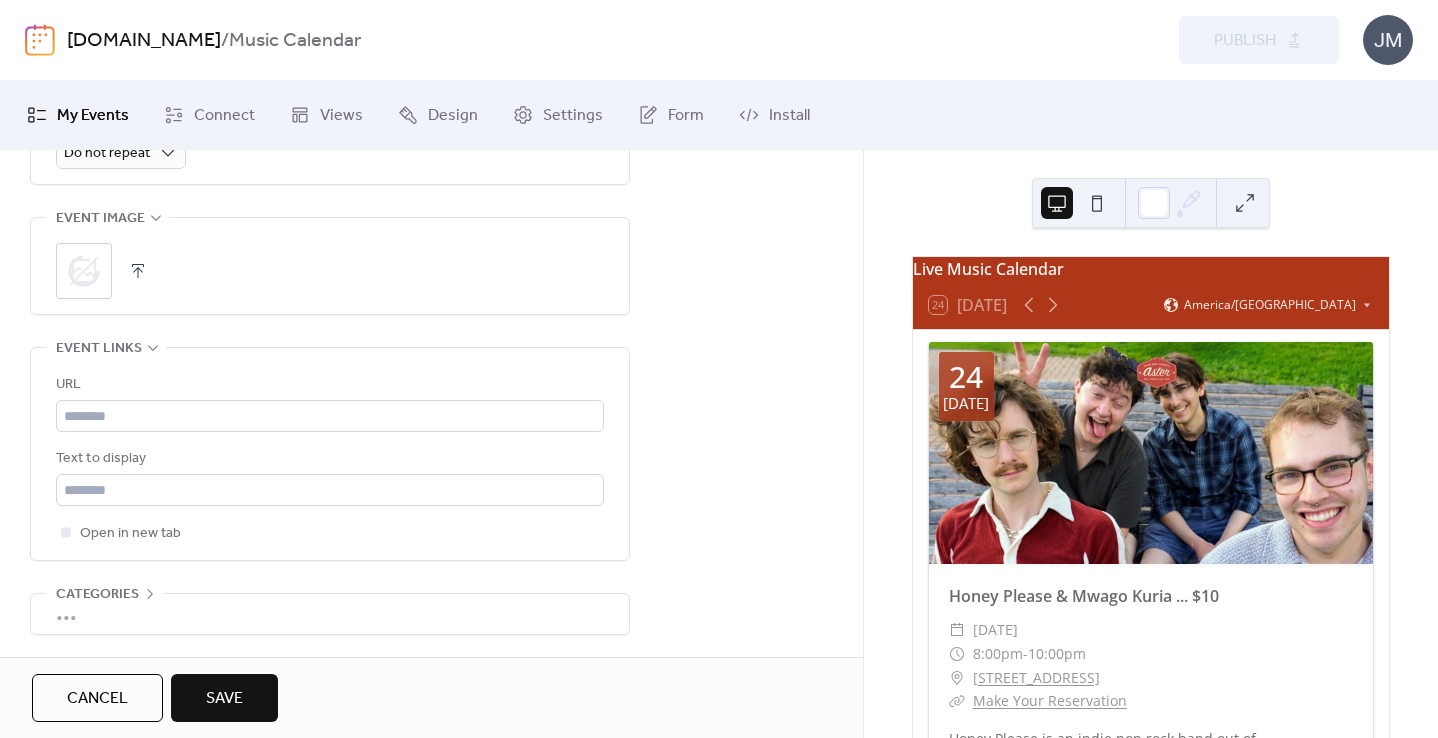 scroll, scrollTop: 988, scrollLeft: 0, axis: vertical 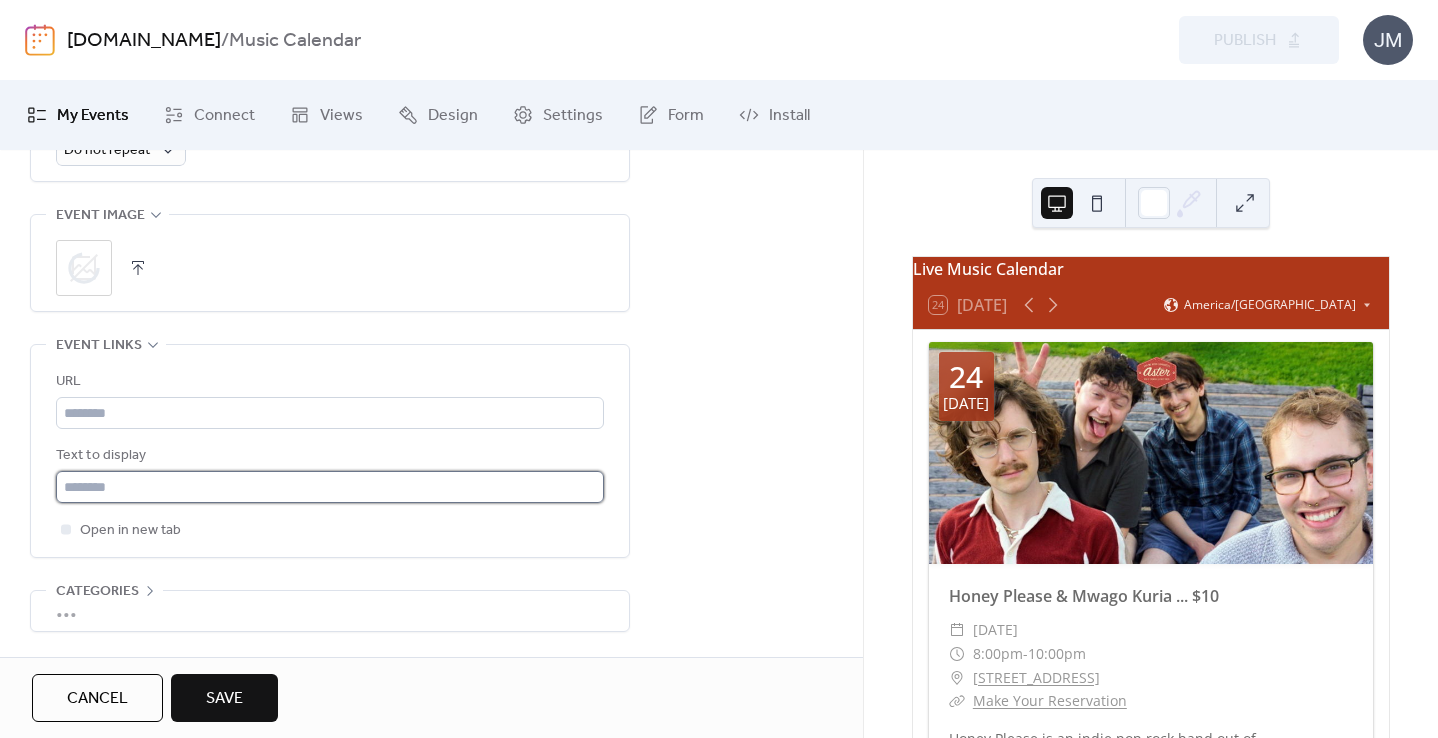 click at bounding box center (330, 487) 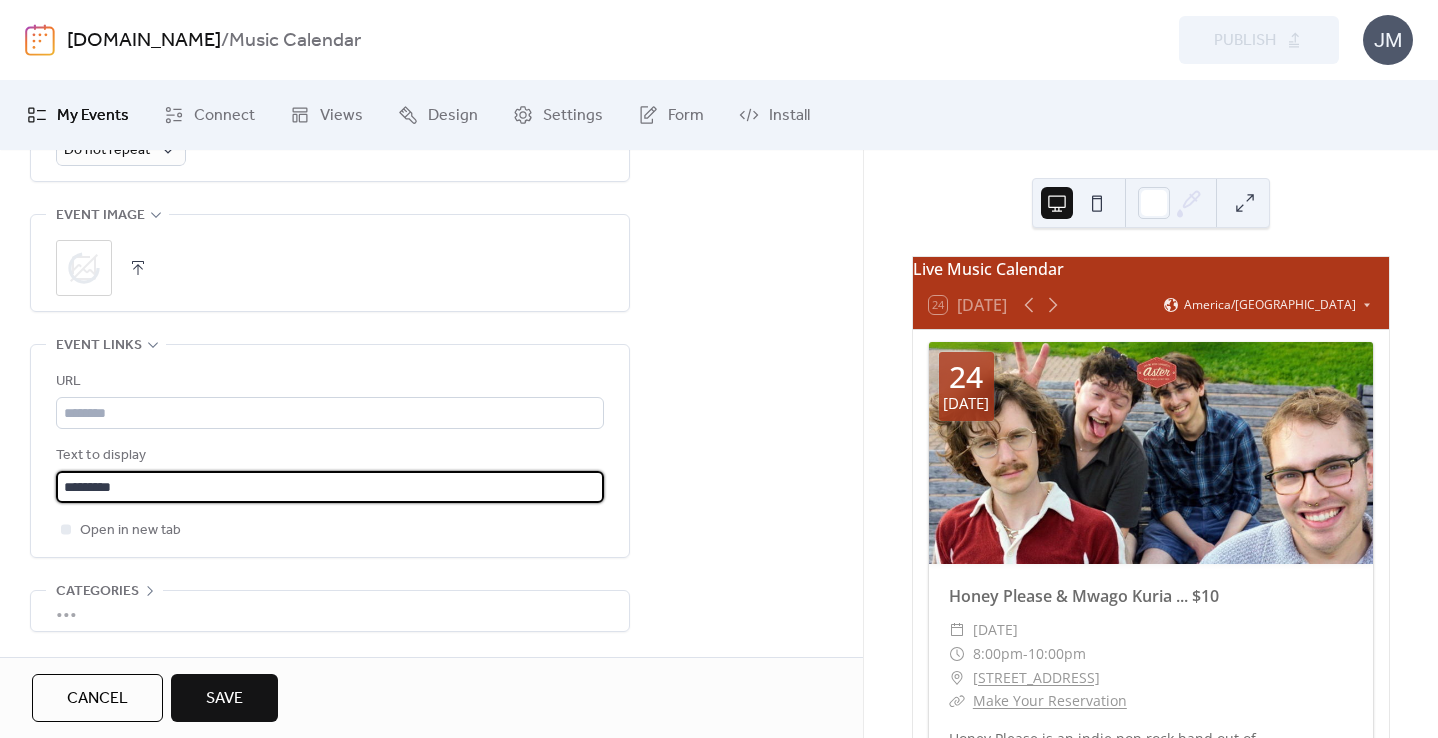 type on "********" 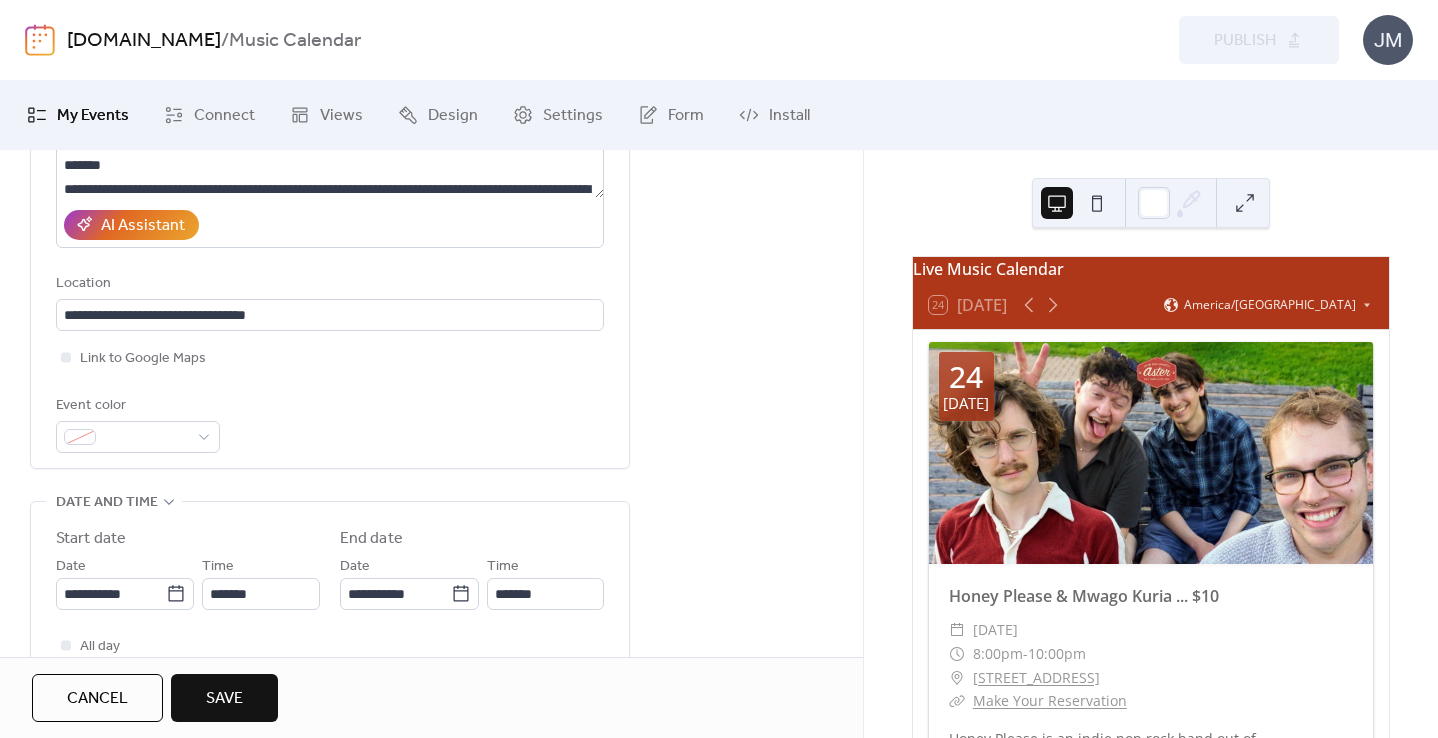 scroll, scrollTop: 0, scrollLeft: 0, axis: both 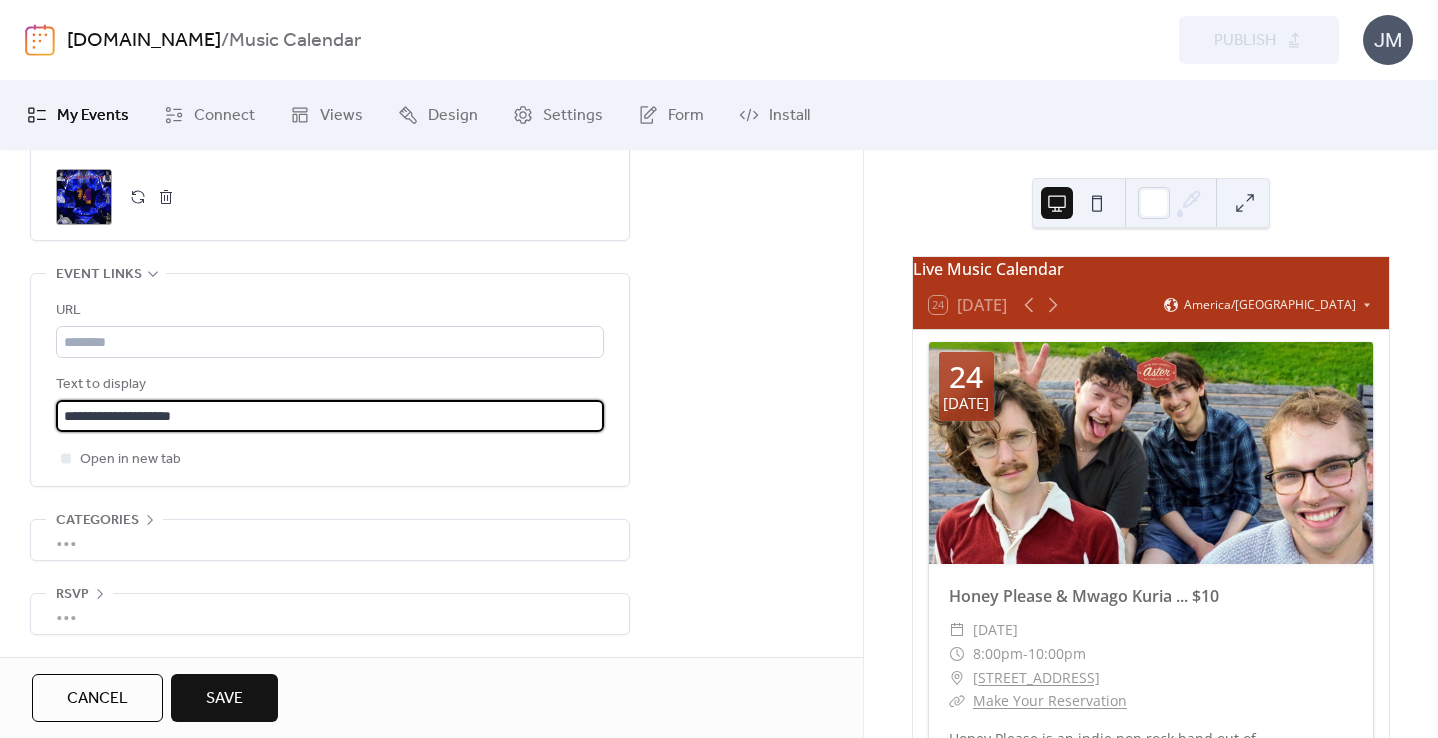 type on "**********" 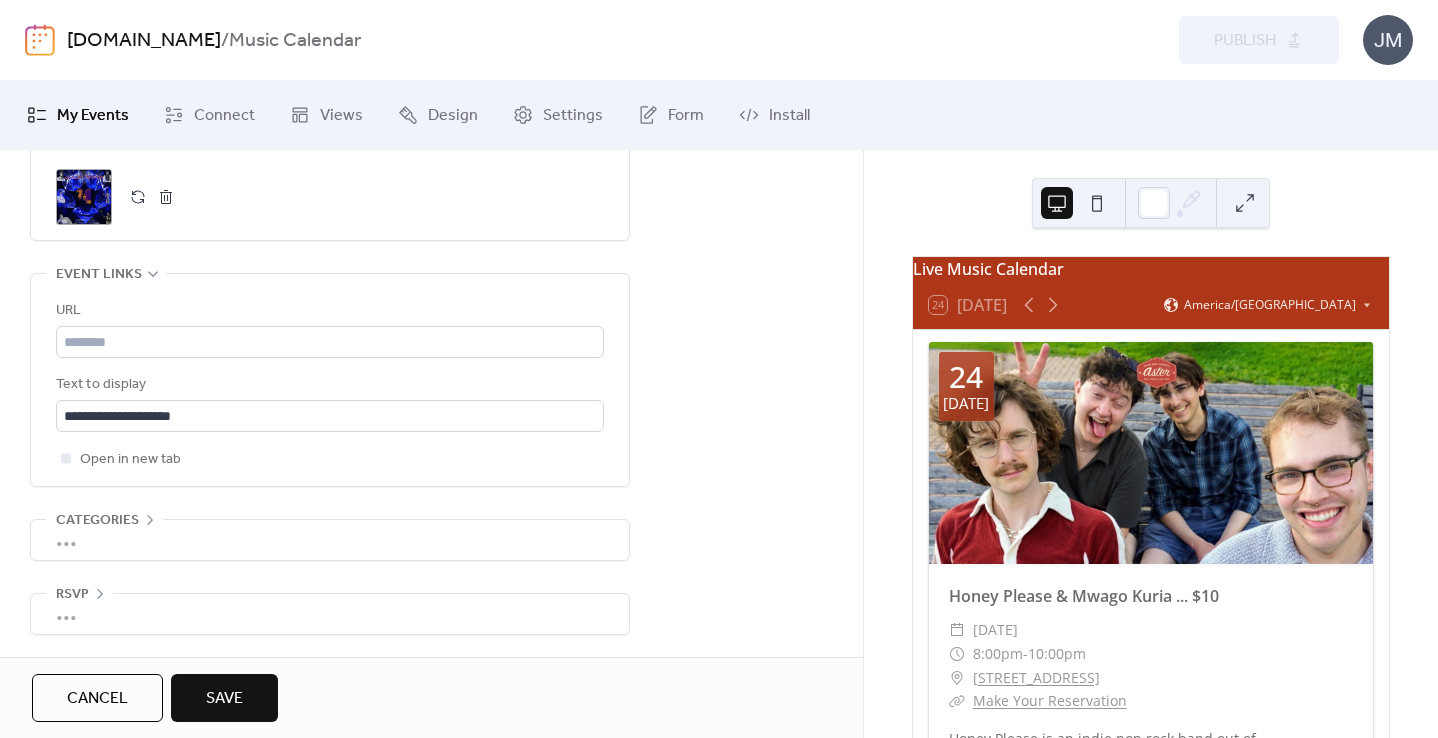 click on "Save" at bounding box center (224, 699) 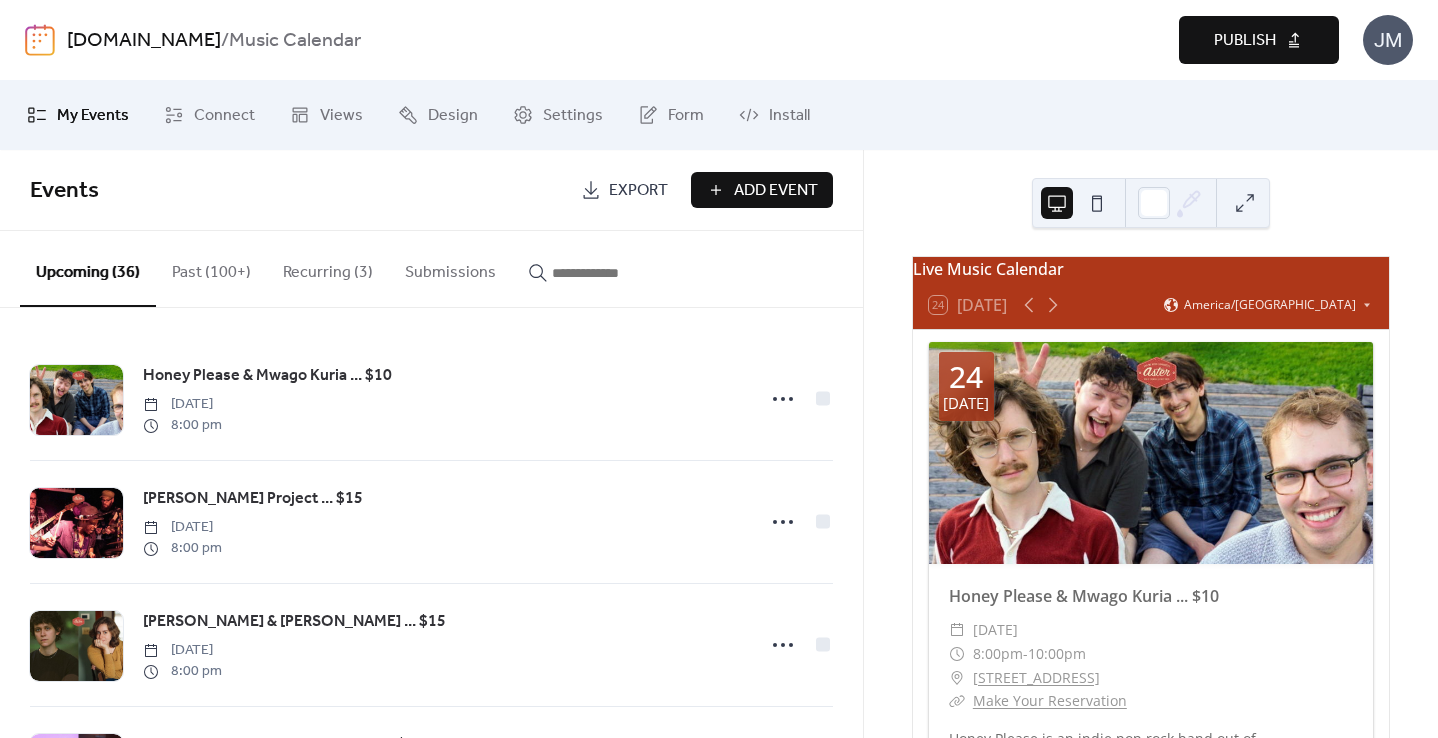click on "Add Event" at bounding box center (762, 190) 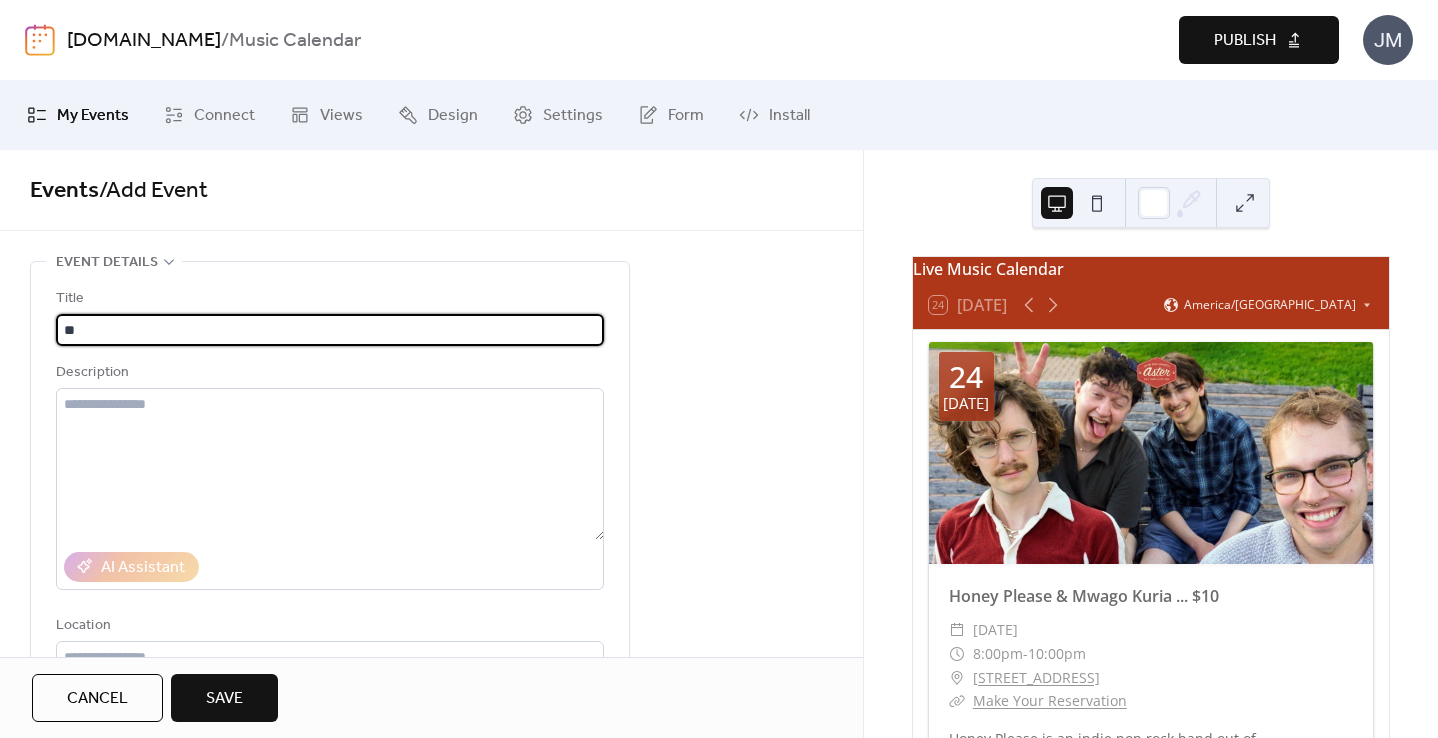 type on "*" 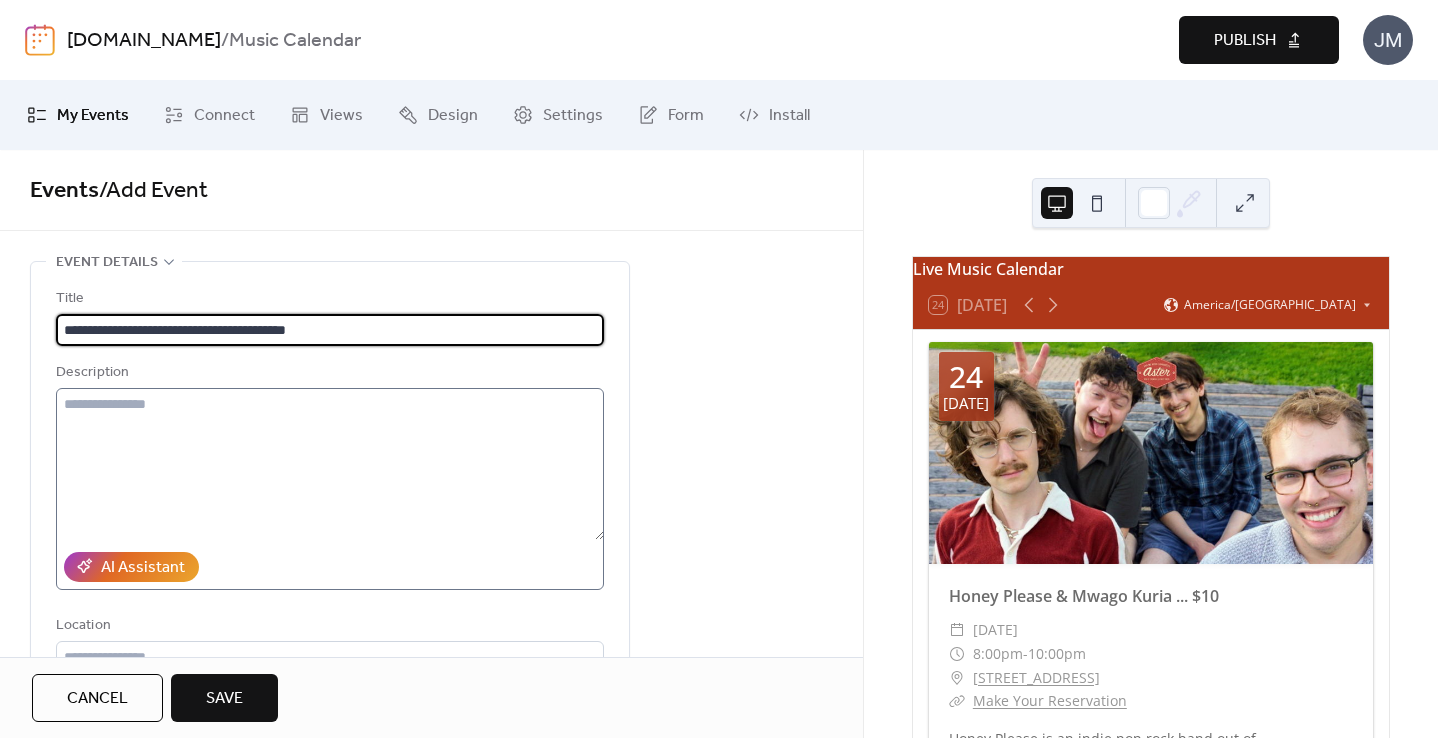 type on "**********" 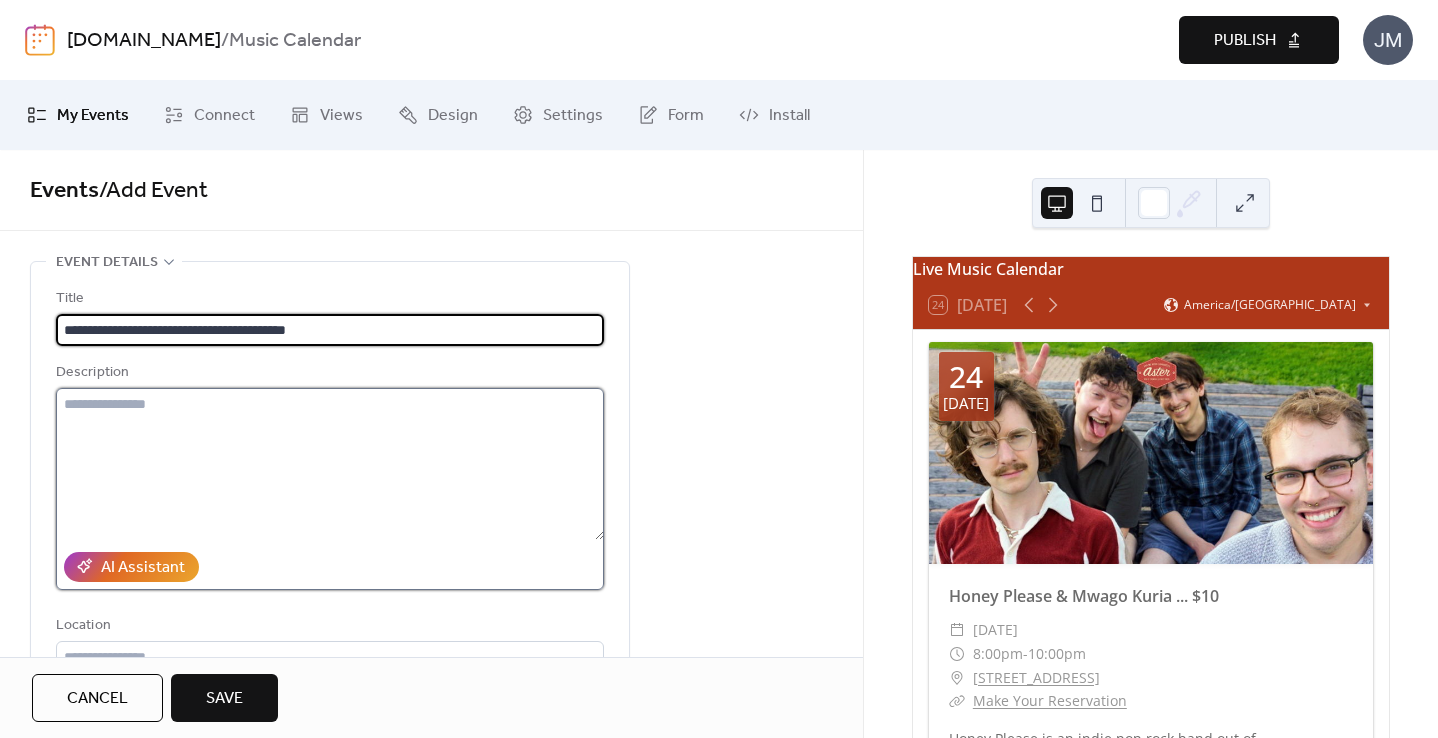 click at bounding box center (330, 464) 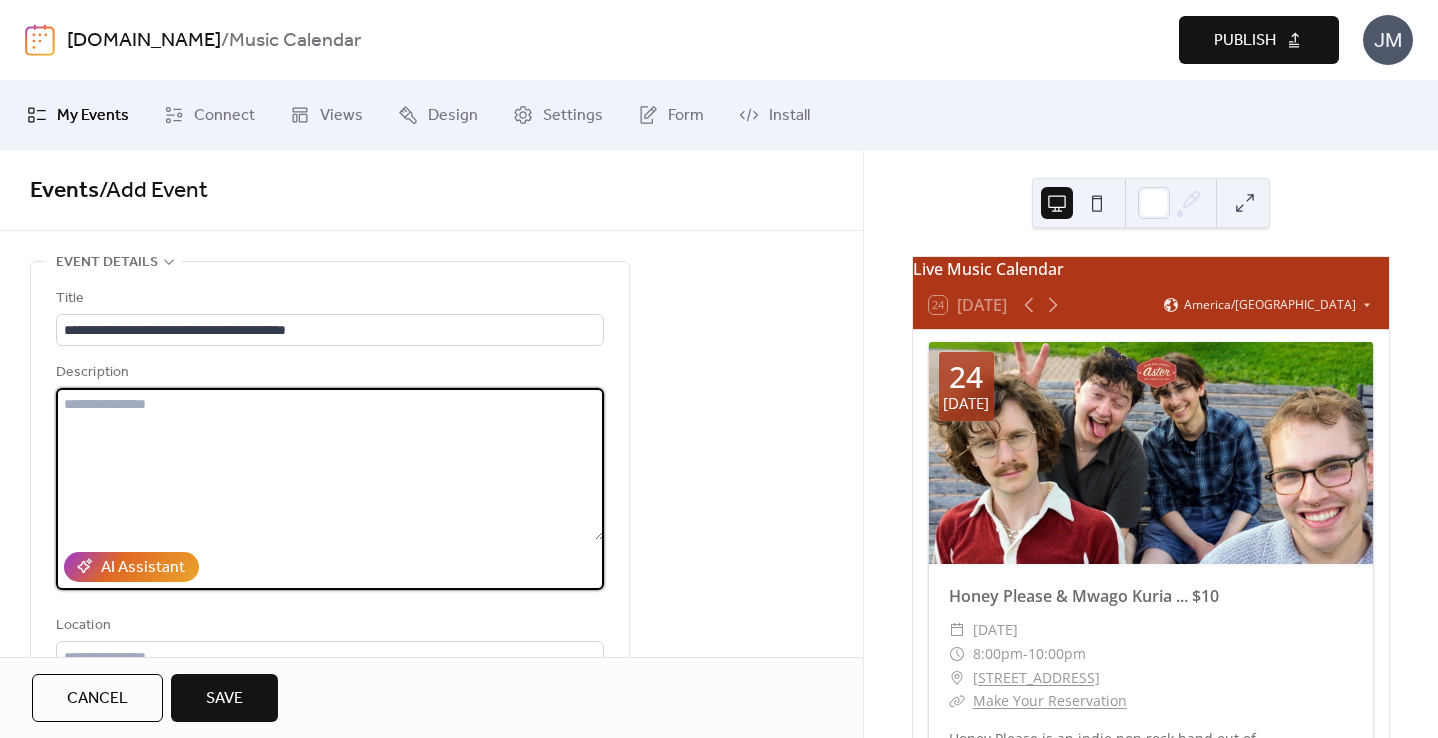 paste on "**********" 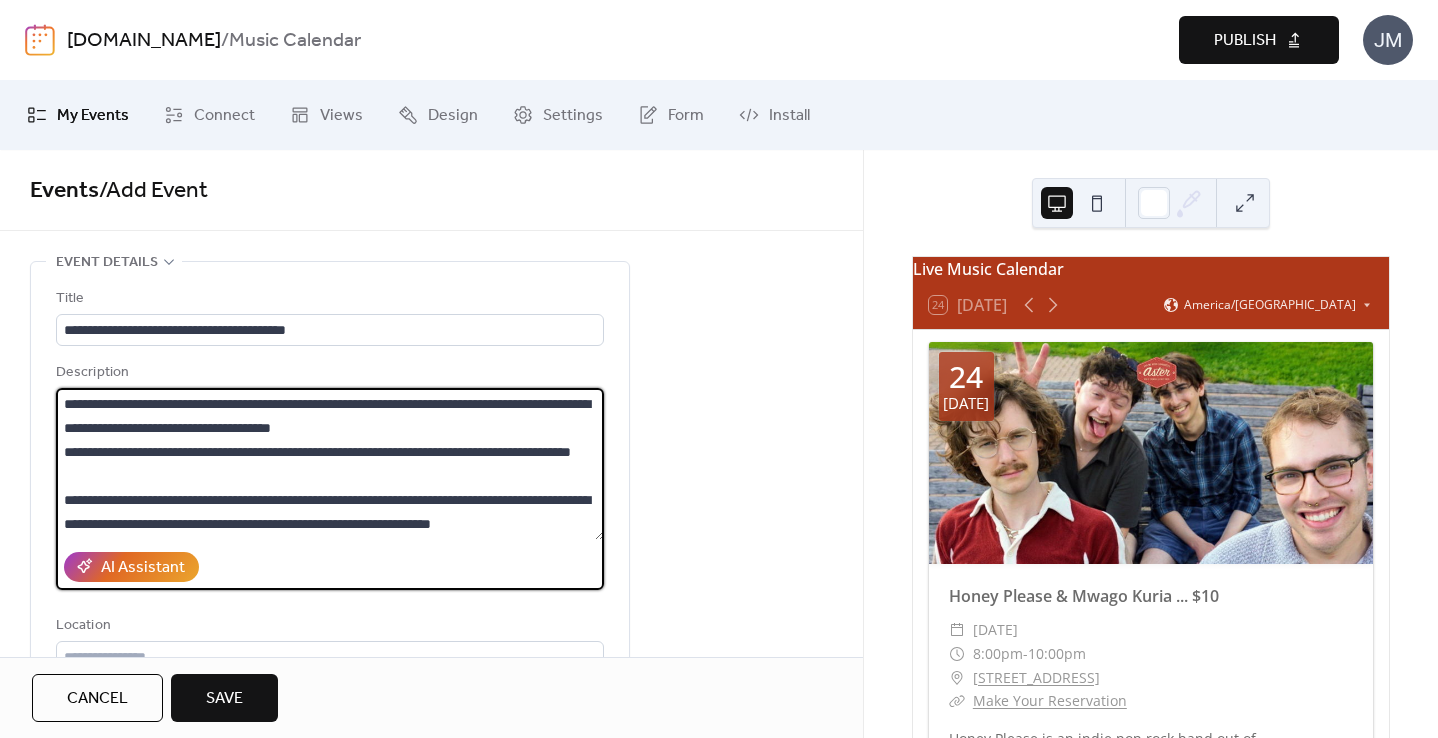 scroll, scrollTop: 552, scrollLeft: 0, axis: vertical 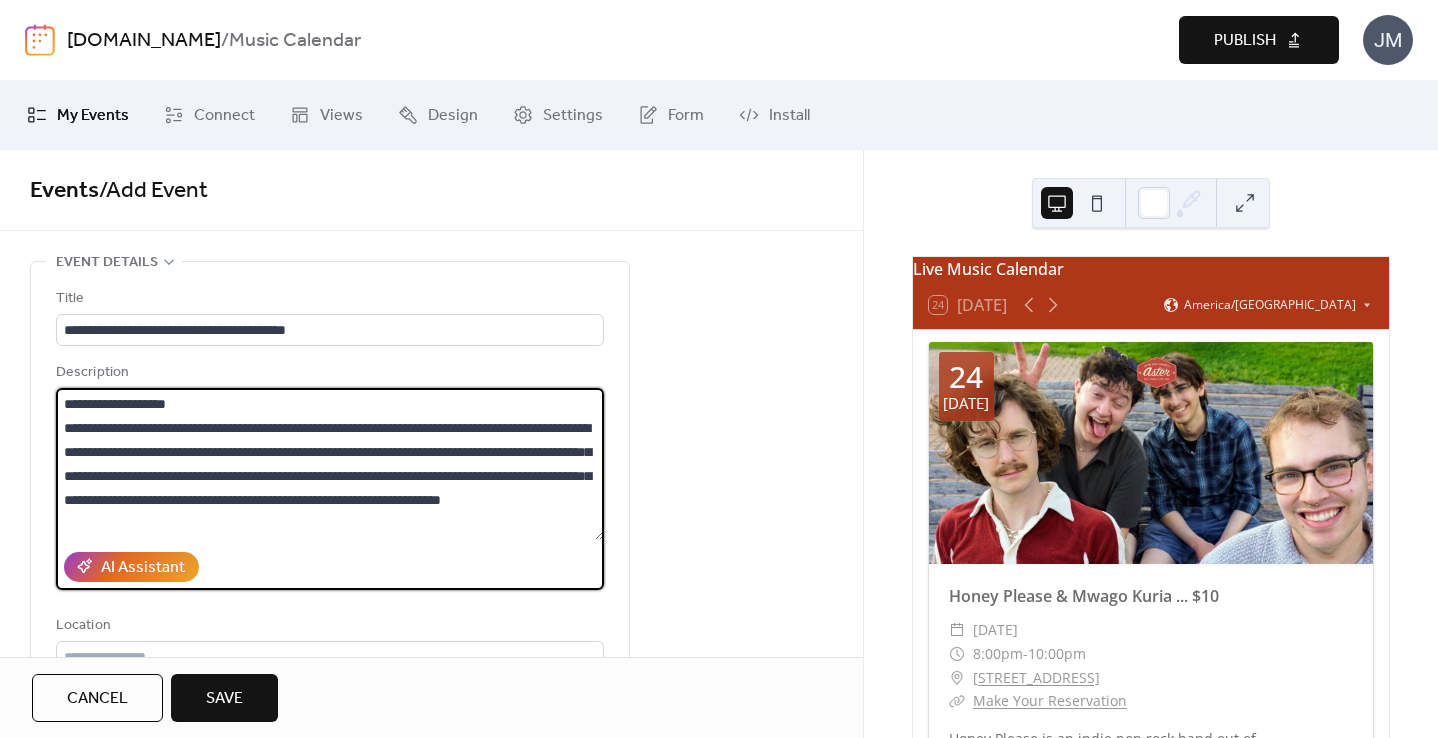 drag, startPoint x: 254, startPoint y: 406, endPoint x: 28, endPoint y: 406, distance: 226 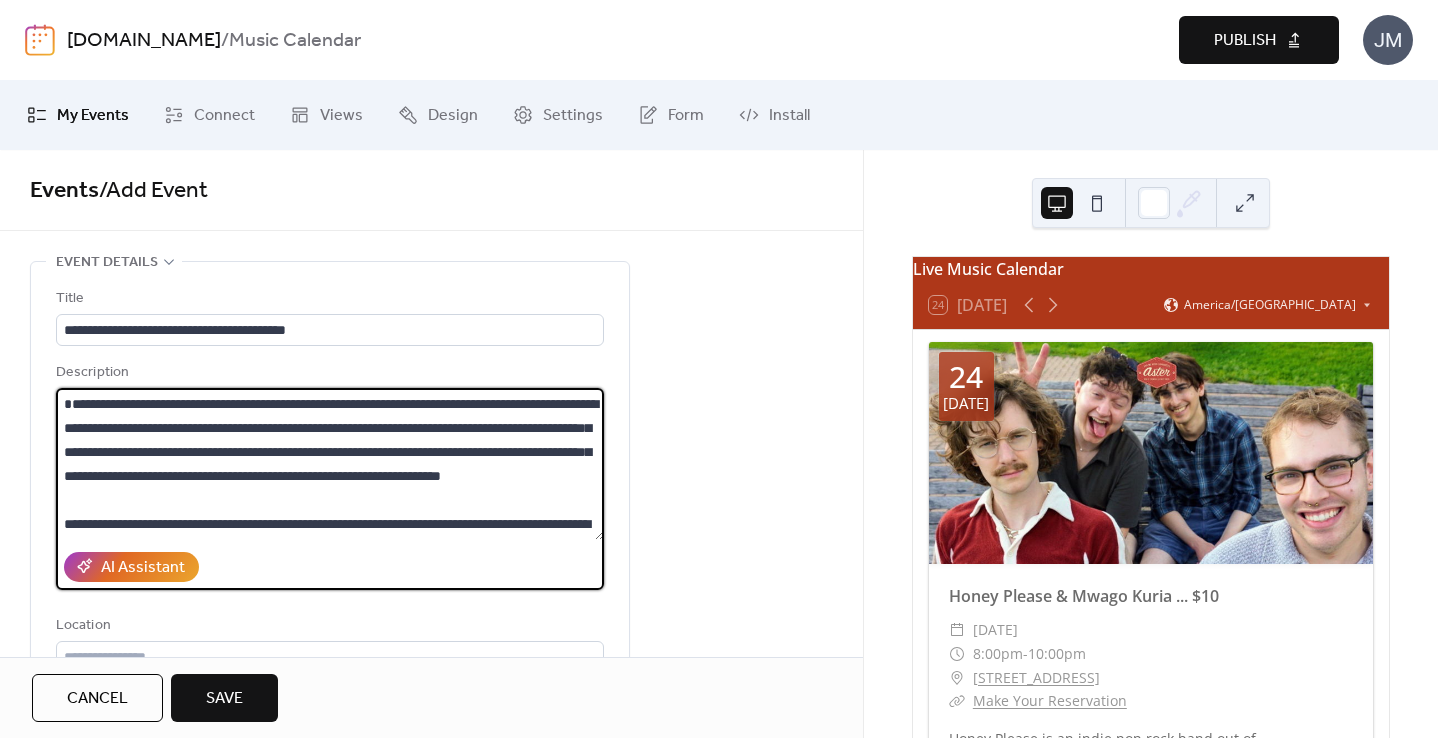 click at bounding box center [330, 464] 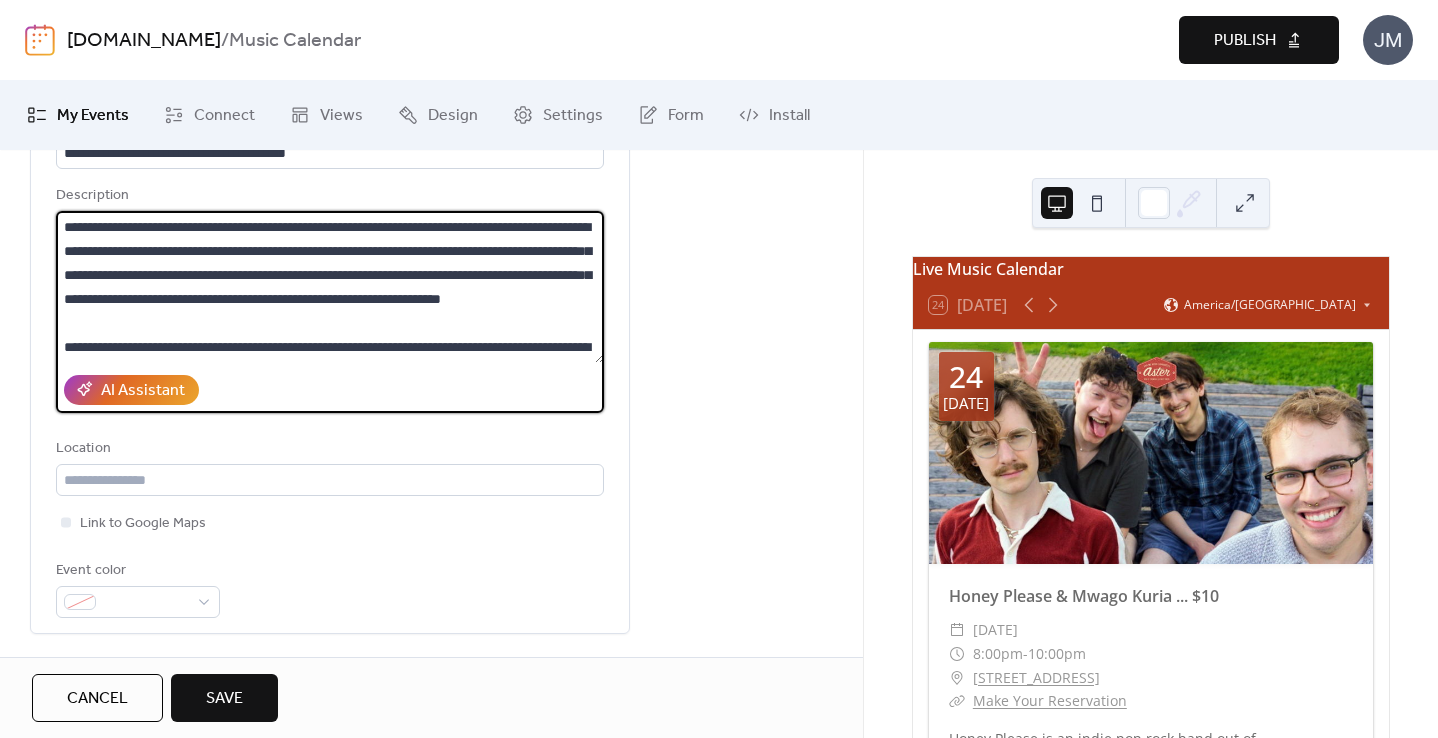 scroll, scrollTop: 134, scrollLeft: 0, axis: vertical 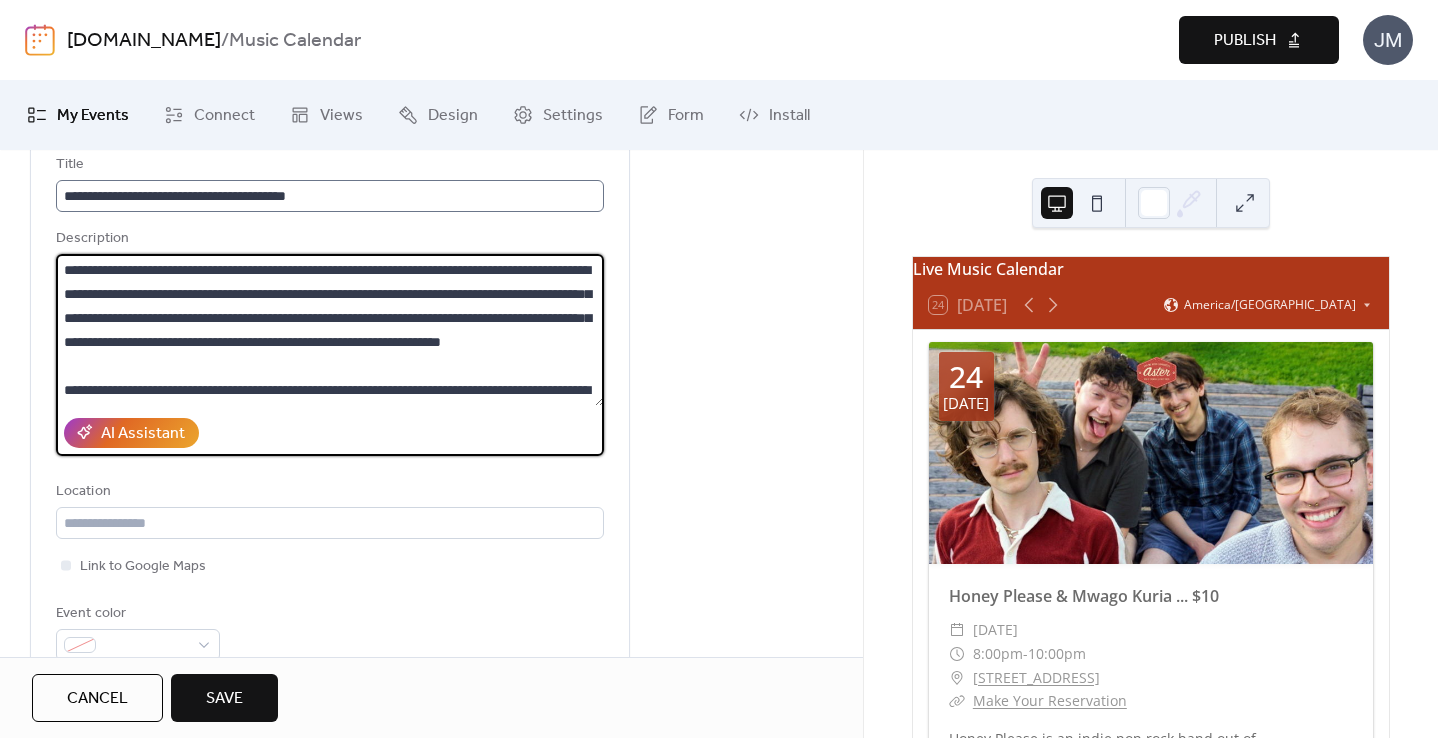 type on "**********" 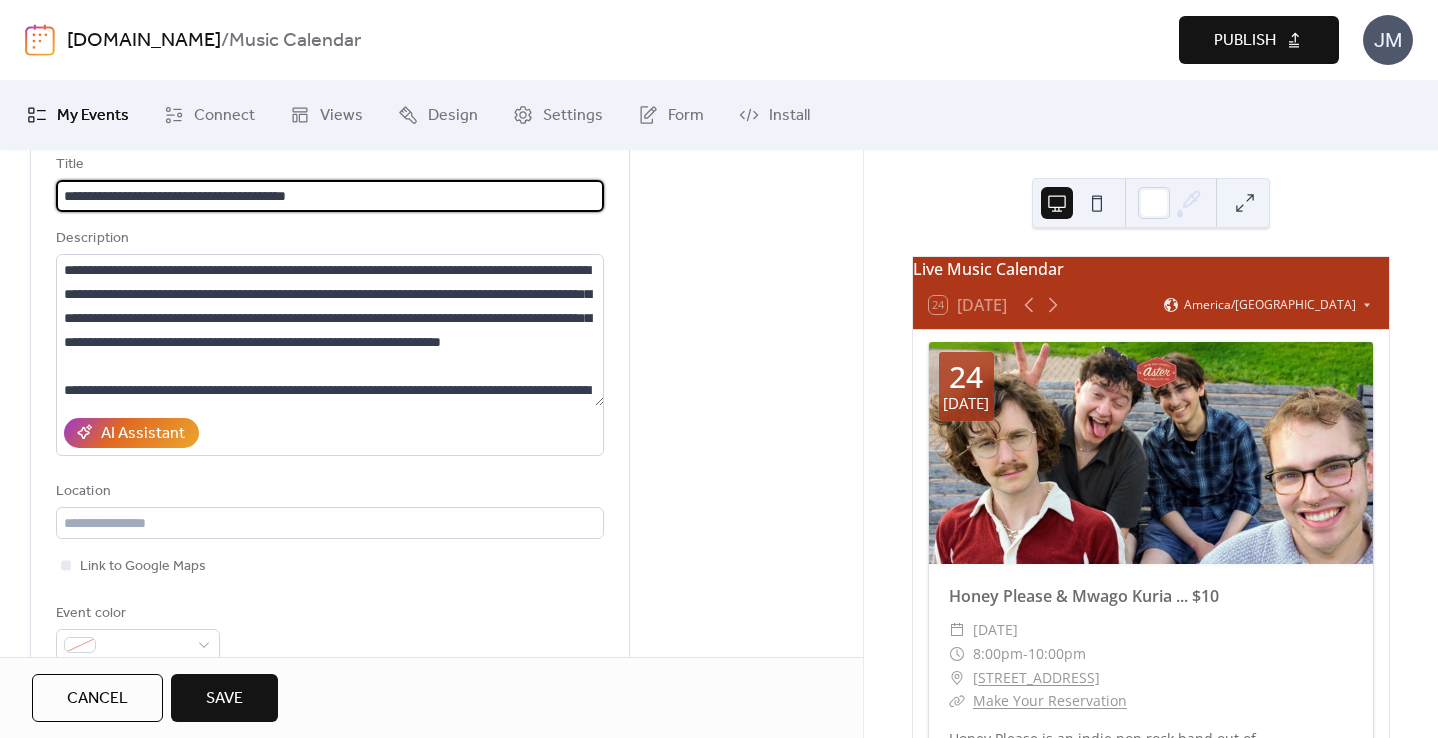 click on "**********" at bounding box center [330, 196] 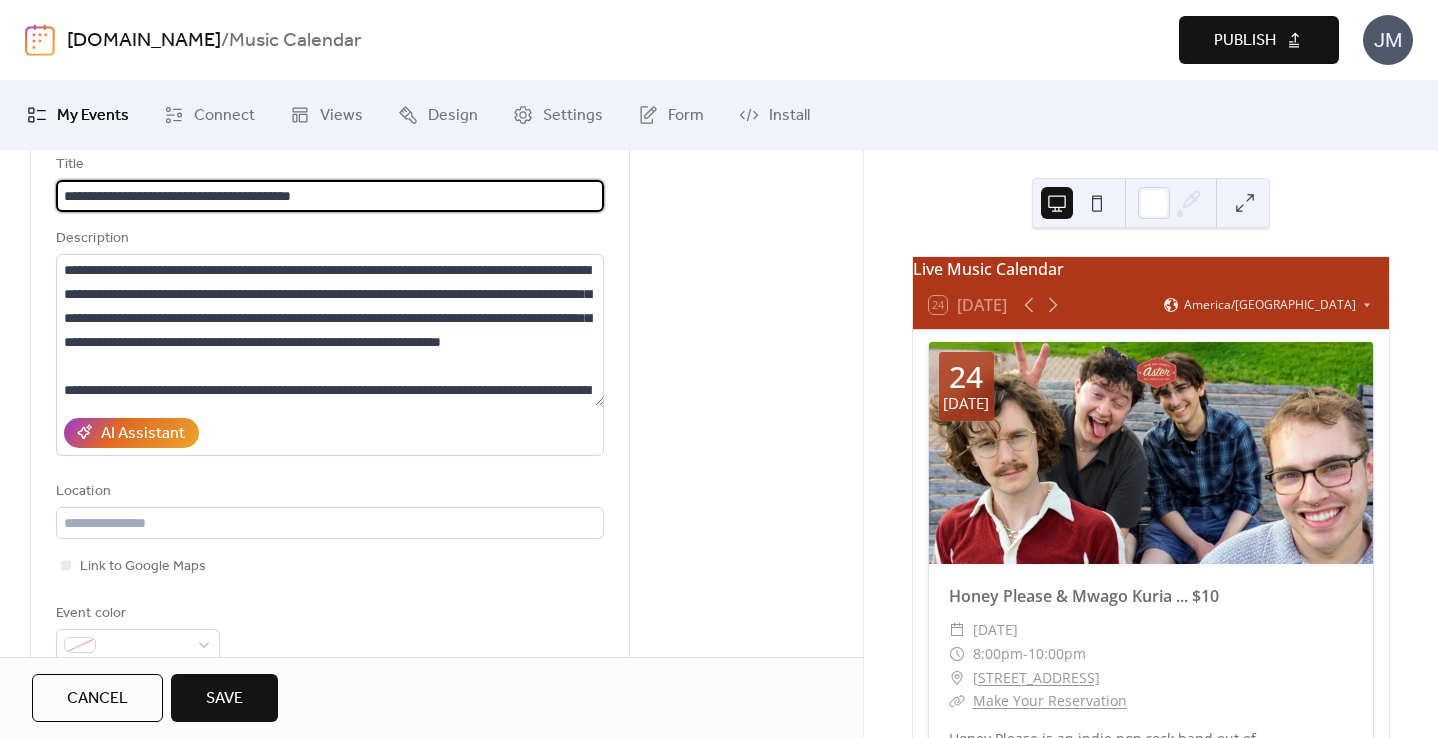 scroll, scrollTop: 275, scrollLeft: 0, axis: vertical 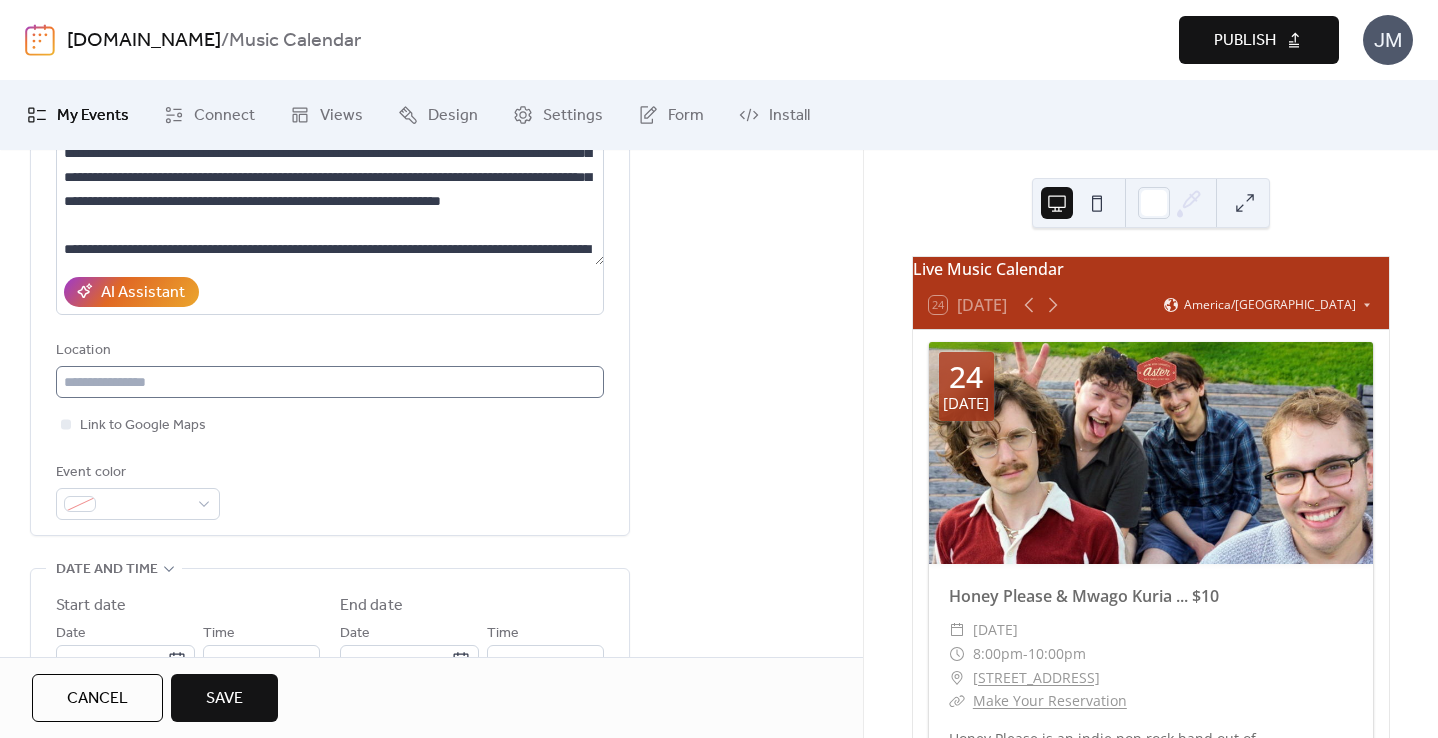 type on "**********" 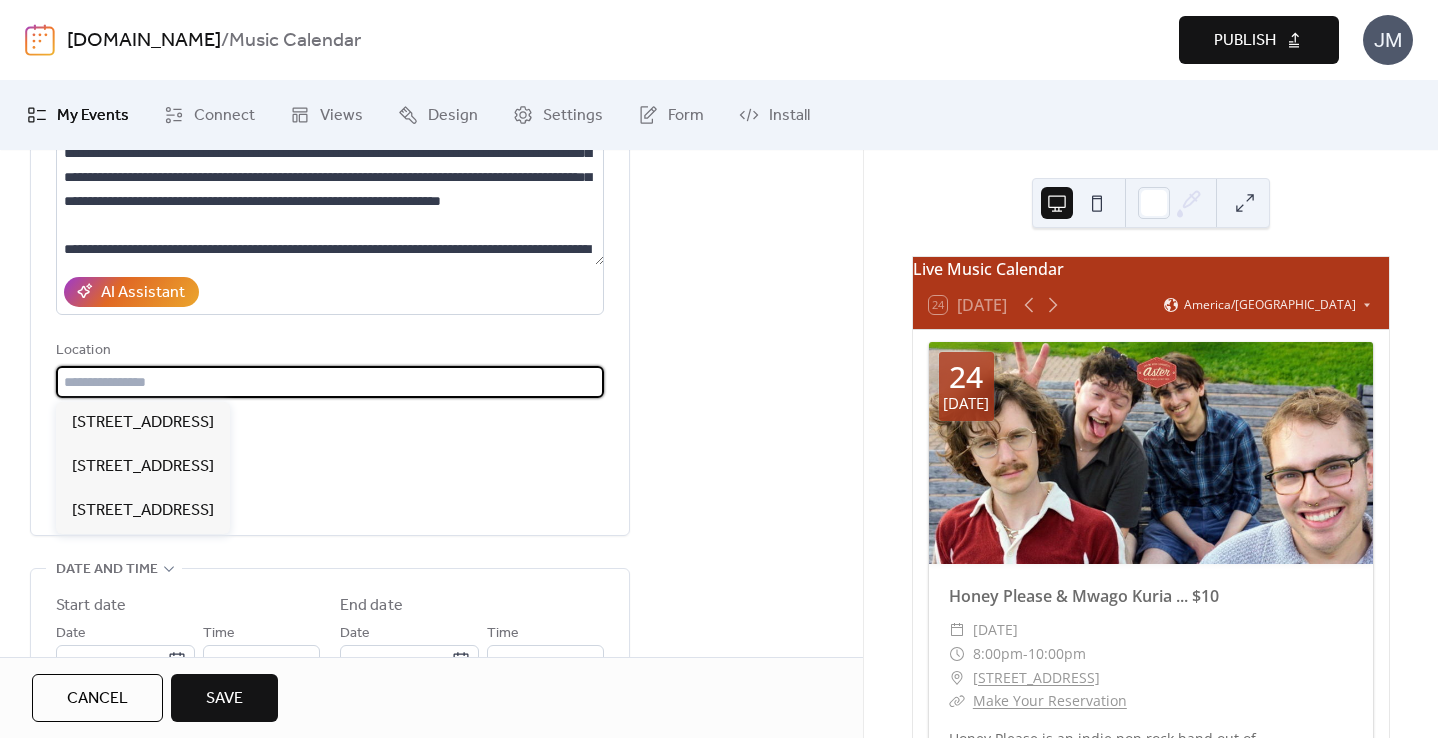 click at bounding box center (330, 382) 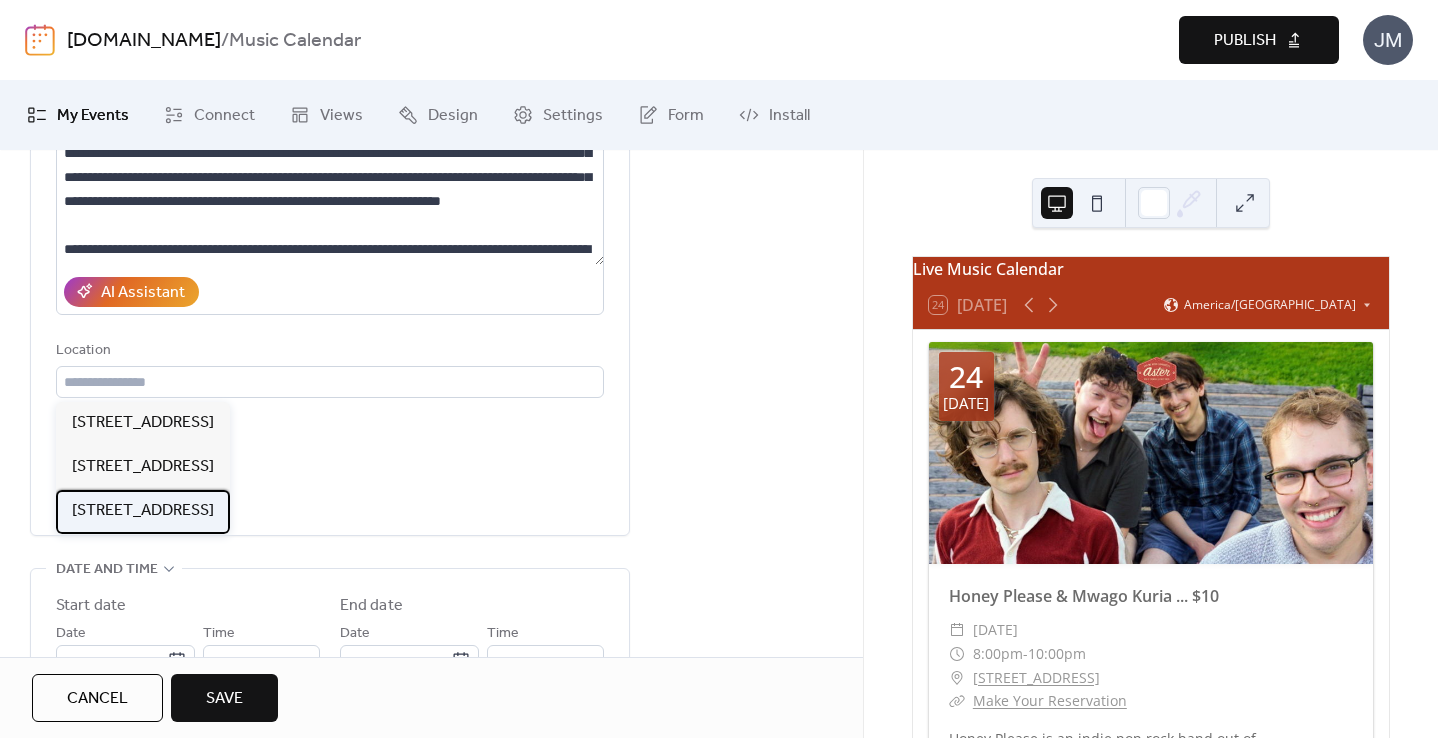 click on "[STREET_ADDRESS]" at bounding box center (143, 511) 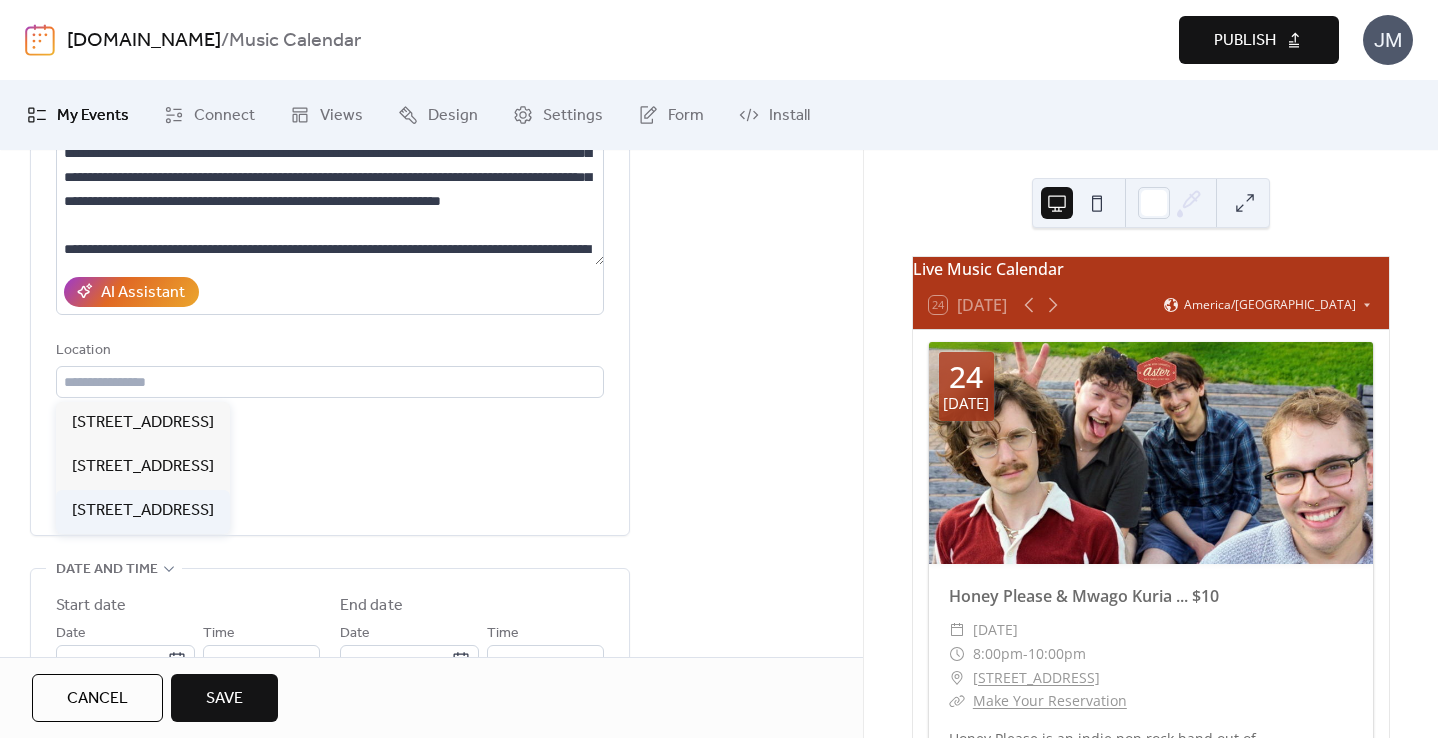 type on "**********" 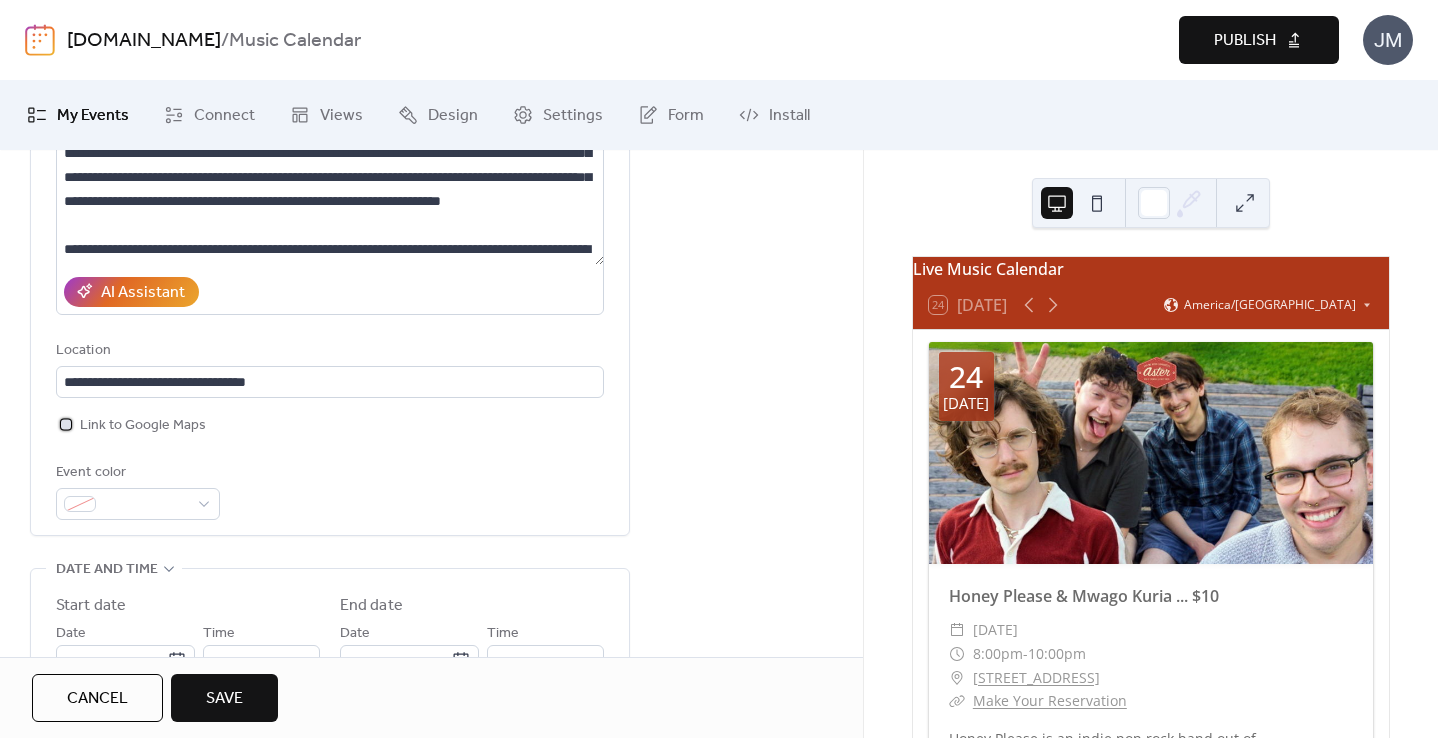 click on "Link to Google Maps" at bounding box center [143, 426] 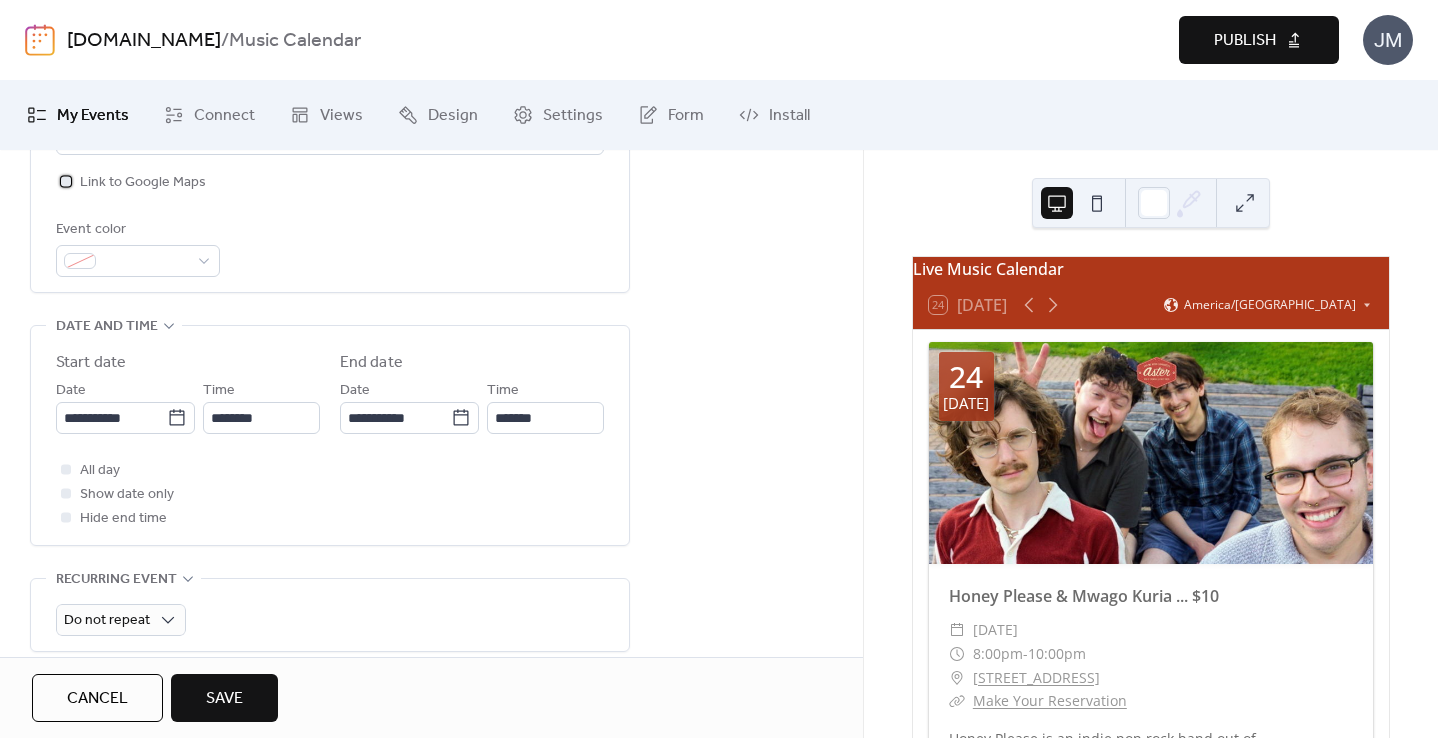 scroll, scrollTop: 523, scrollLeft: 0, axis: vertical 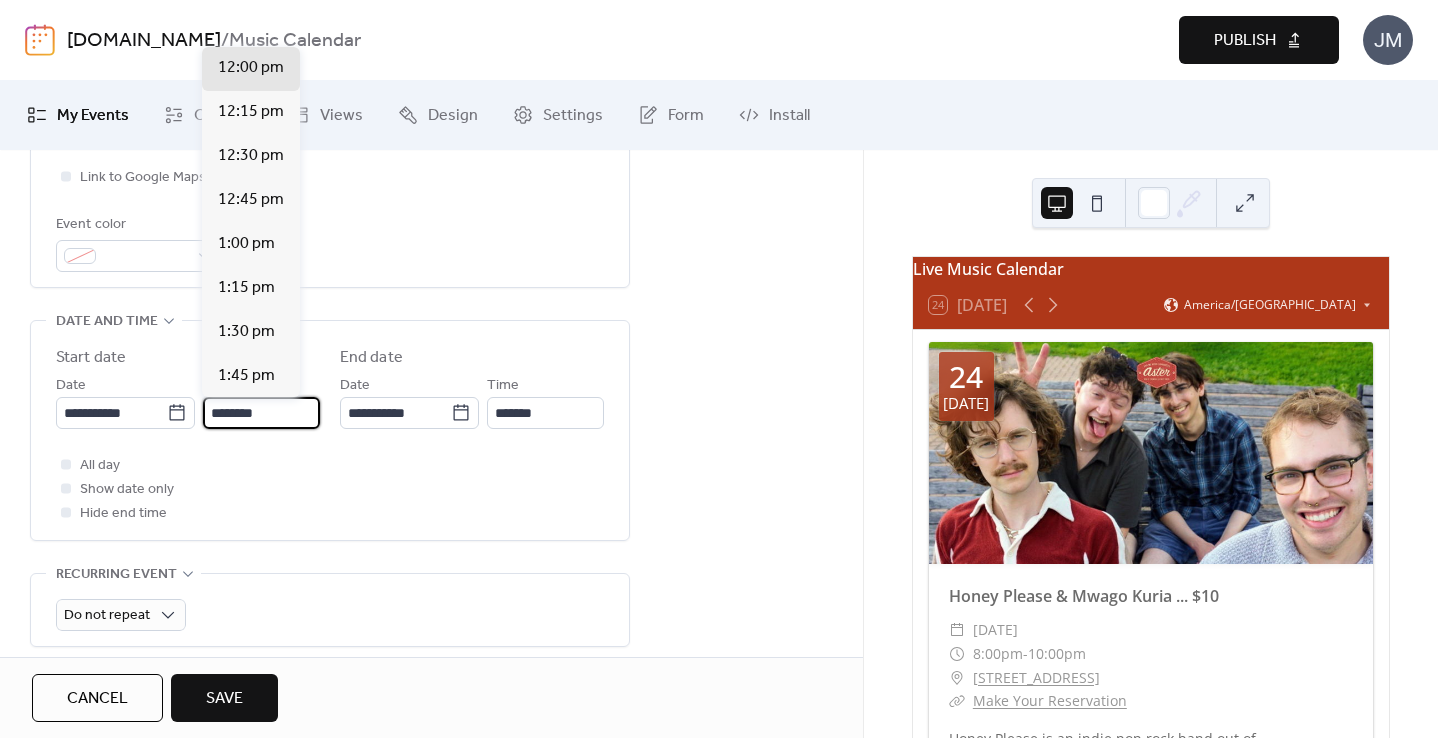 drag, startPoint x: 222, startPoint y: 412, endPoint x: 198, endPoint y: 412, distance: 24 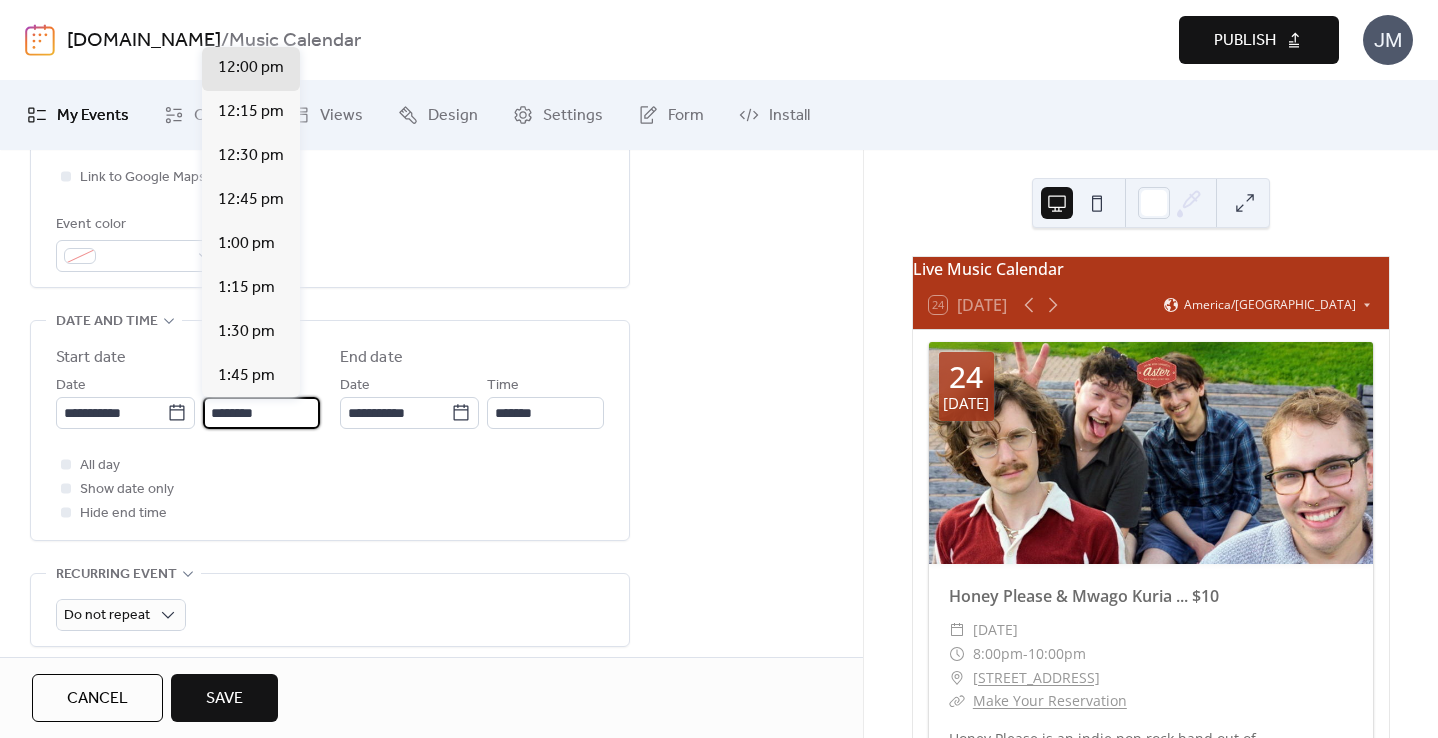 click on "**********" at bounding box center [188, 401] 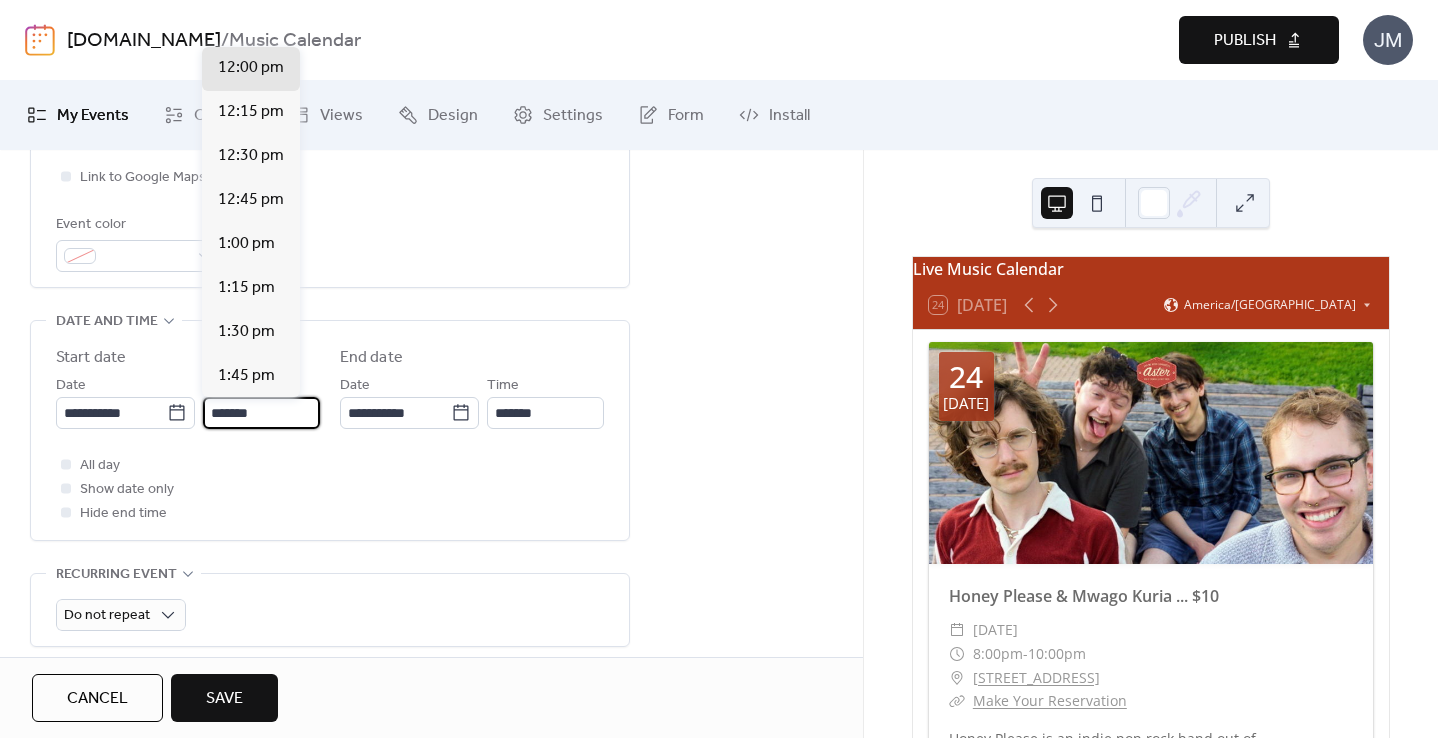 scroll, scrollTop: 3520, scrollLeft: 0, axis: vertical 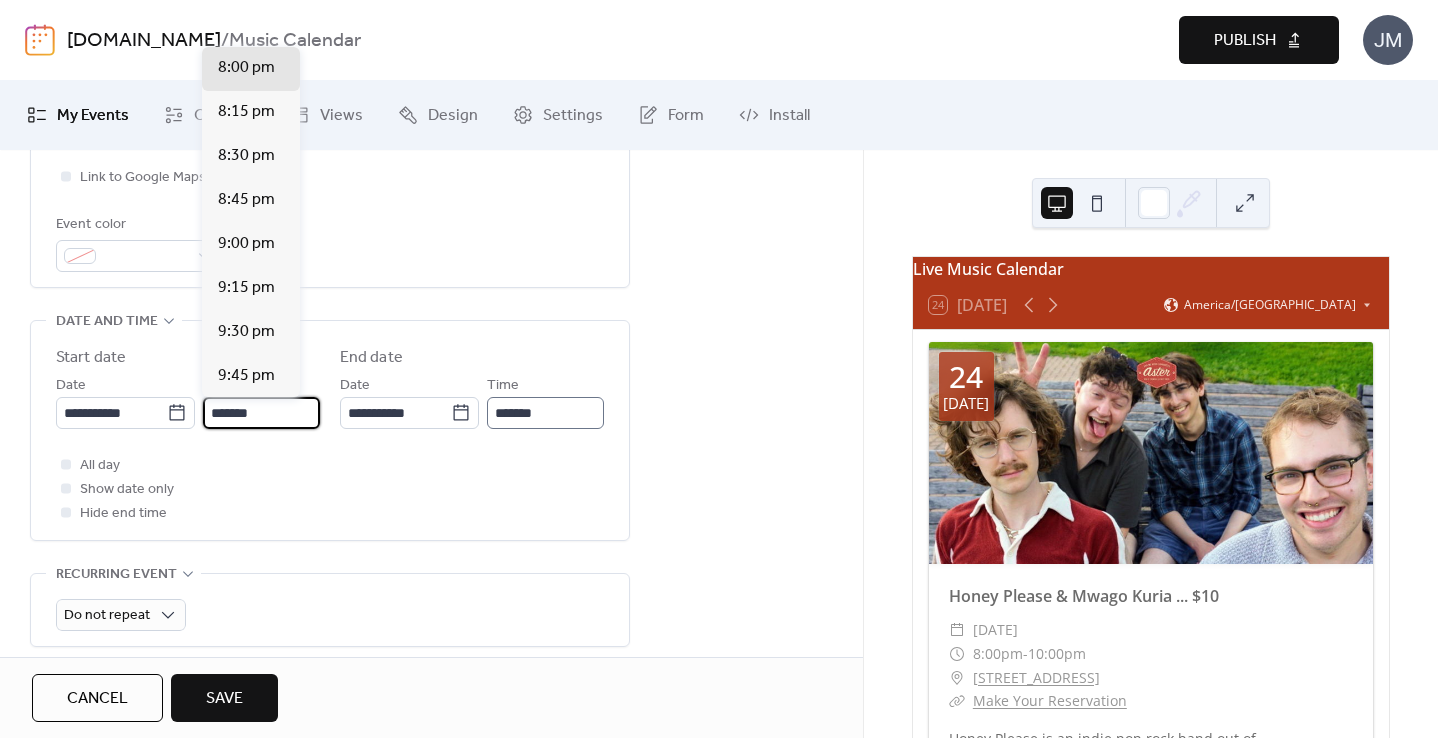 type on "*******" 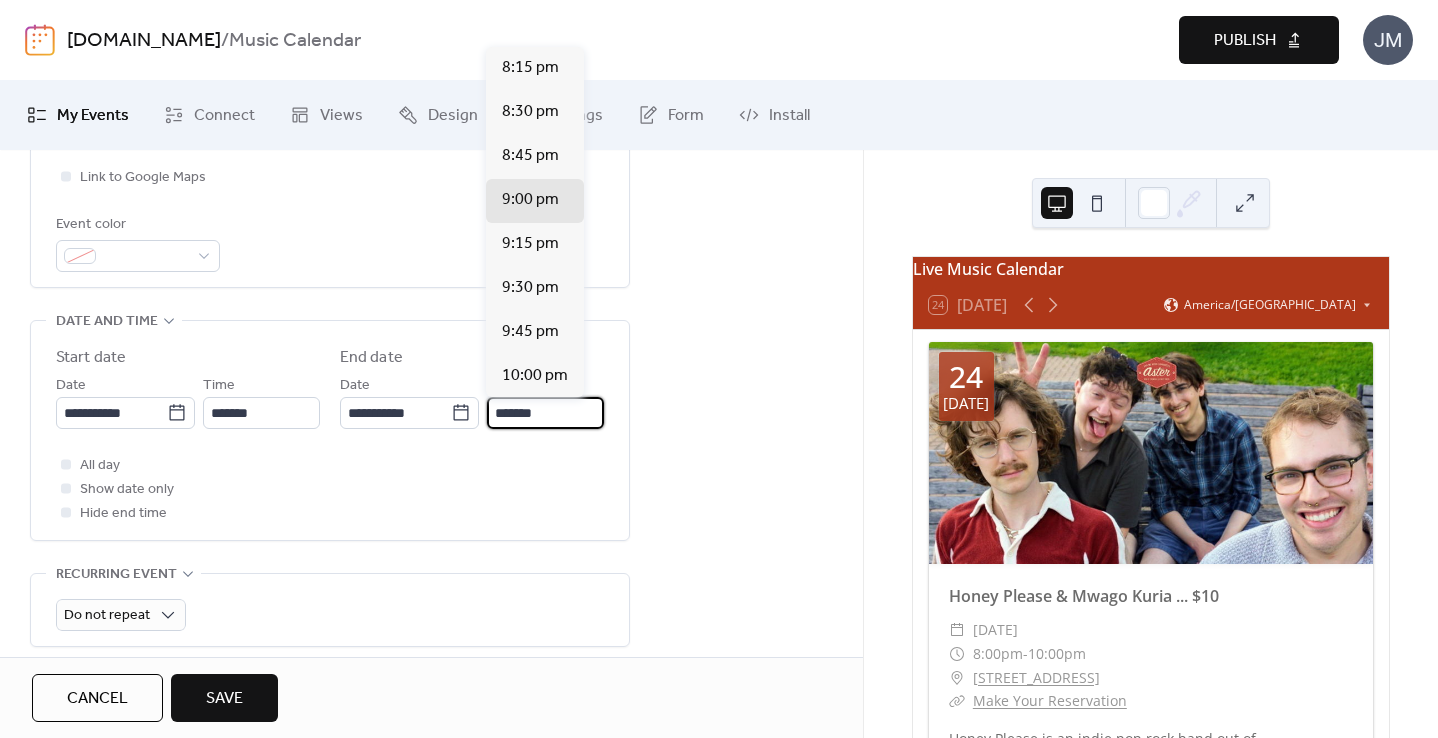 click on "*******" at bounding box center [545, 413] 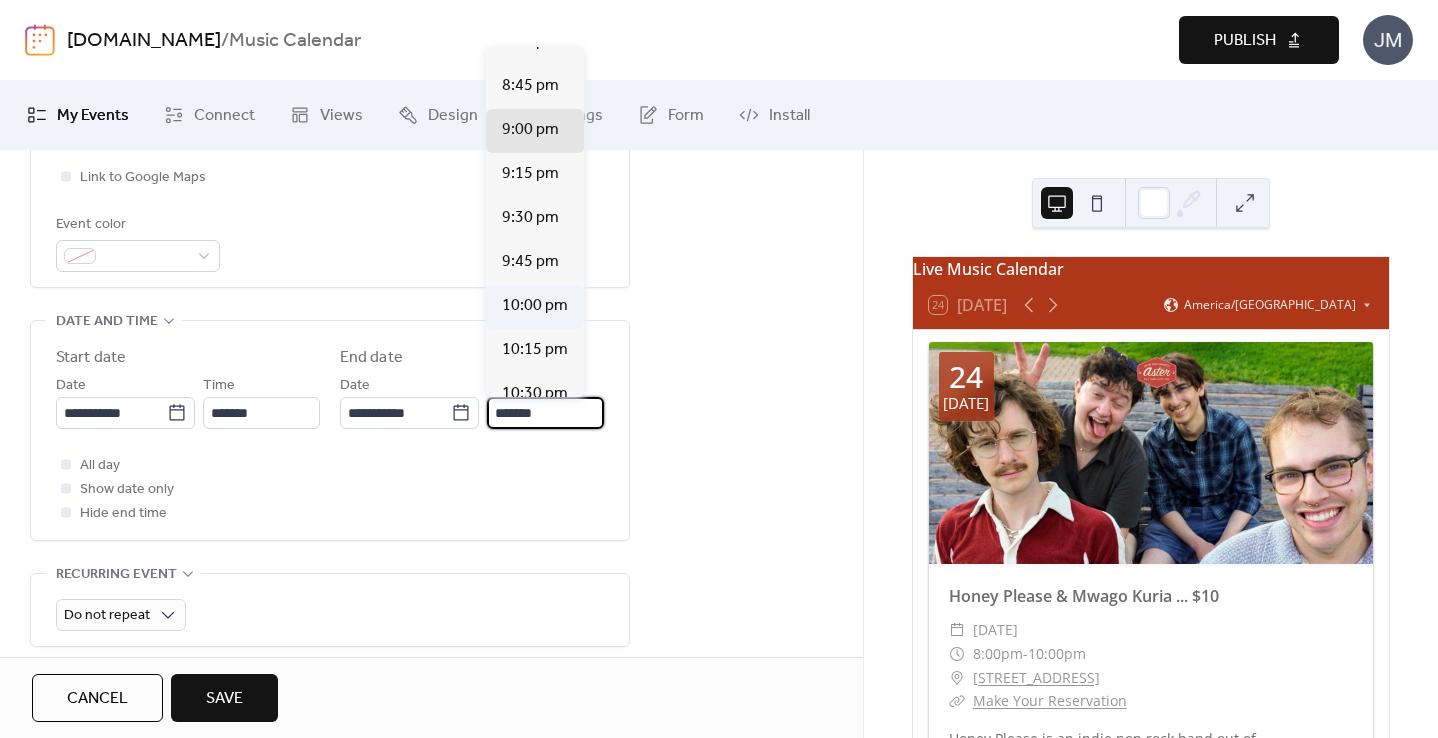scroll, scrollTop: 82, scrollLeft: 0, axis: vertical 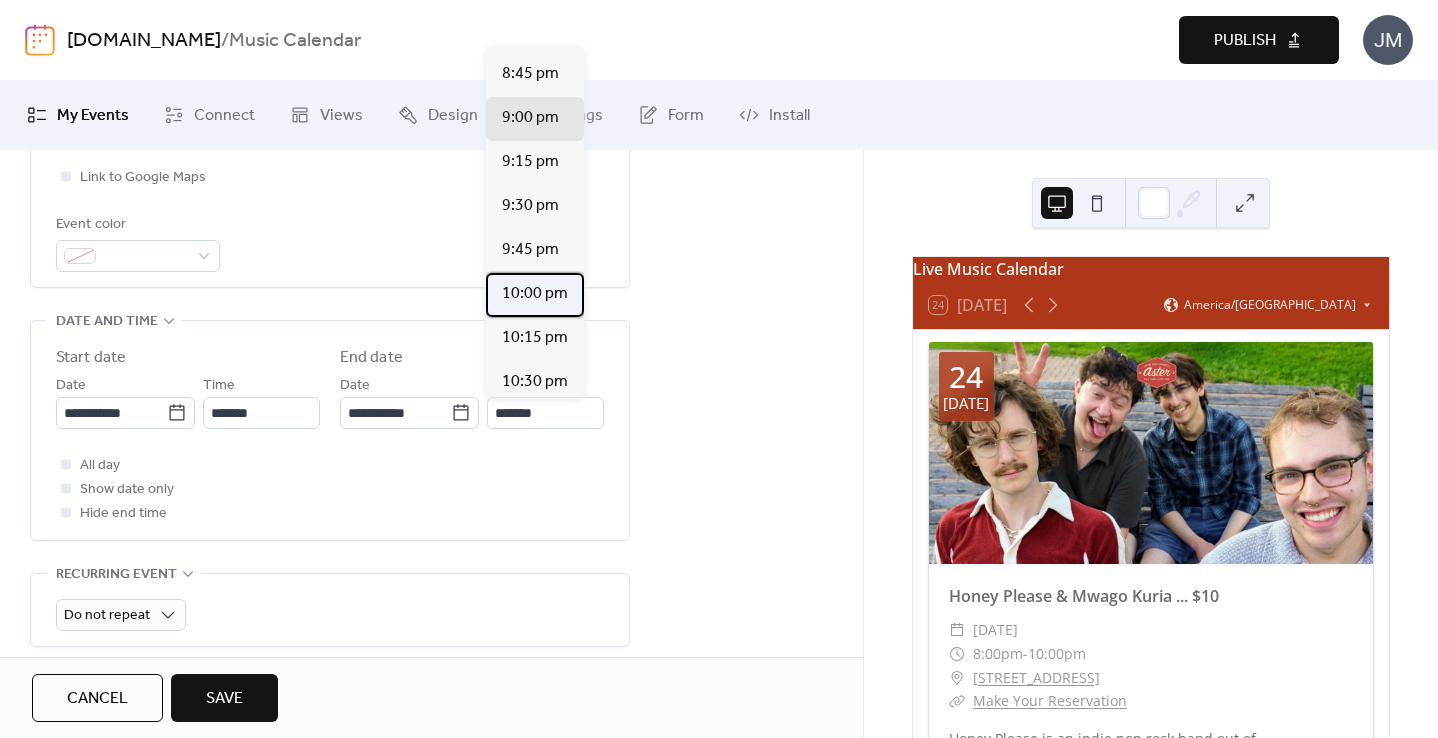 click on "10:00 pm" at bounding box center (535, 294) 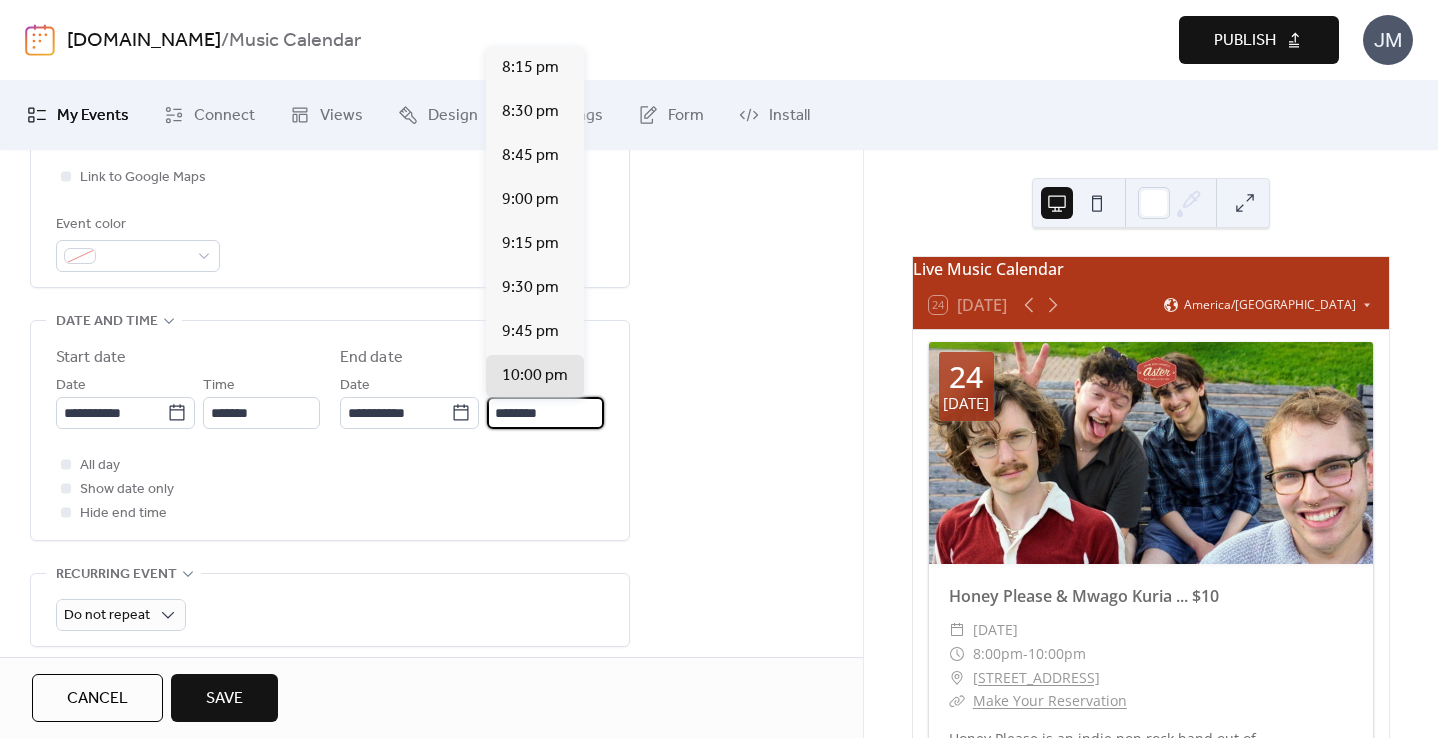 click on "********" at bounding box center (545, 413) 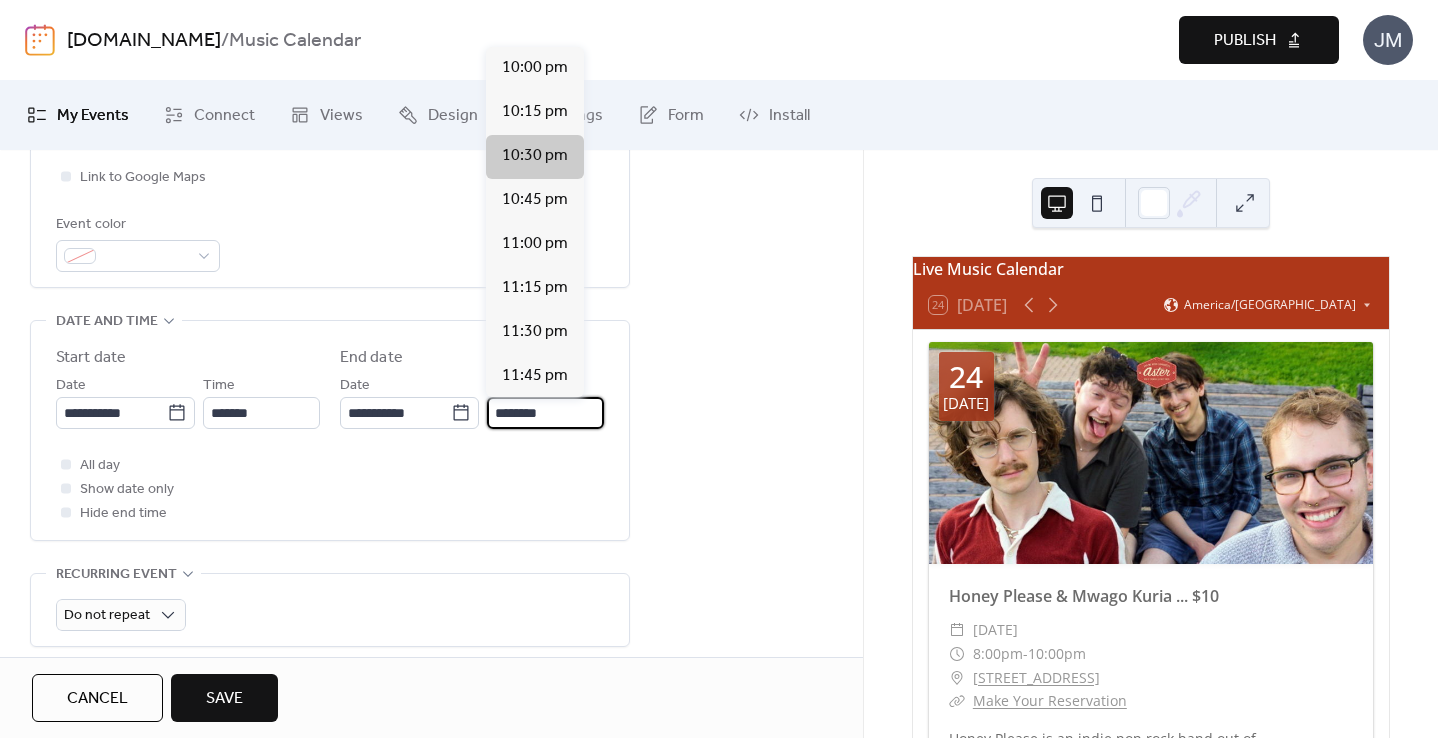 type on "********" 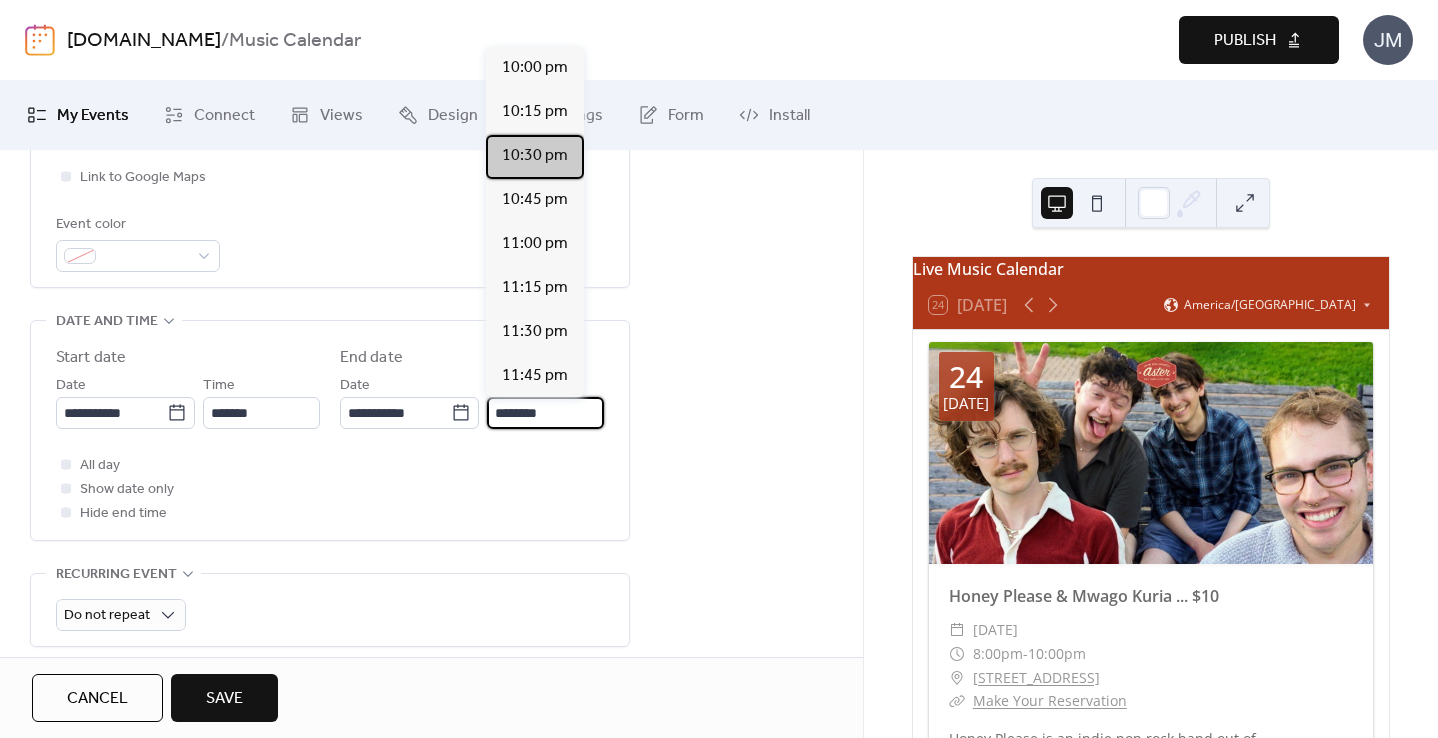 click on "10:30 pm" at bounding box center (535, 156) 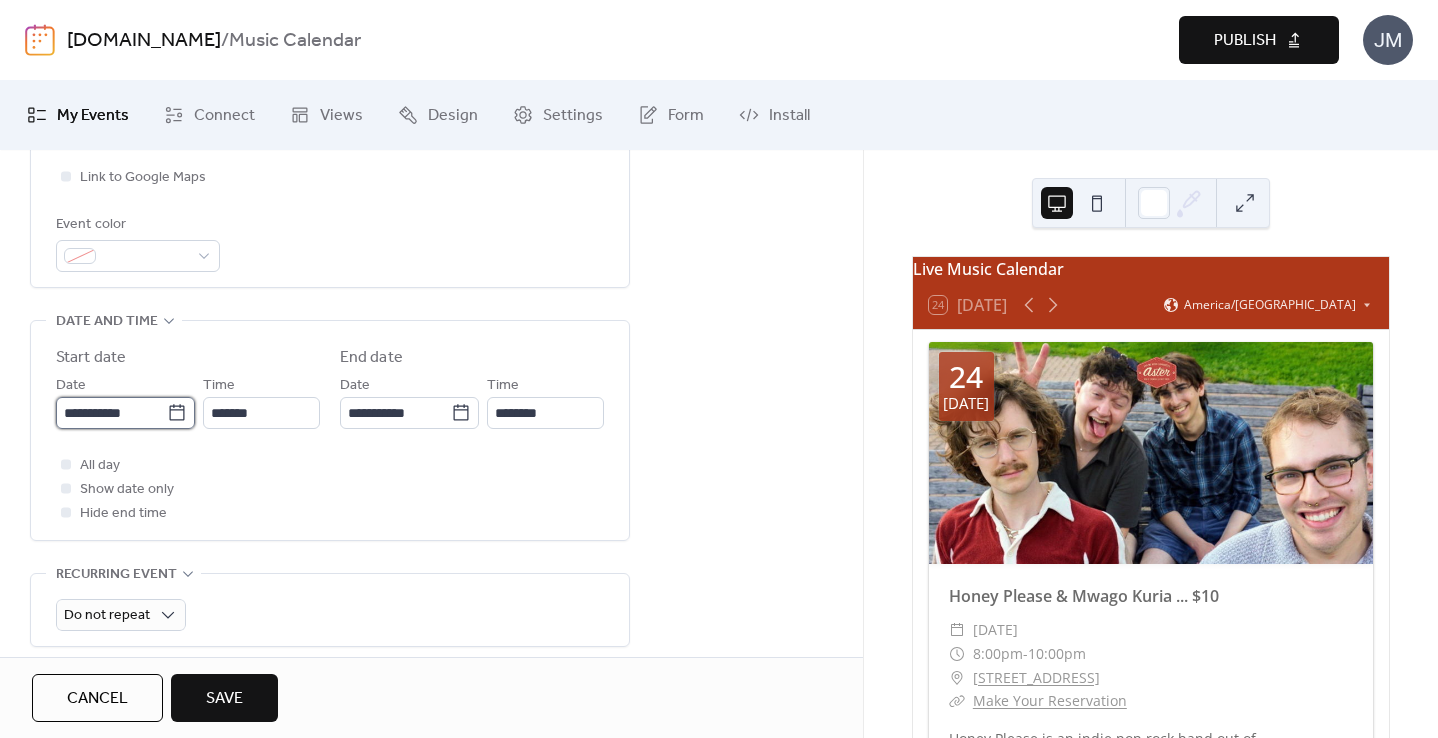 click on "**********" at bounding box center (111, 413) 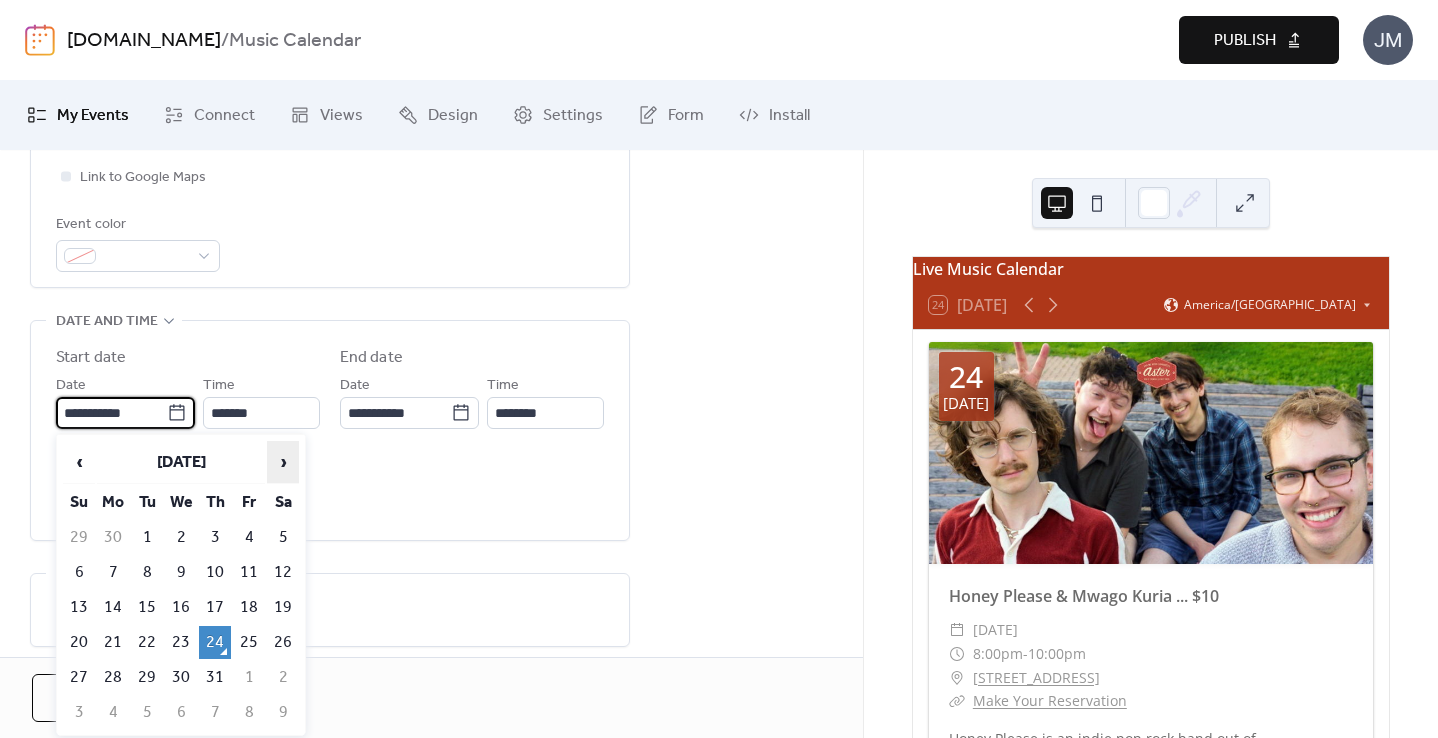 click on "›" at bounding box center [283, 462] 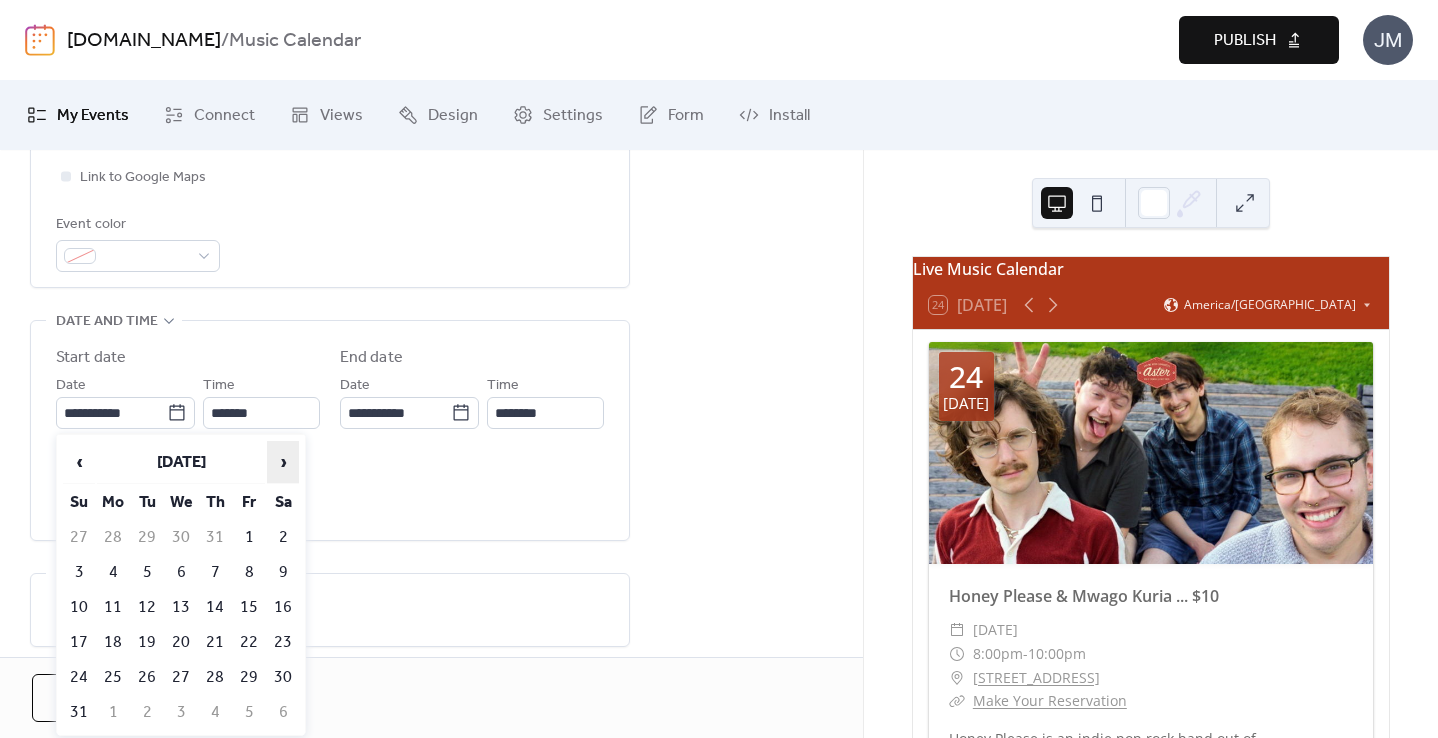 click on "›" at bounding box center [283, 462] 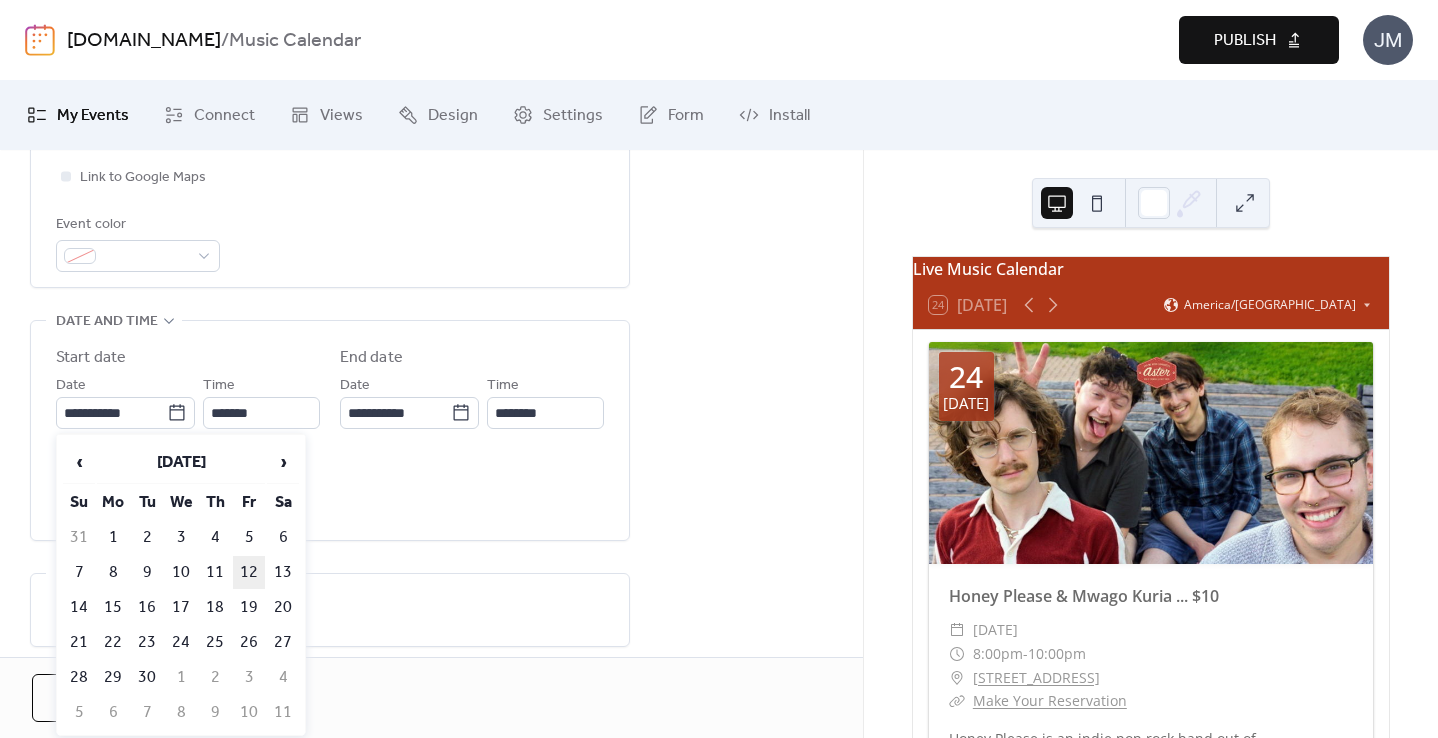 click on "12" at bounding box center [249, 572] 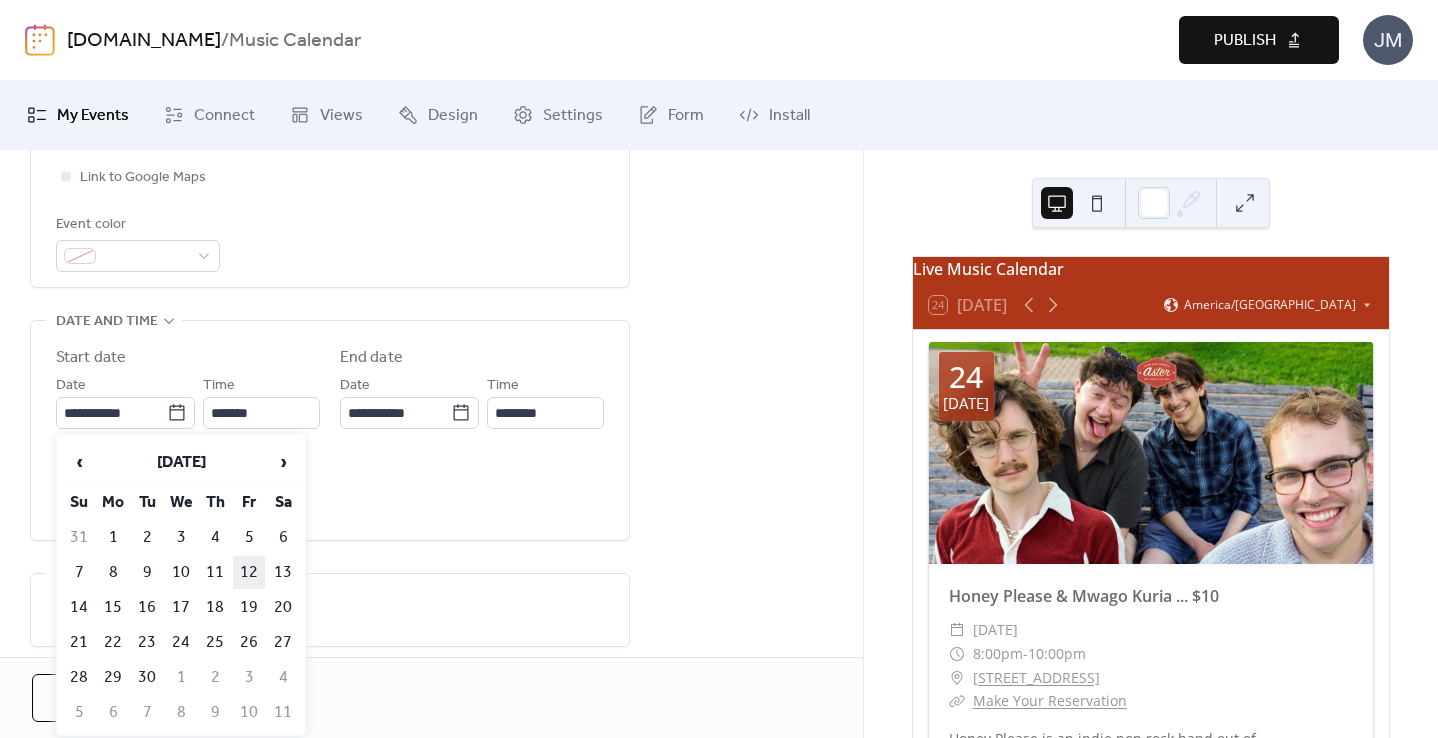 type on "**********" 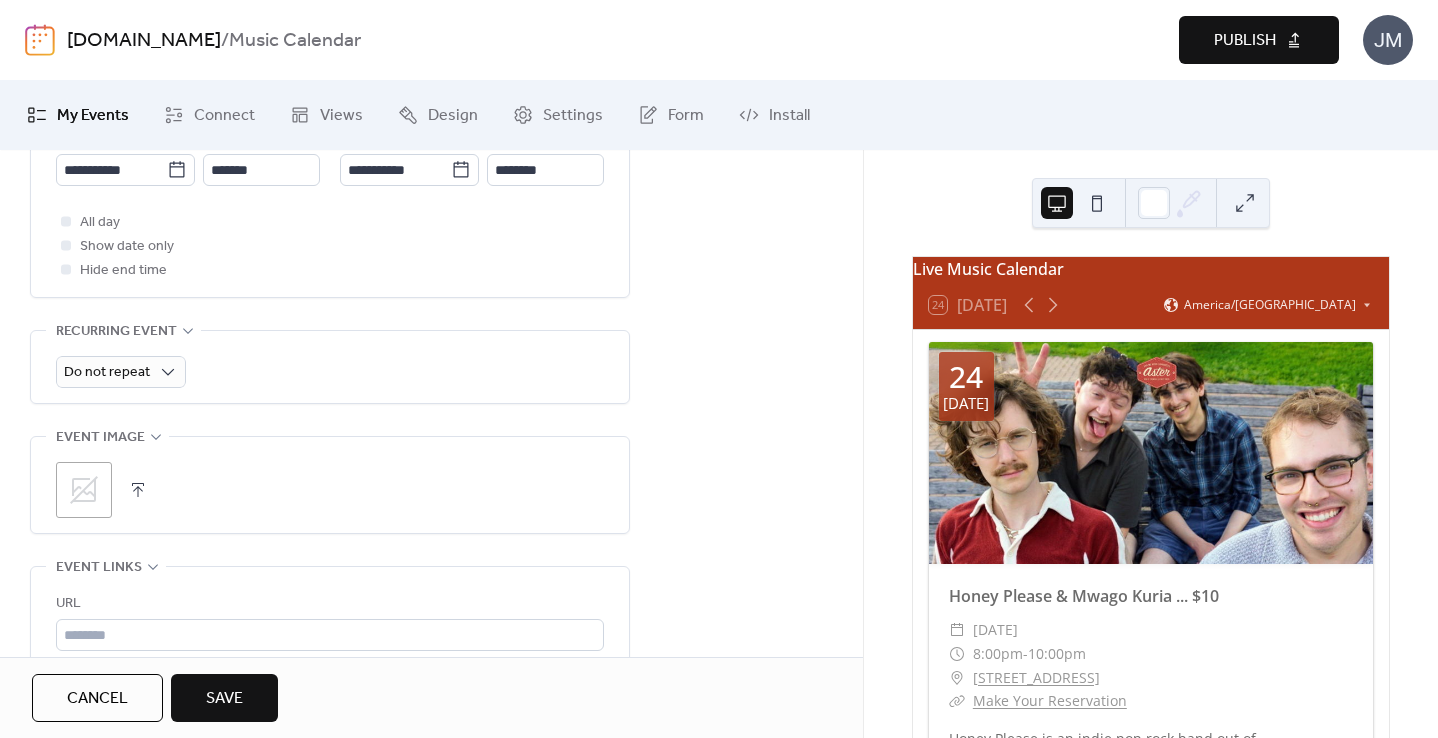 scroll, scrollTop: 770, scrollLeft: 0, axis: vertical 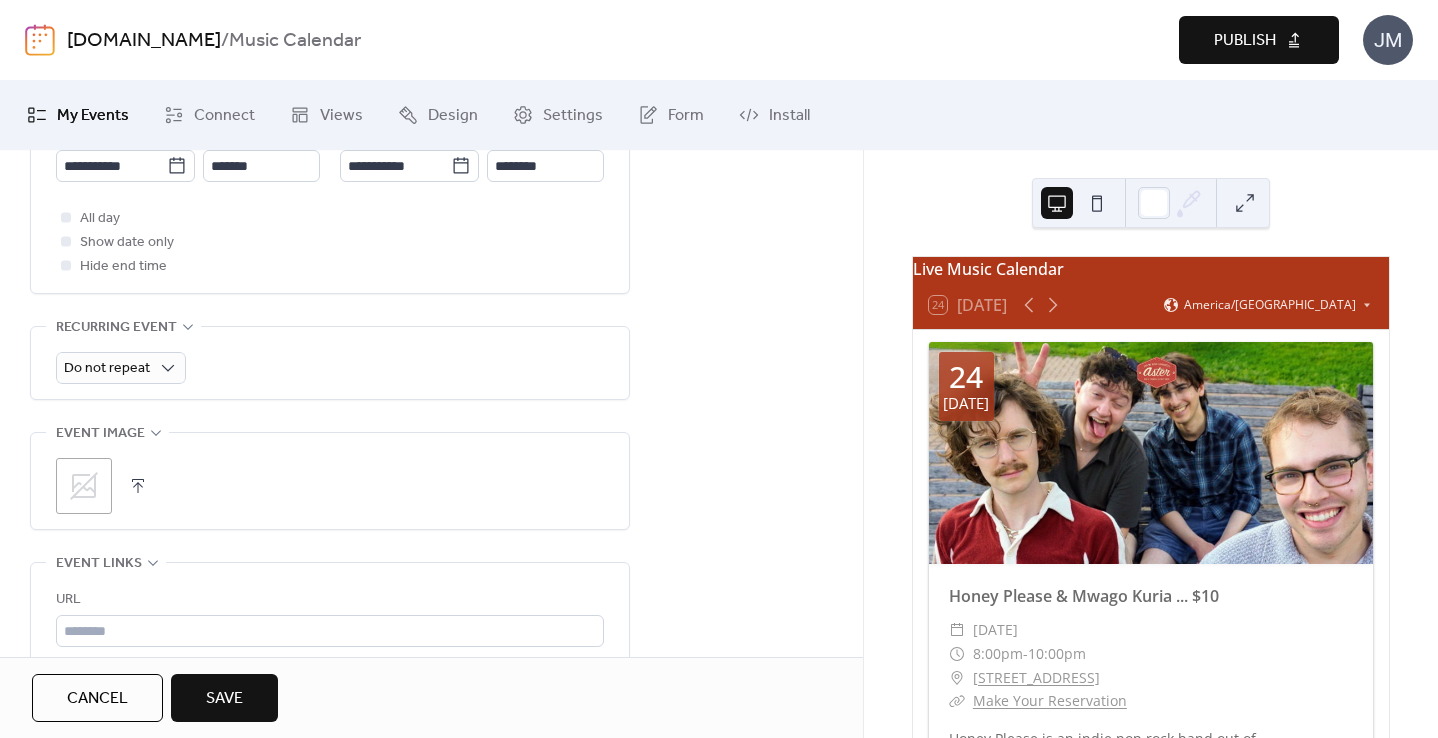 click 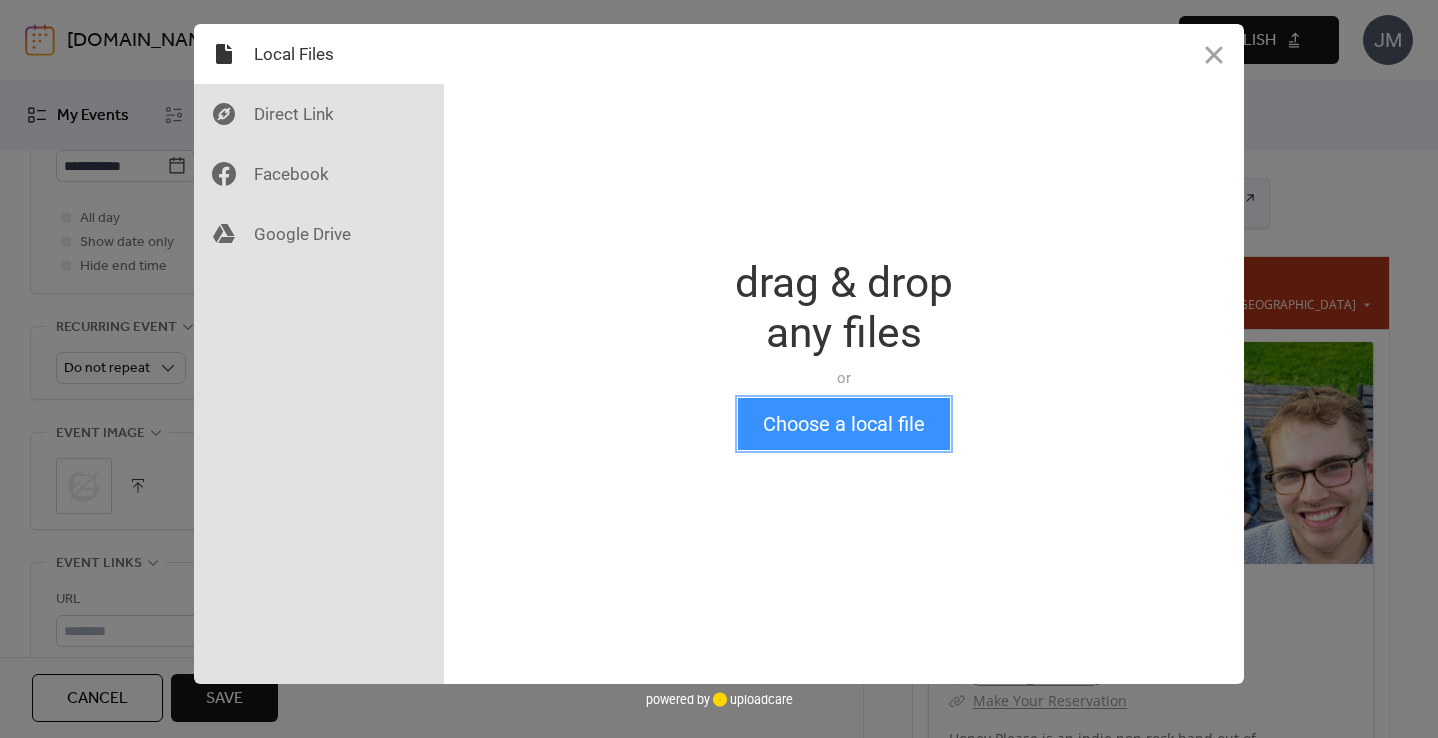 click on "Choose a local file" at bounding box center (844, 424) 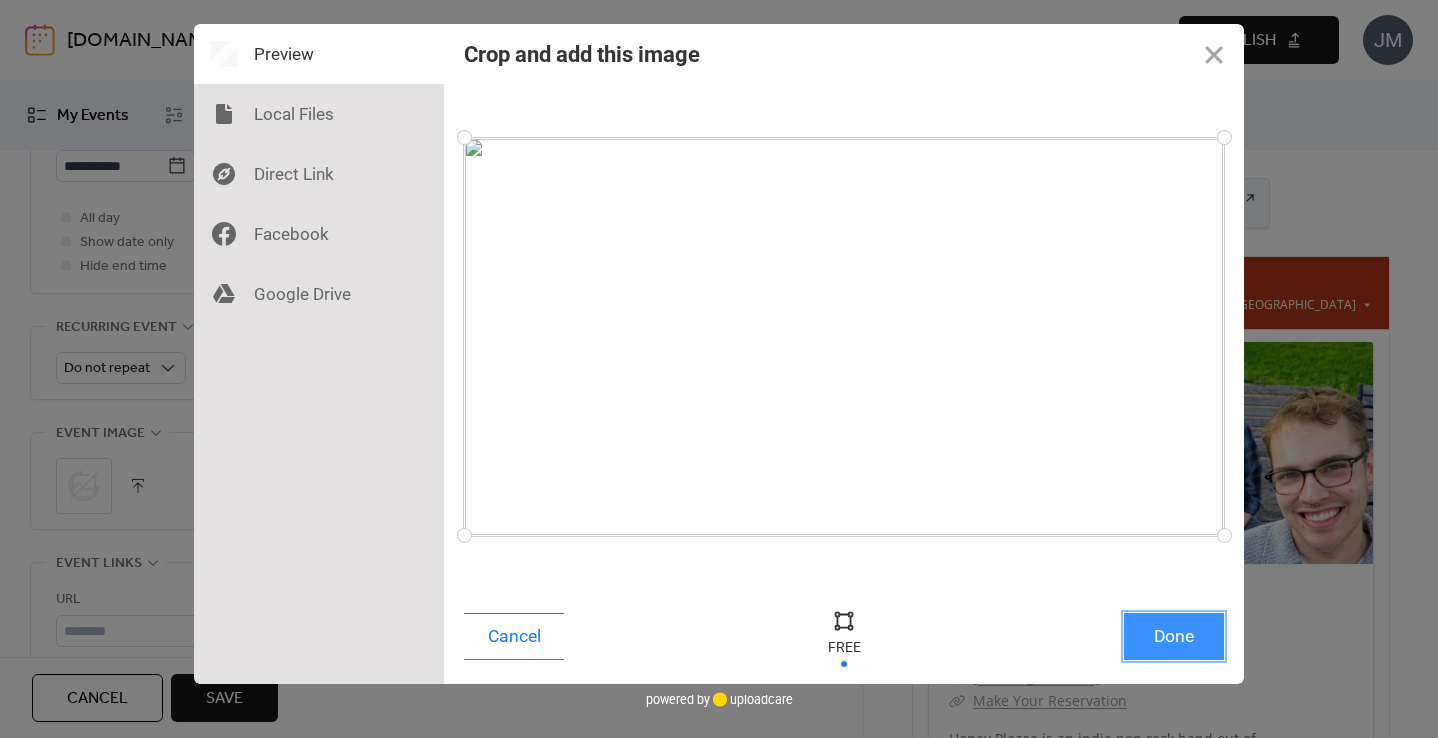 click on "Done" at bounding box center (1174, 636) 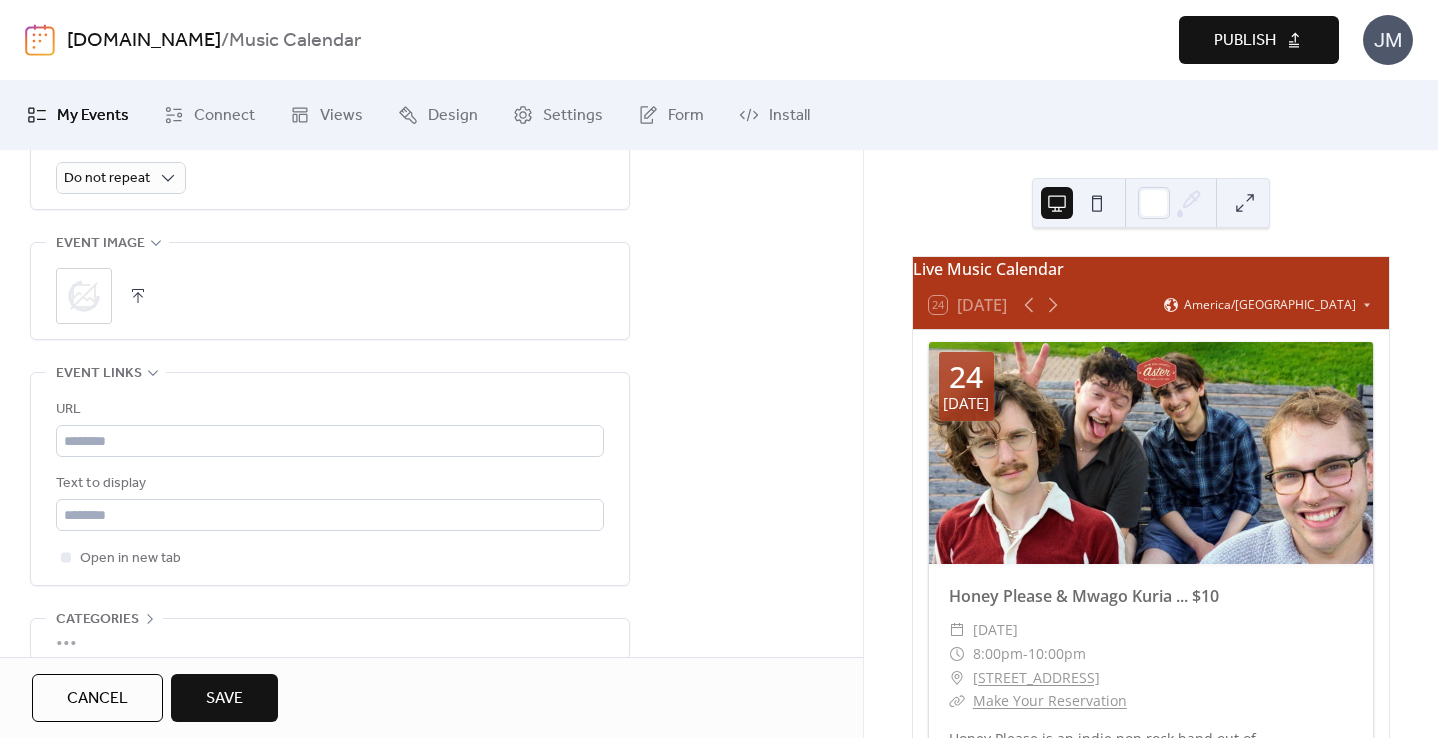 scroll, scrollTop: 979, scrollLeft: 0, axis: vertical 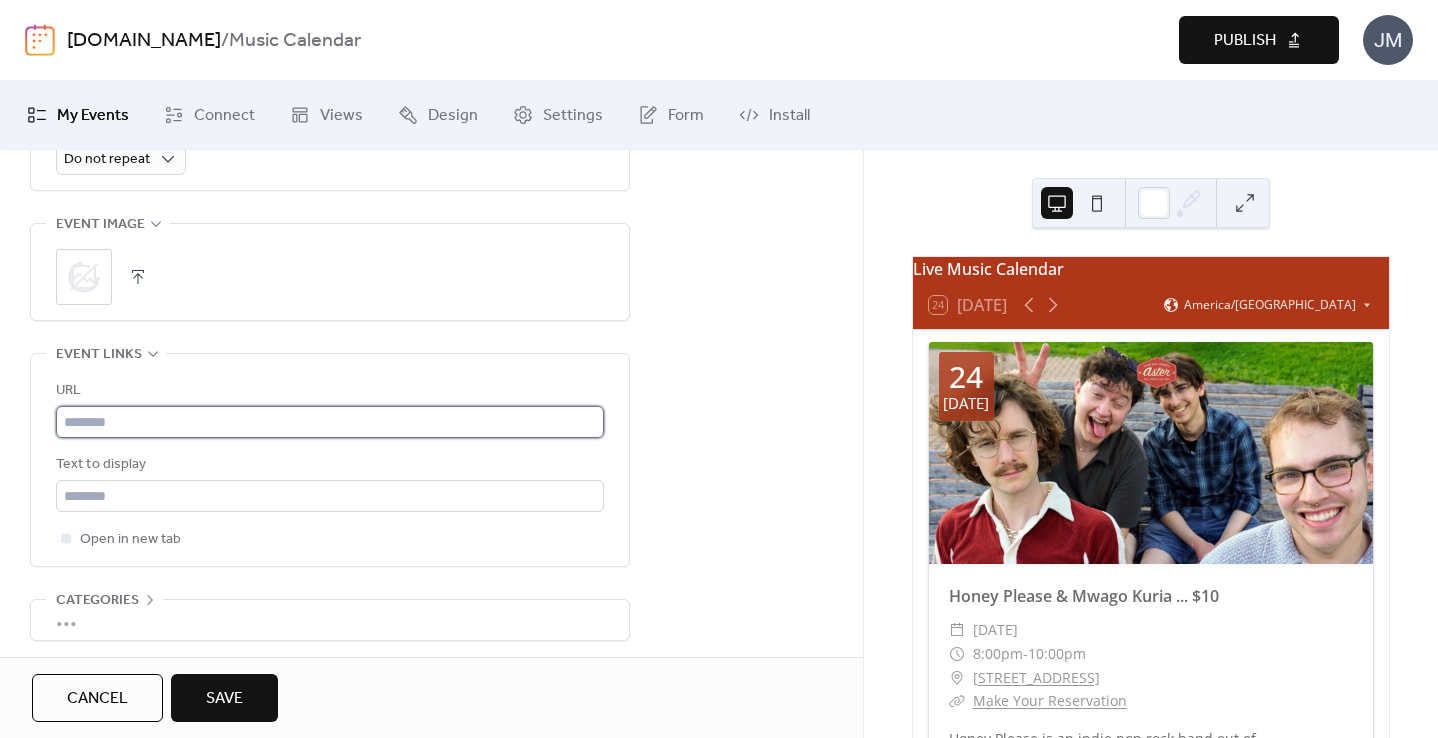 click at bounding box center (330, 422) 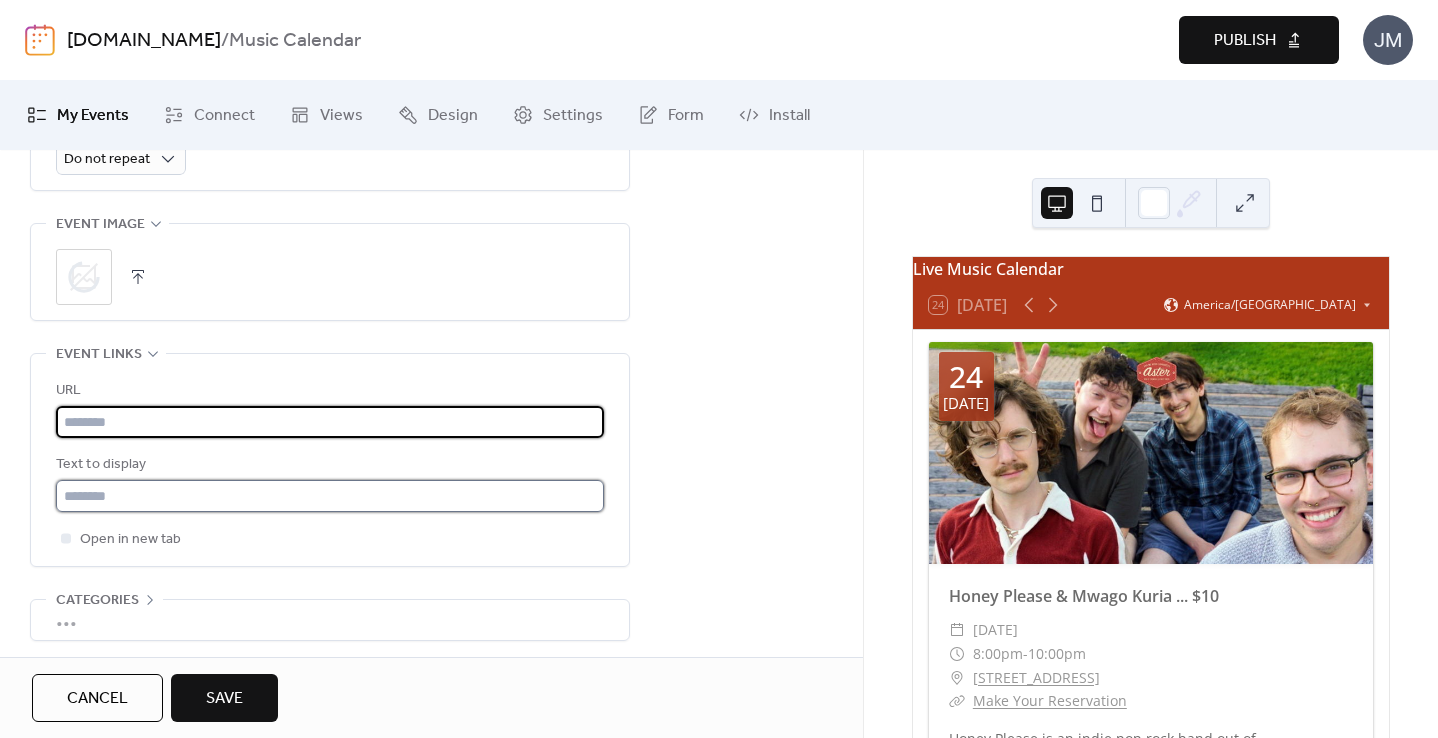 click at bounding box center [330, 496] 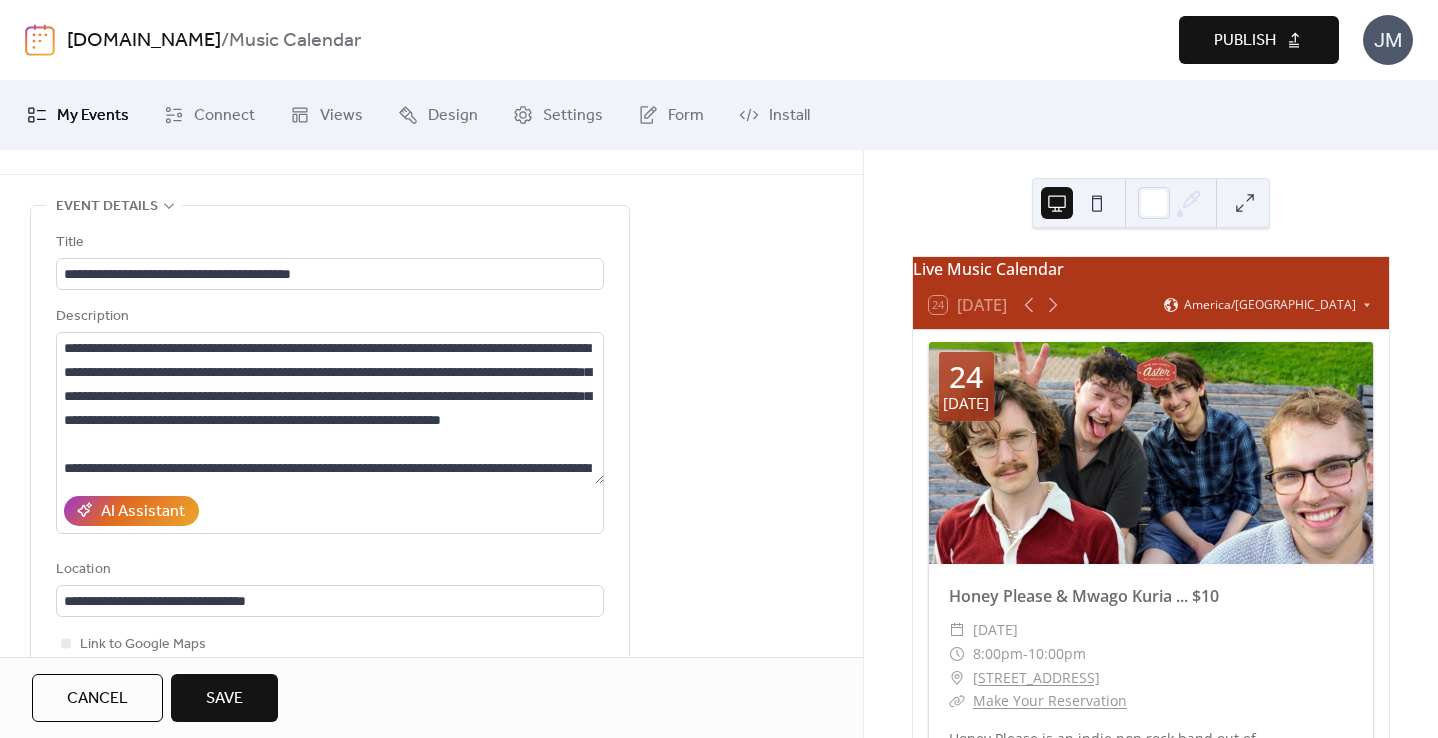 scroll, scrollTop: 0, scrollLeft: 0, axis: both 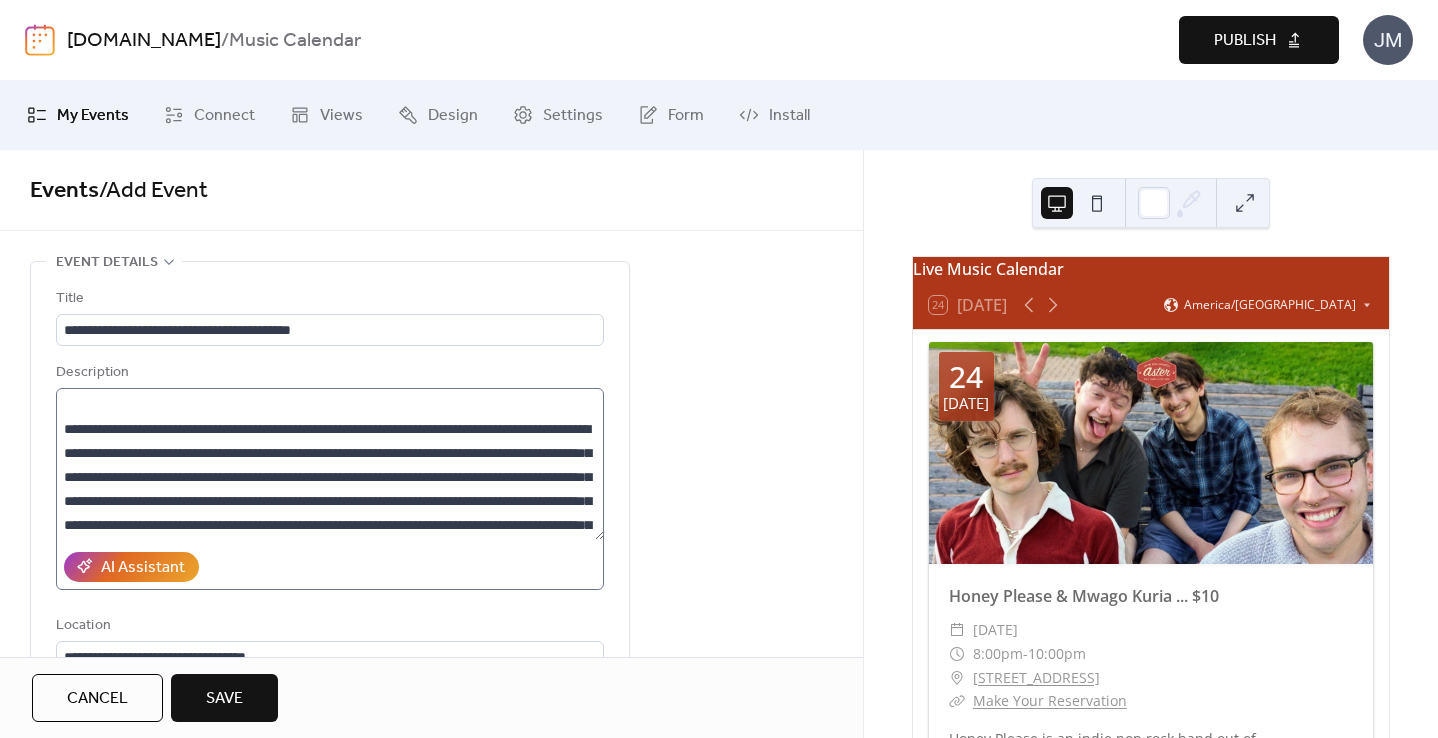 type on "**********" 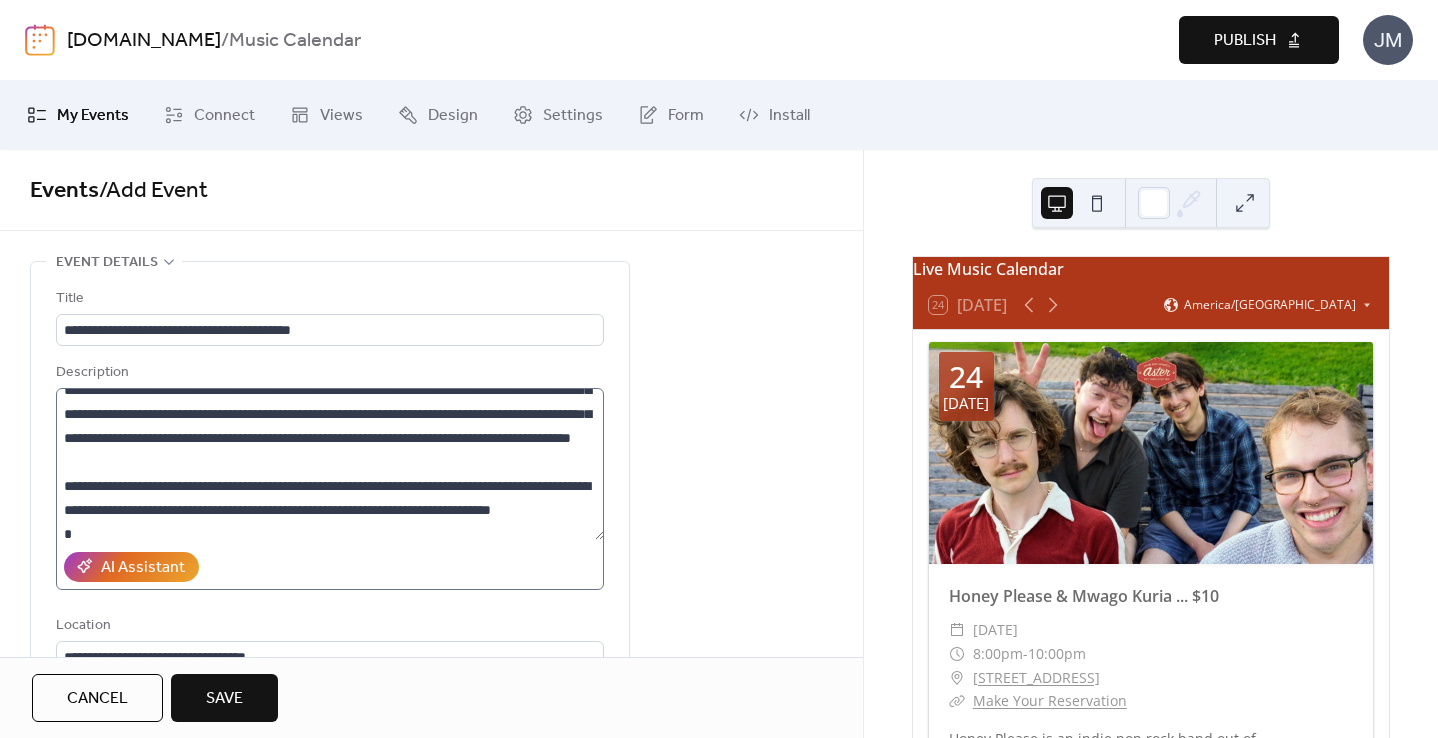 scroll, scrollTop: 212, scrollLeft: 0, axis: vertical 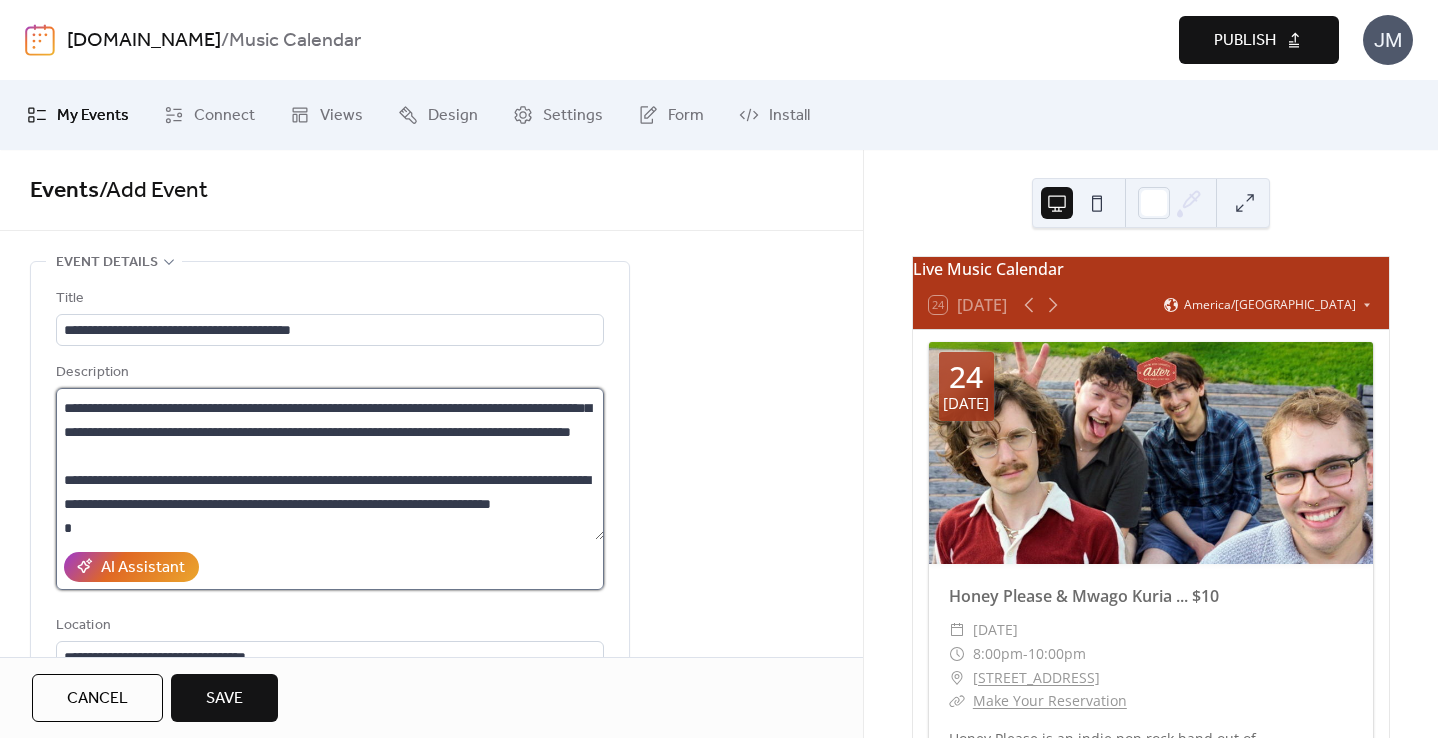 click at bounding box center [330, 464] 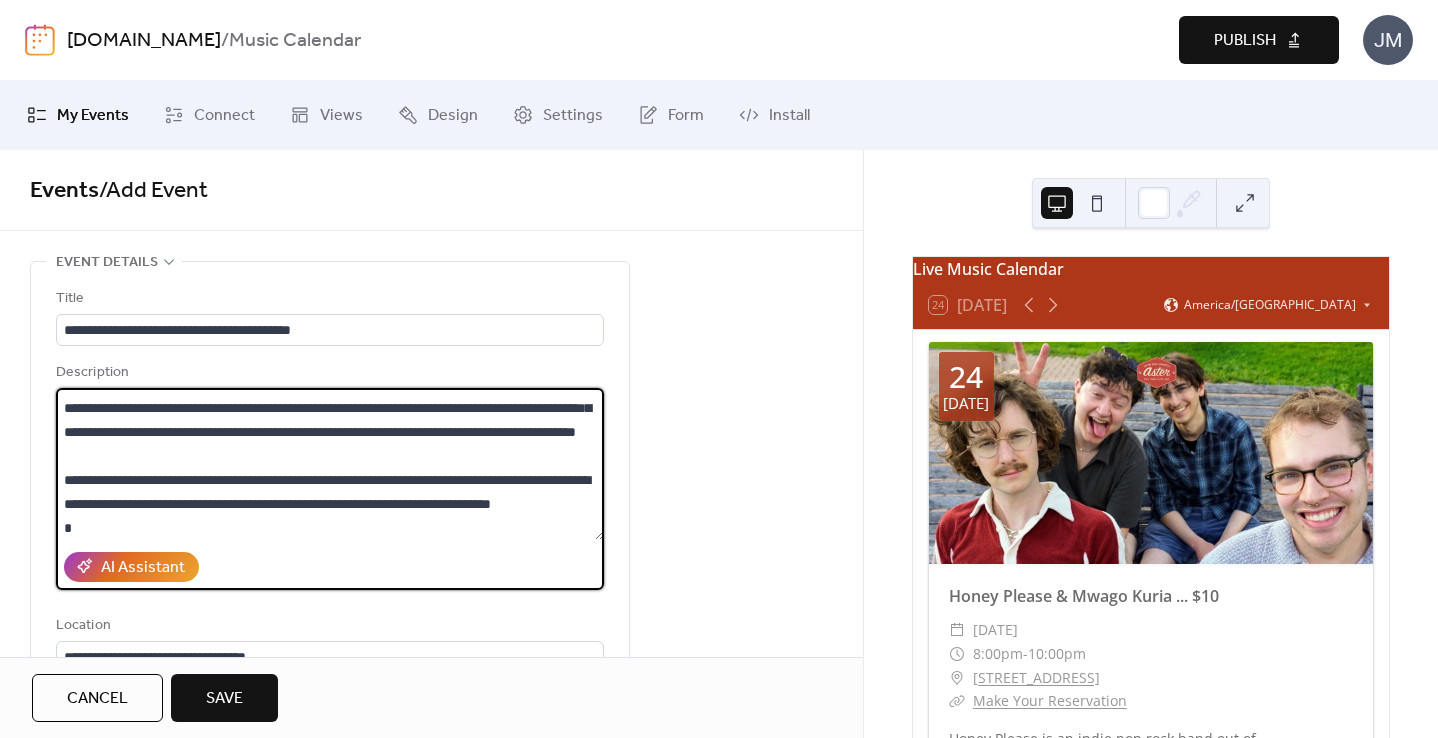 paste on "**********" 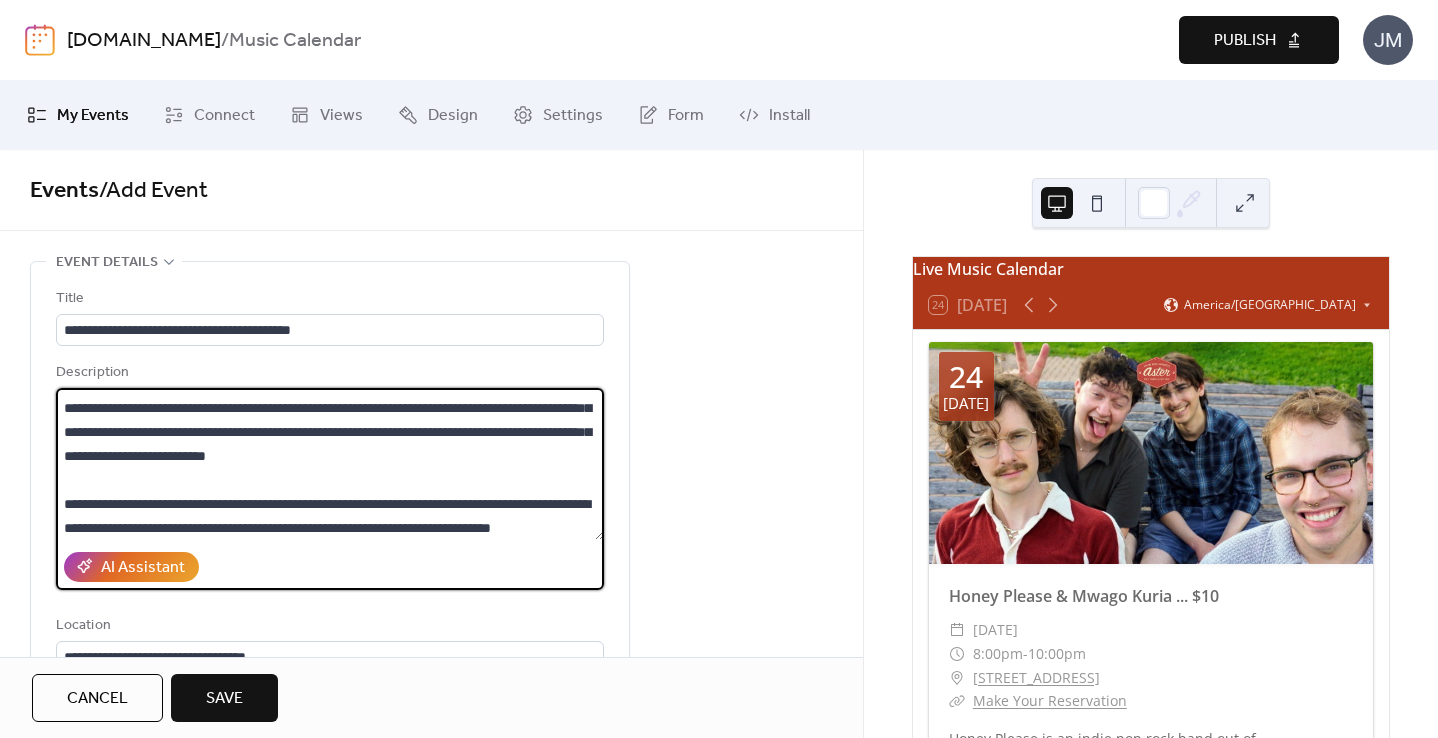 drag, startPoint x: 297, startPoint y: 504, endPoint x: 222, endPoint y: 506, distance: 75.026665 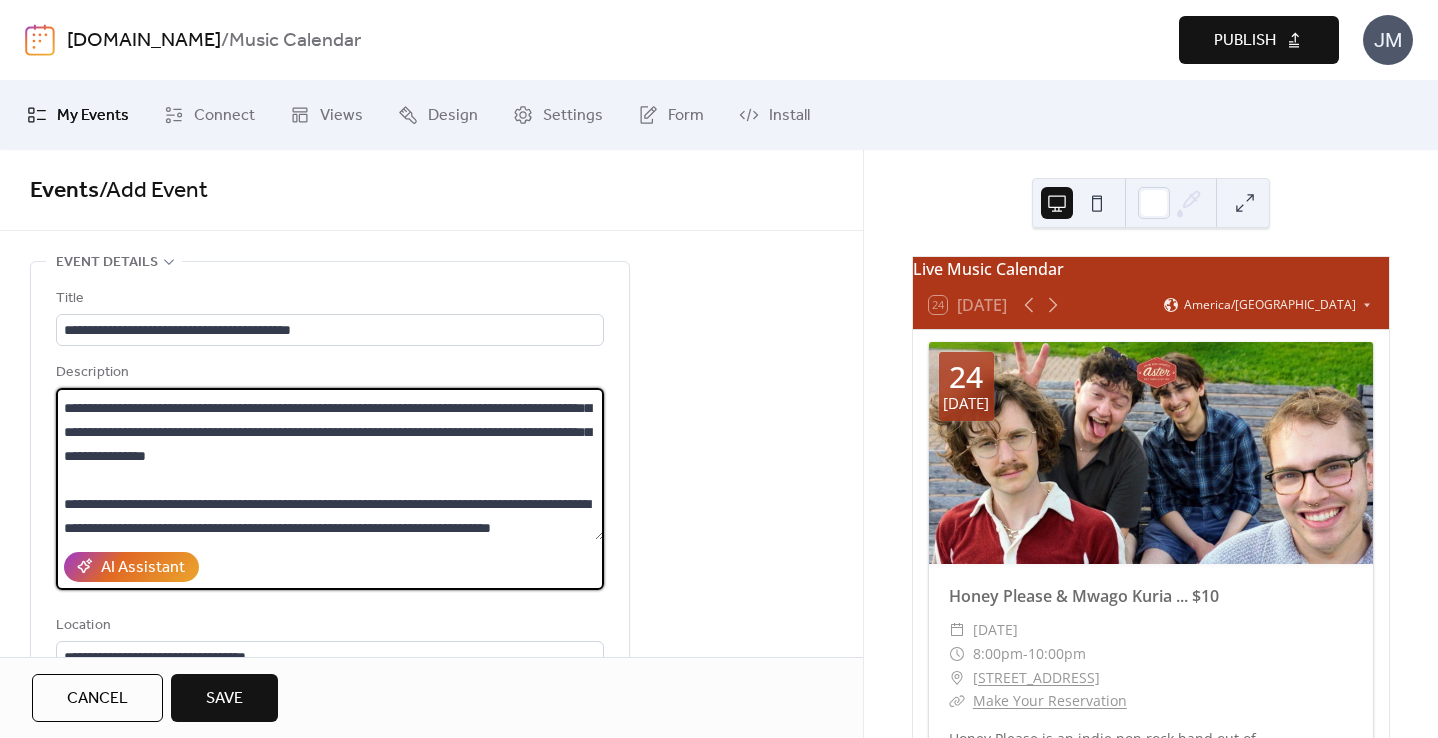 click at bounding box center (330, 464) 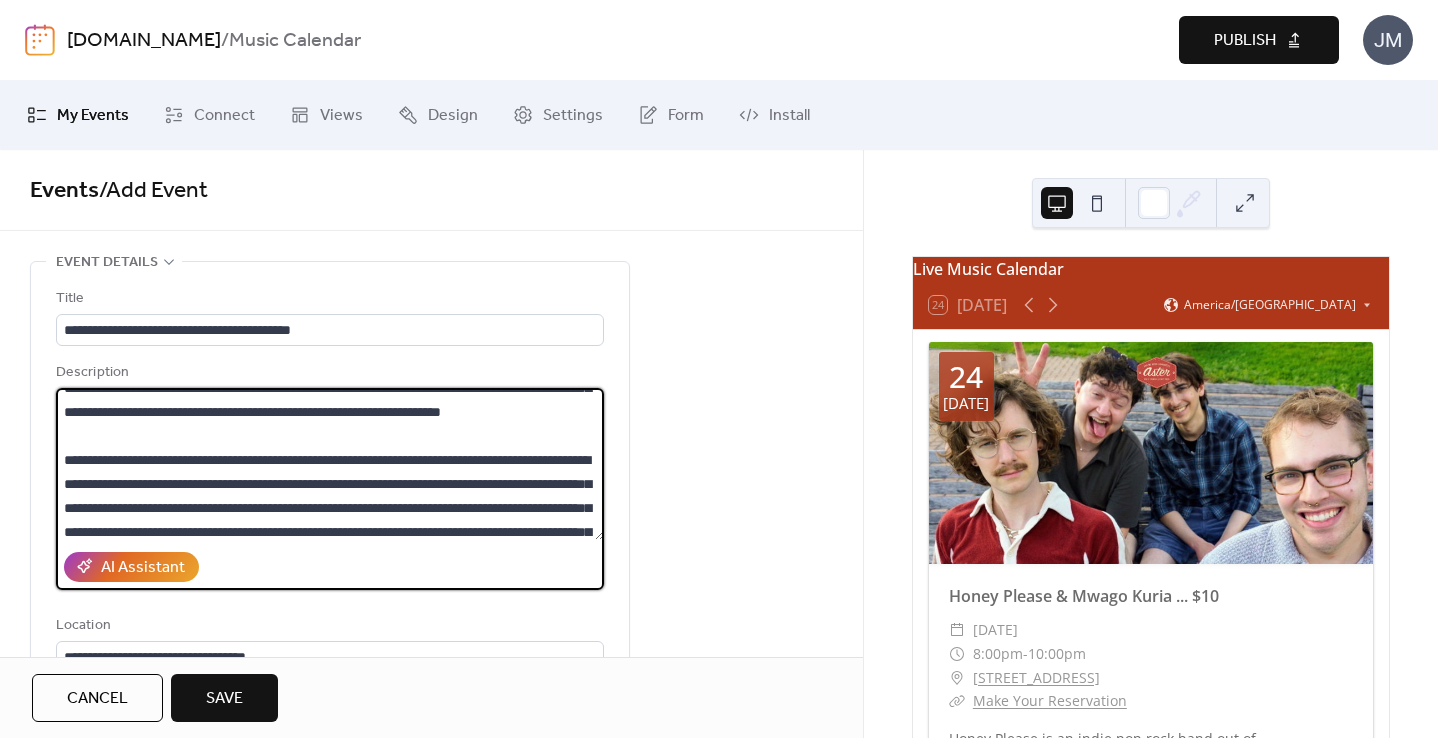 scroll, scrollTop: 52, scrollLeft: 0, axis: vertical 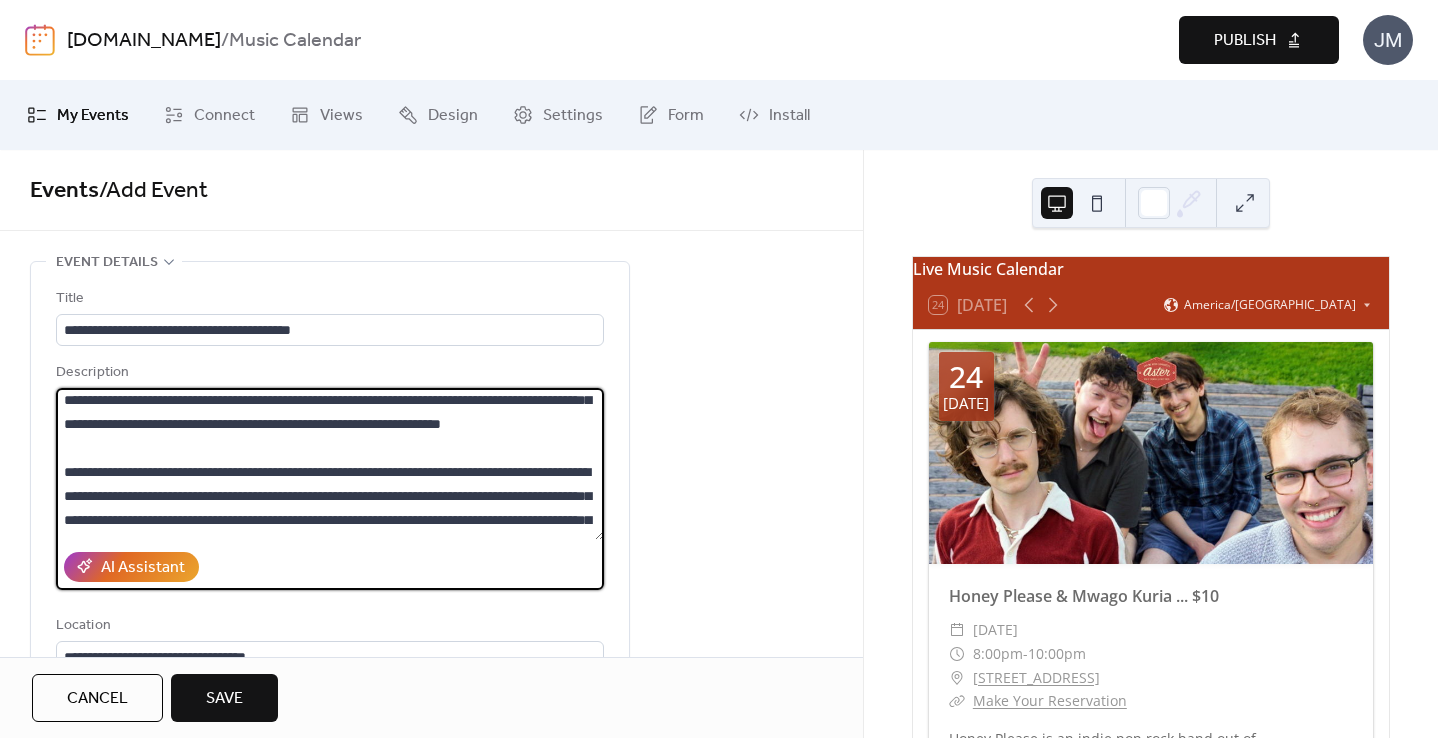 click at bounding box center (330, 464) 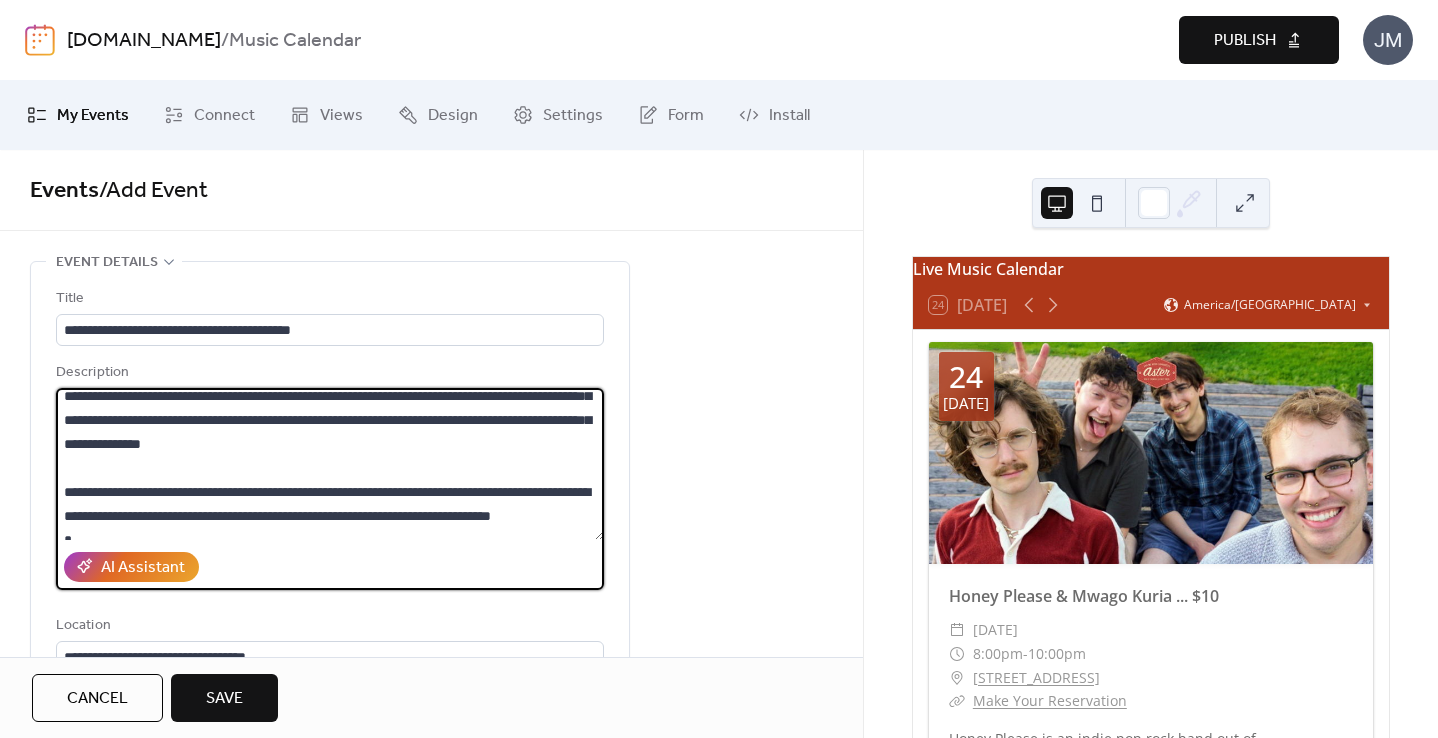 scroll, scrollTop: 223, scrollLeft: 0, axis: vertical 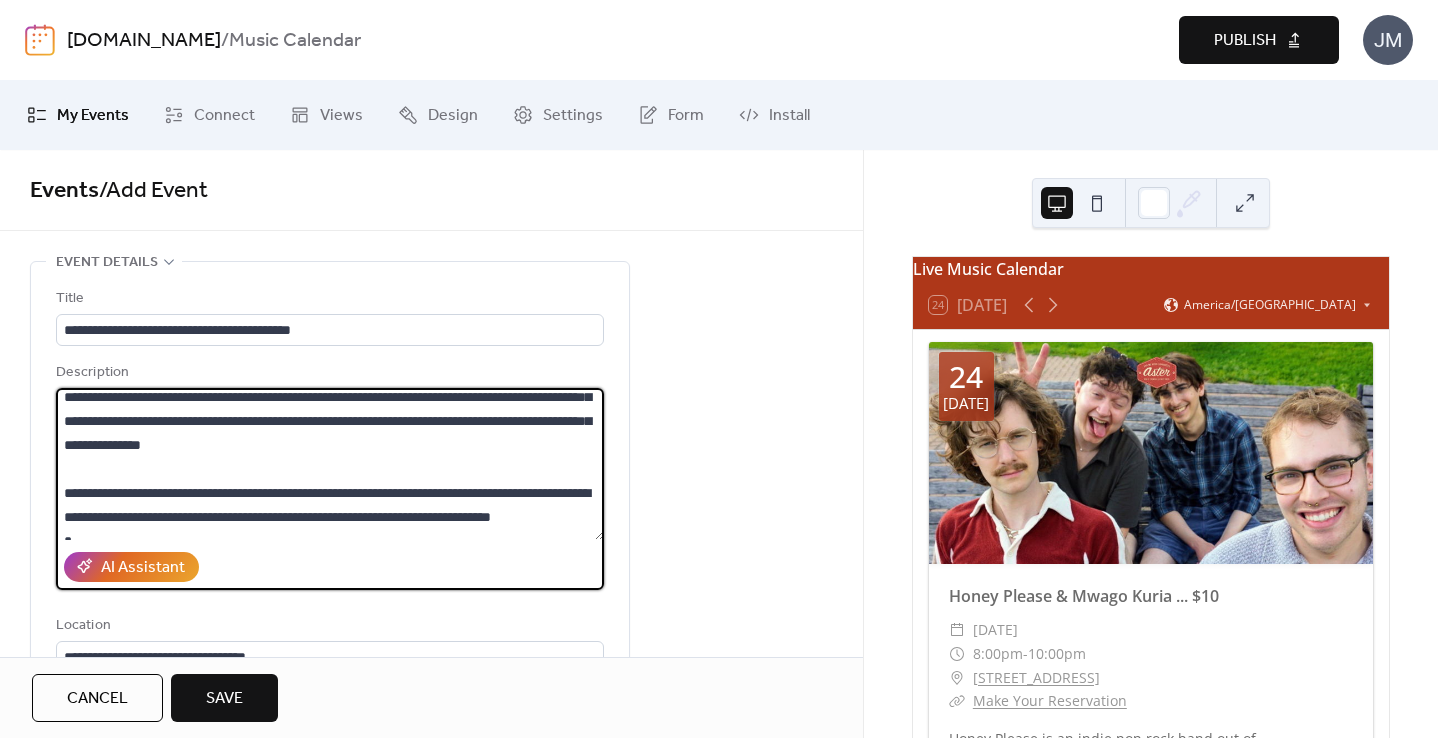 drag, startPoint x: 350, startPoint y: 489, endPoint x: 221, endPoint y: 491, distance: 129.0155 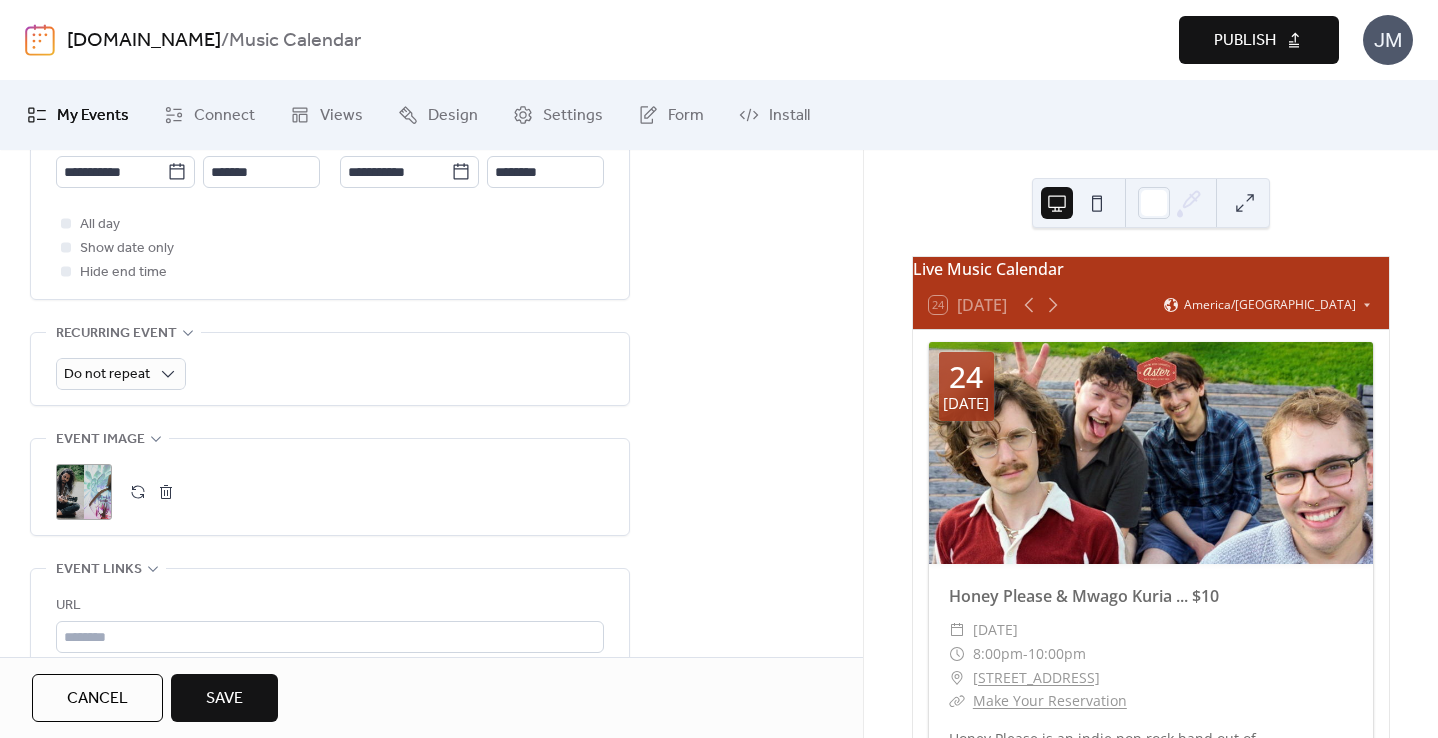 scroll, scrollTop: 416, scrollLeft: 0, axis: vertical 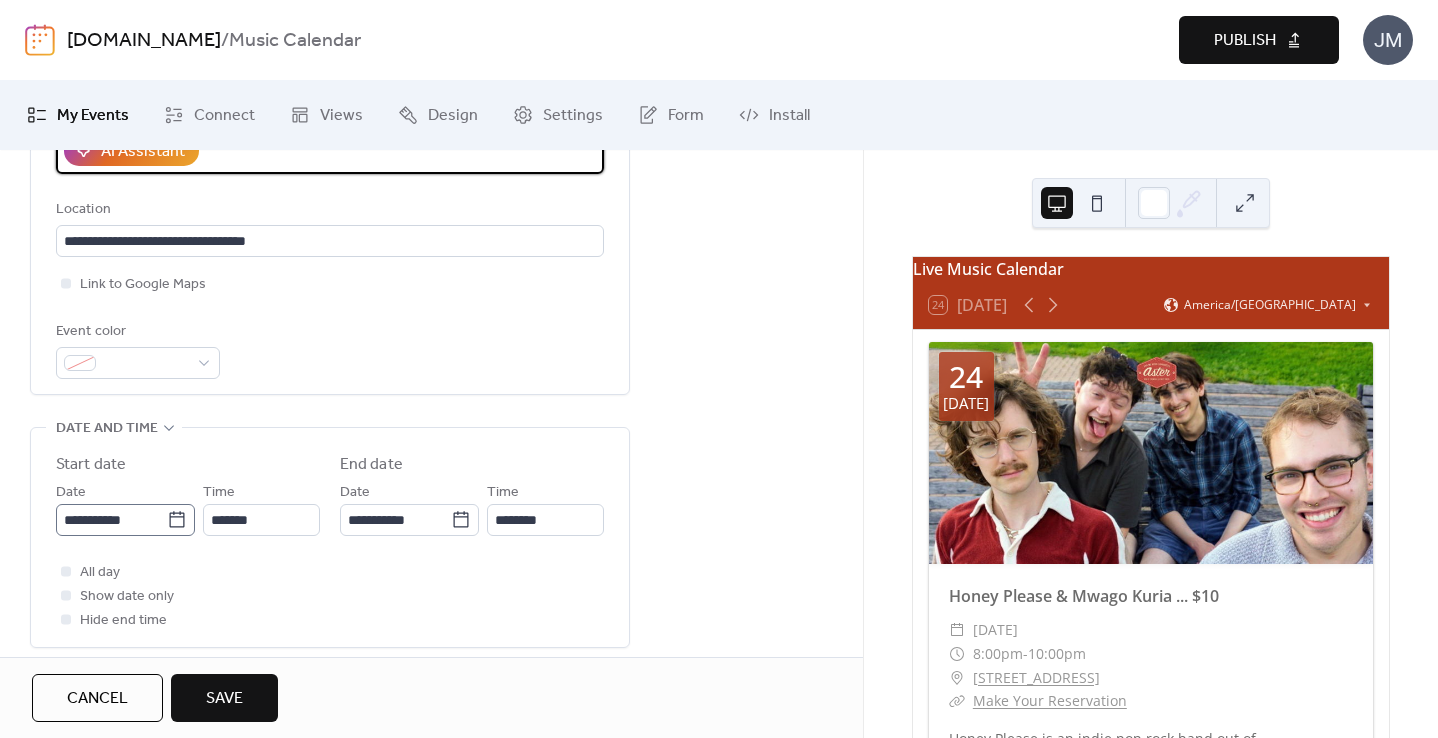 type on "**********" 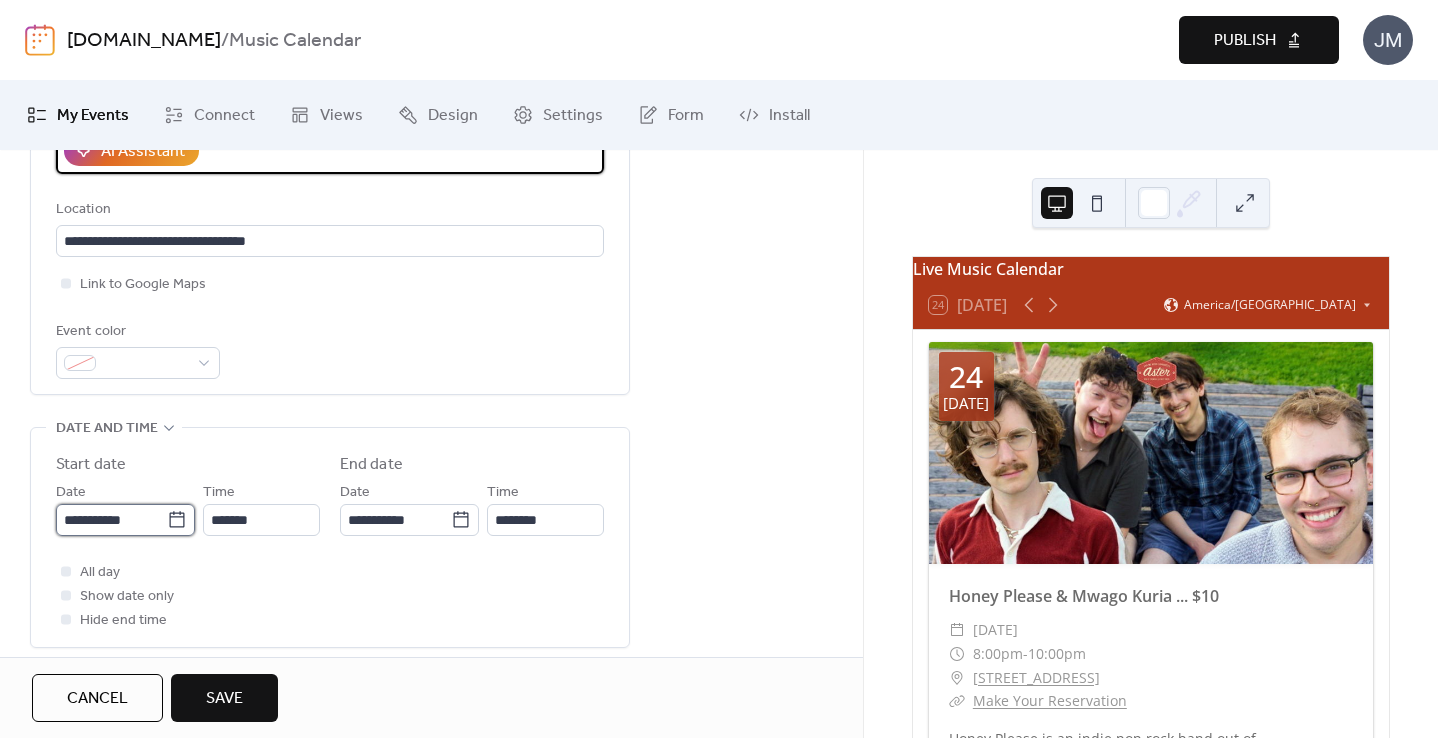 click on "**********" at bounding box center [111, 520] 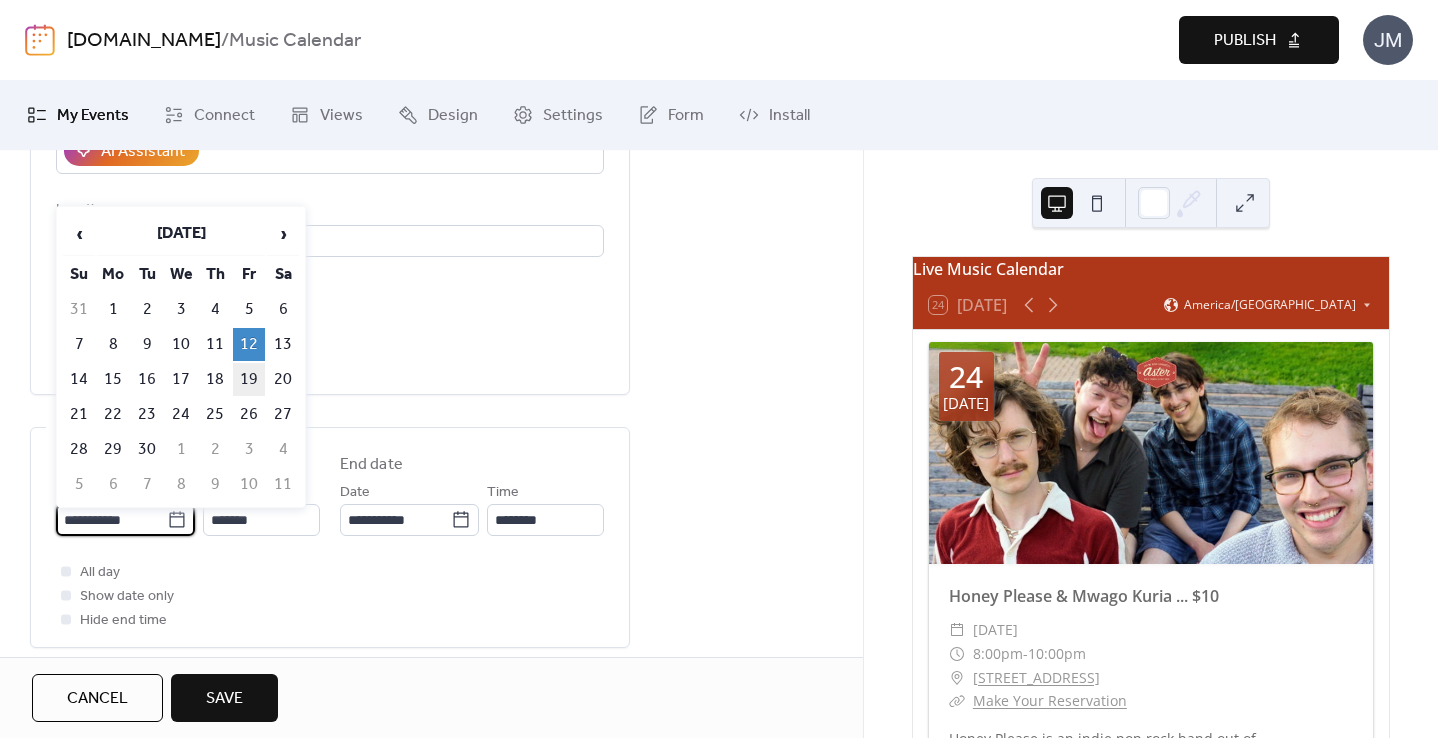 click on "19" at bounding box center [249, 379] 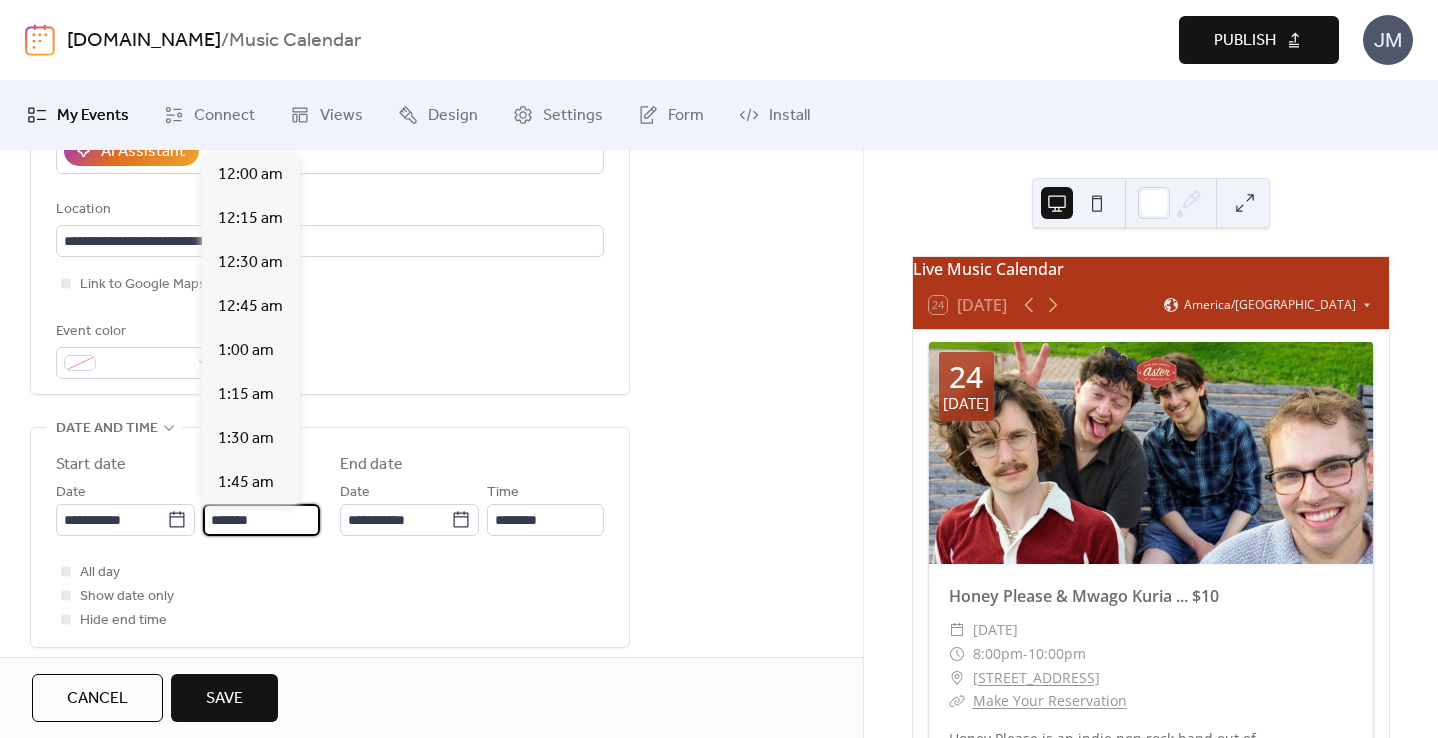 scroll, scrollTop: 3520, scrollLeft: 0, axis: vertical 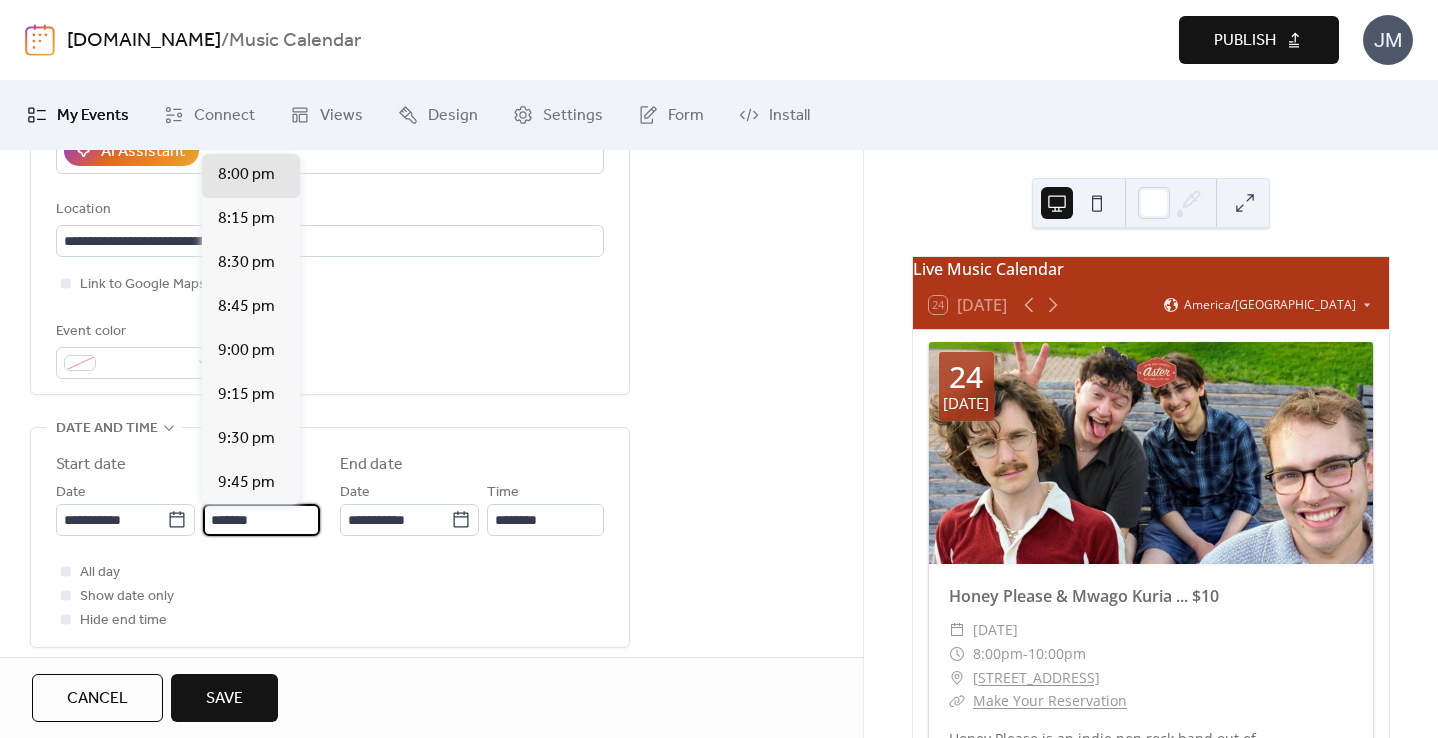 click on "*******" at bounding box center (261, 520) 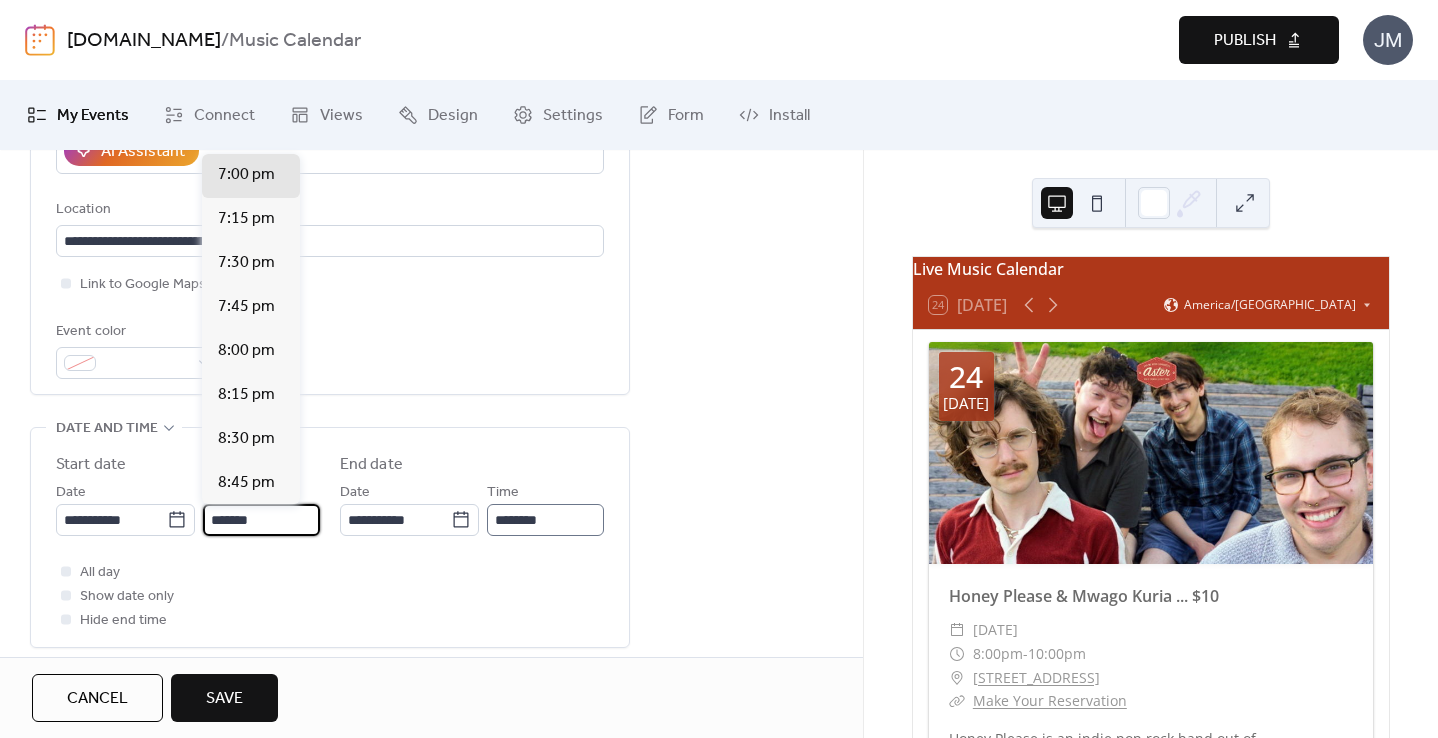 type on "*******" 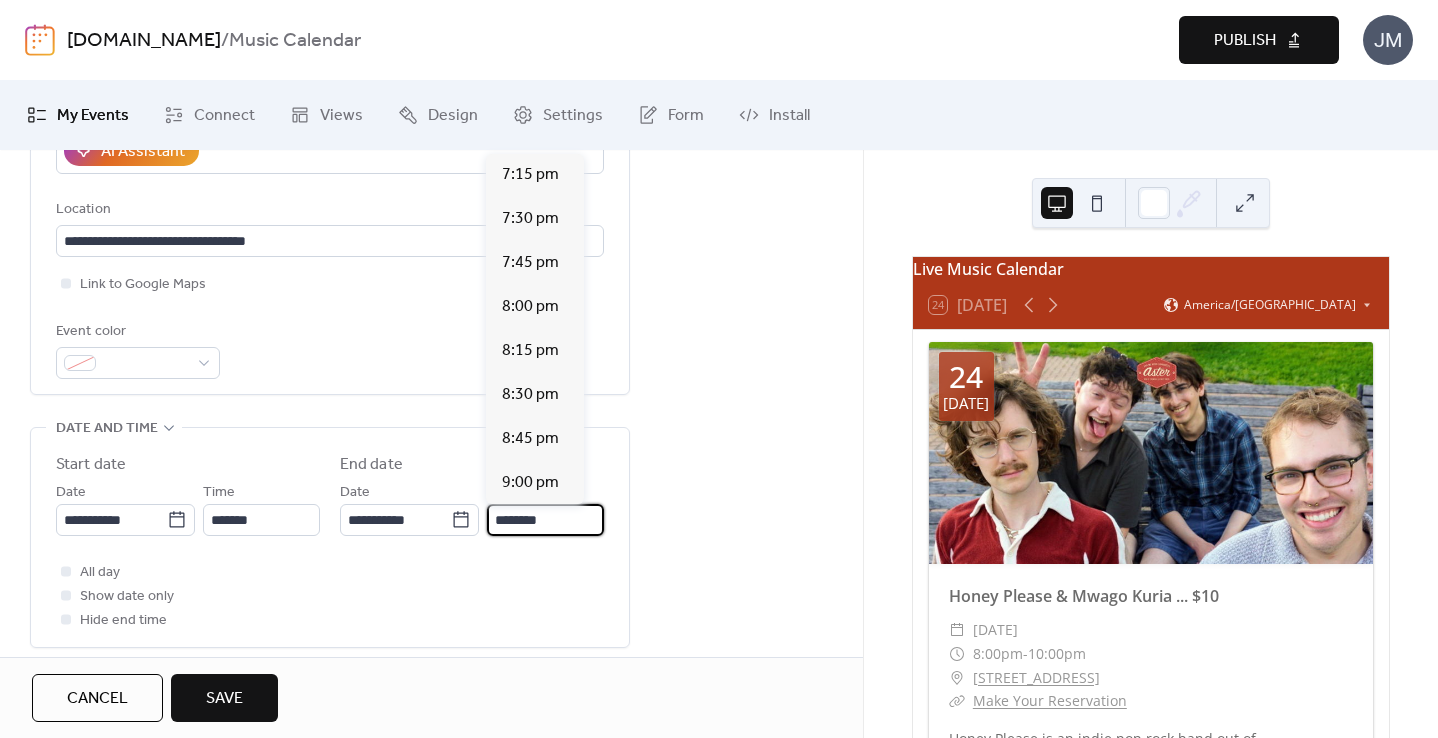 type on "*******" 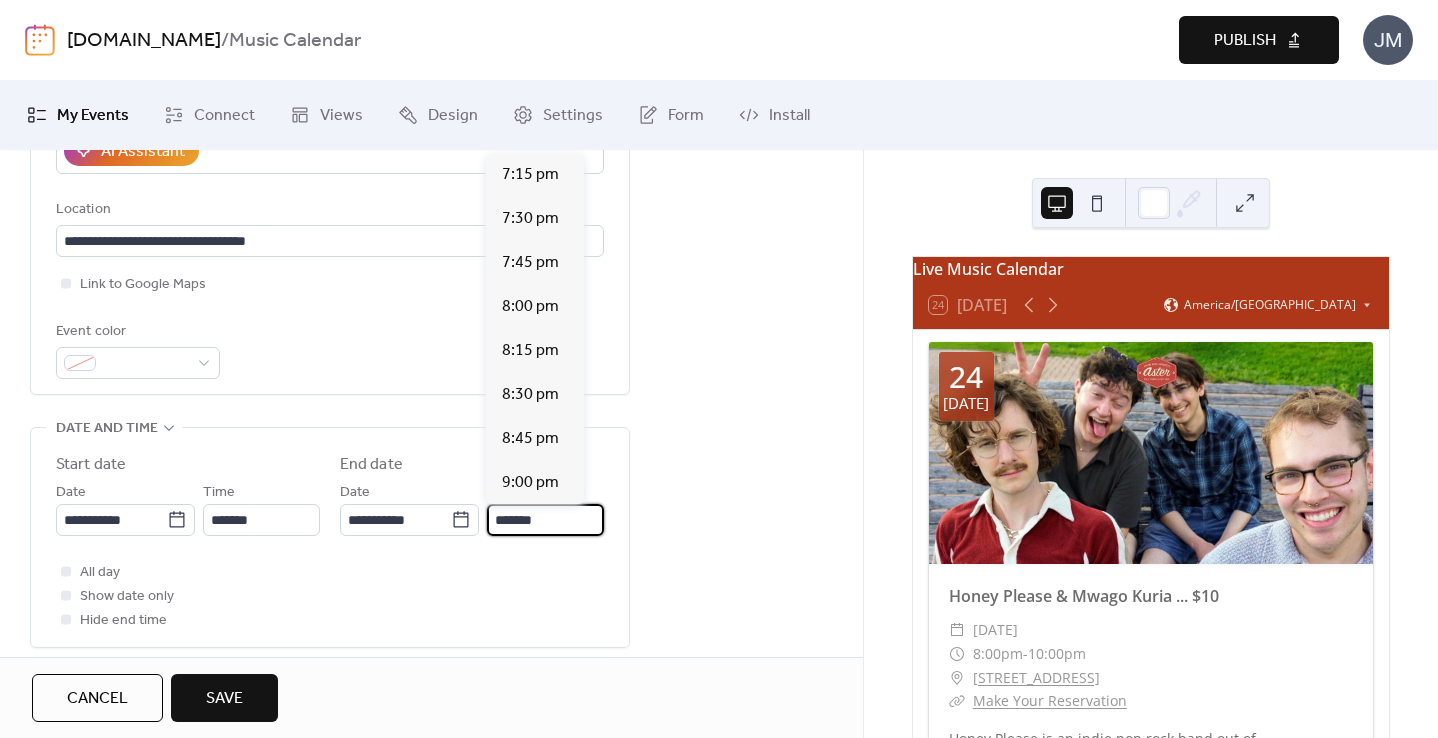 scroll, scrollTop: 396, scrollLeft: 0, axis: vertical 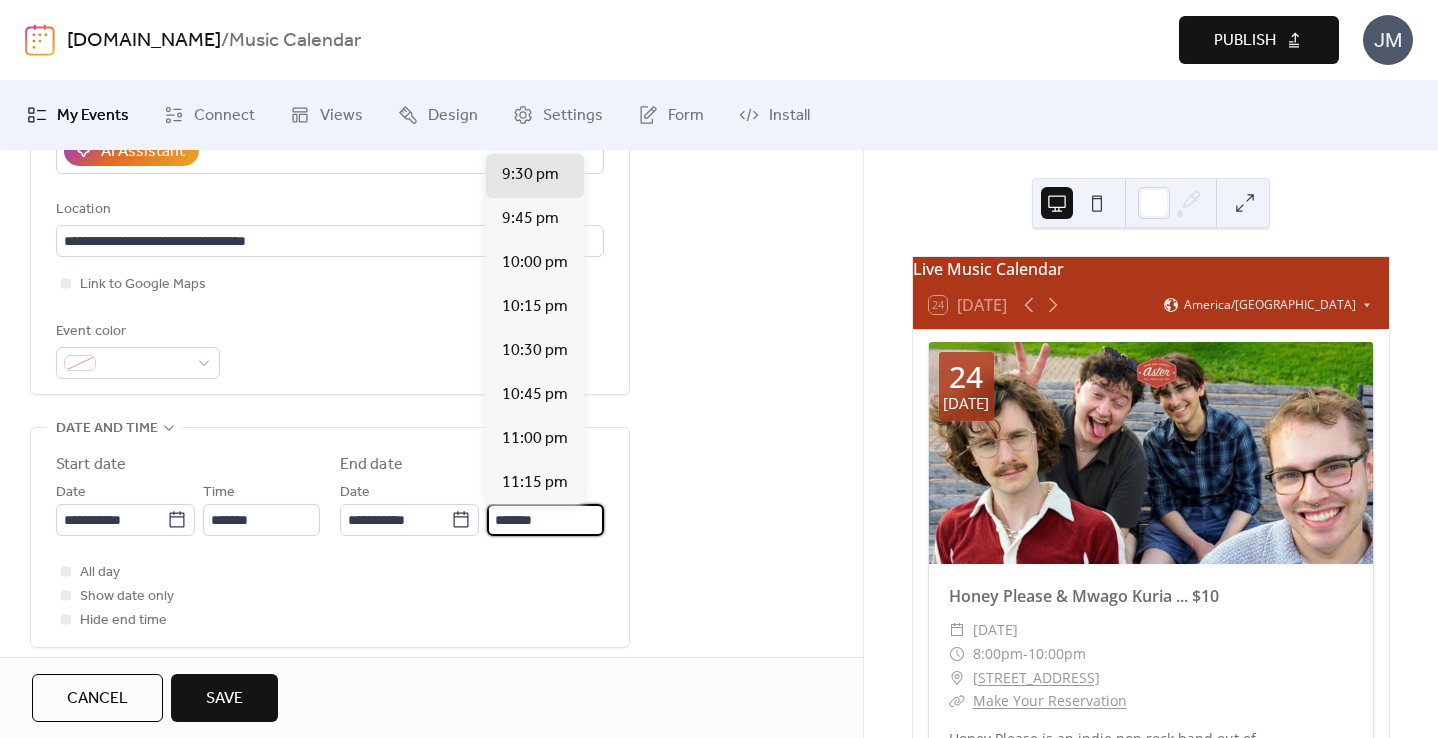 click on "*******" at bounding box center [545, 520] 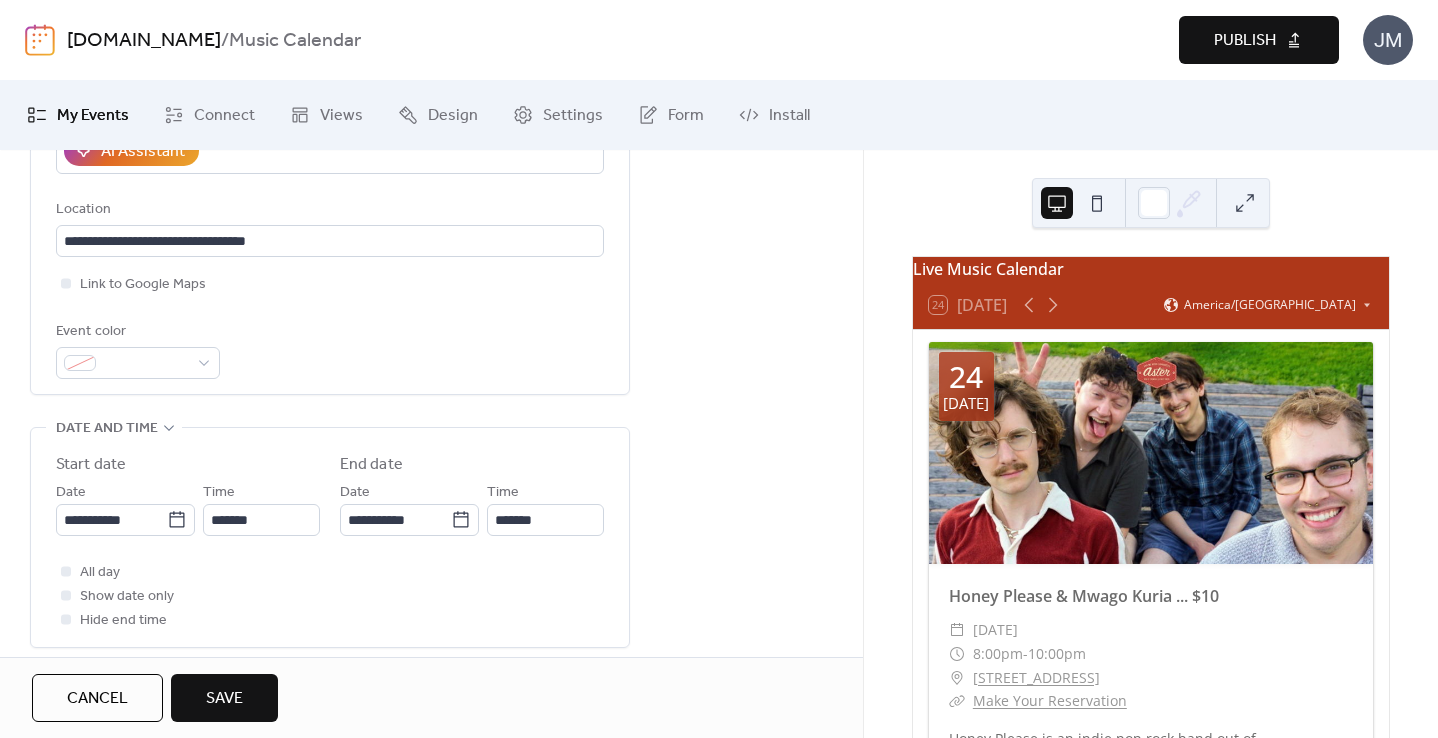 click on "All day Show date only Hide end time" at bounding box center (330, 596) 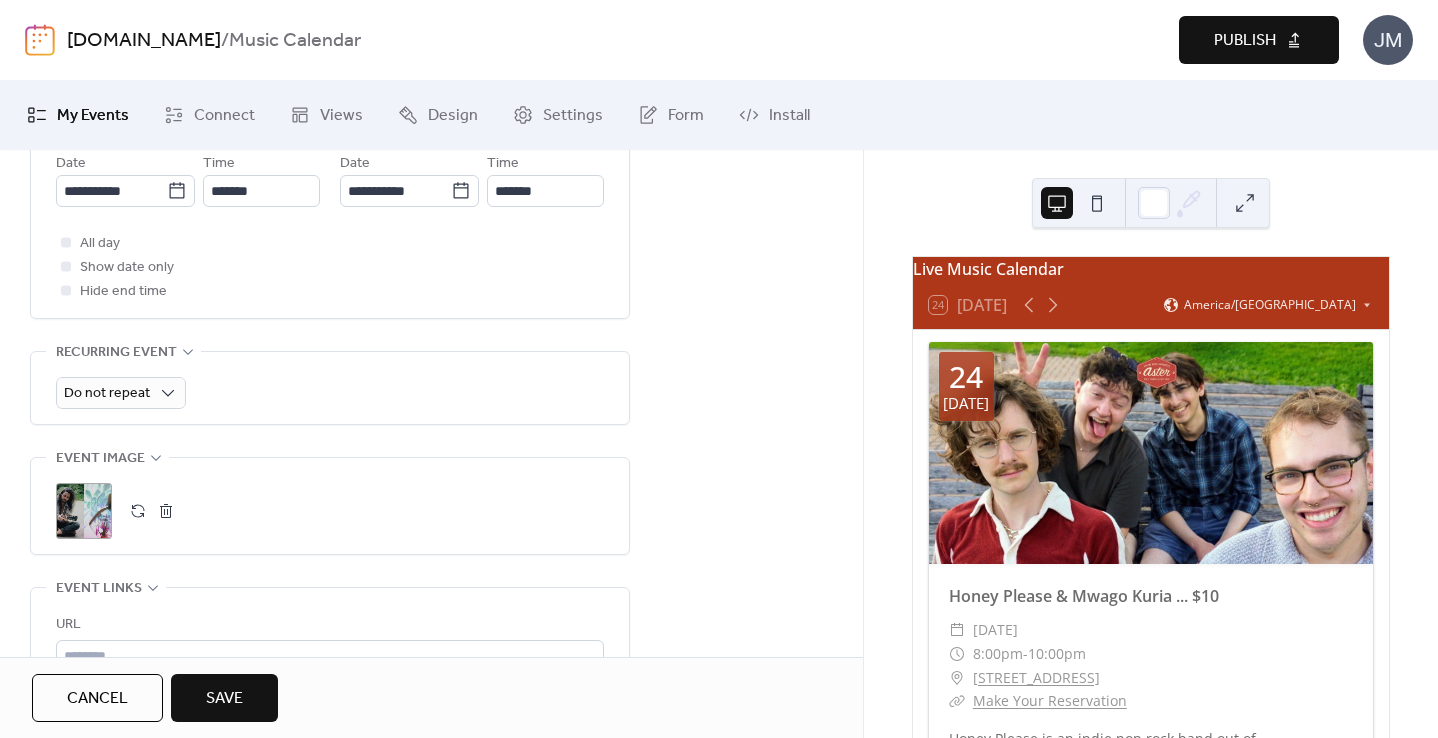 scroll, scrollTop: 751, scrollLeft: 0, axis: vertical 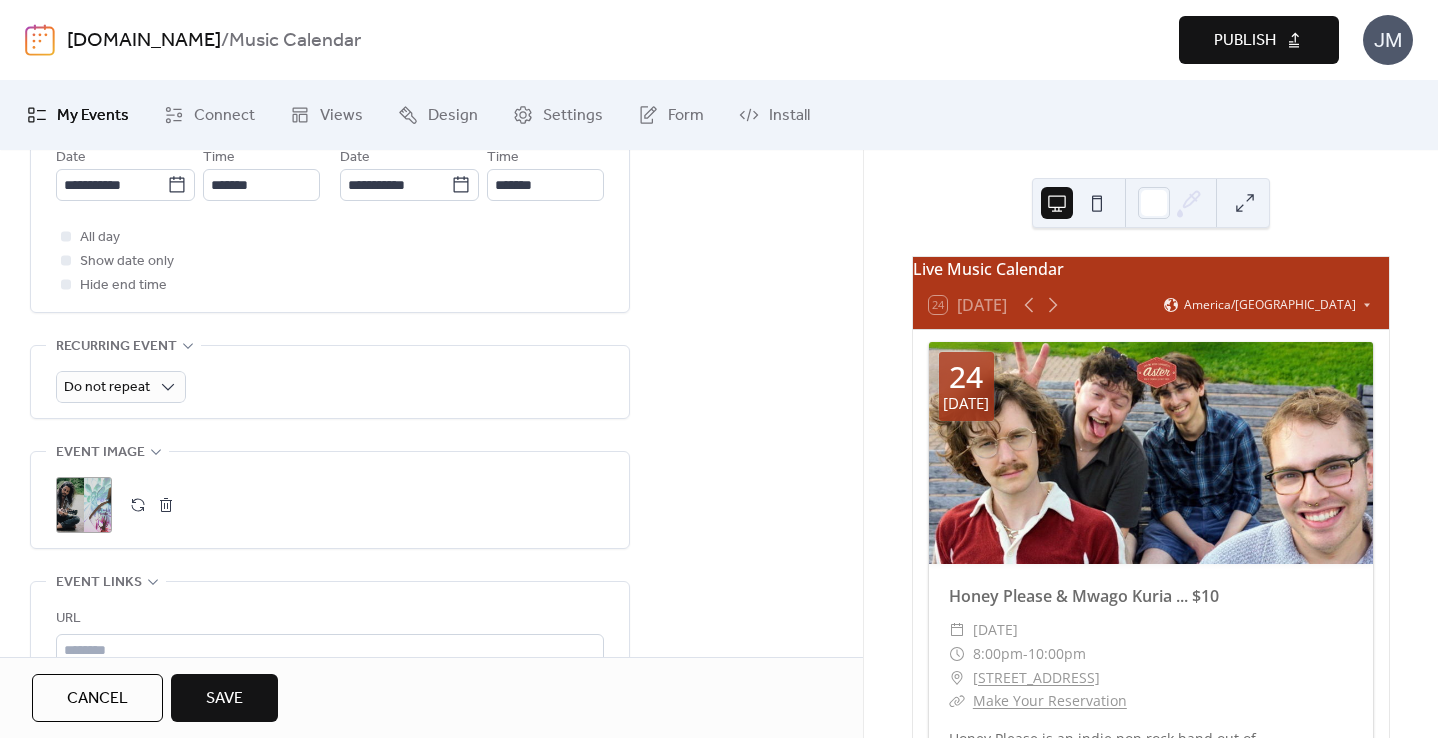 click at bounding box center [166, 505] 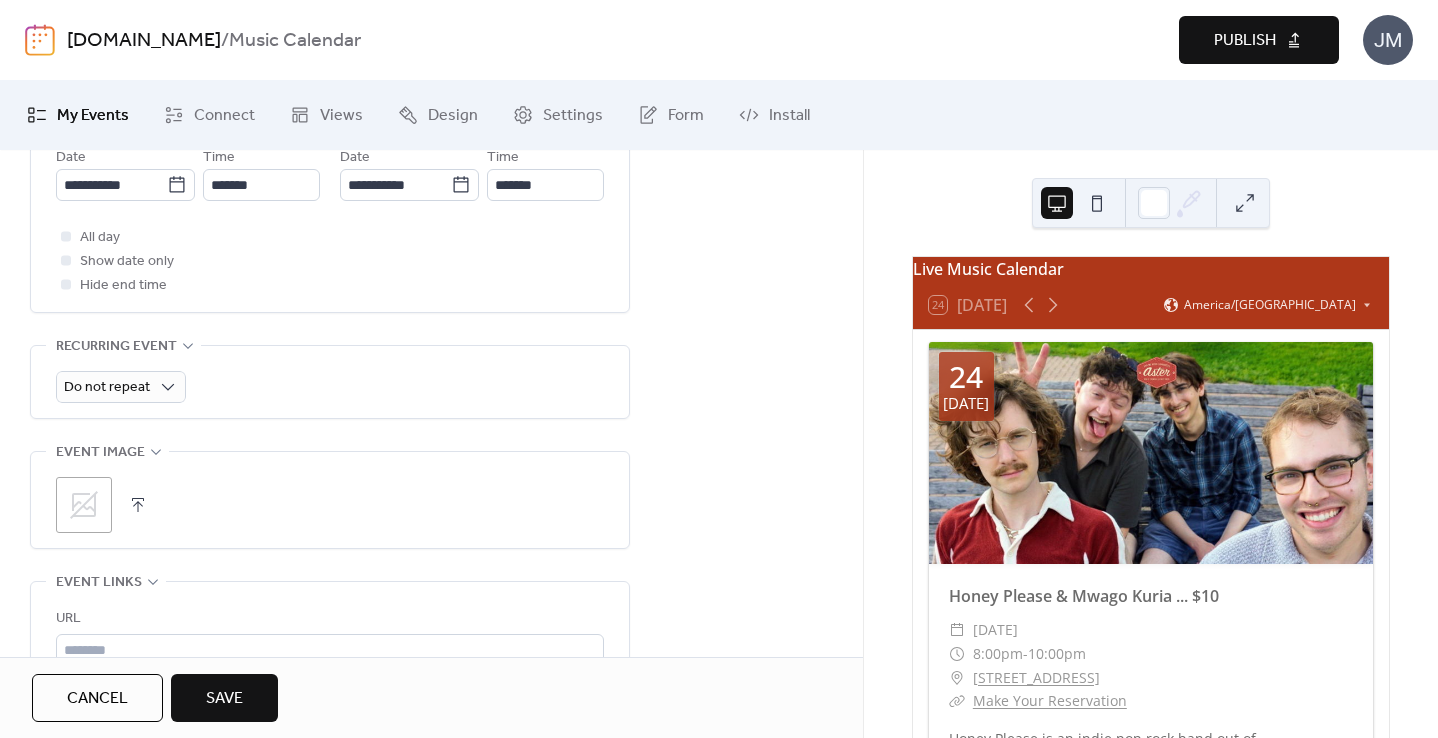 click 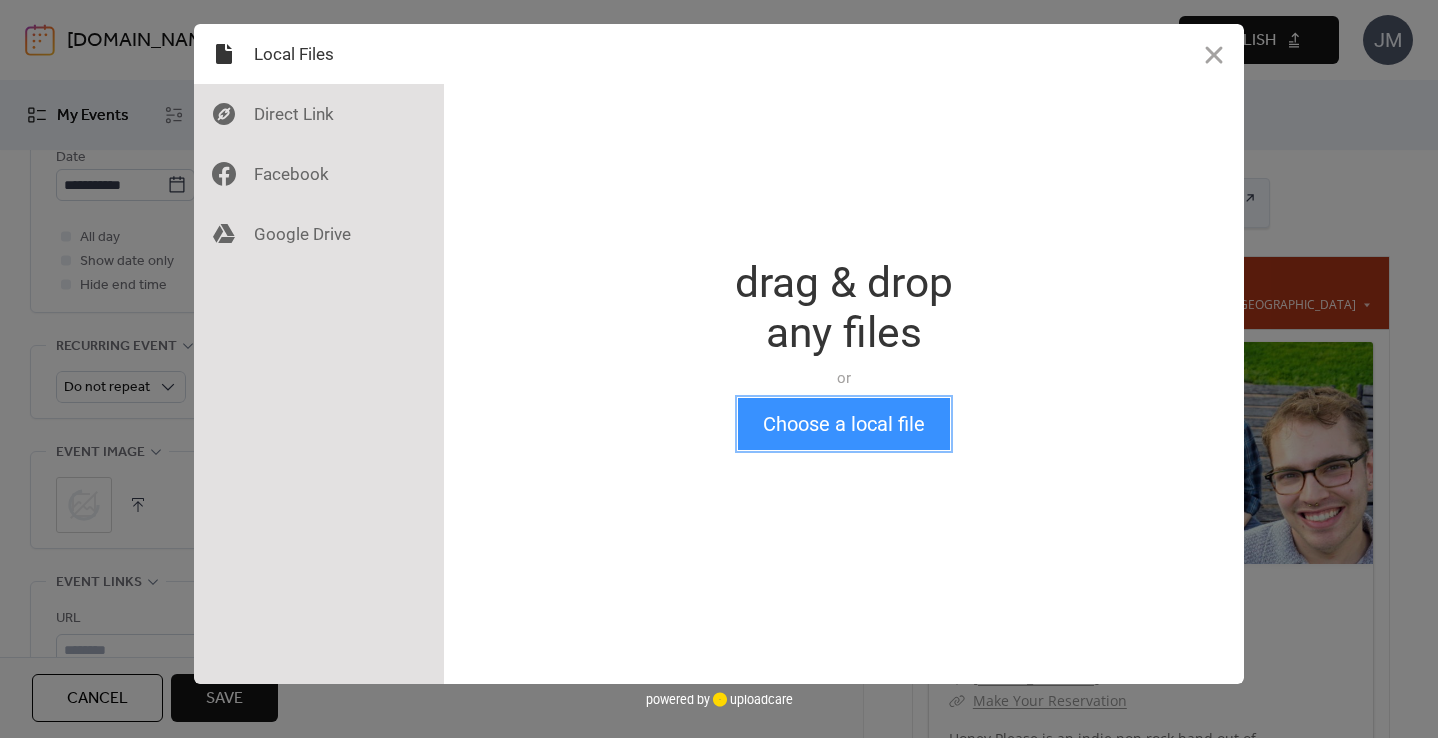 click on "Choose a local file" at bounding box center [844, 424] 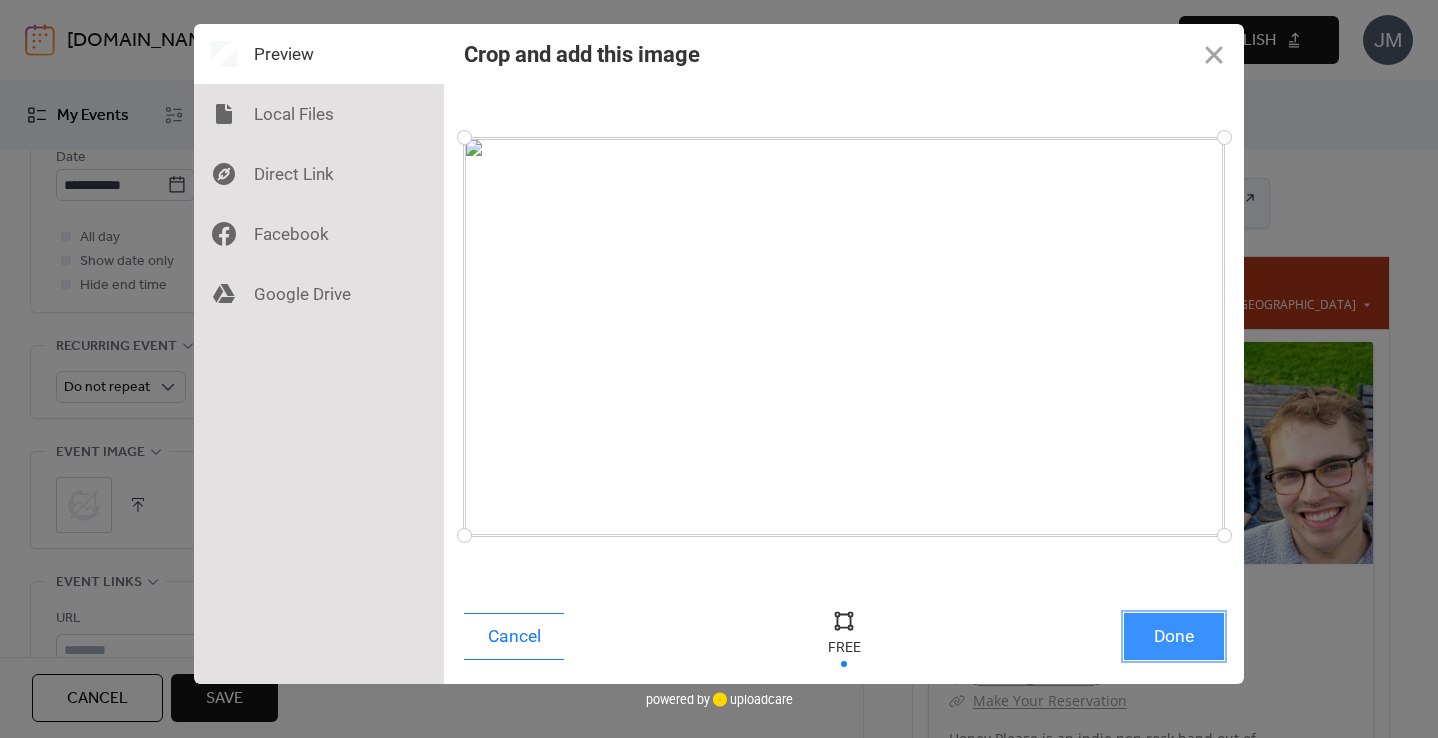 click on "Done" at bounding box center [1174, 636] 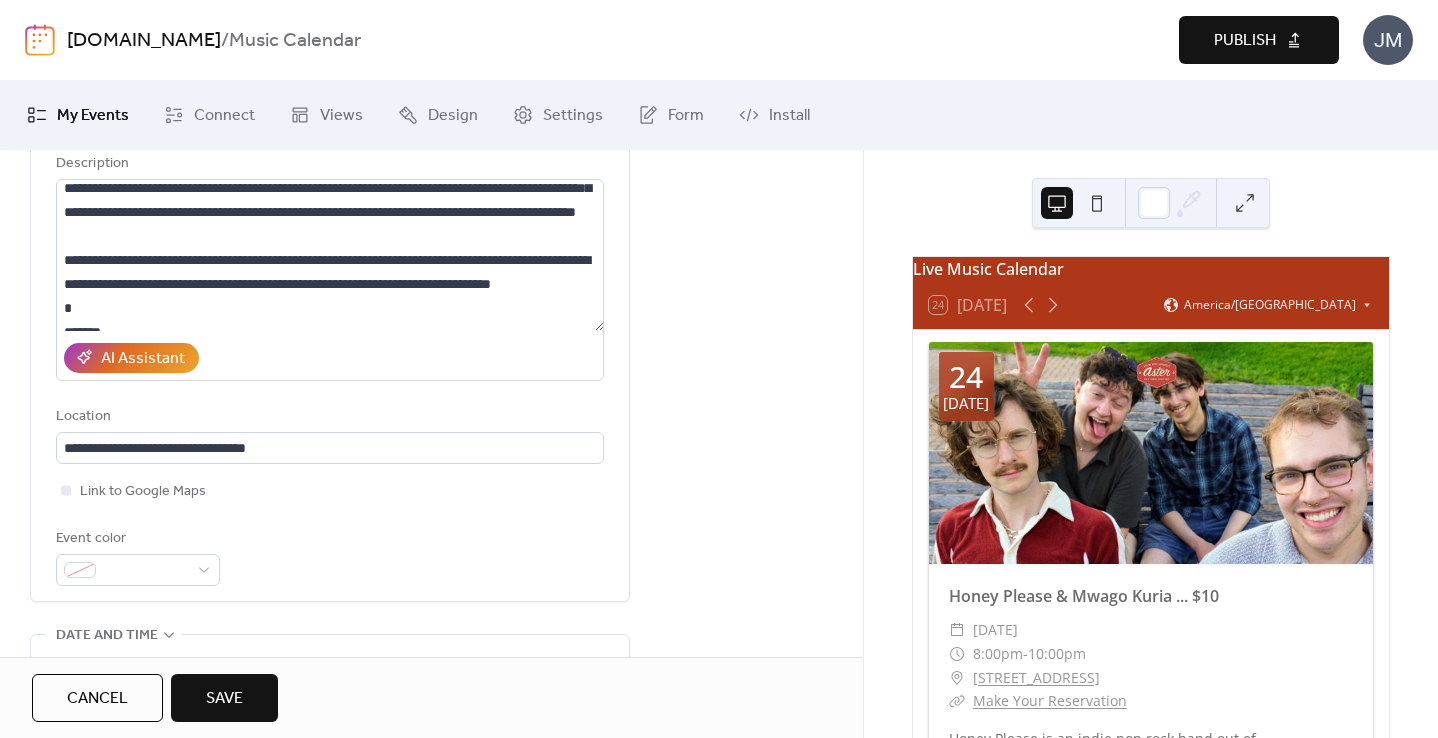scroll, scrollTop: 144, scrollLeft: 0, axis: vertical 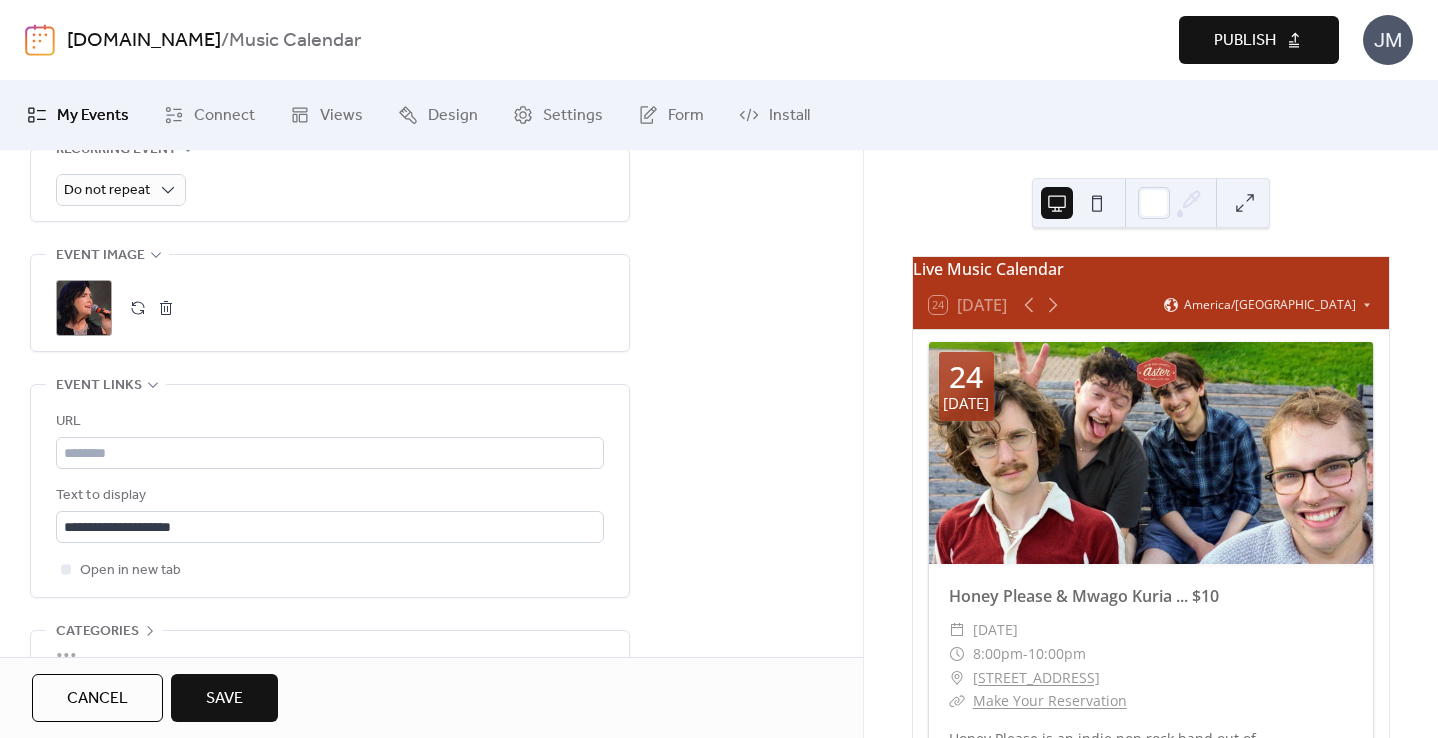 click on "Save" at bounding box center (224, 698) 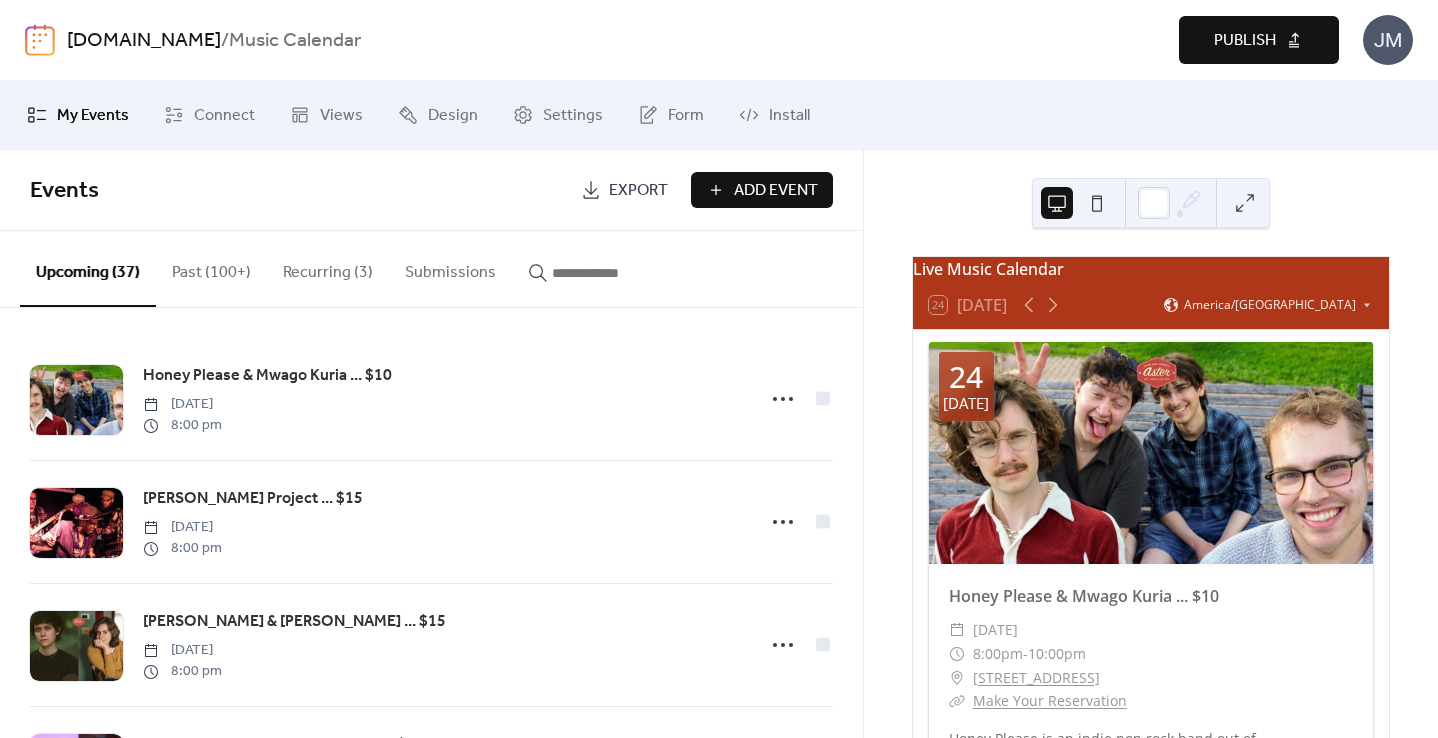 click on "Add Event" at bounding box center [776, 191] 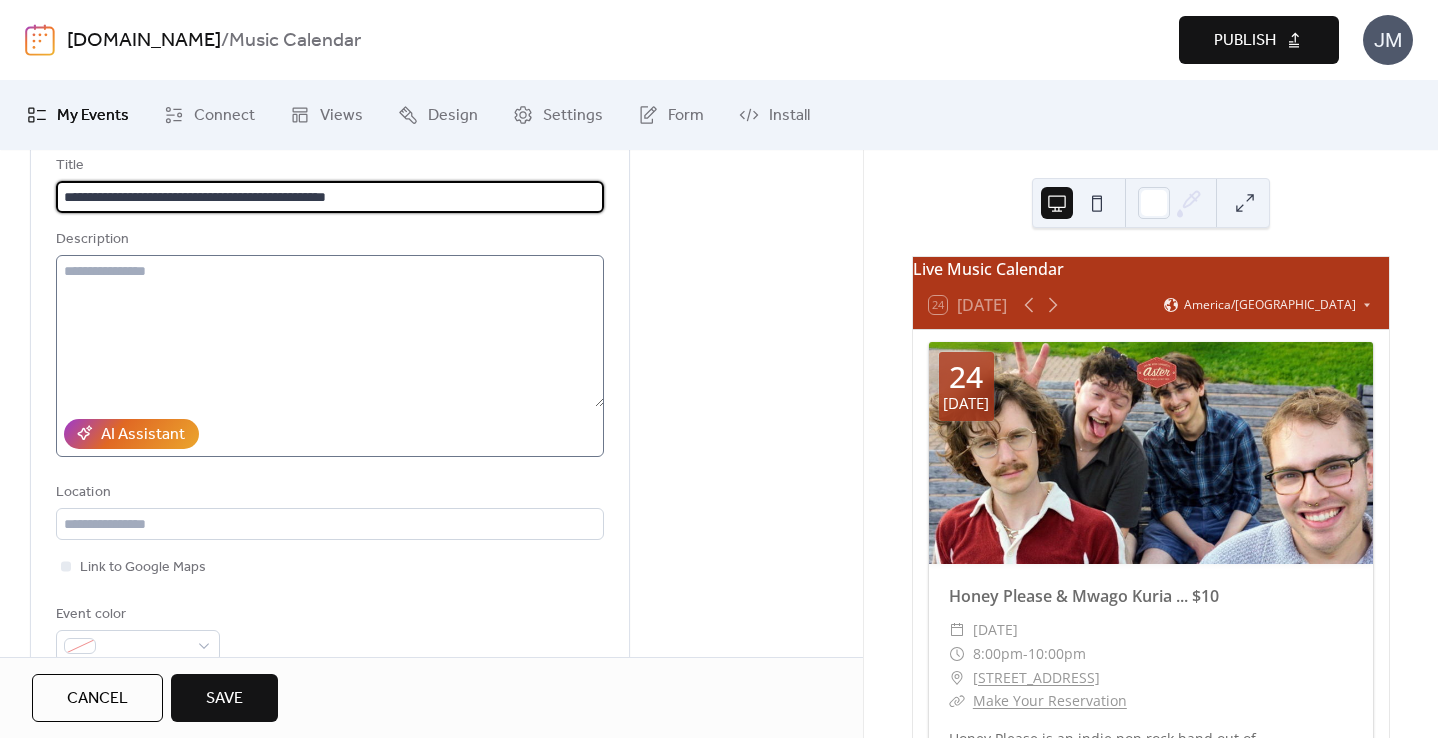 scroll, scrollTop: 146, scrollLeft: 0, axis: vertical 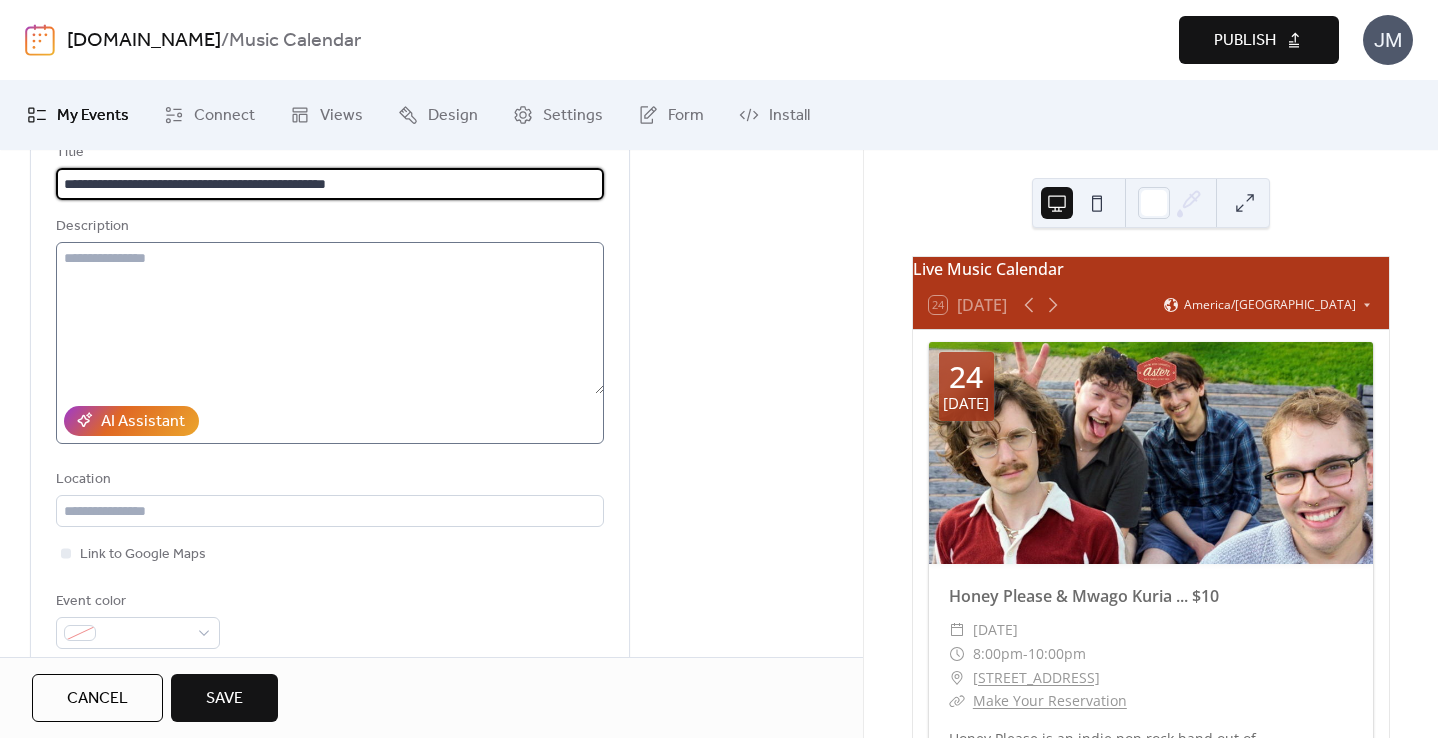 type on "**********" 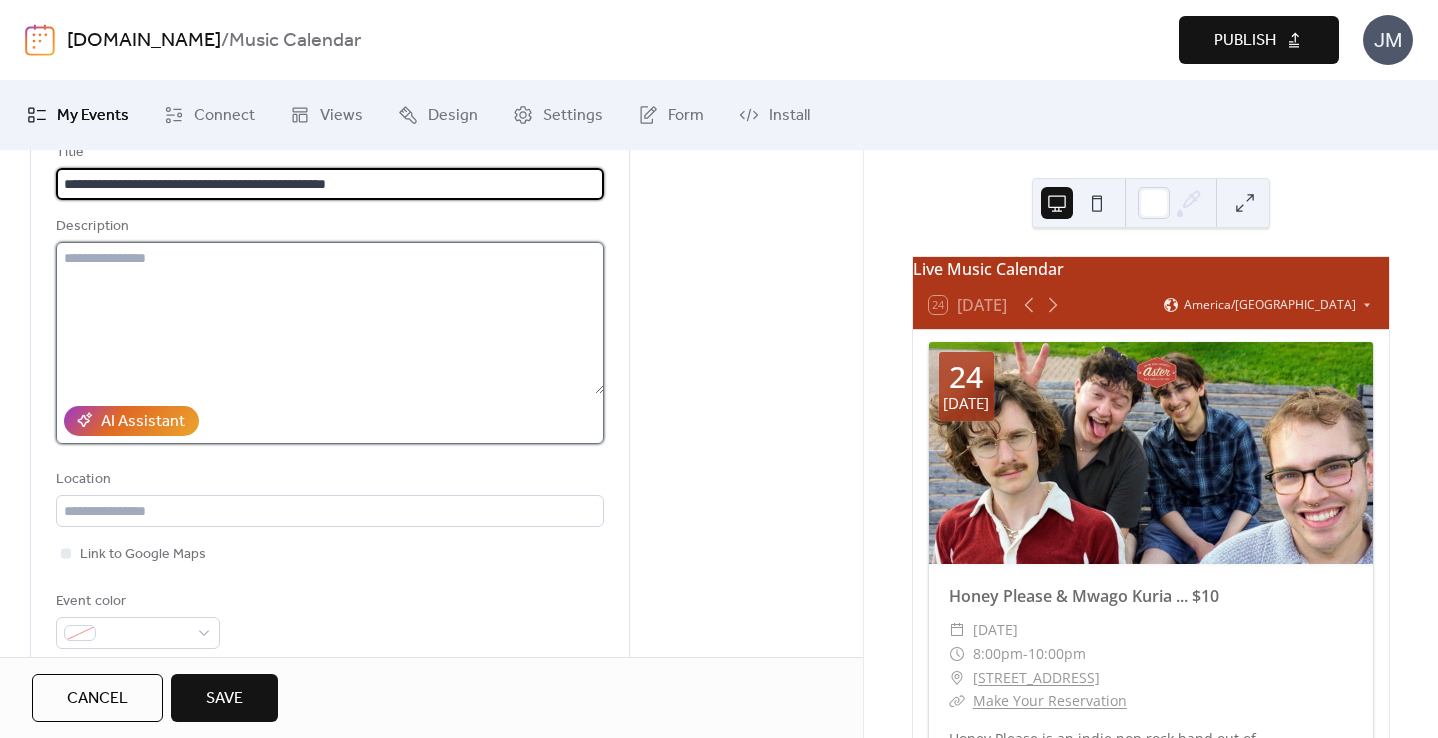click at bounding box center [330, 318] 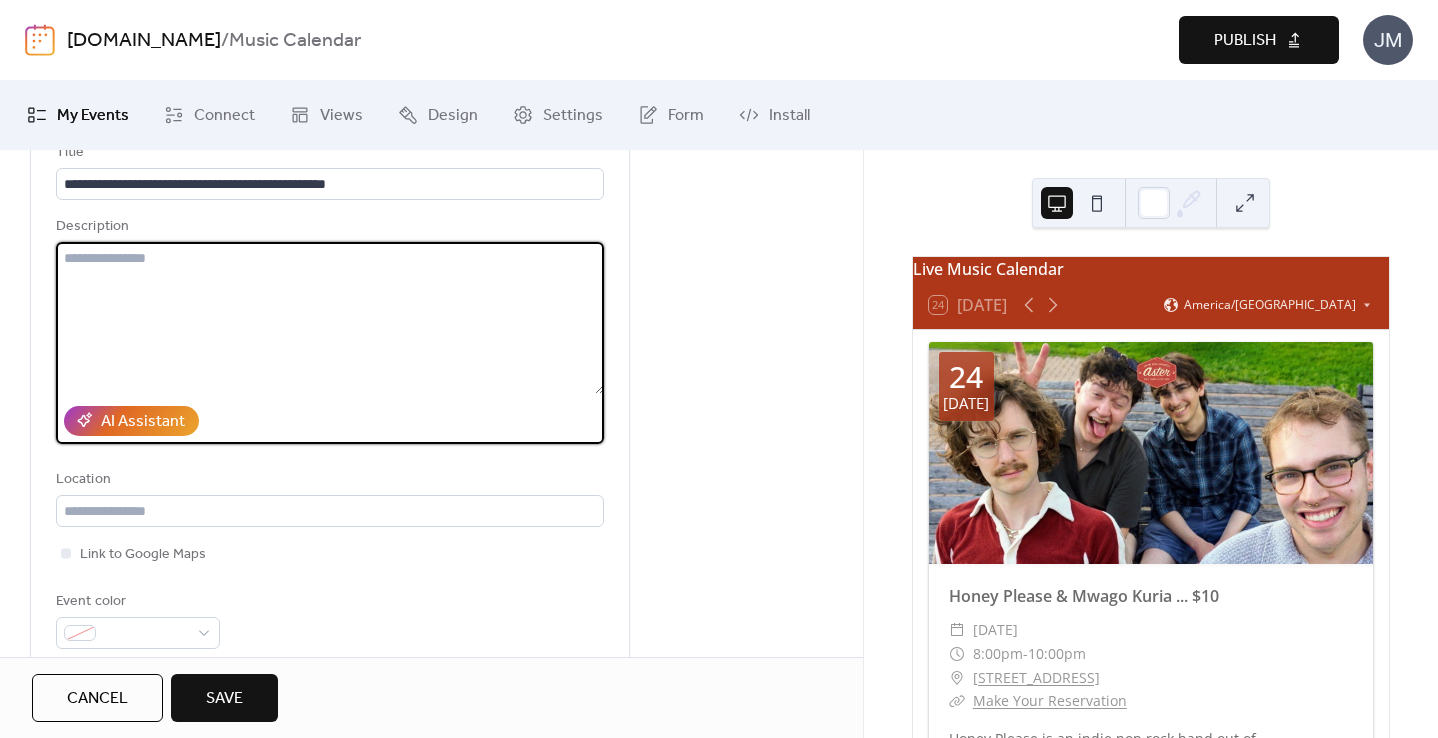 paste on "**********" 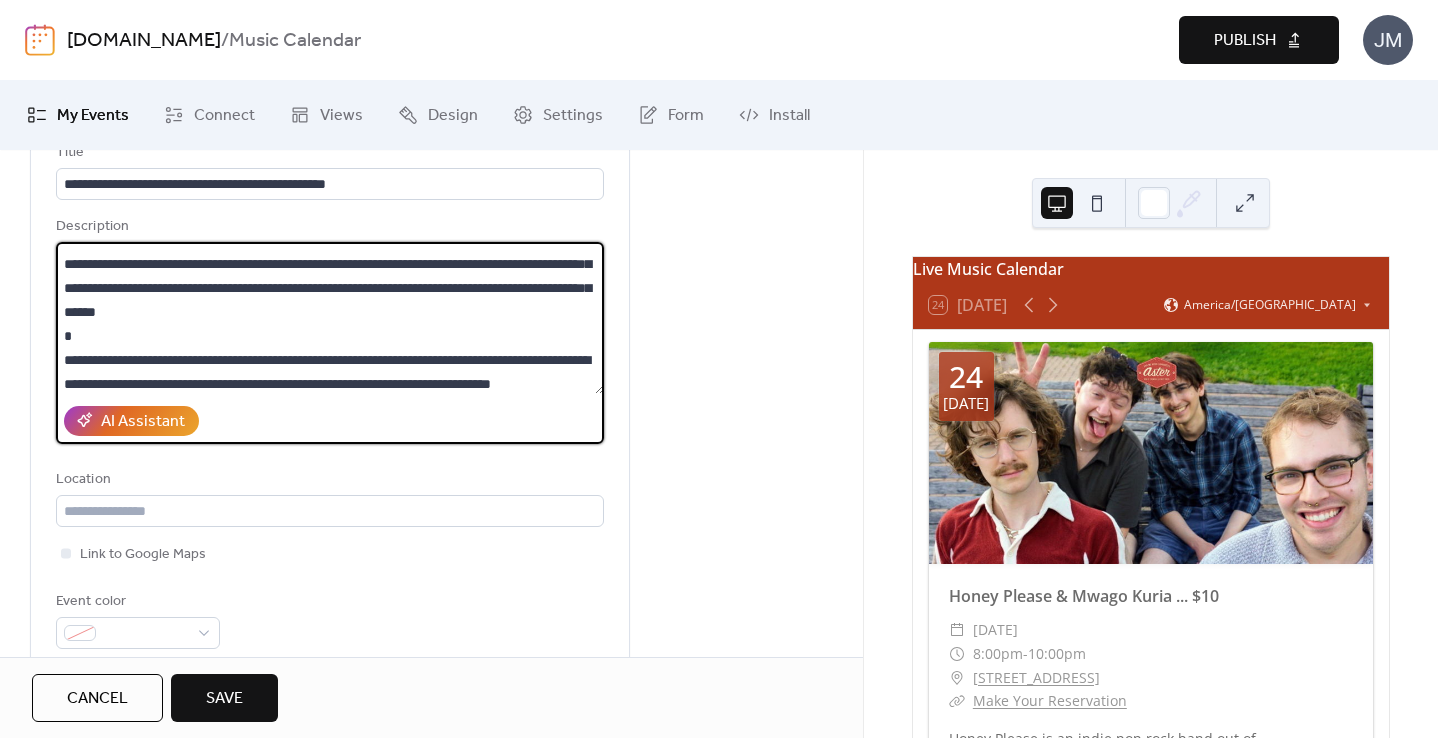 scroll, scrollTop: 390, scrollLeft: 0, axis: vertical 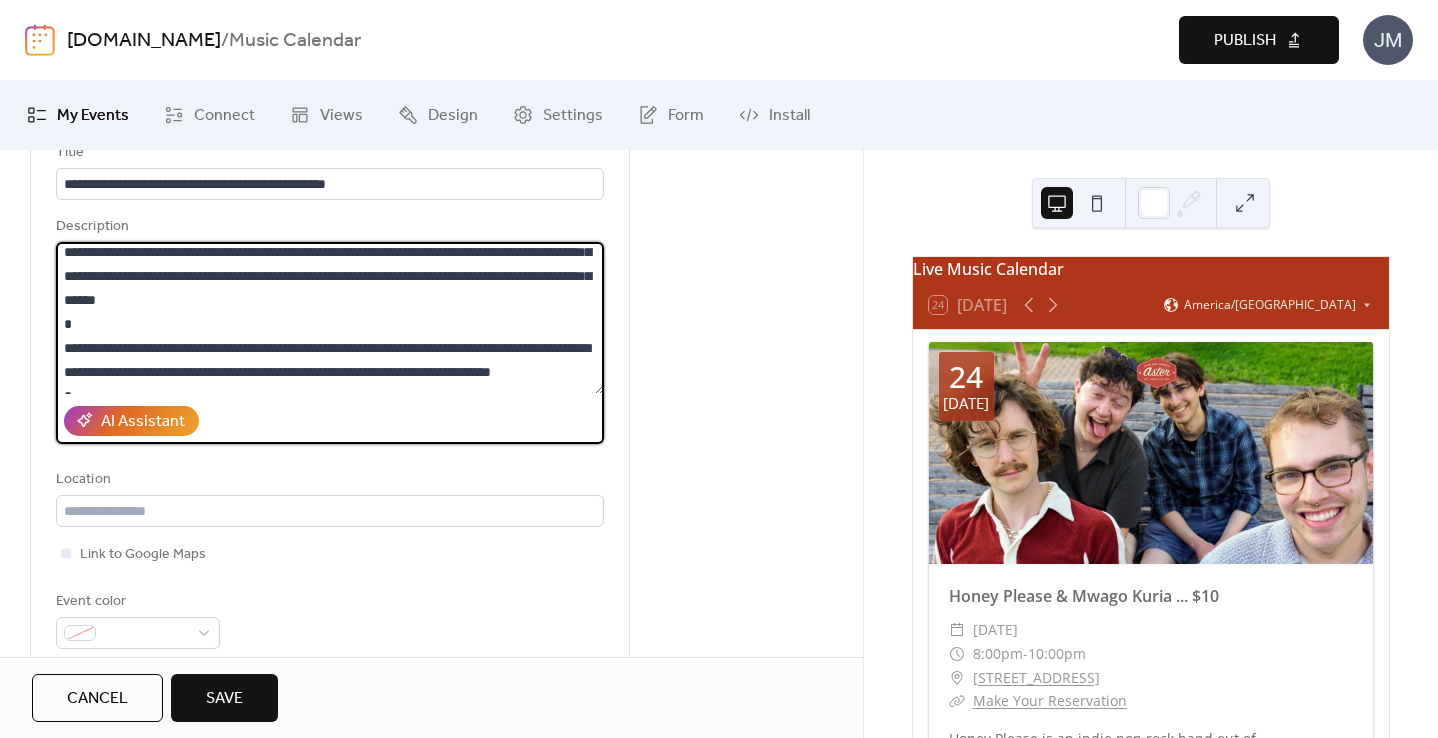 click at bounding box center (330, 318) 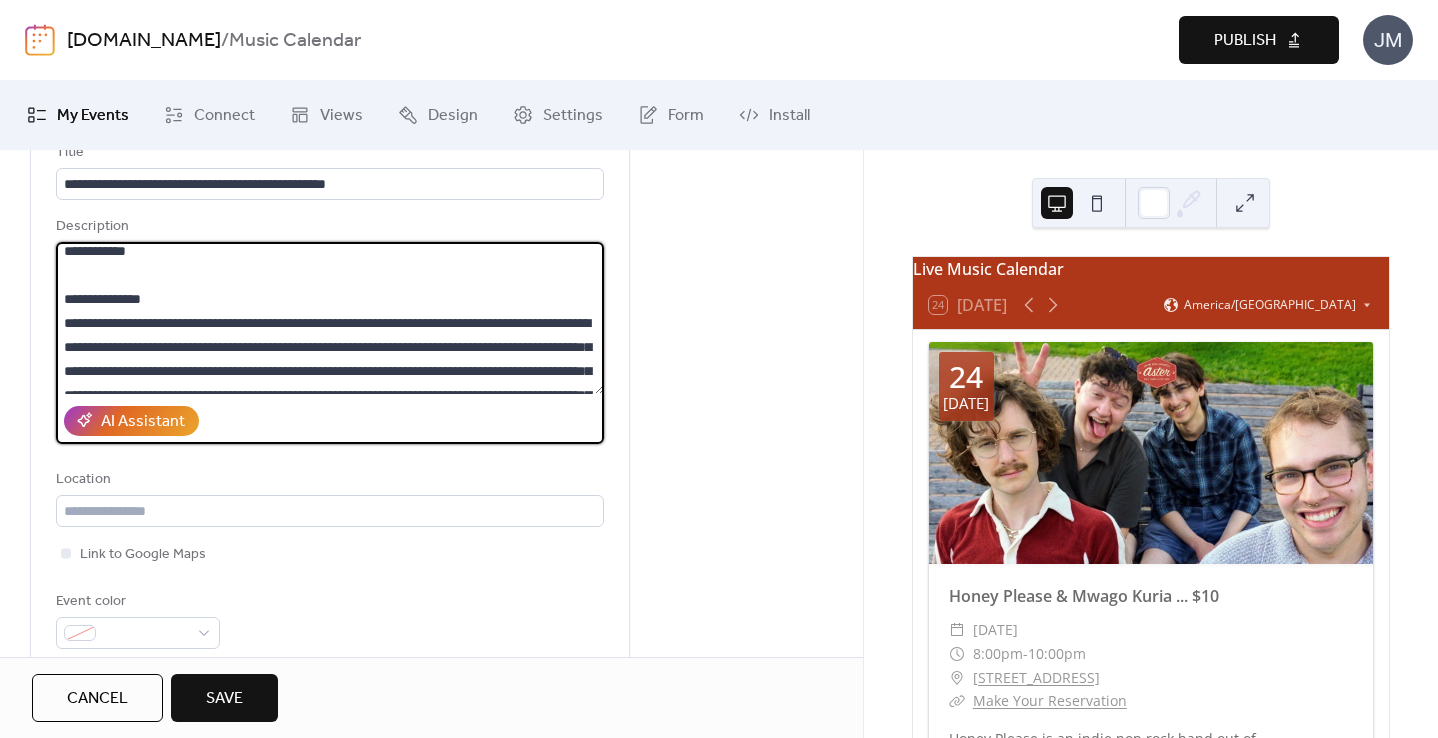 scroll, scrollTop: 175, scrollLeft: 0, axis: vertical 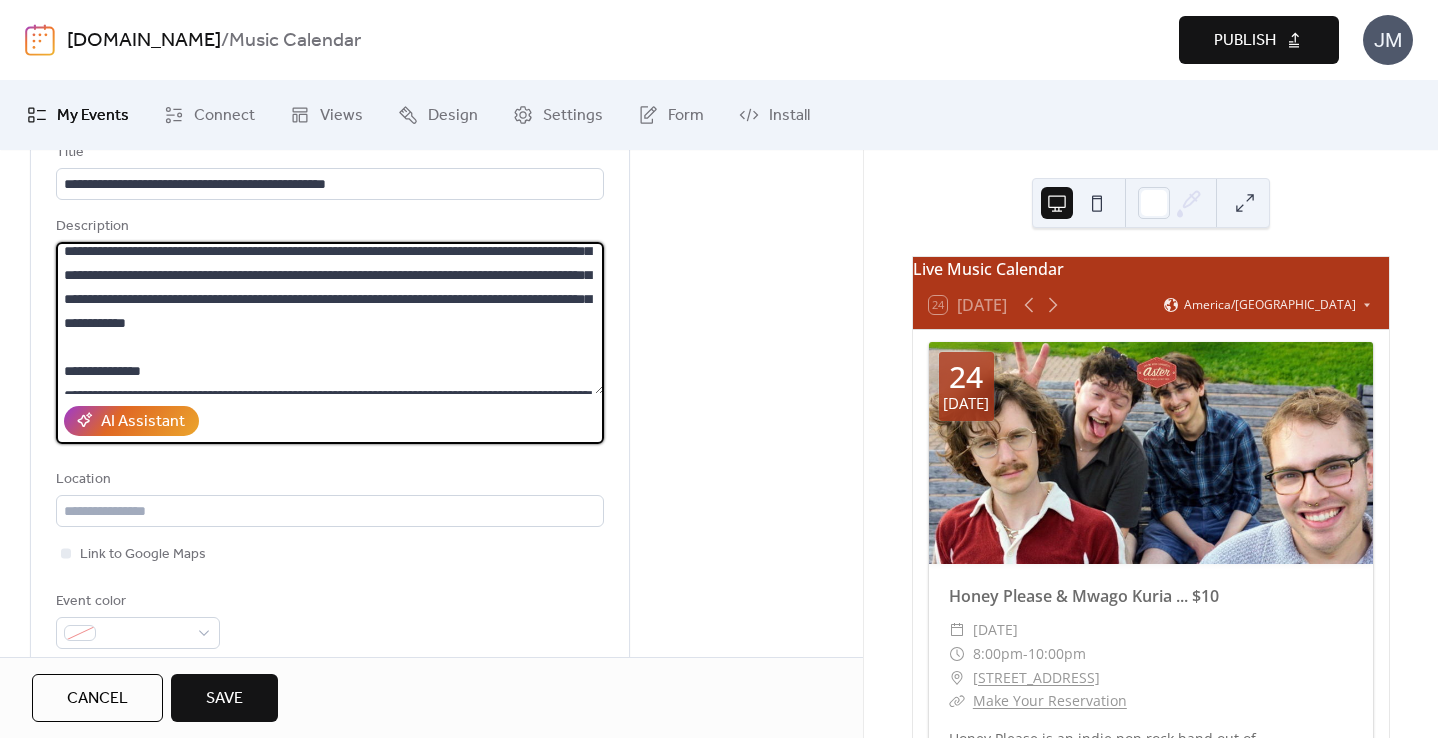 click at bounding box center [330, 318] 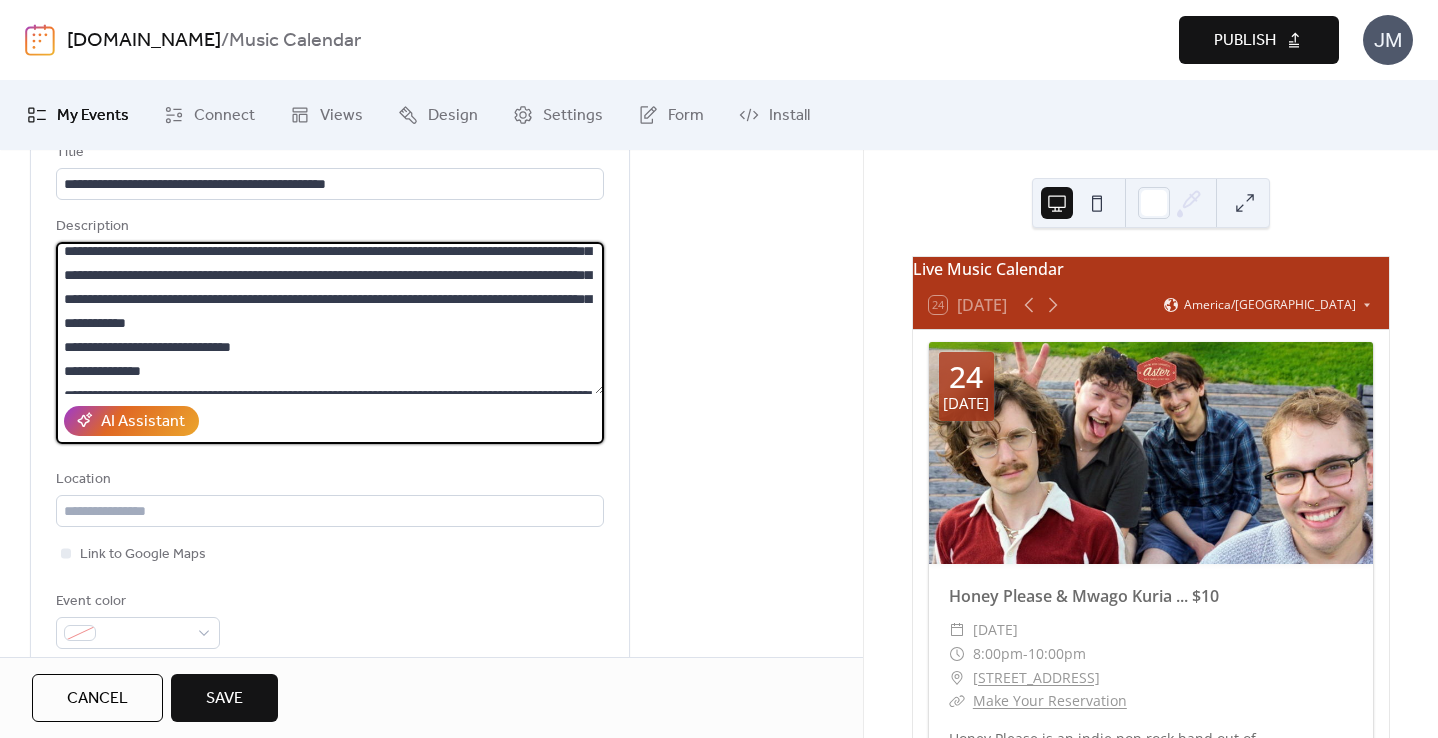drag, startPoint x: 142, startPoint y: 372, endPoint x: 42, endPoint y: 374, distance: 100.02 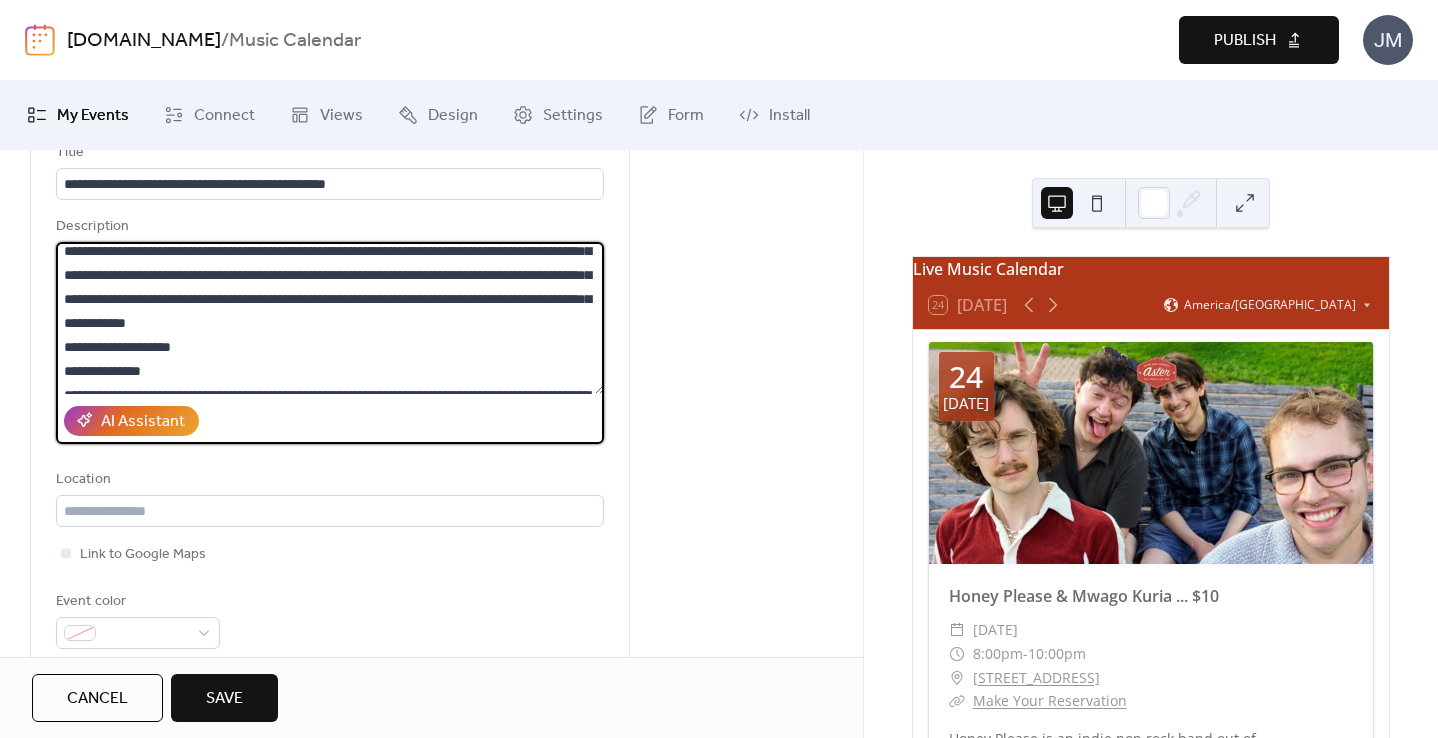 click at bounding box center [330, 318] 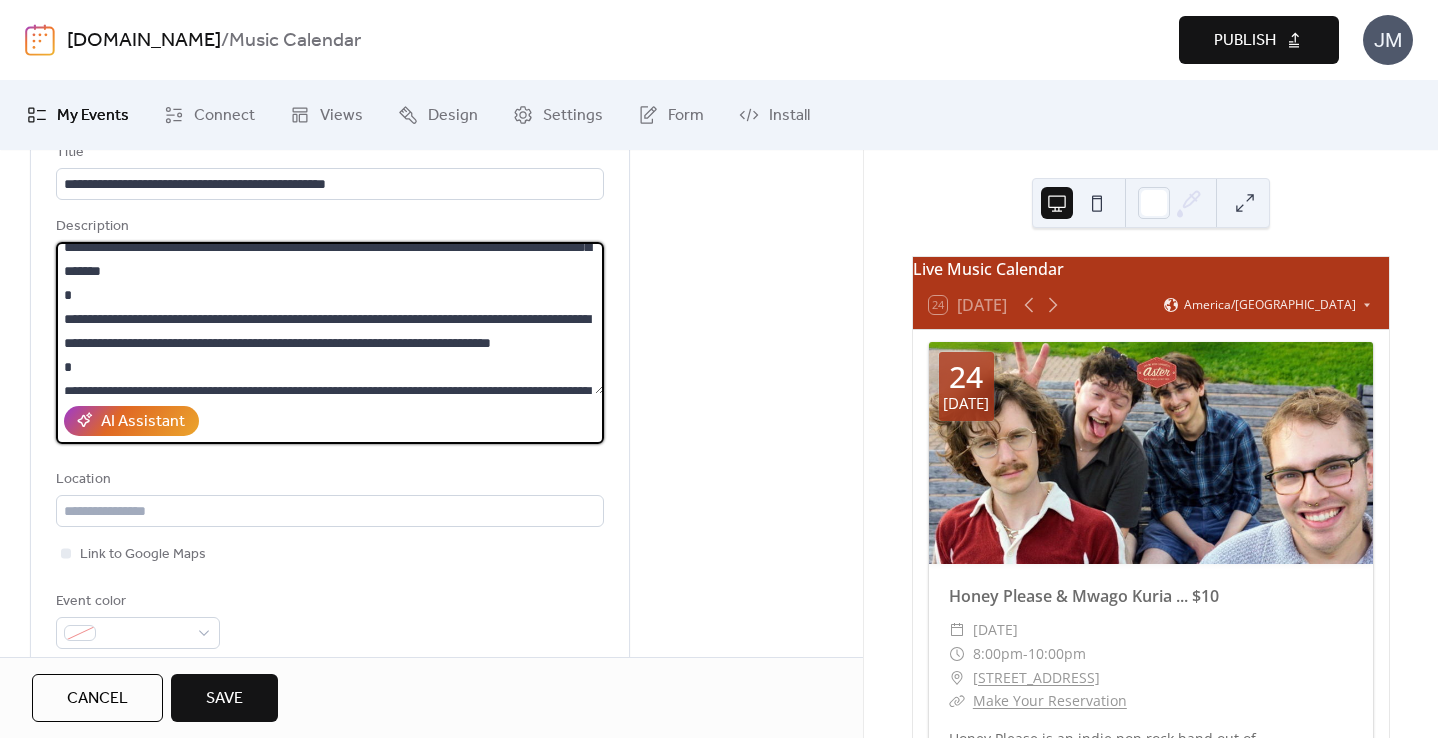 scroll, scrollTop: 476, scrollLeft: 0, axis: vertical 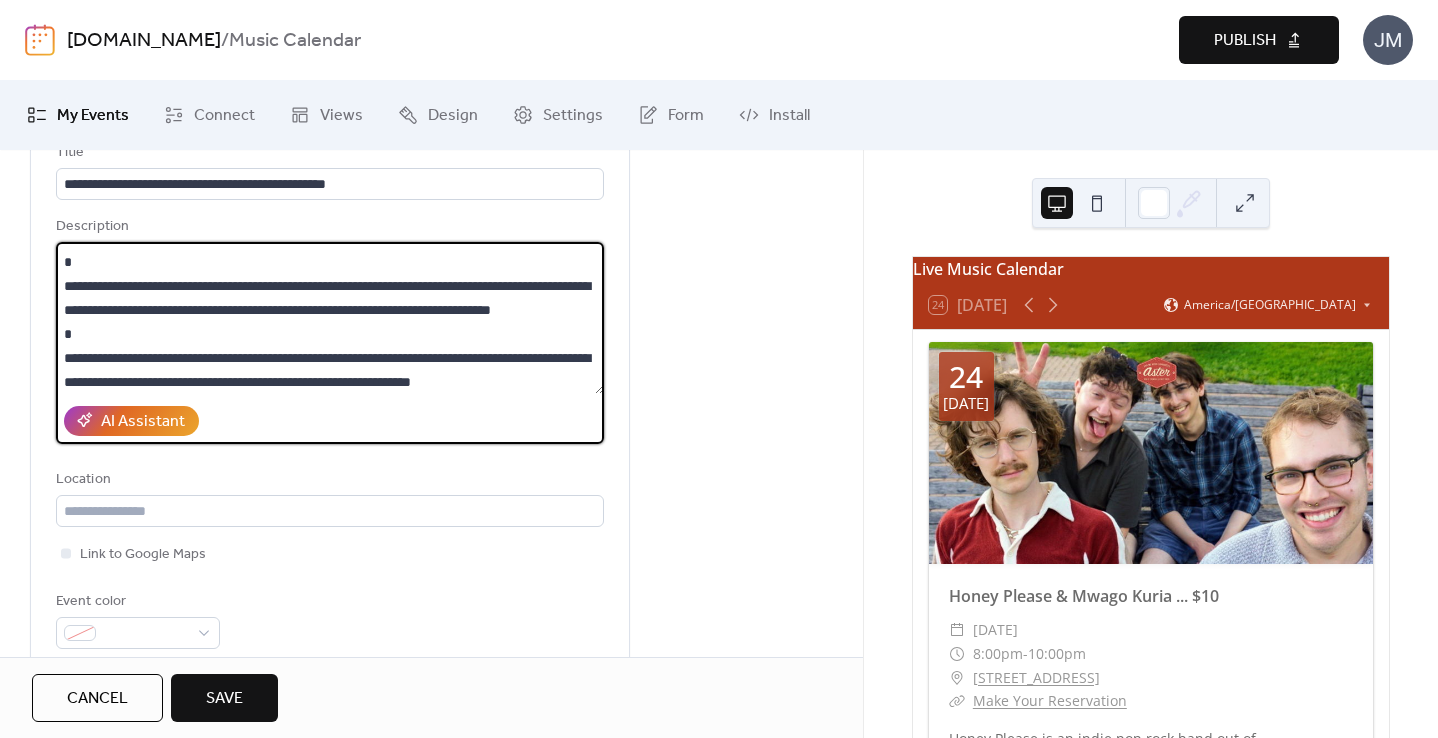 click at bounding box center (330, 318) 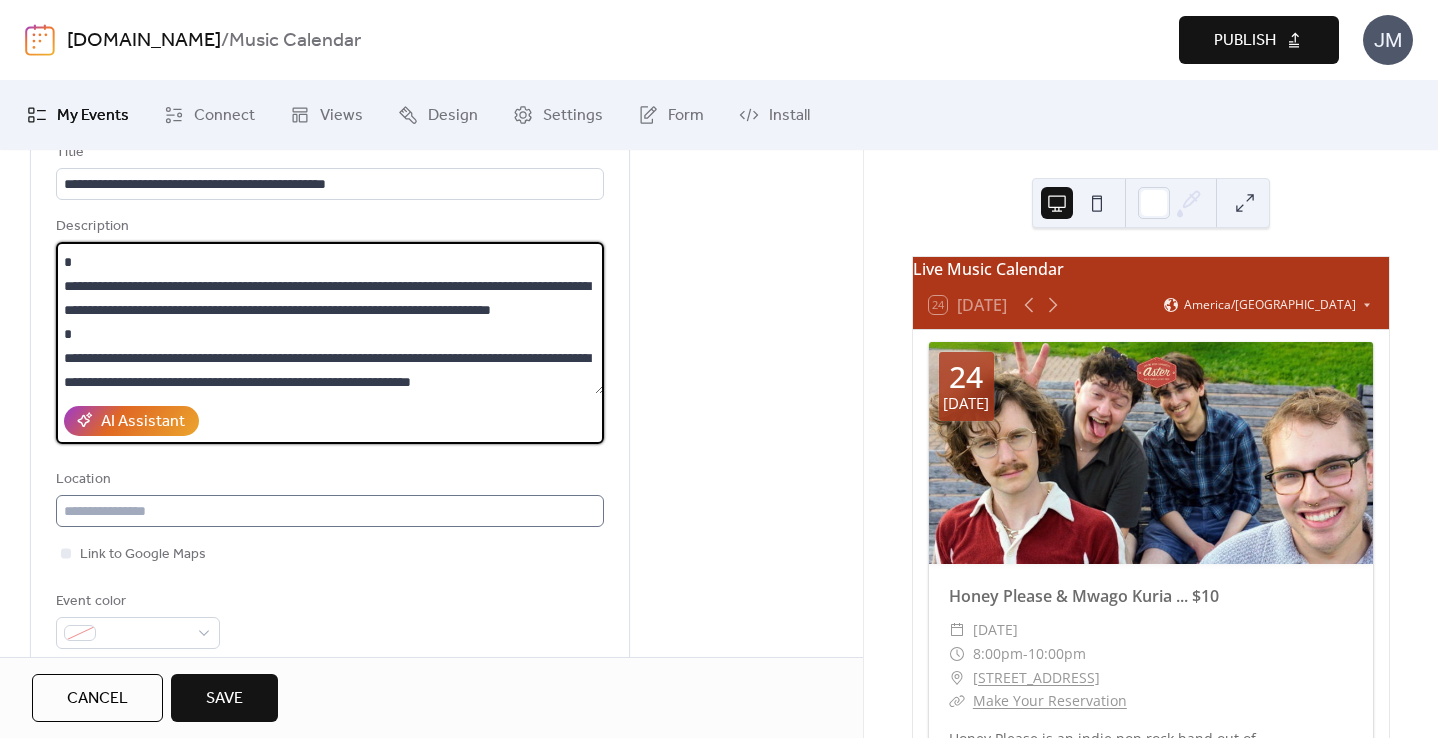 type on "**********" 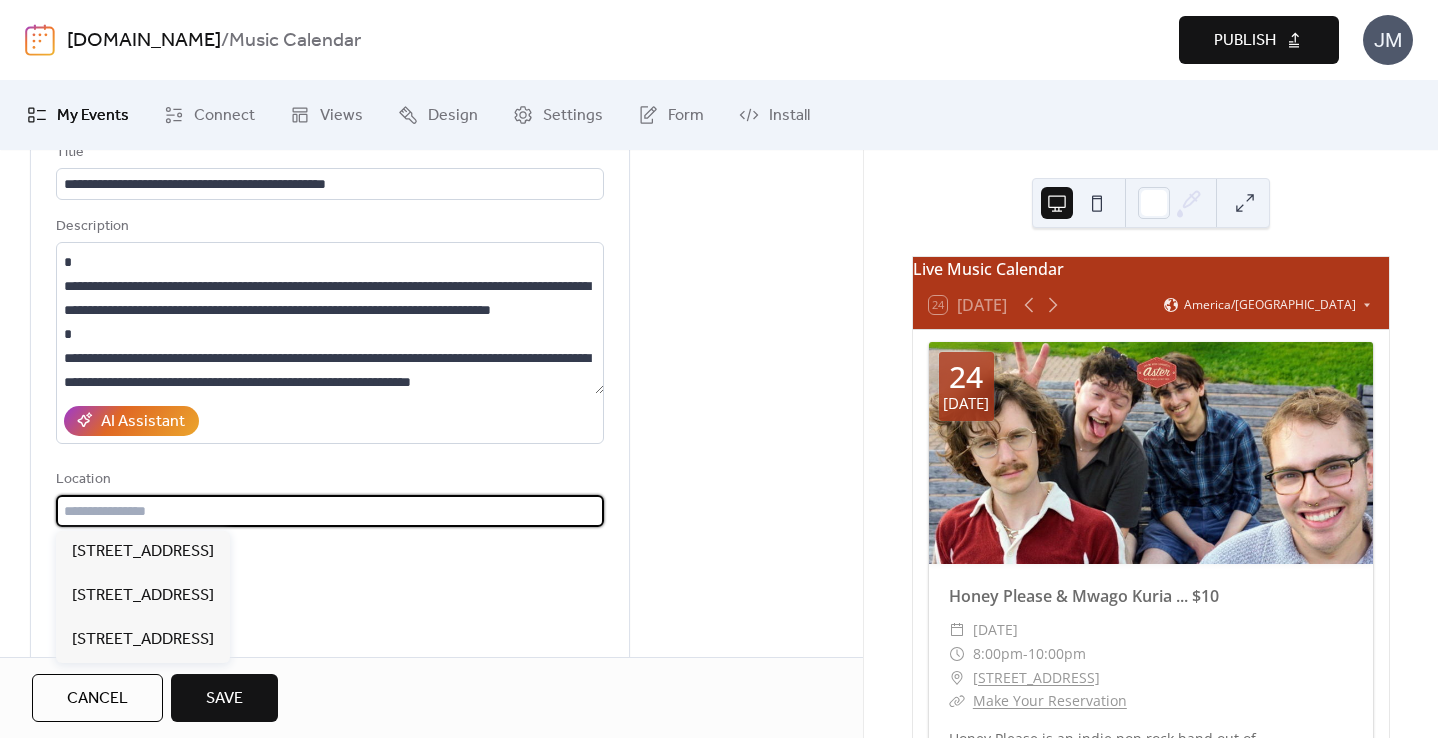 click at bounding box center [330, 511] 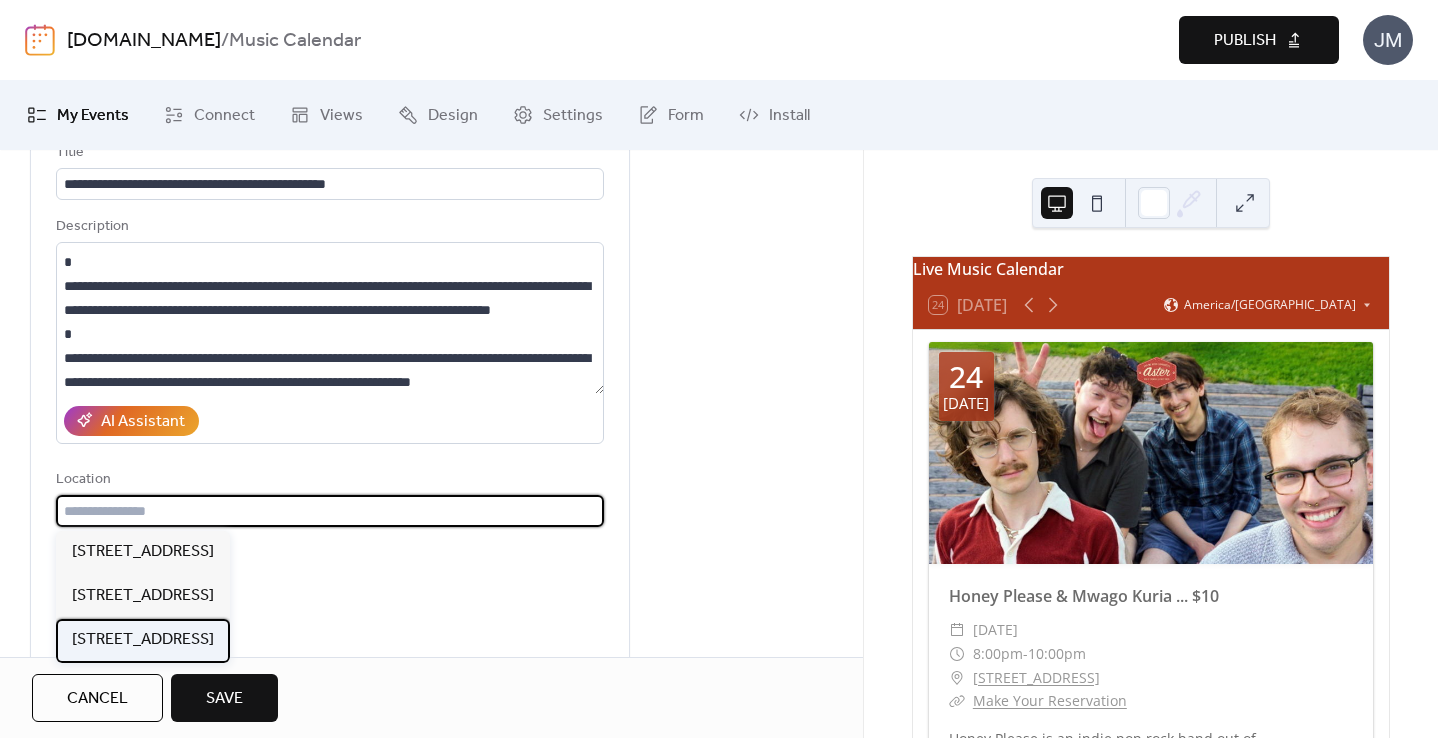 click on "[STREET_ADDRESS]" at bounding box center (143, 640) 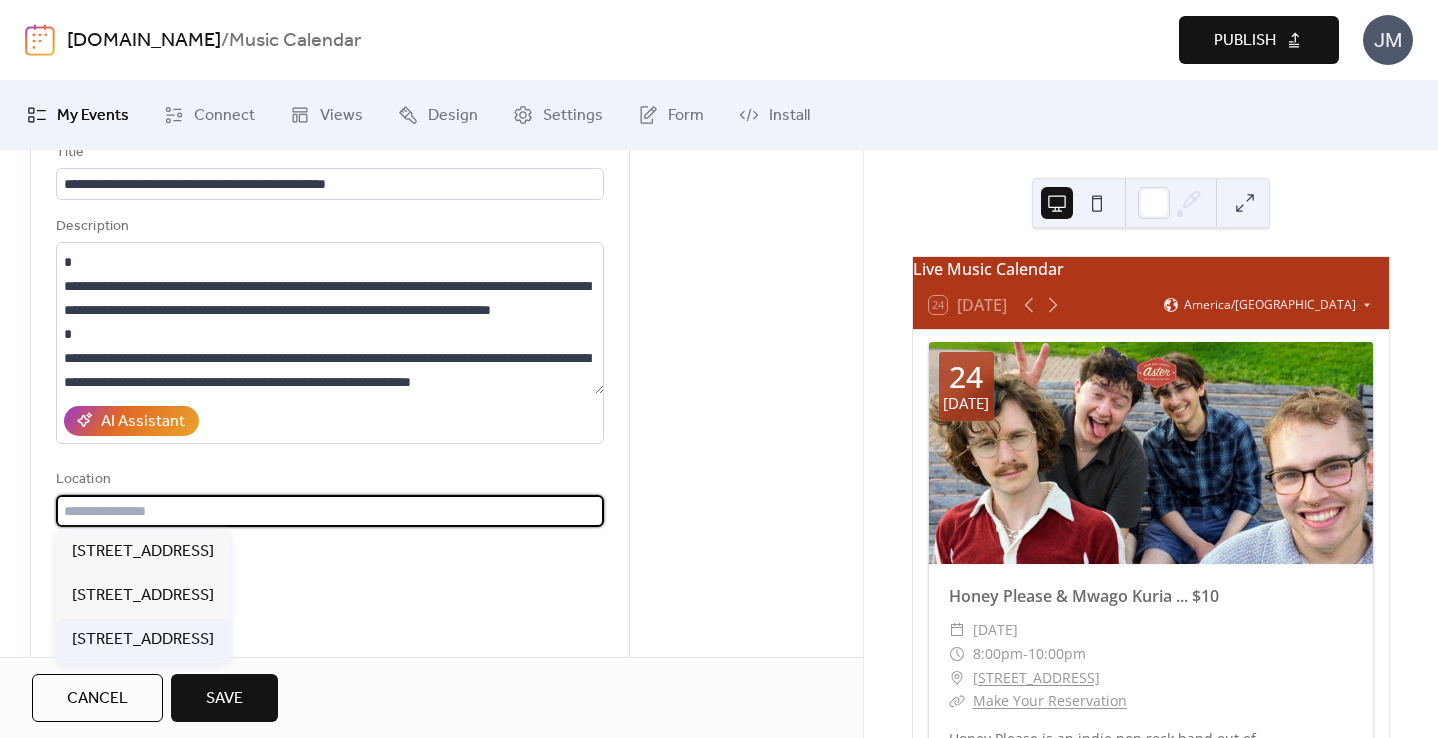 type on "**********" 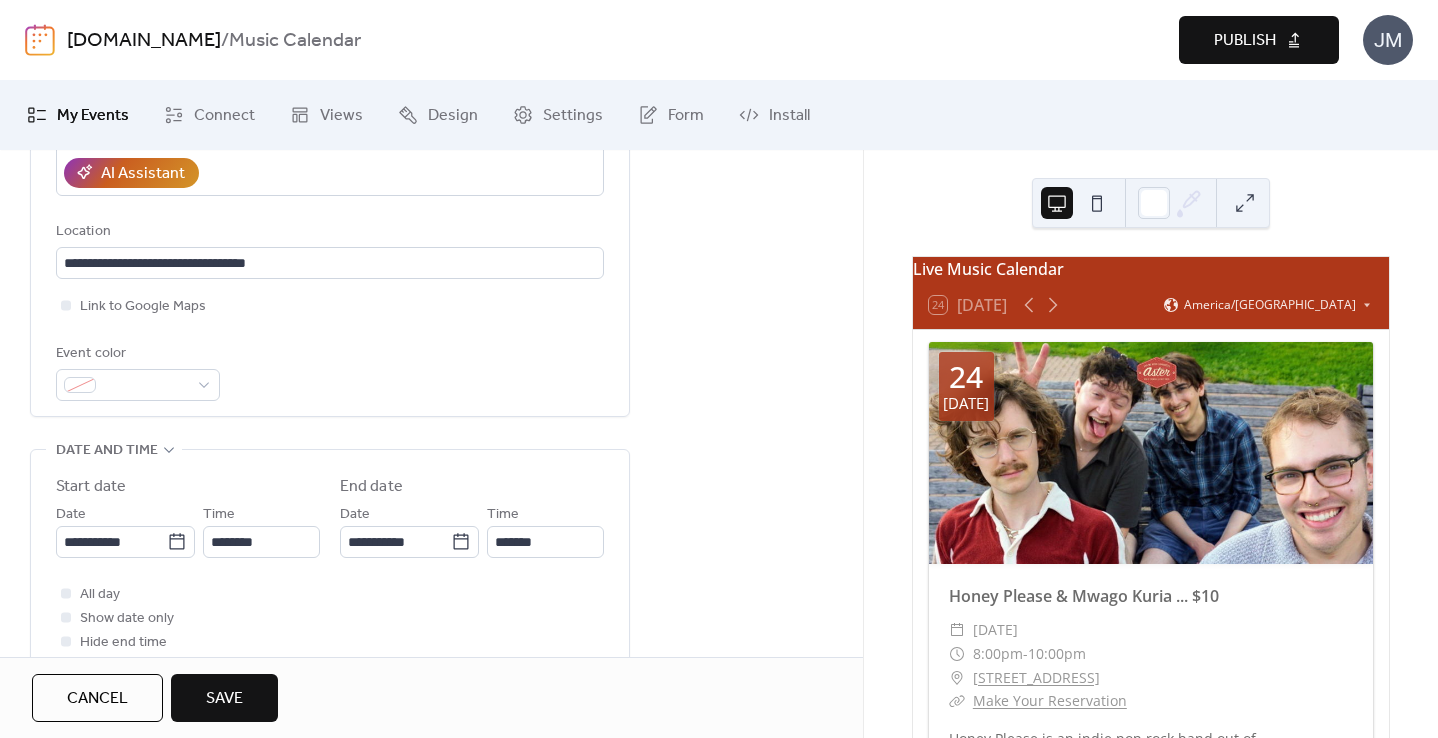 scroll, scrollTop: 396, scrollLeft: 0, axis: vertical 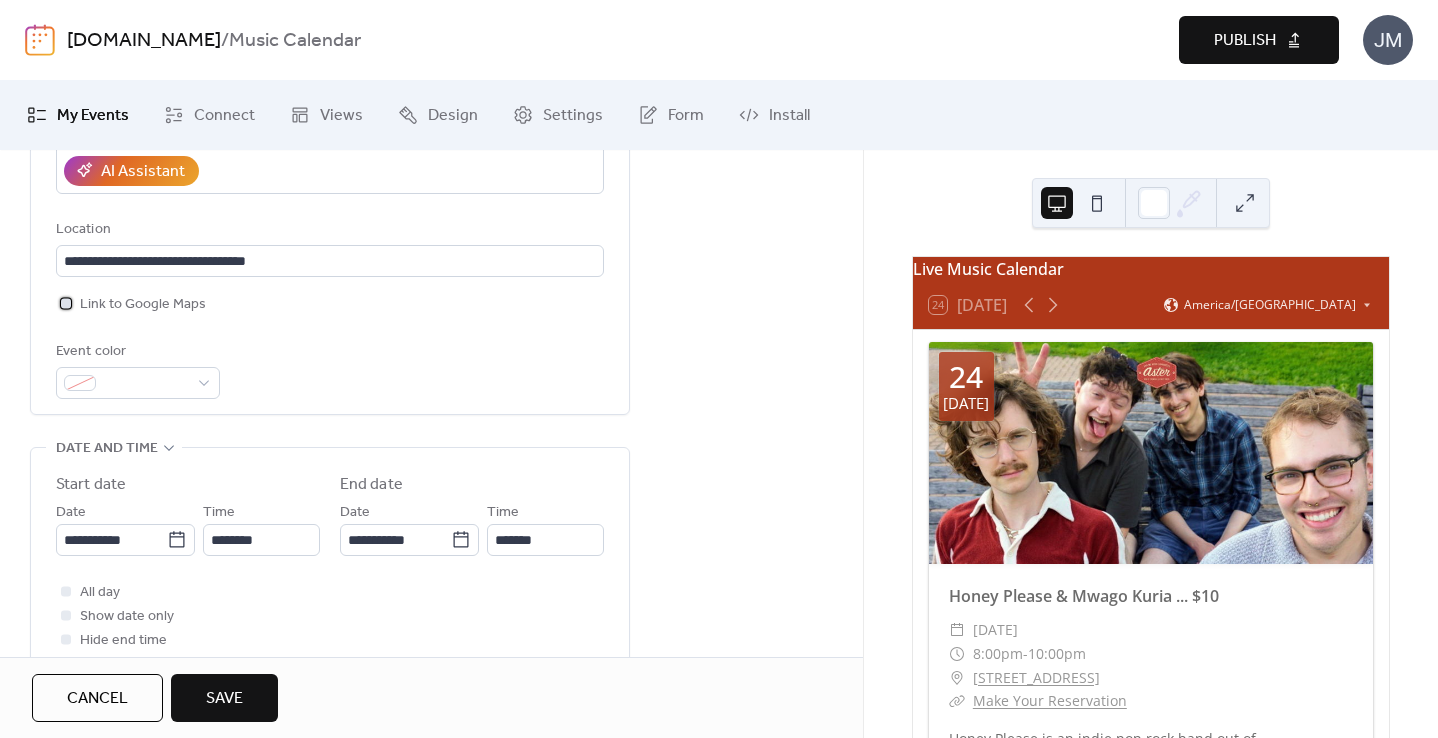 click at bounding box center [66, 303] 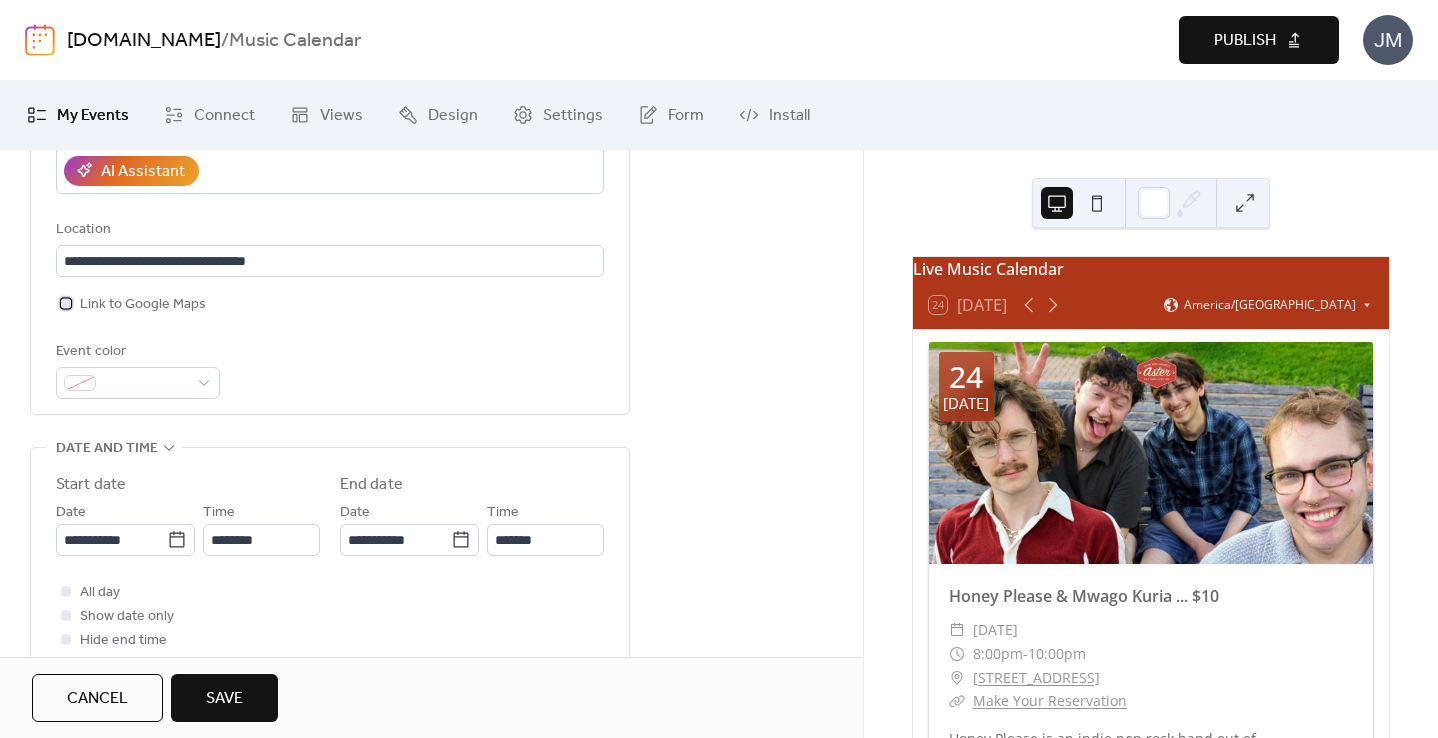 scroll, scrollTop: 716, scrollLeft: 0, axis: vertical 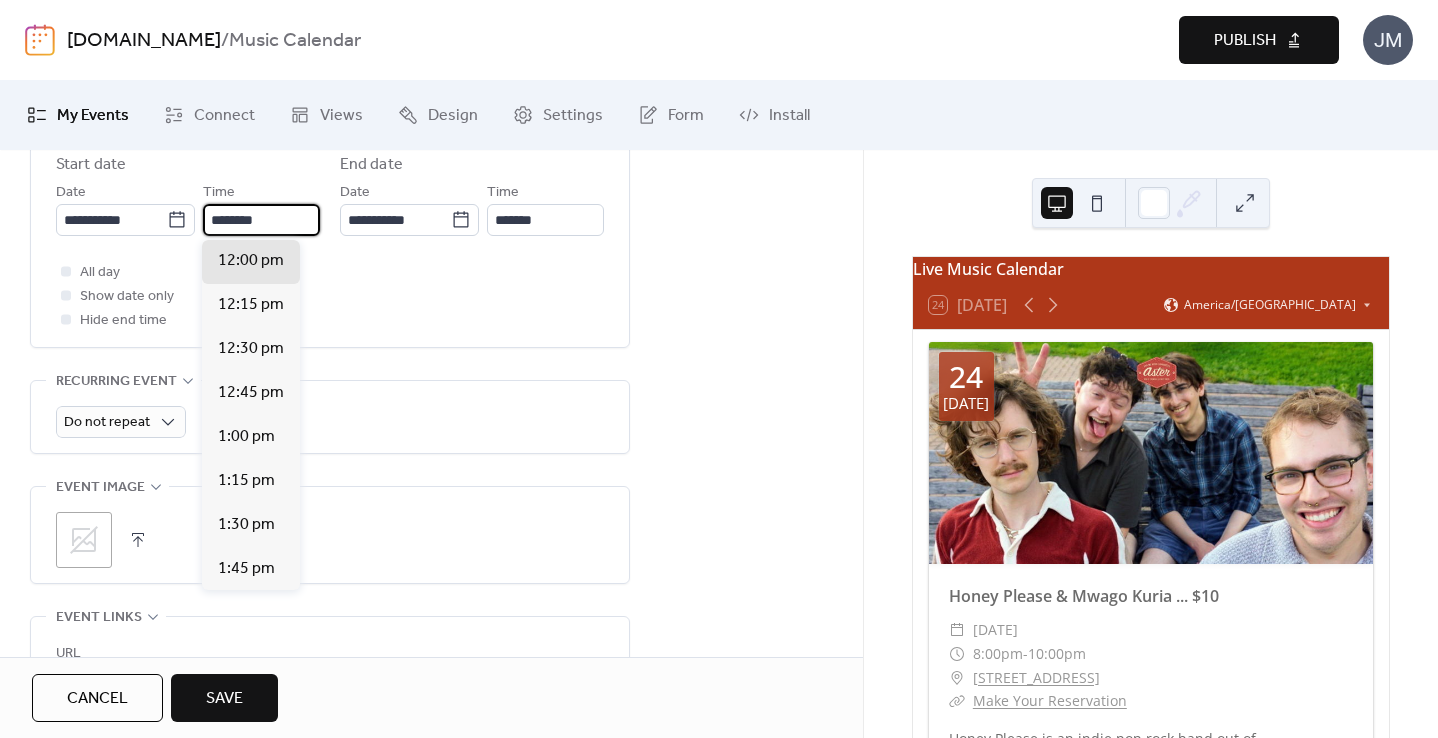 drag, startPoint x: 221, startPoint y: 219, endPoint x: 203, endPoint y: 219, distance: 18 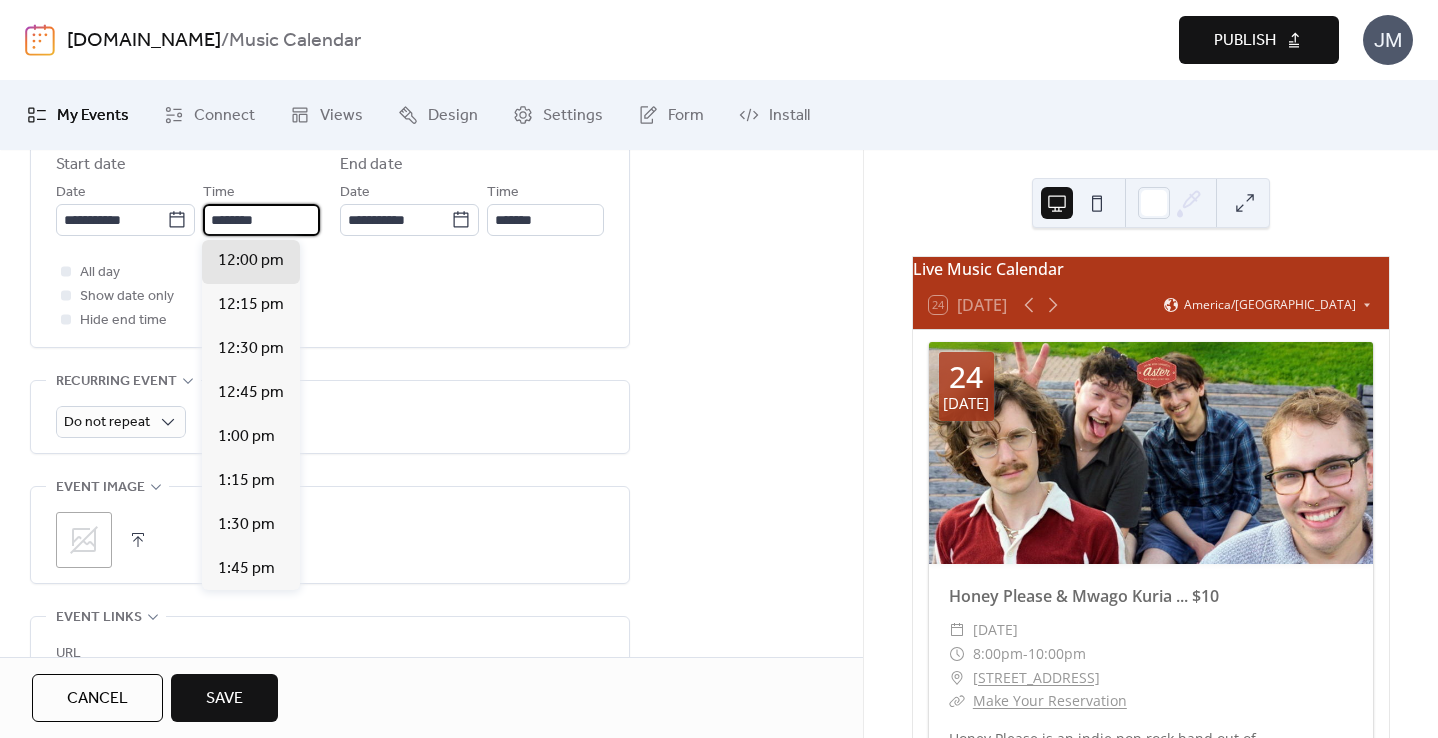 click on "********" at bounding box center [261, 220] 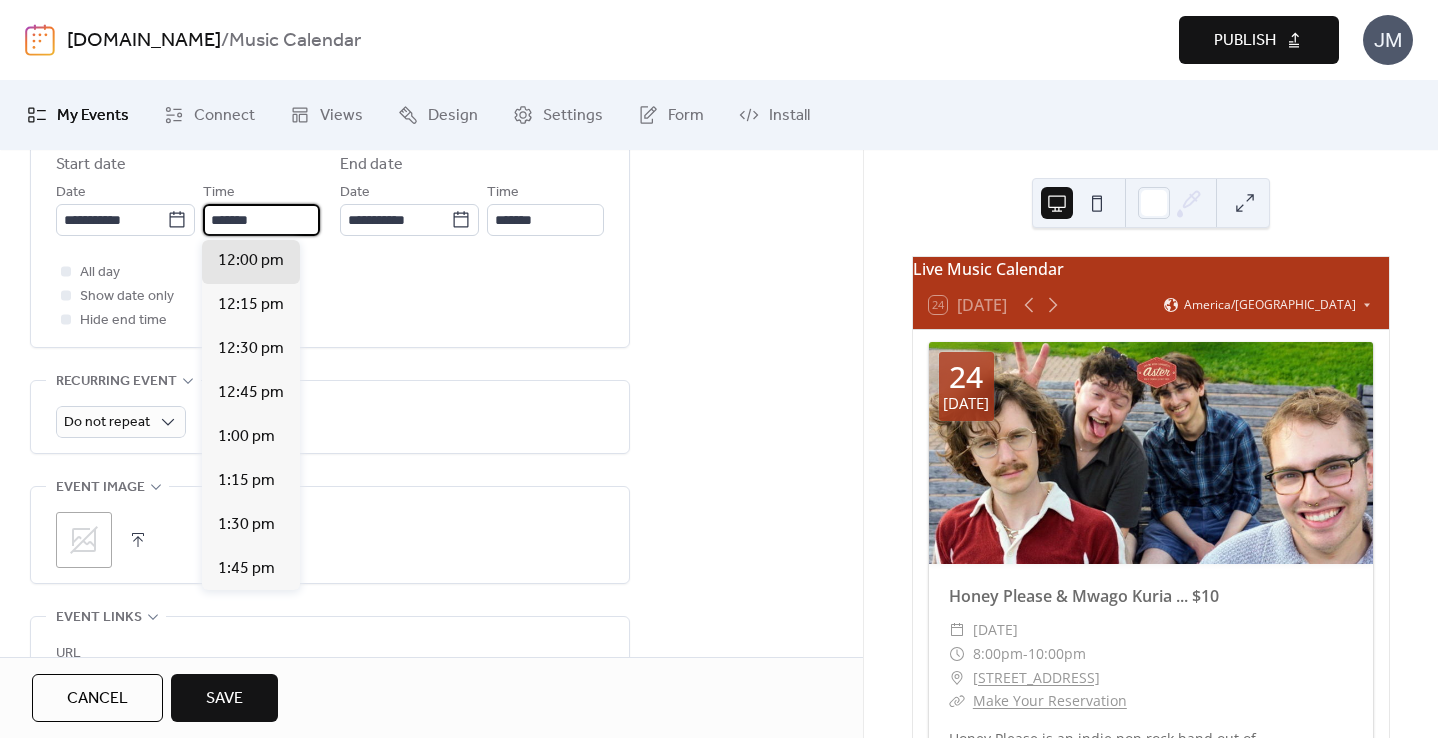 scroll, scrollTop: 3520, scrollLeft: 0, axis: vertical 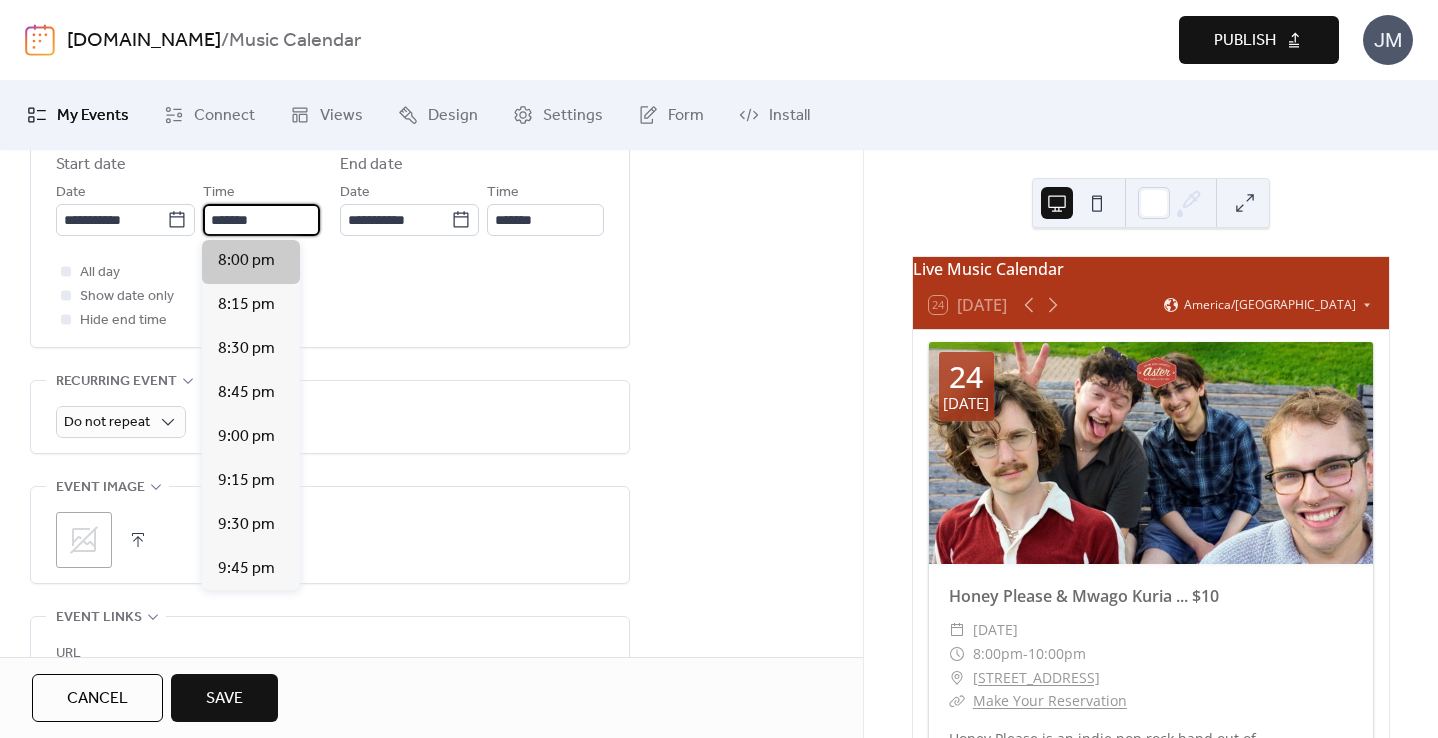 type on "*******" 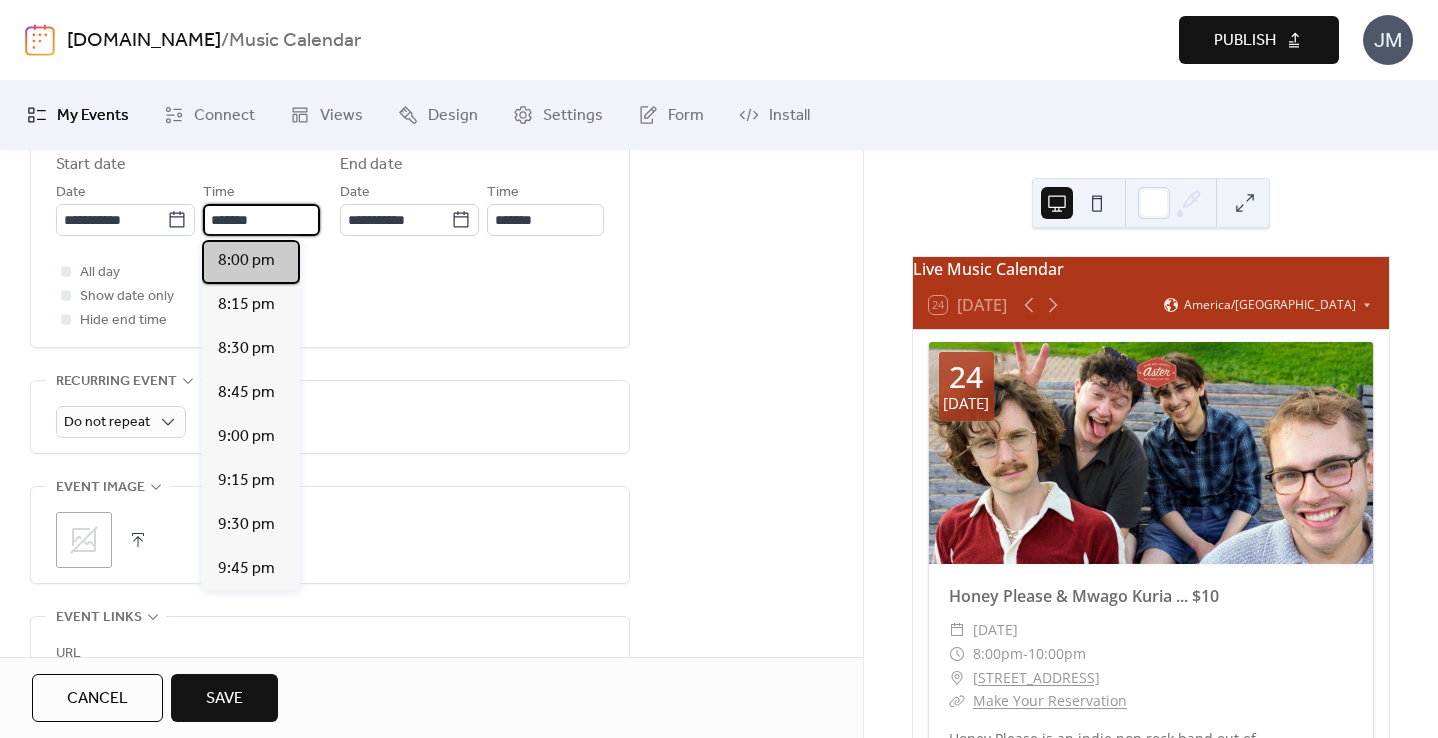 click on "8:00 pm" at bounding box center (246, 261) 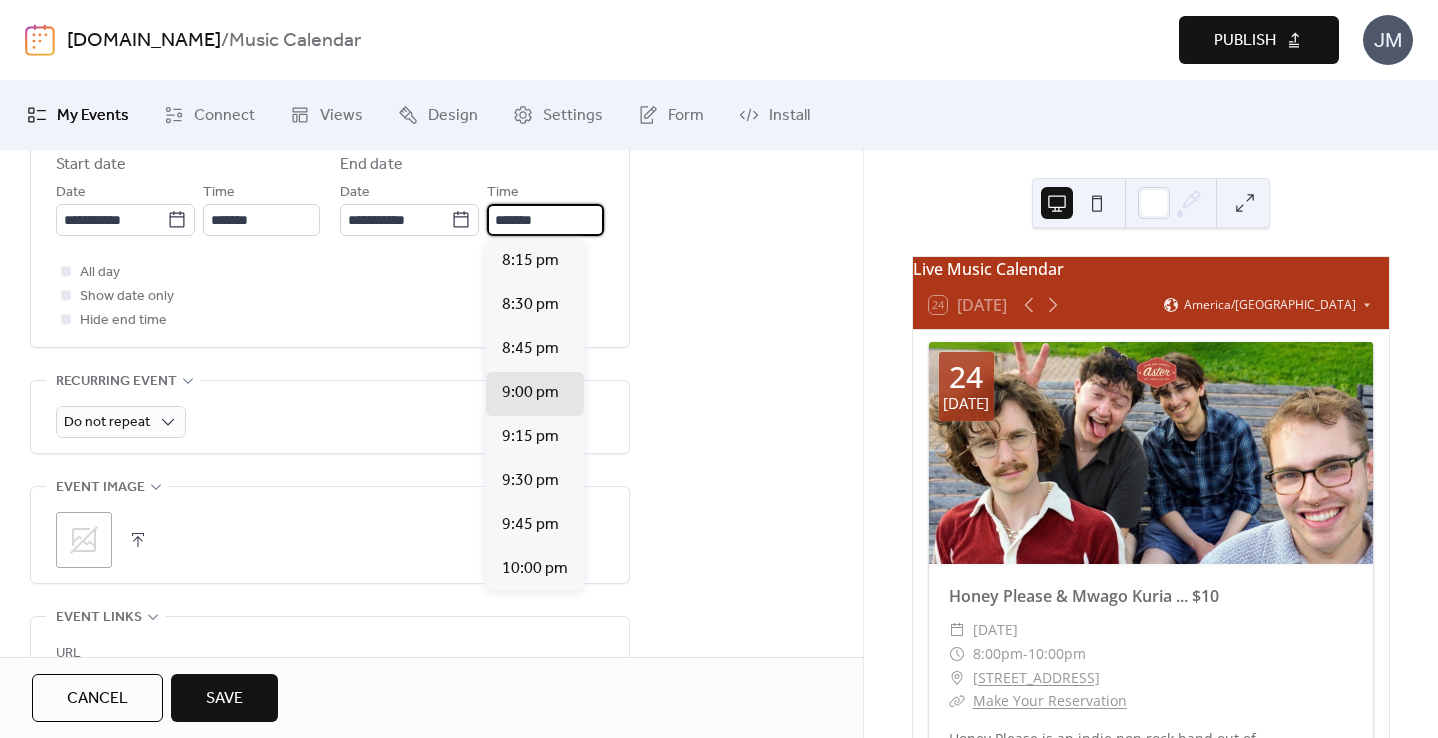 click on "*******" at bounding box center (545, 220) 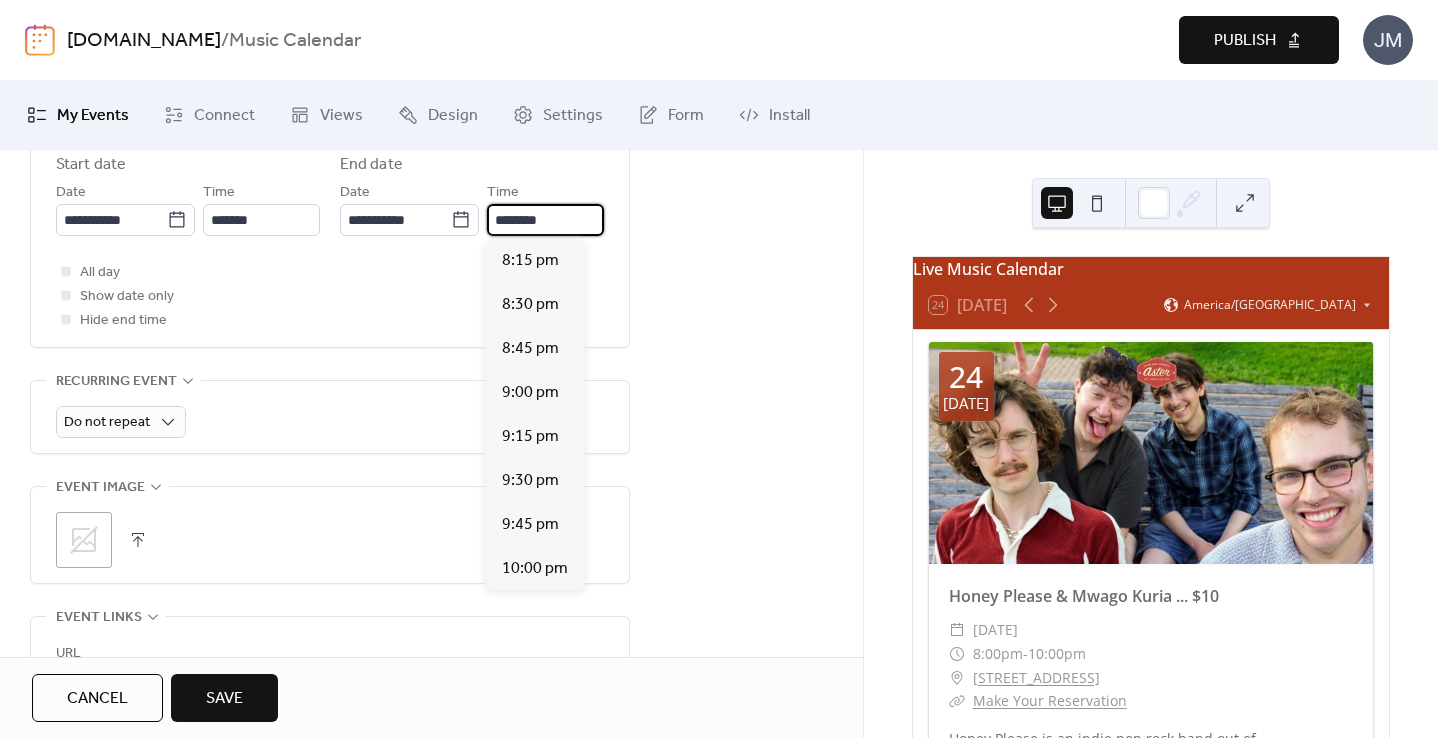 scroll, scrollTop: 308, scrollLeft: 0, axis: vertical 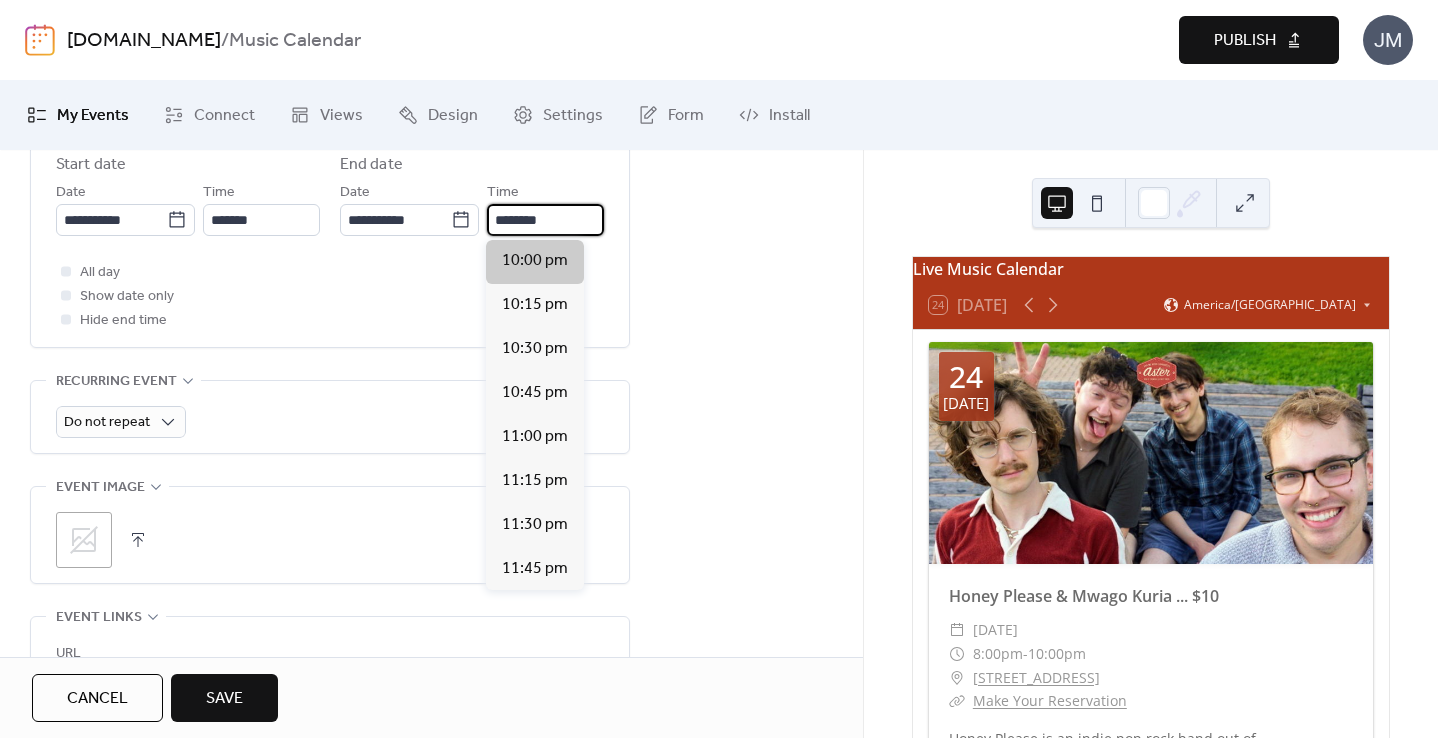 type on "********" 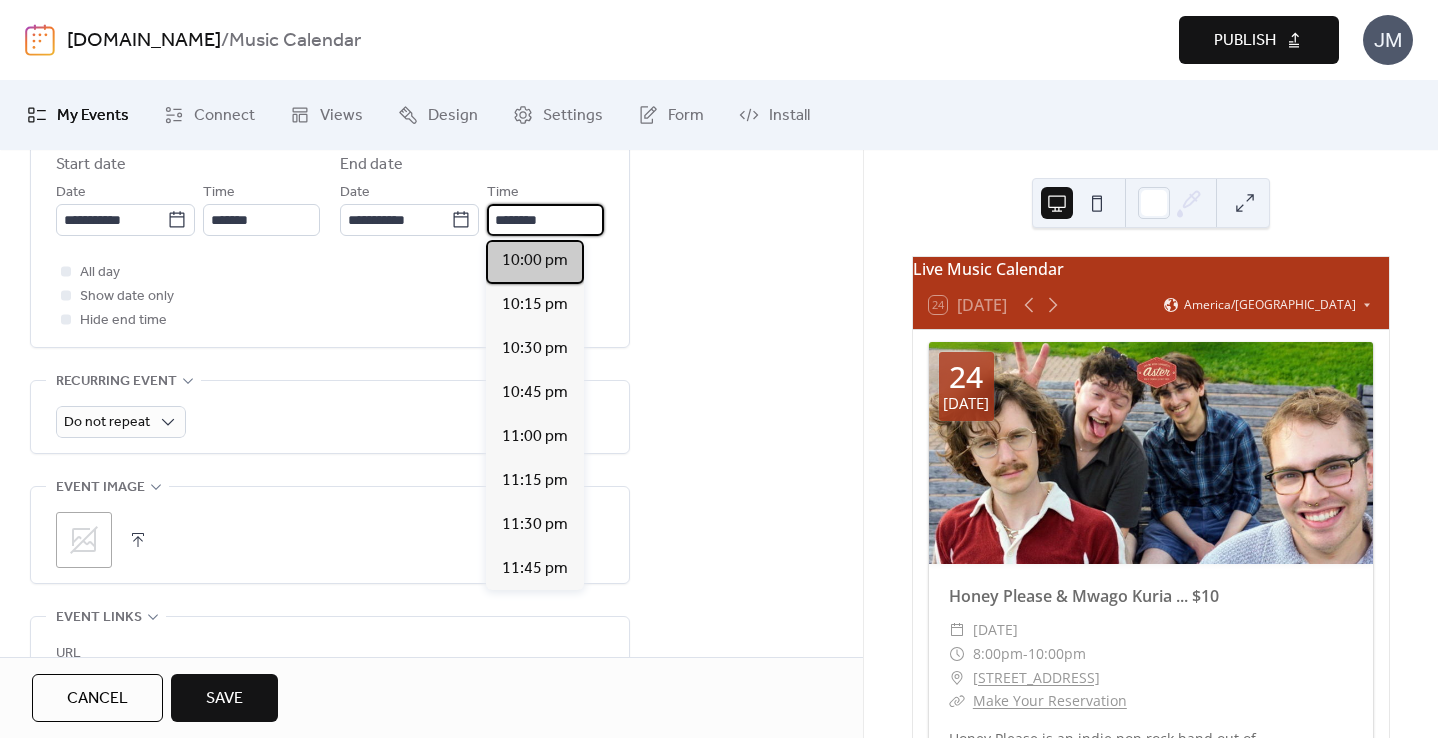 click on "10:00 pm" at bounding box center (535, 261) 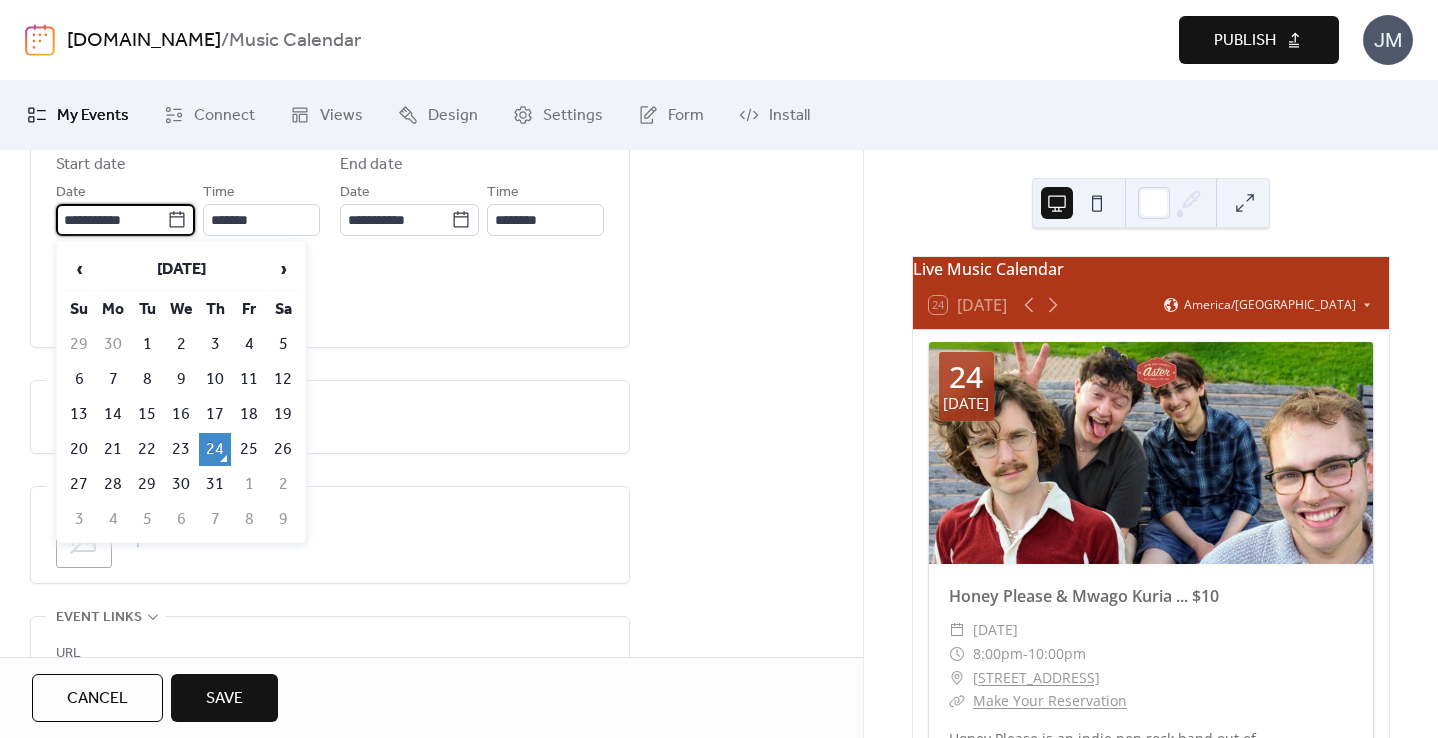 click on "**********" at bounding box center (111, 220) 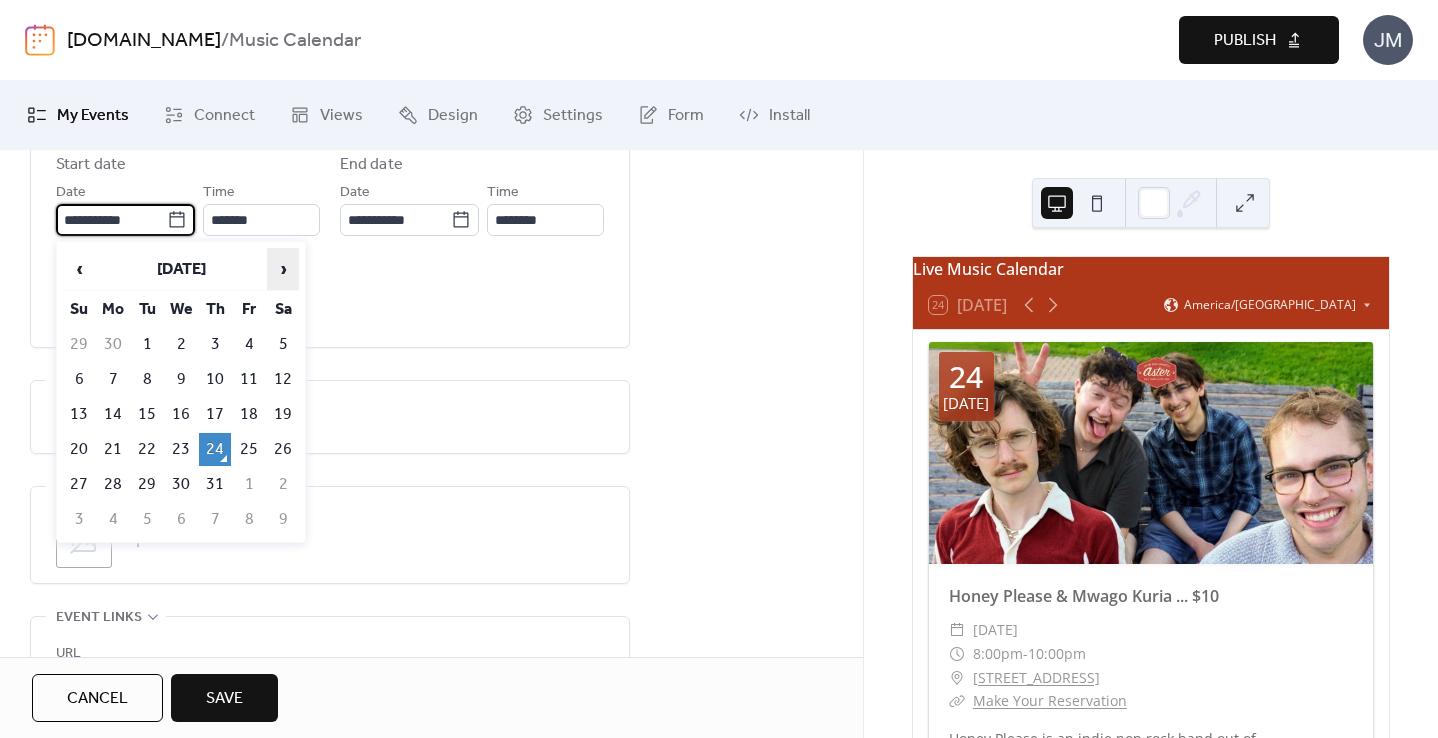 click on "›" at bounding box center [283, 269] 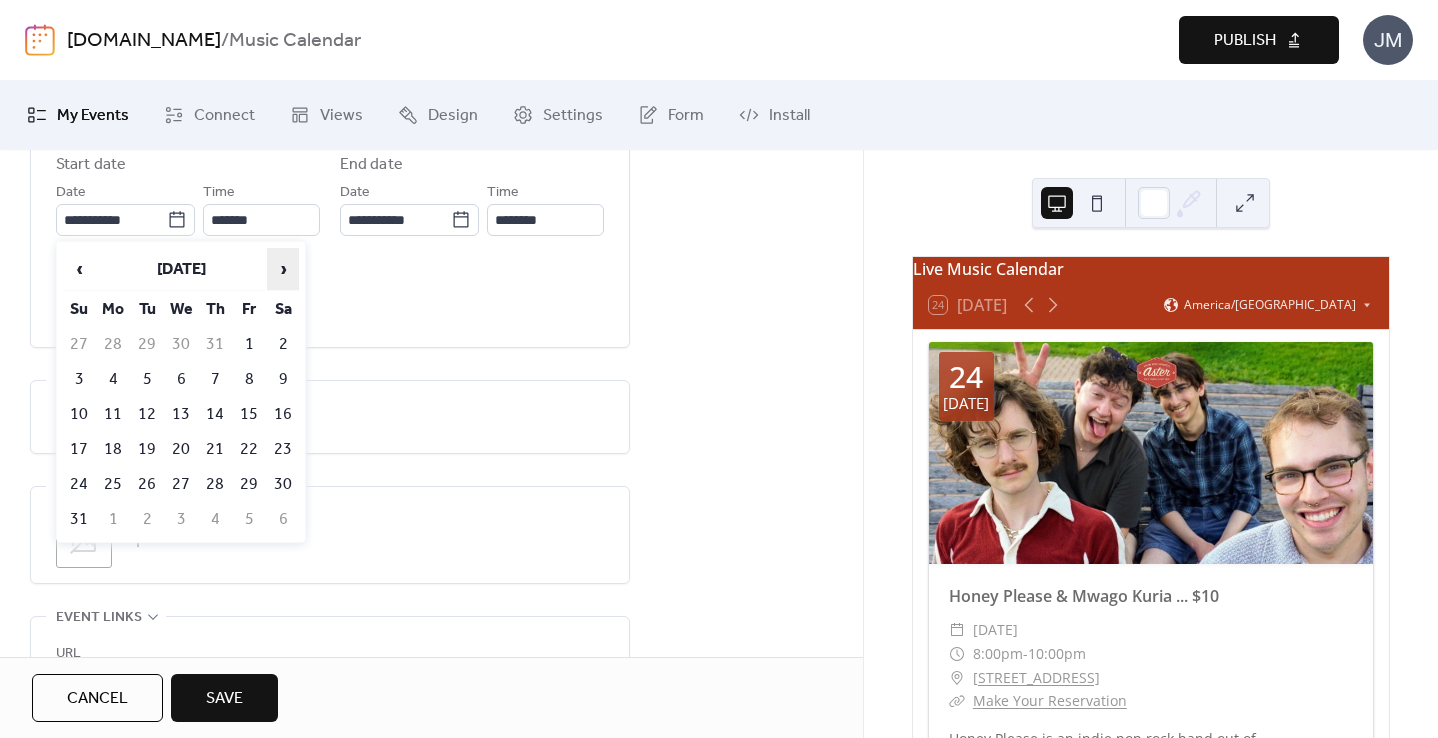 click on "›" at bounding box center [283, 269] 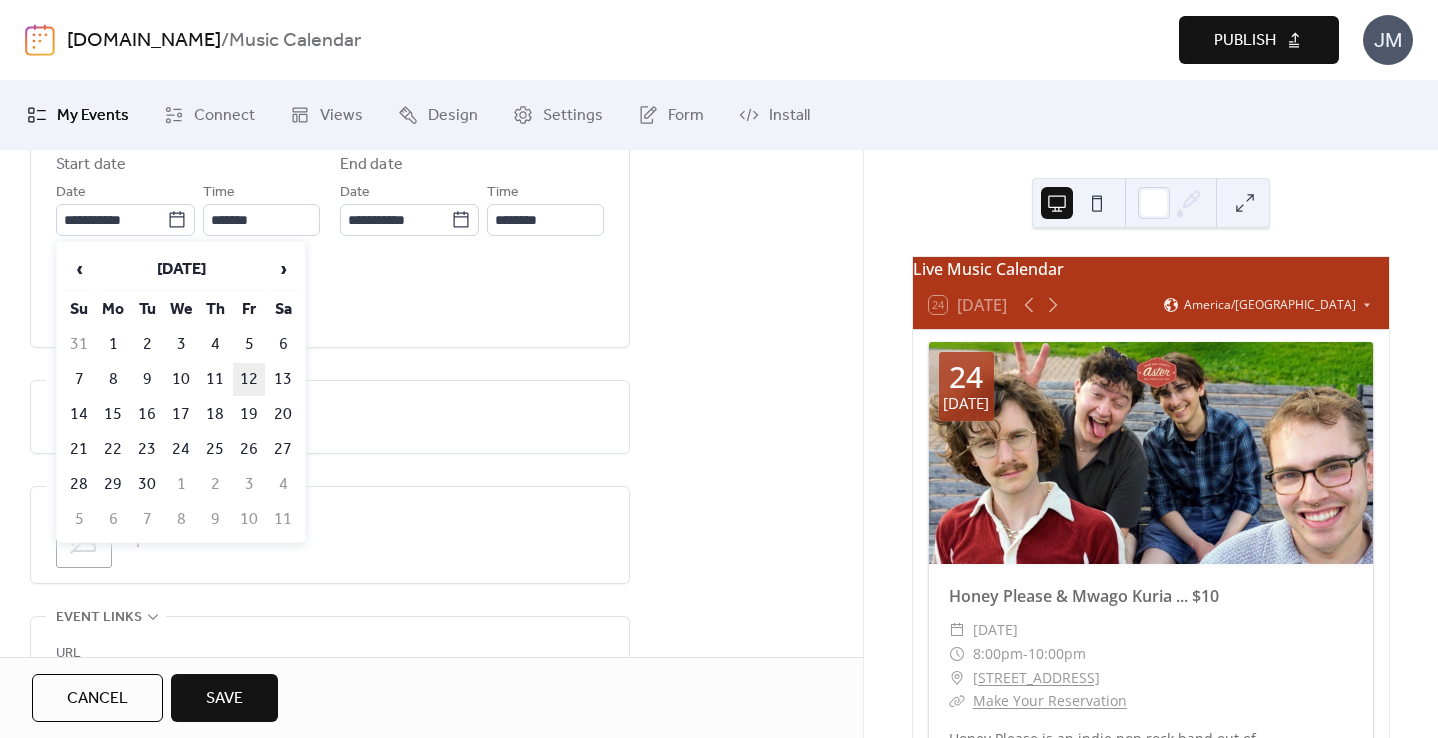 click on "12" at bounding box center (249, 379) 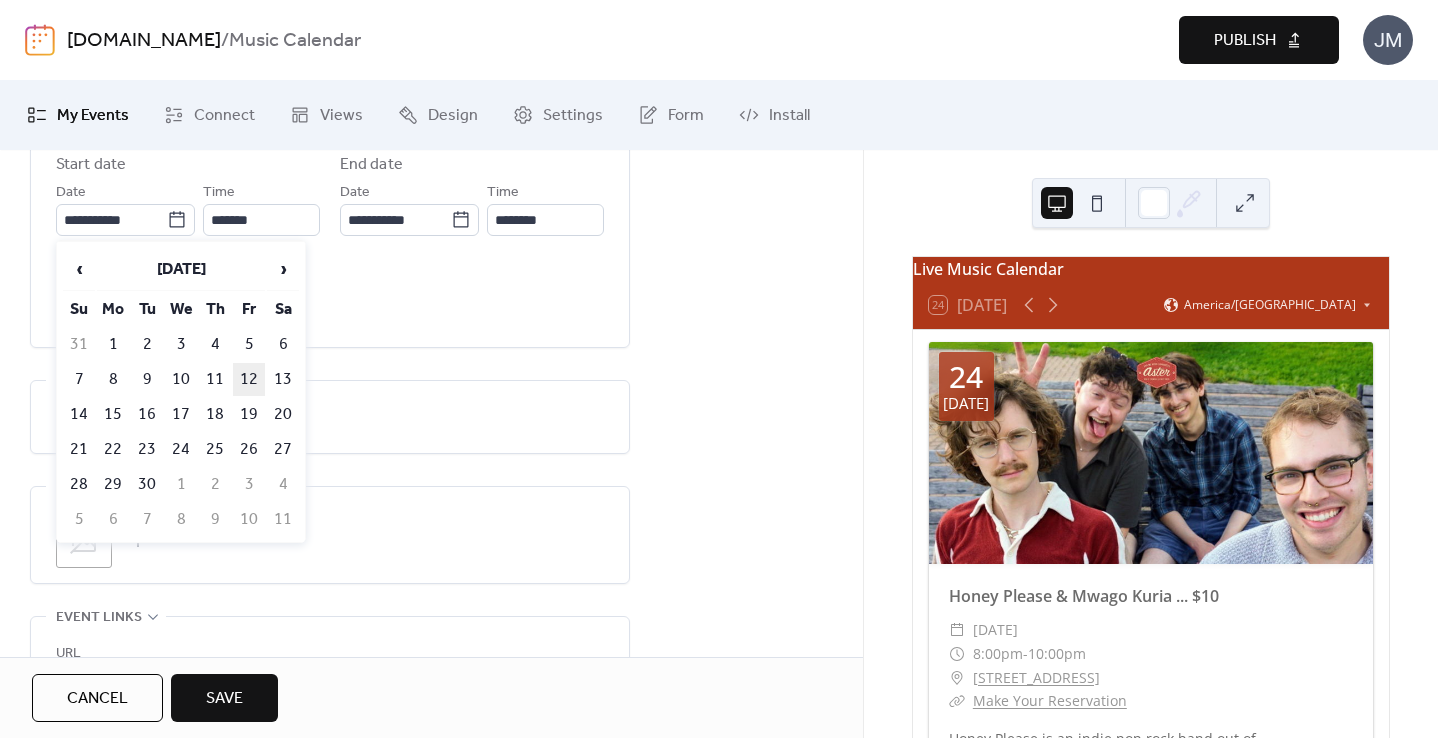 type on "**********" 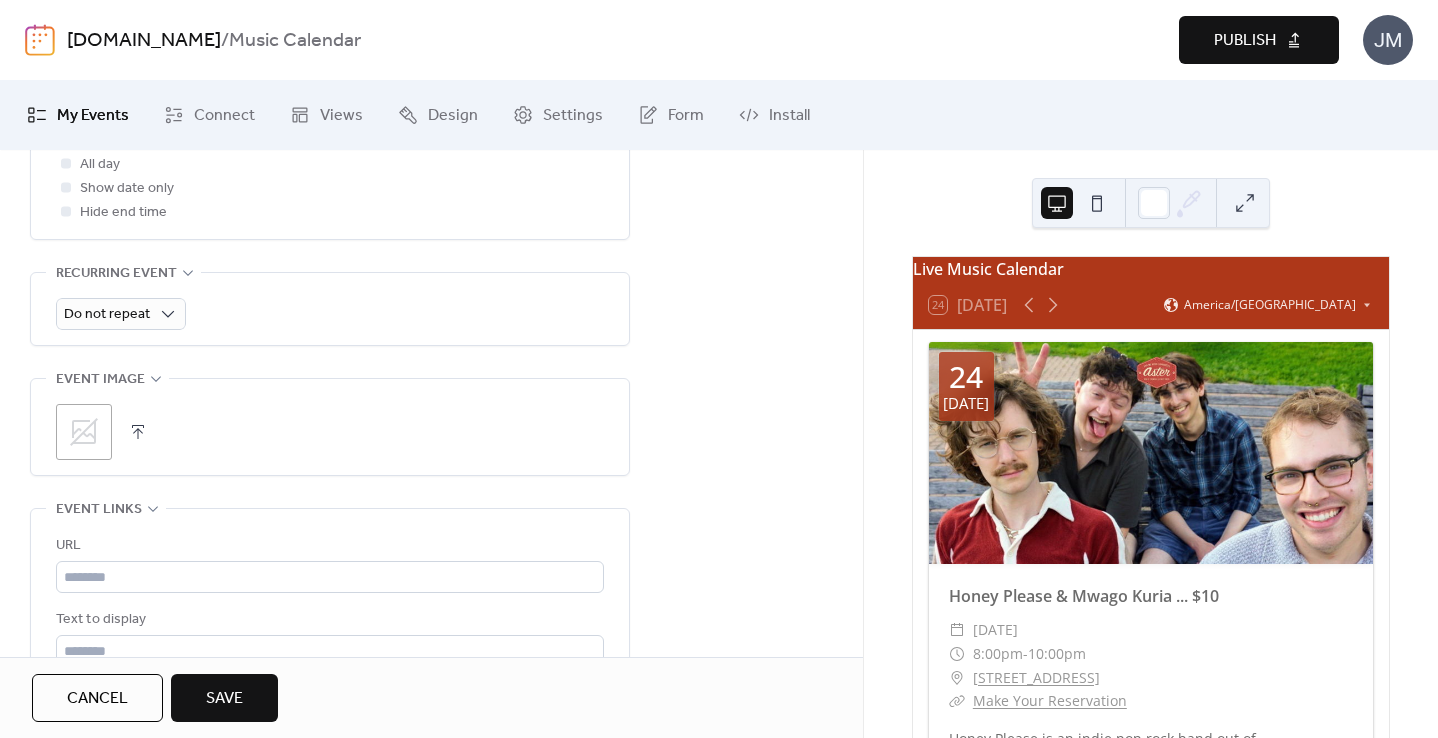scroll, scrollTop: 889, scrollLeft: 0, axis: vertical 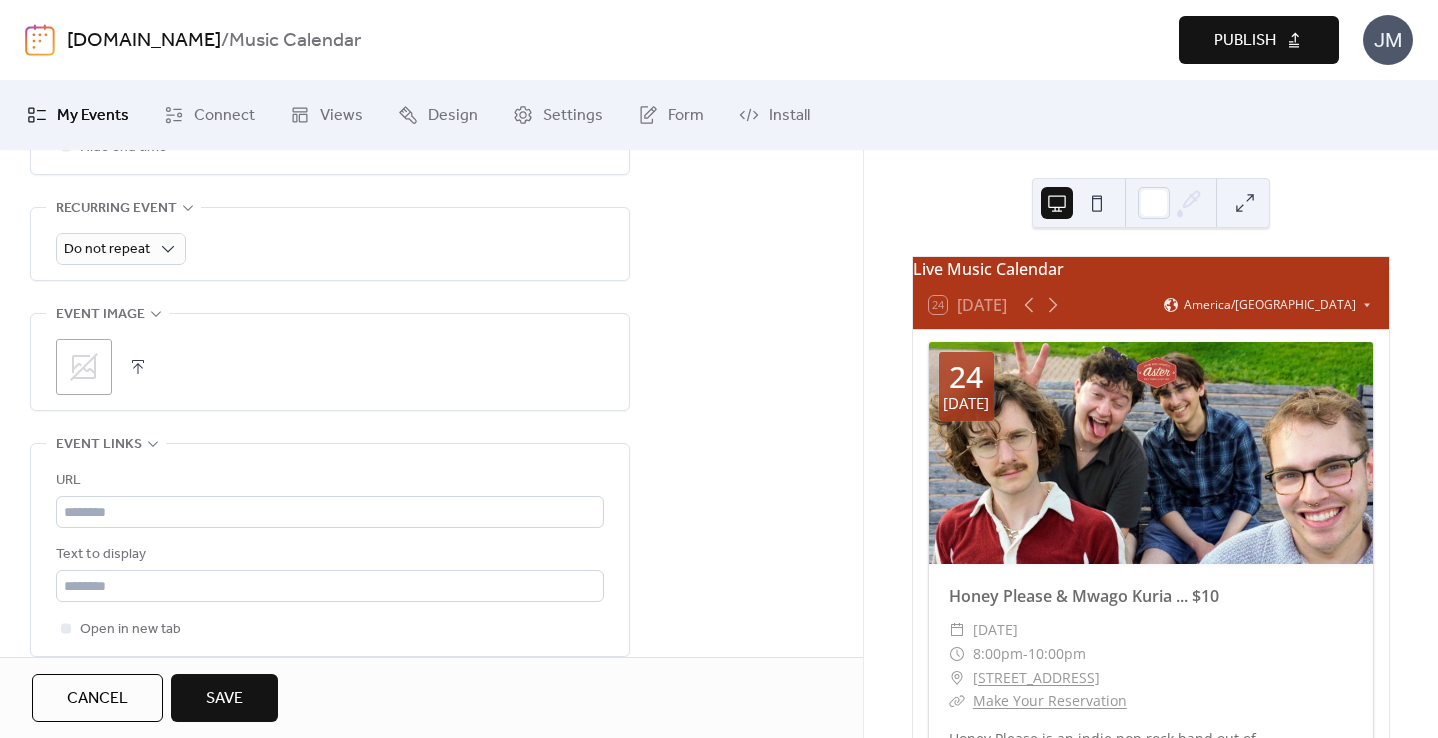 click on ";" at bounding box center (84, 367) 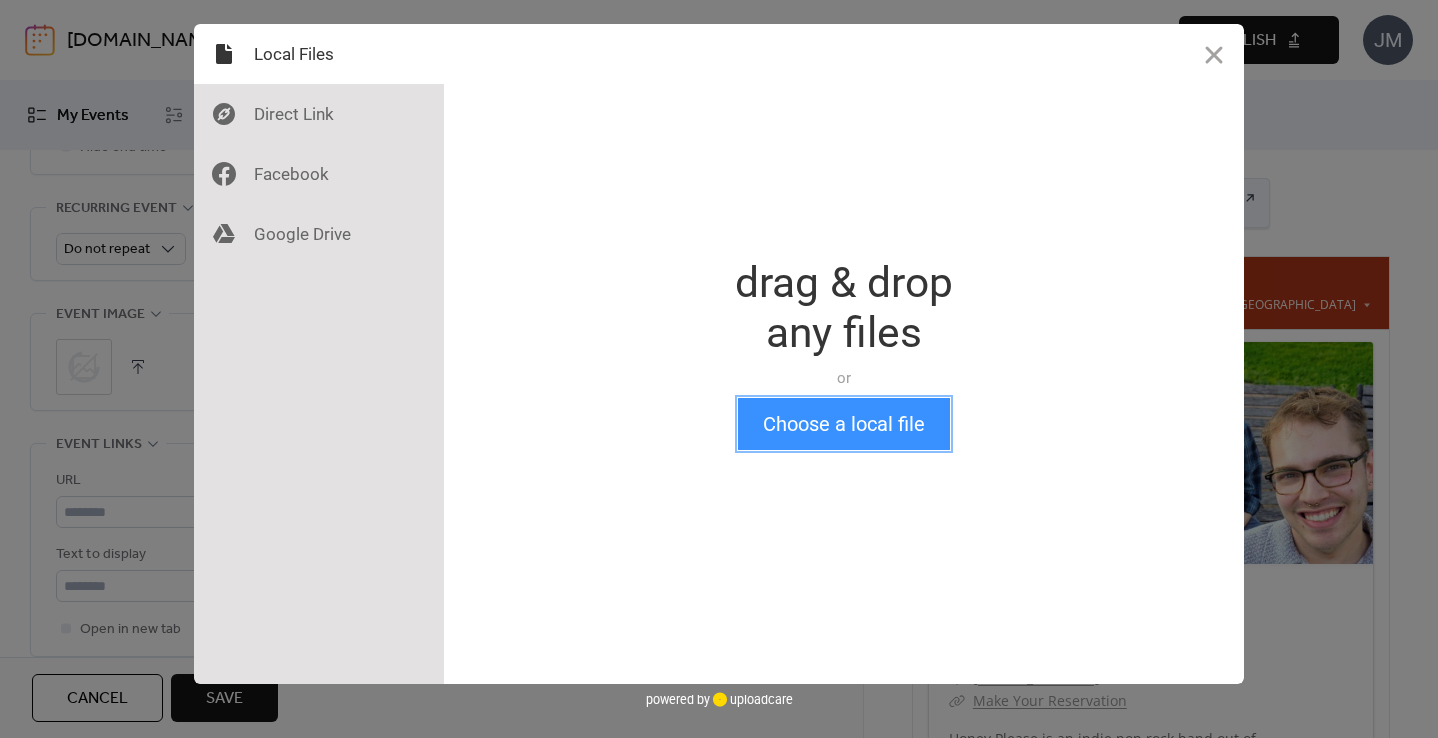 click on "Choose a local file" at bounding box center (844, 424) 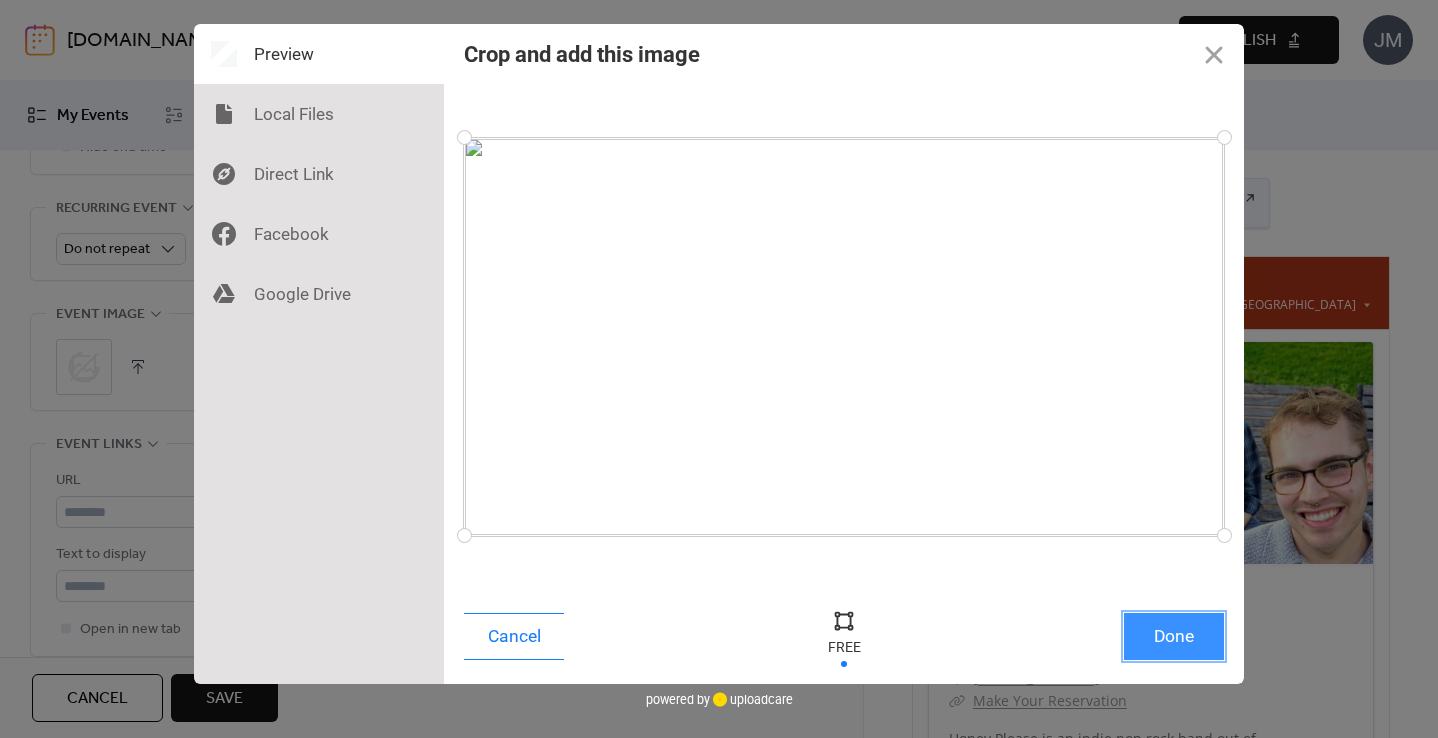 click on "Done" at bounding box center [1174, 636] 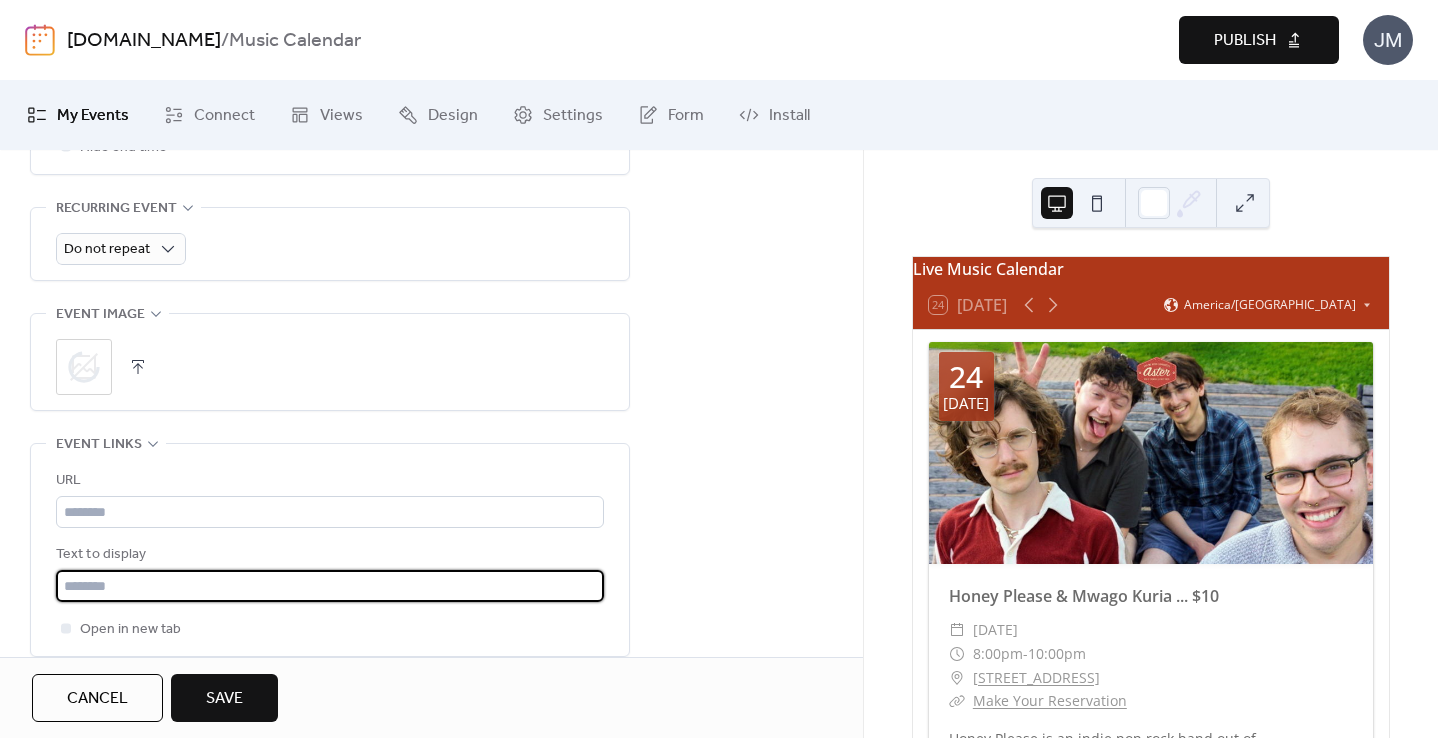 click at bounding box center (330, 586) 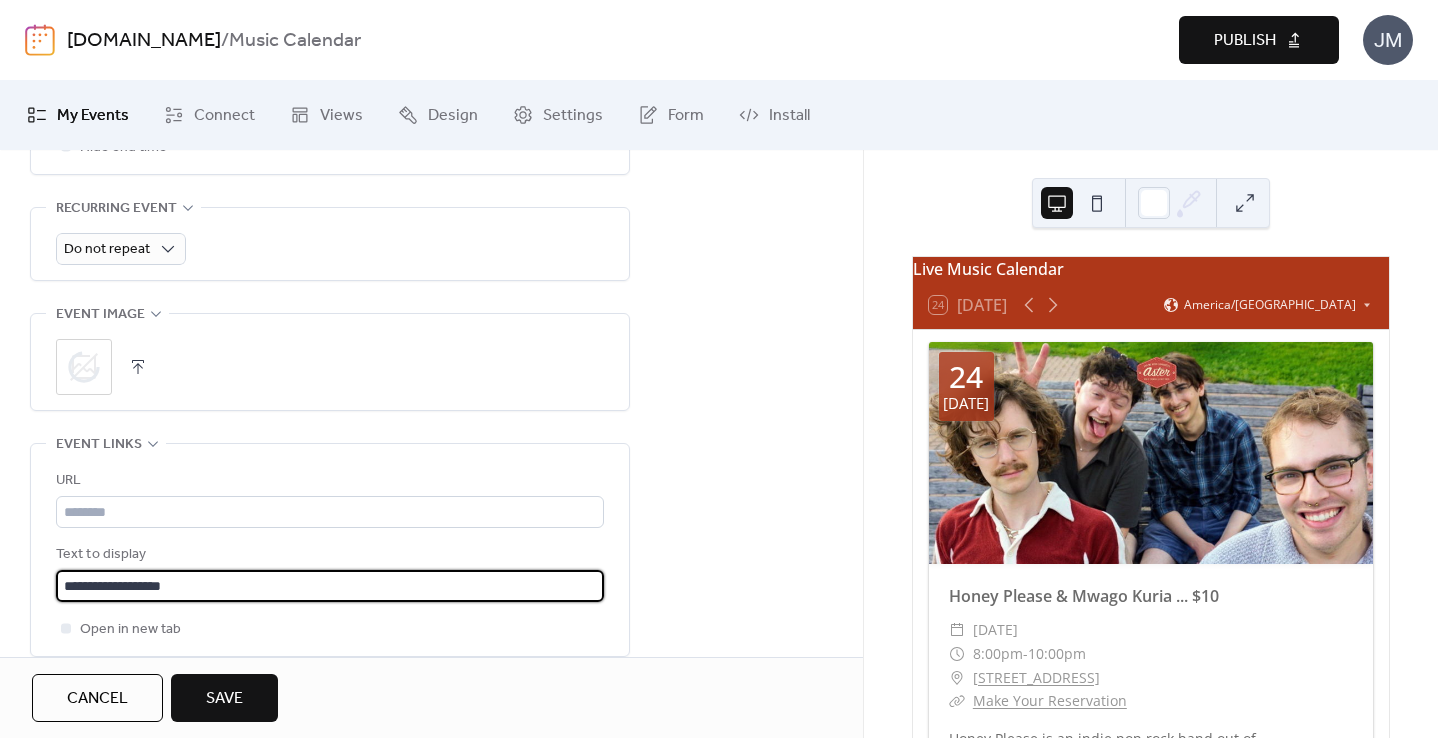 type on "**********" 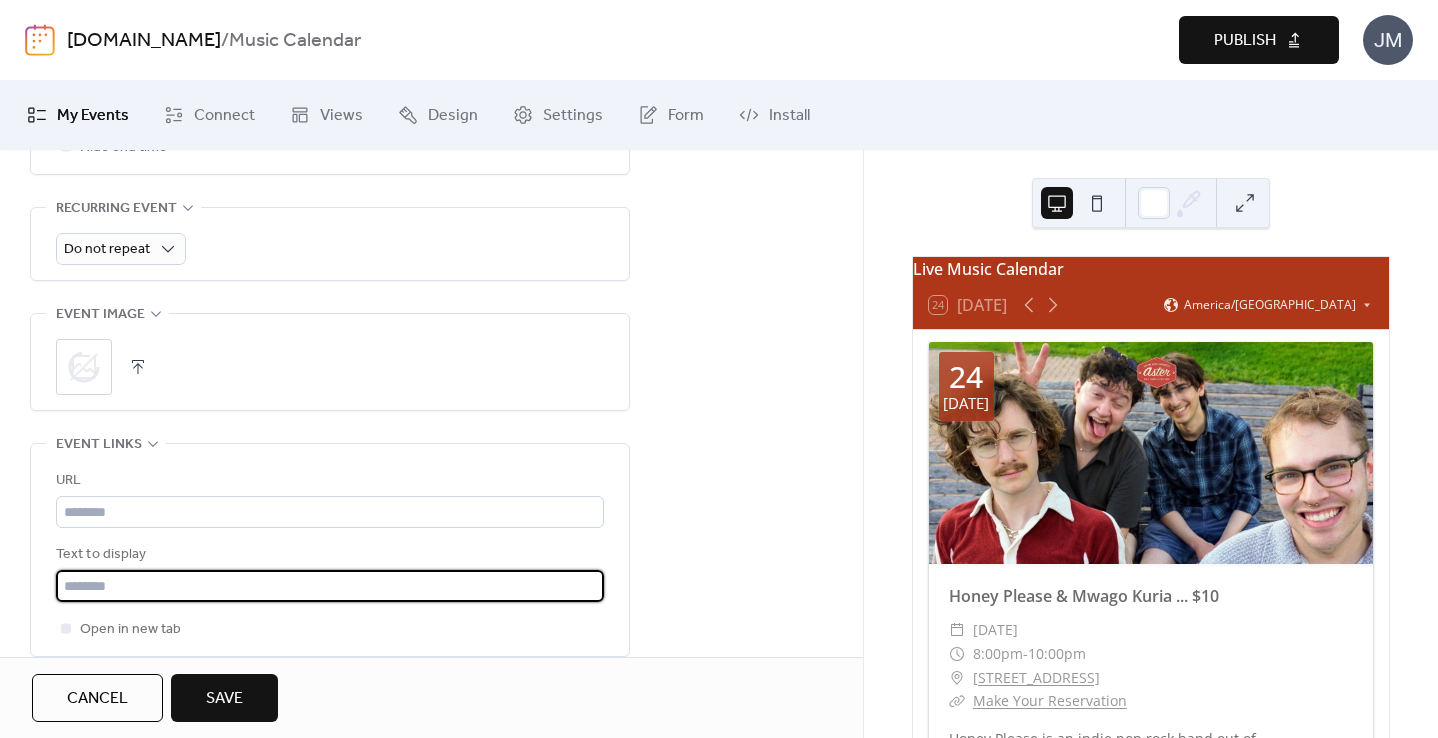 type on "*" 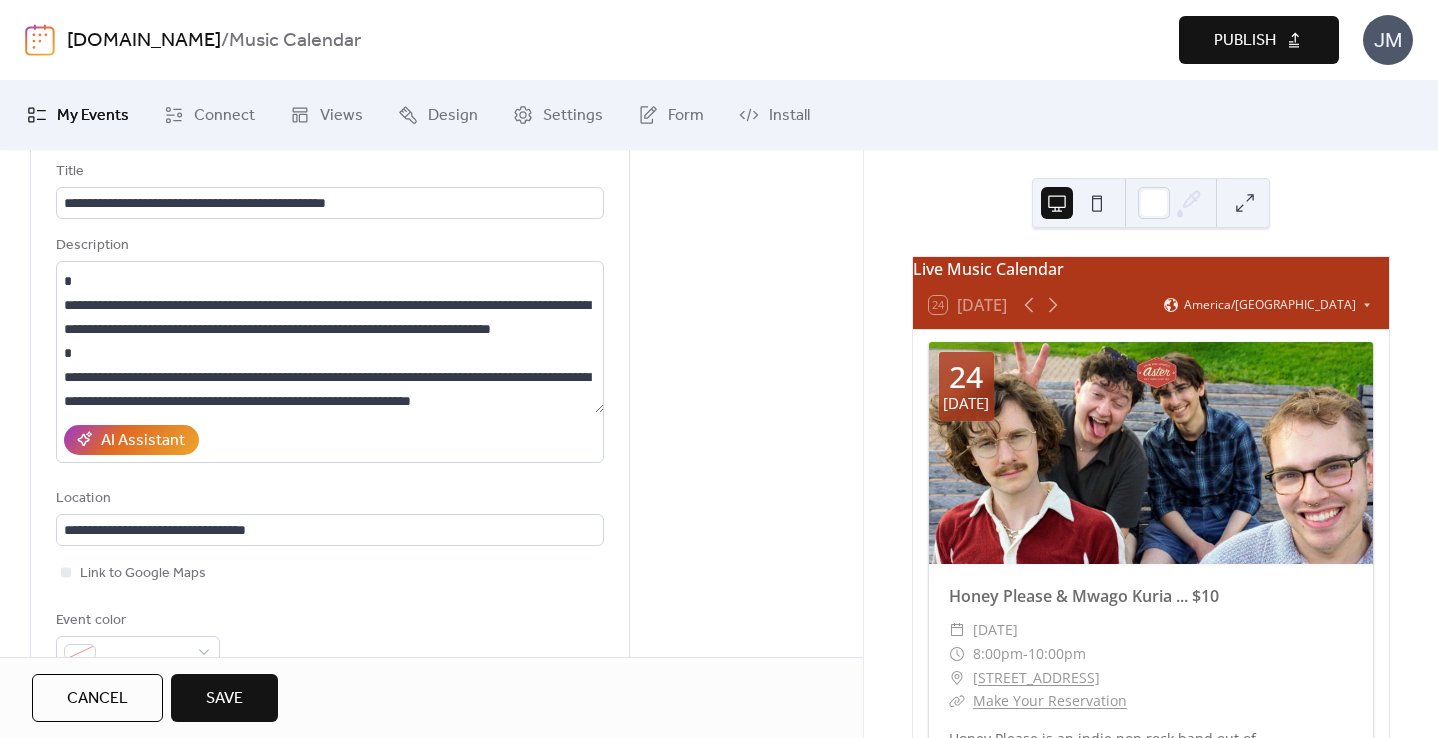 scroll, scrollTop: 6, scrollLeft: 0, axis: vertical 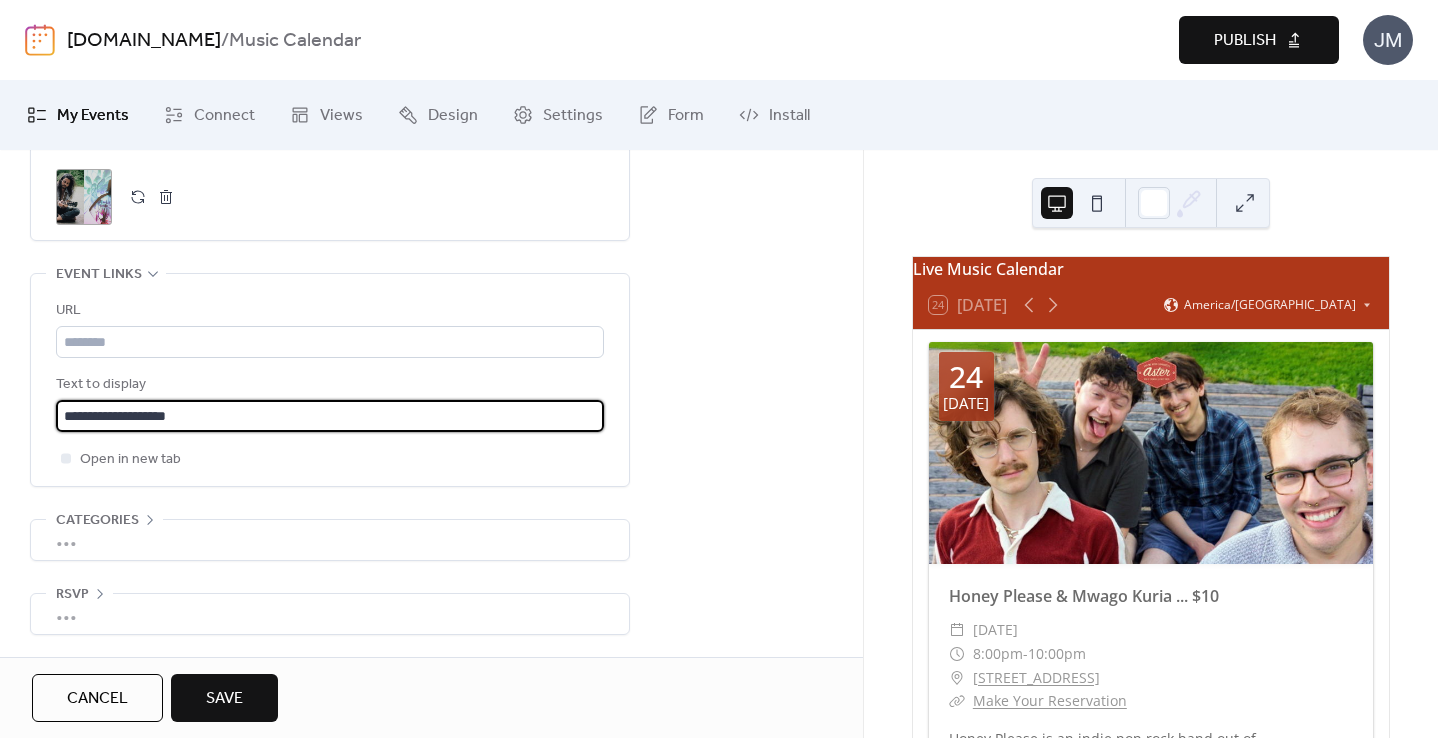 type on "**********" 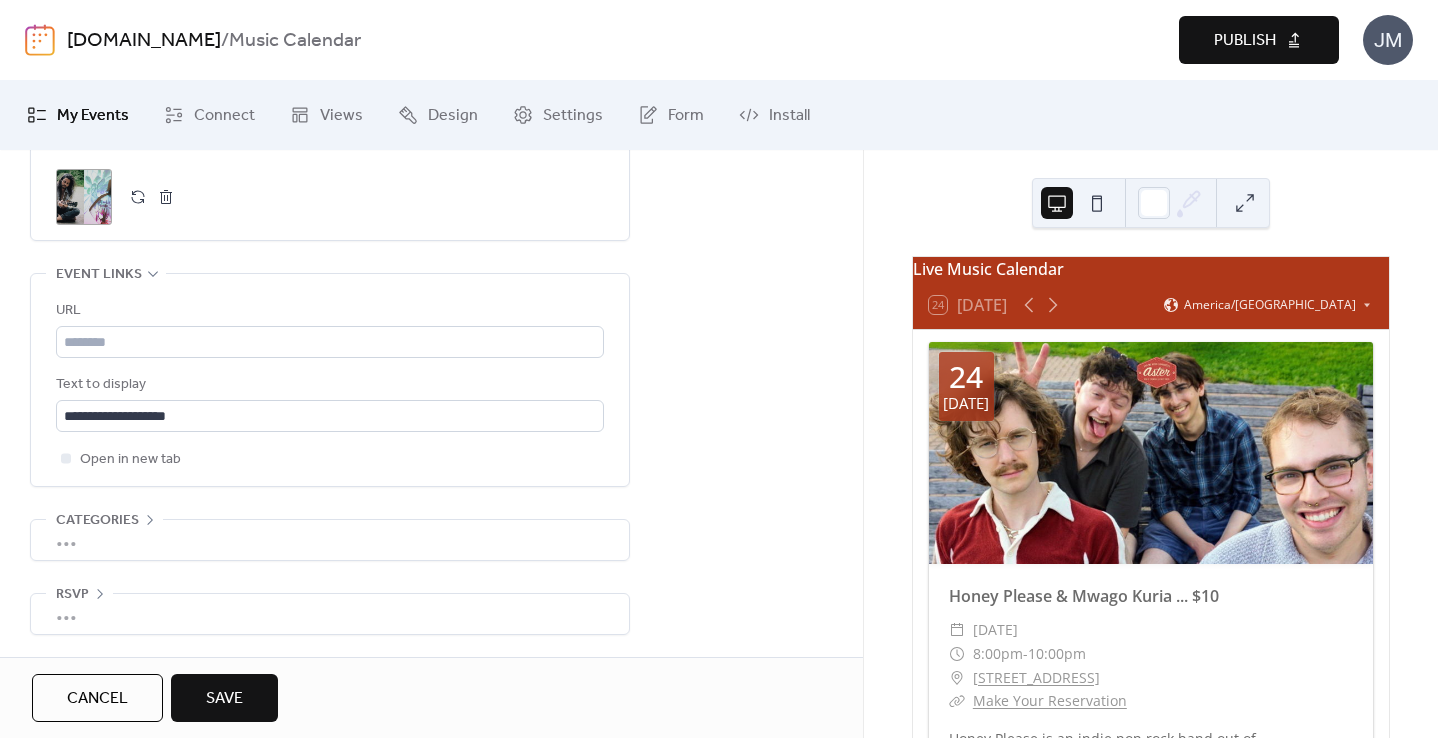 click on "Save" at bounding box center [224, 699] 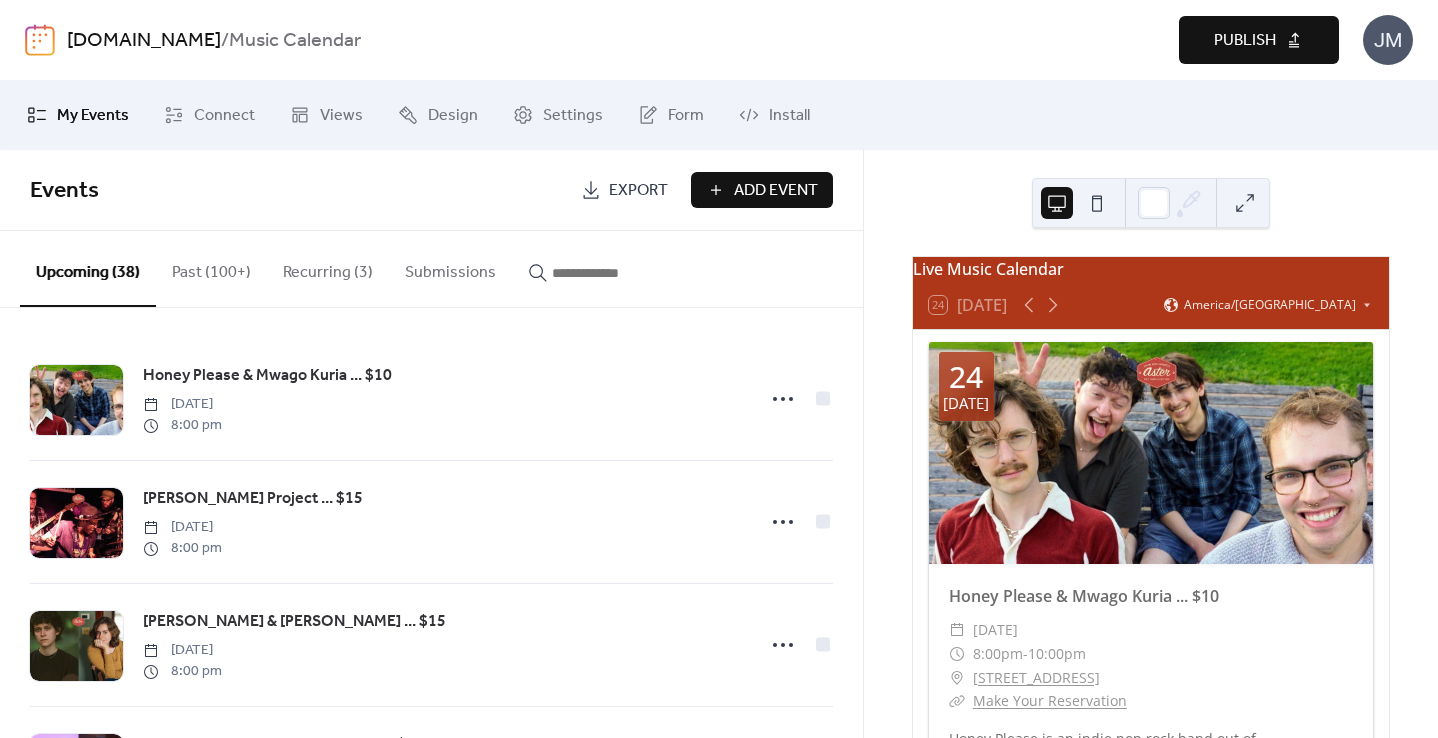 click on "Add Event" at bounding box center [776, 191] 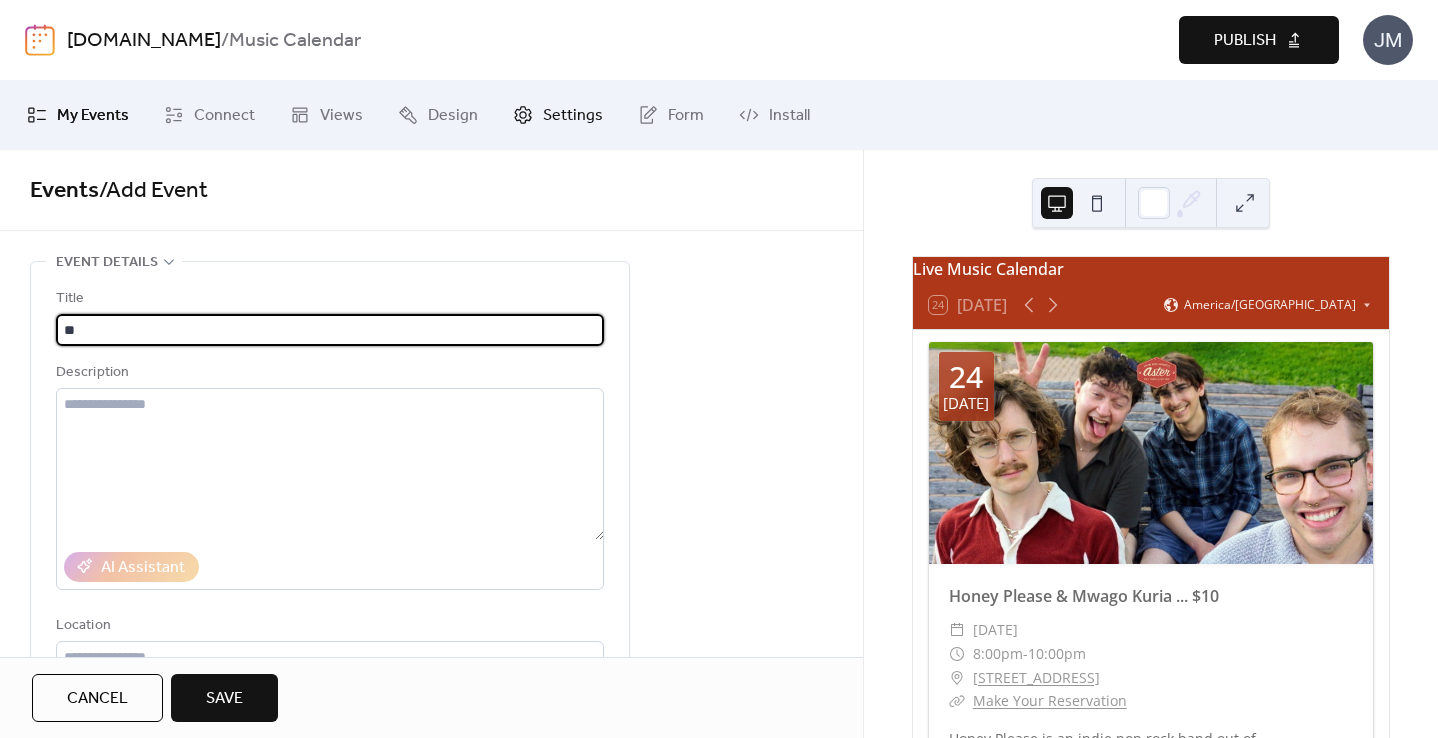 type on "*" 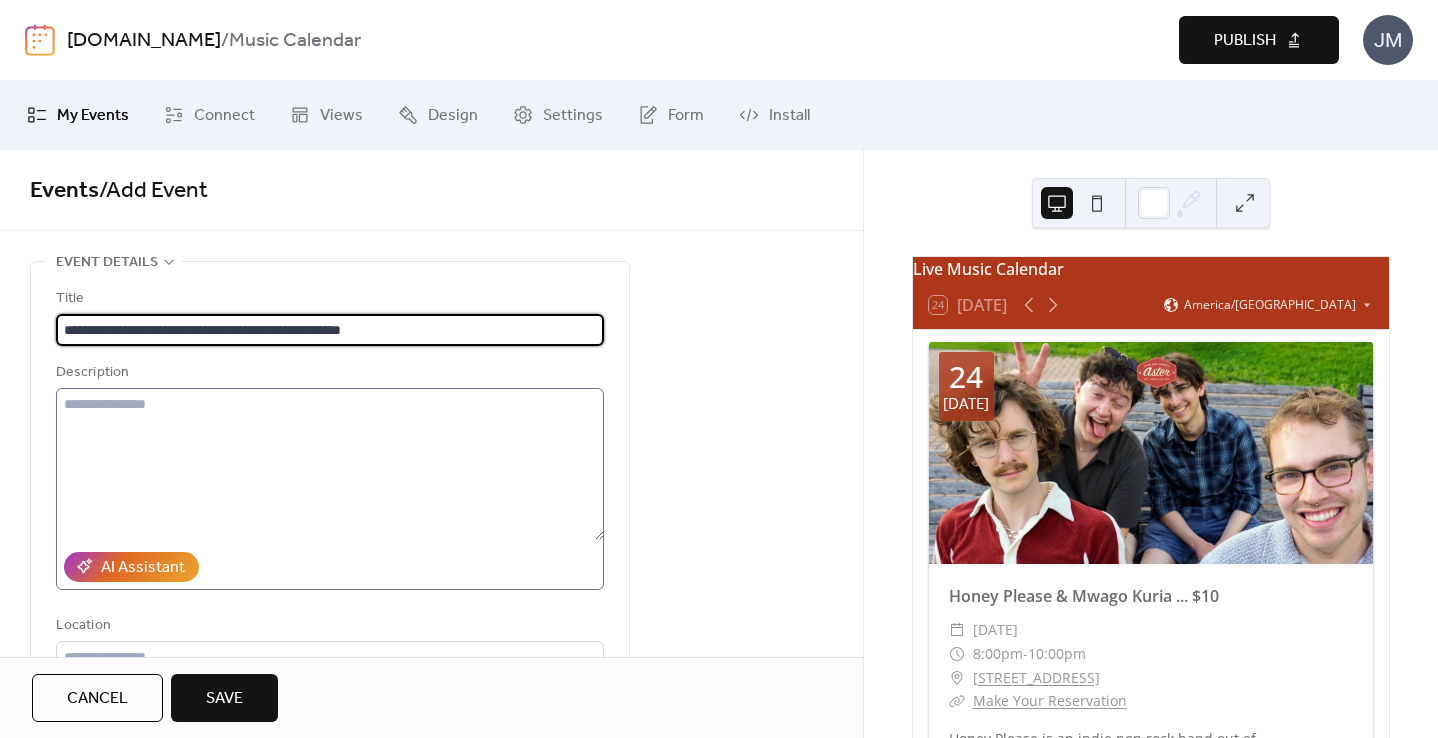 type on "**********" 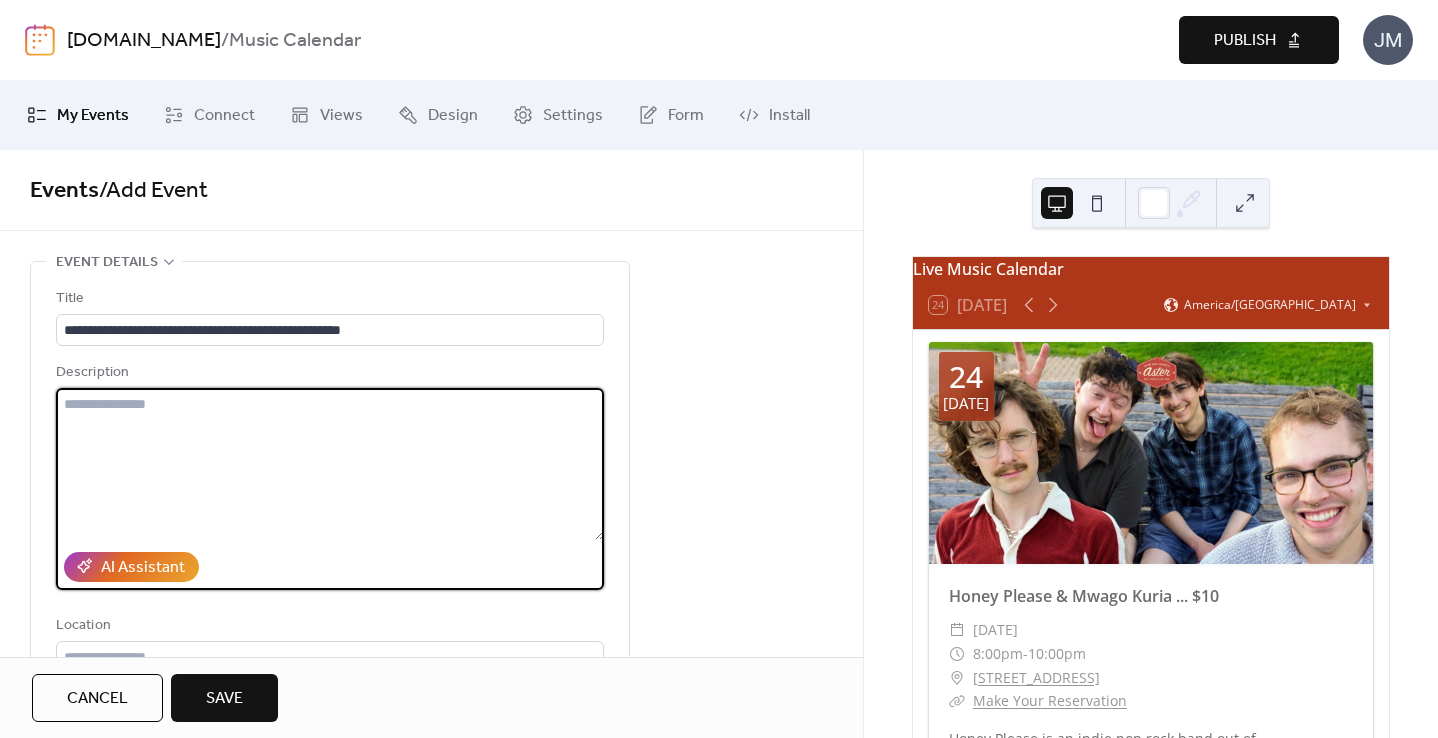 click at bounding box center [330, 464] 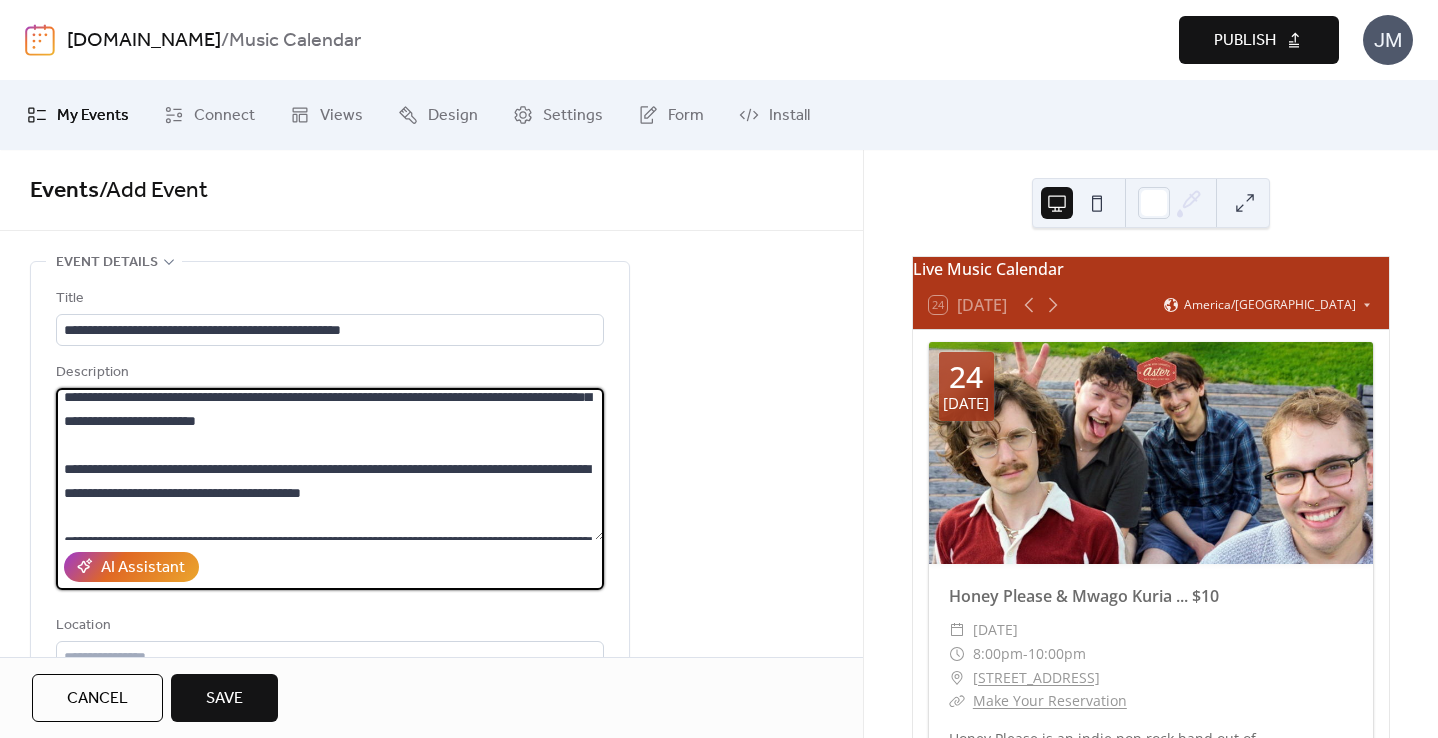 scroll, scrollTop: 0, scrollLeft: 0, axis: both 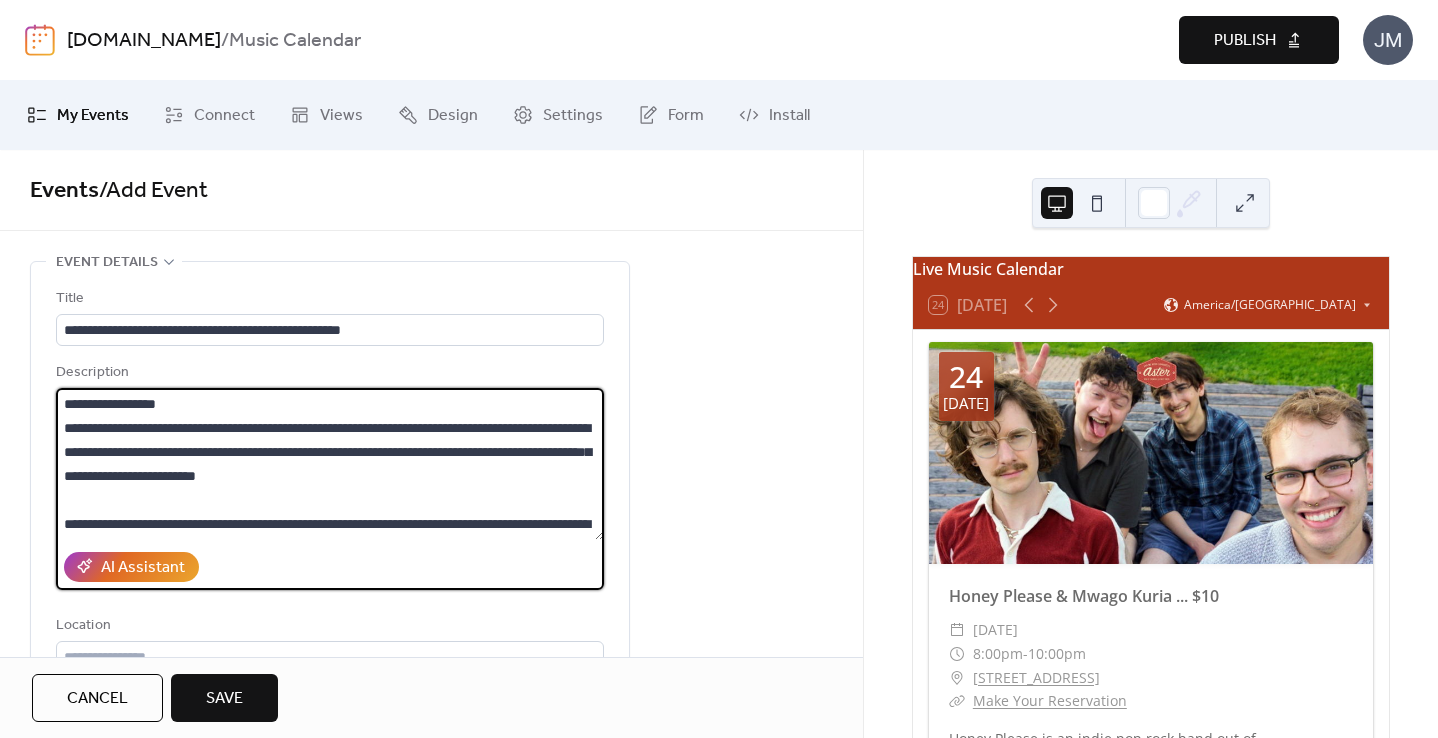 drag, startPoint x: 199, startPoint y: 407, endPoint x: 60, endPoint y: 409, distance: 139.01439 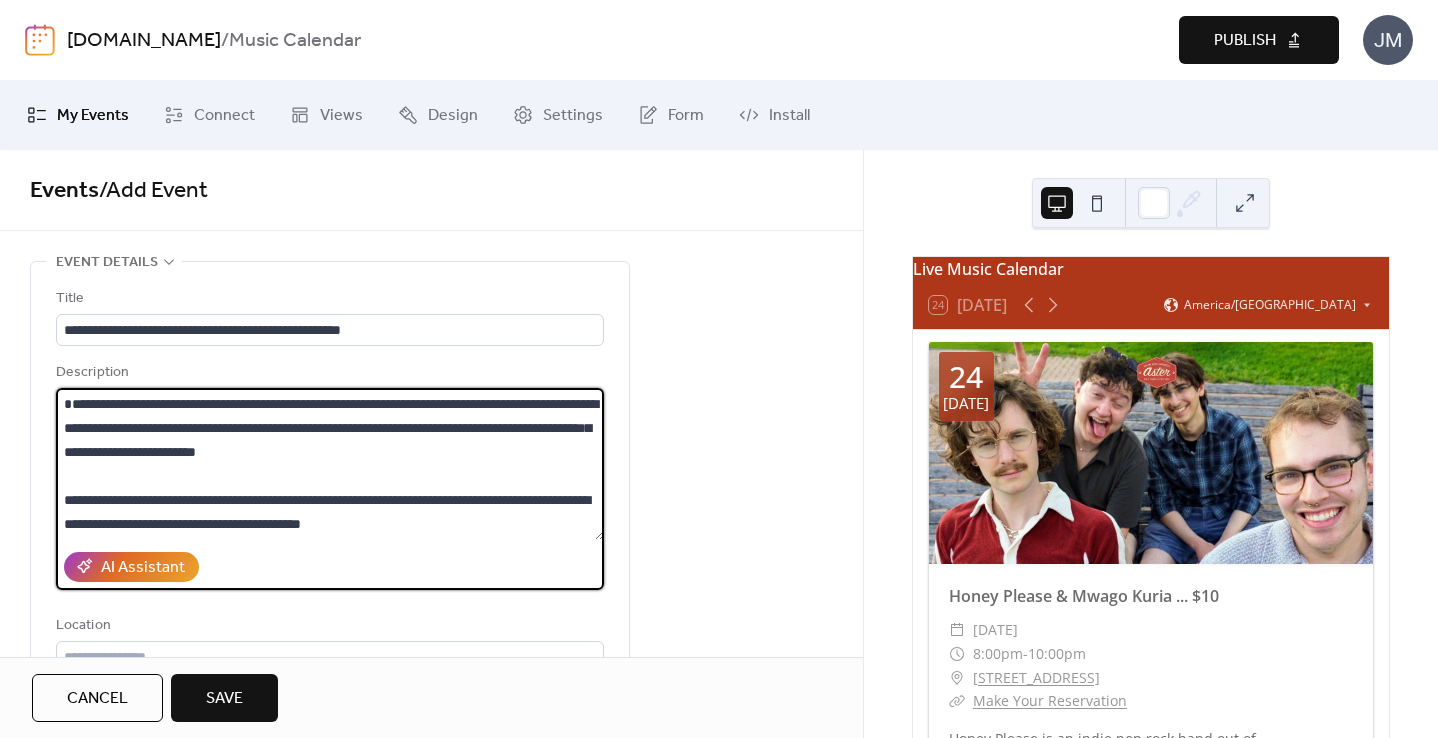 click at bounding box center (330, 464) 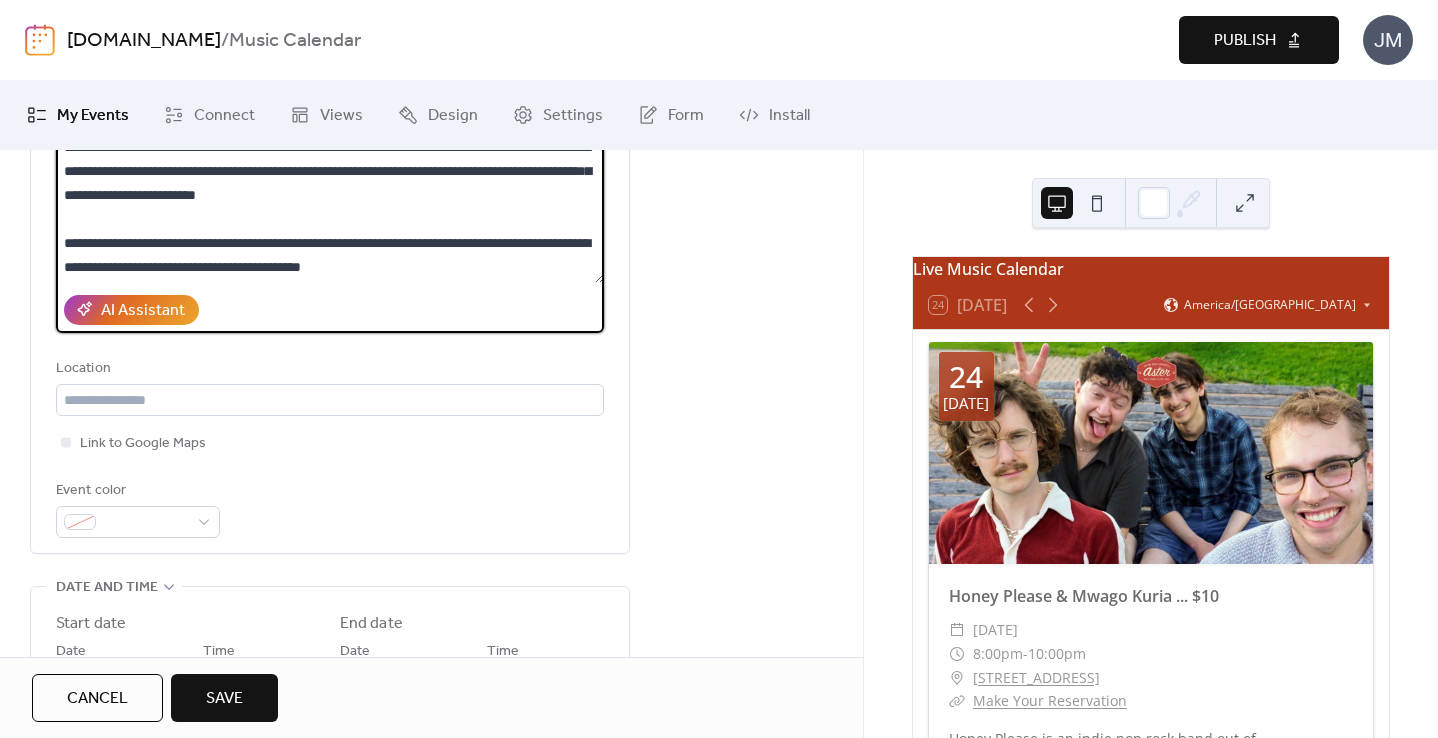 scroll, scrollTop: 261, scrollLeft: 0, axis: vertical 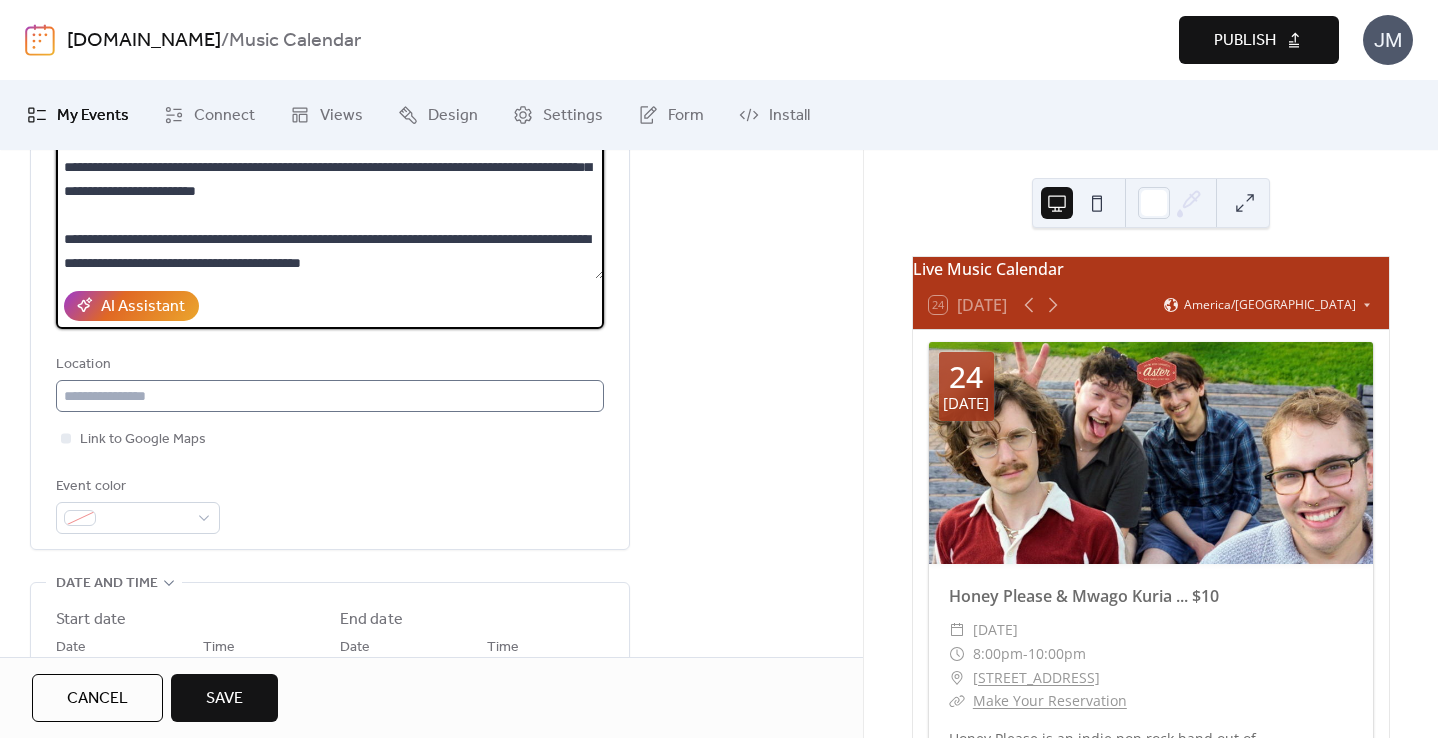 type on "**********" 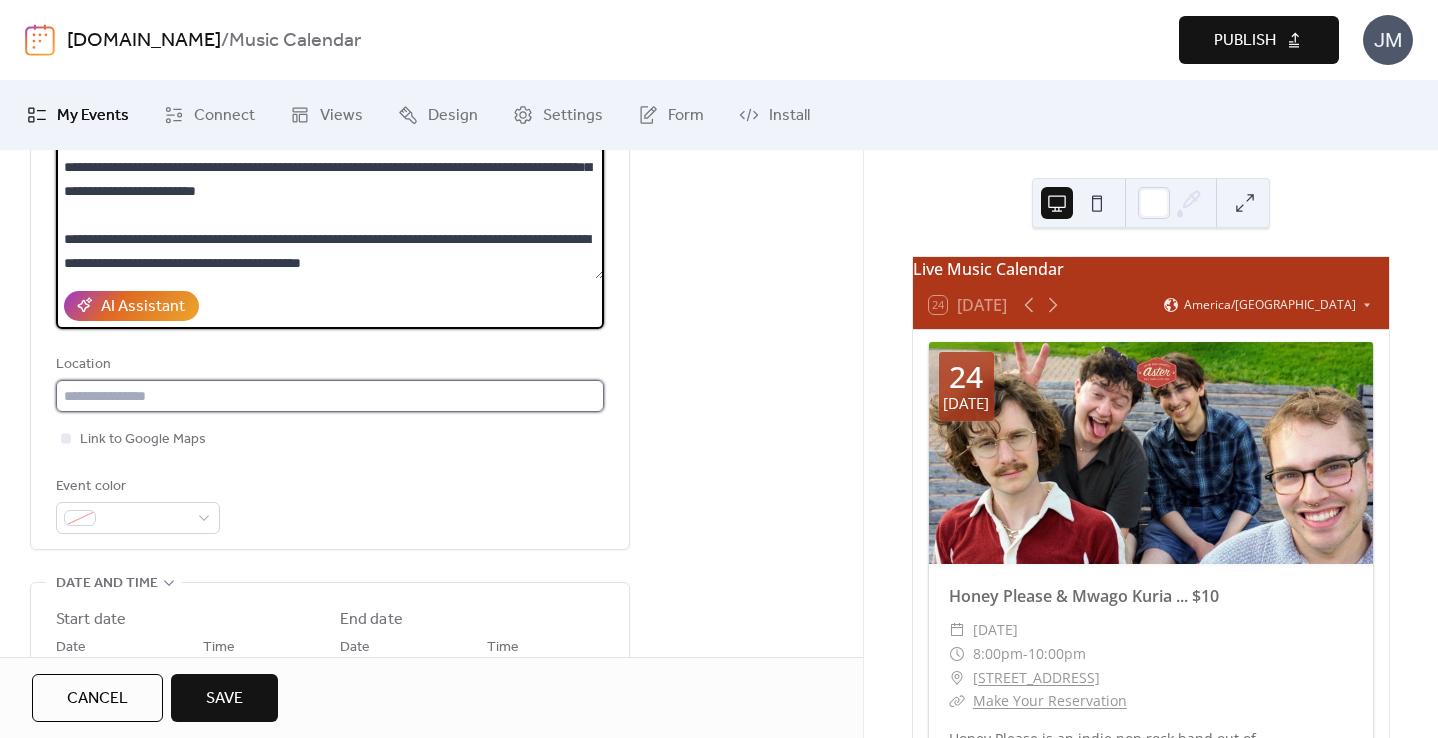 click at bounding box center (330, 396) 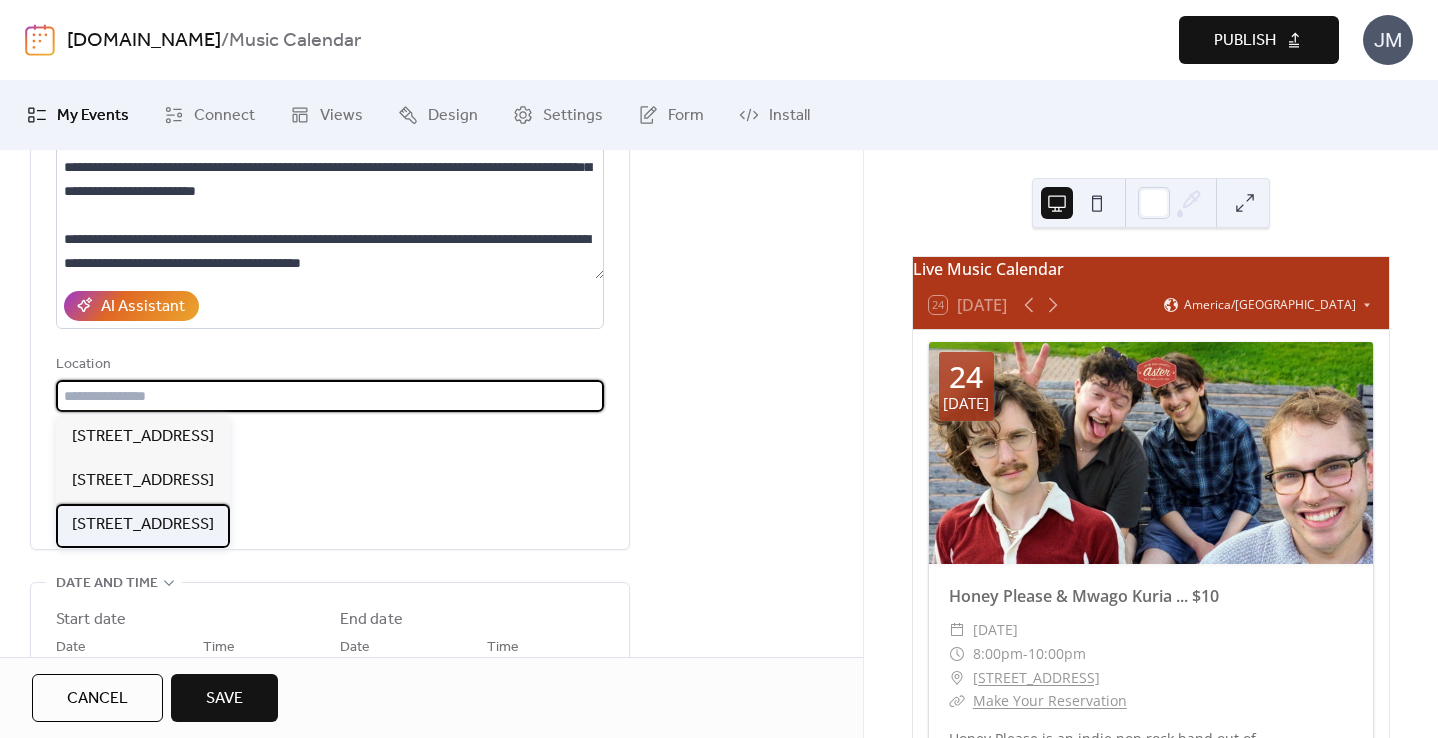 click on "[STREET_ADDRESS]" at bounding box center (143, 525) 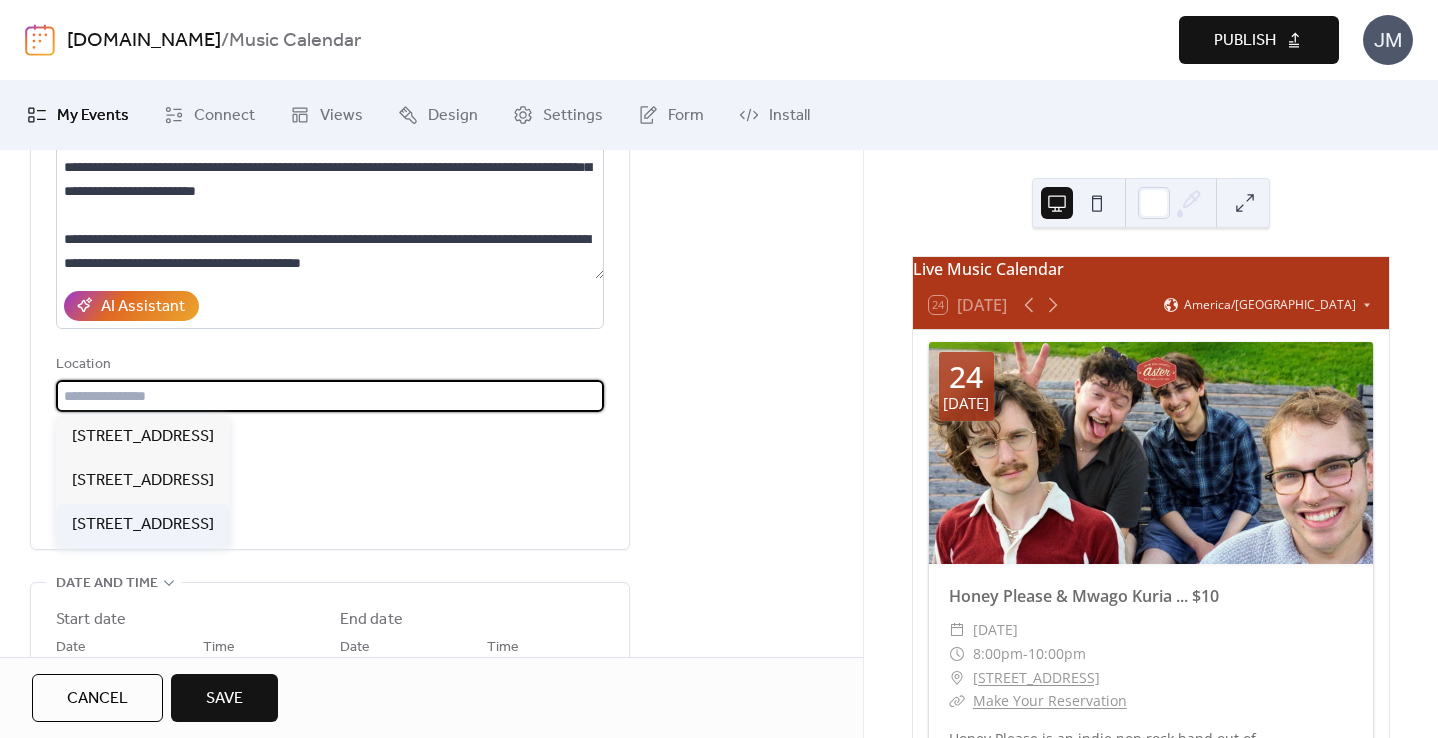 type on "**********" 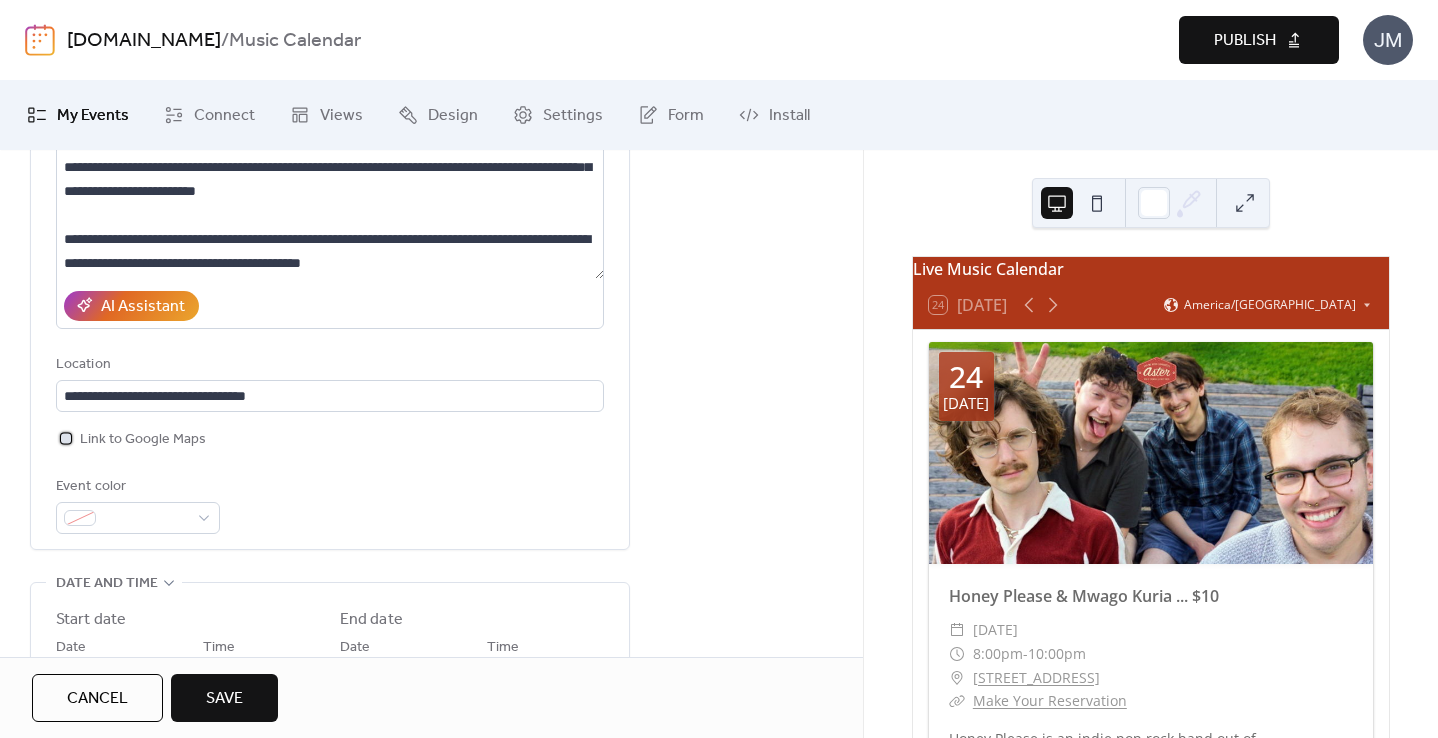 click on "Link to Google Maps" at bounding box center (131, 439) 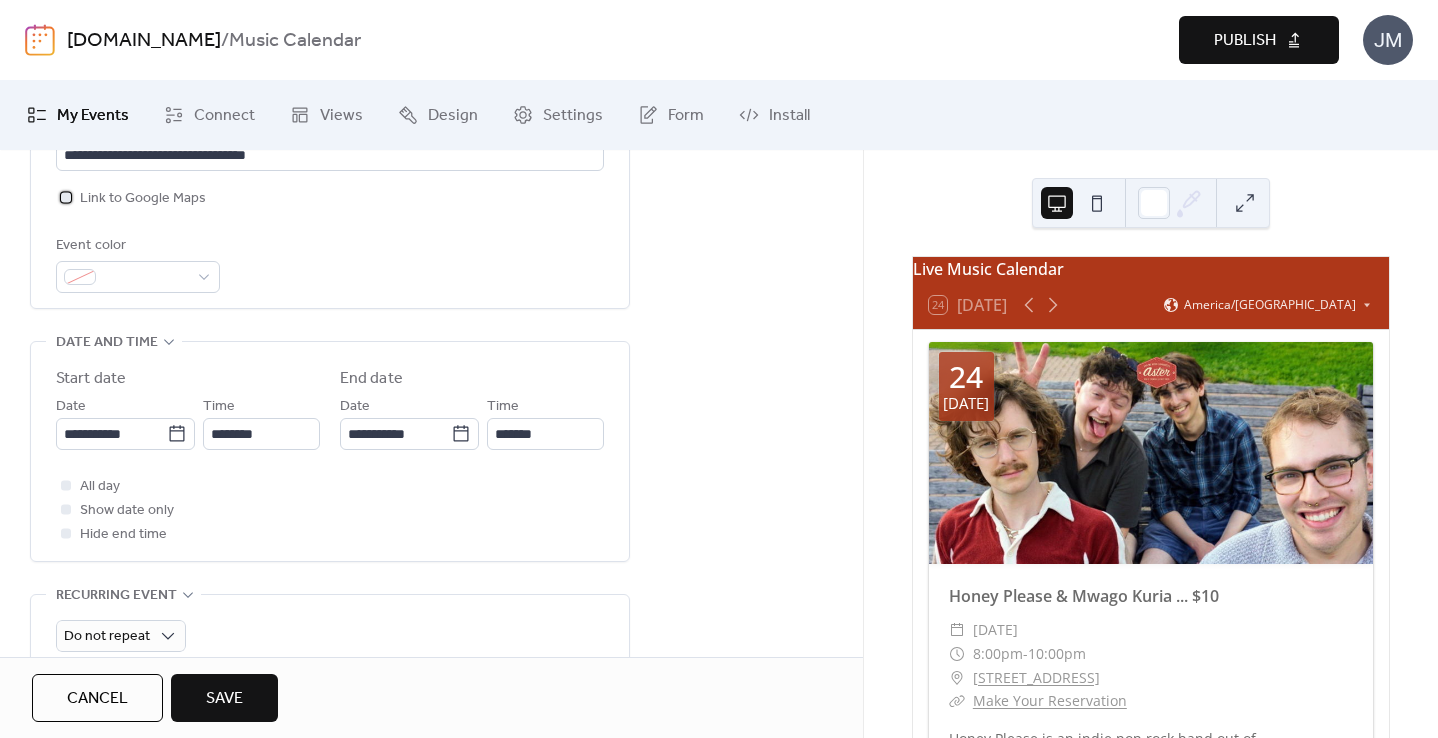 scroll, scrollTop: 692, scrollLeft: 0, axis: vertical 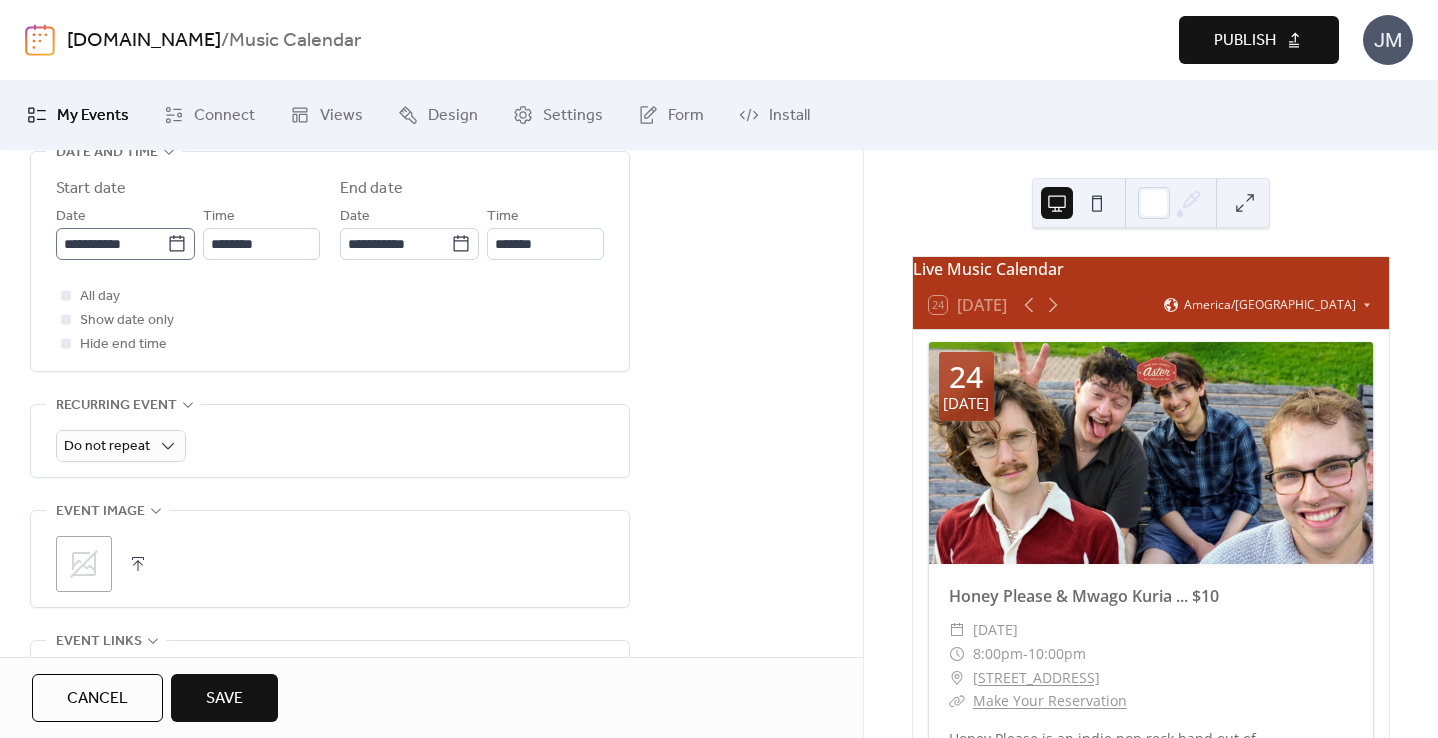 click 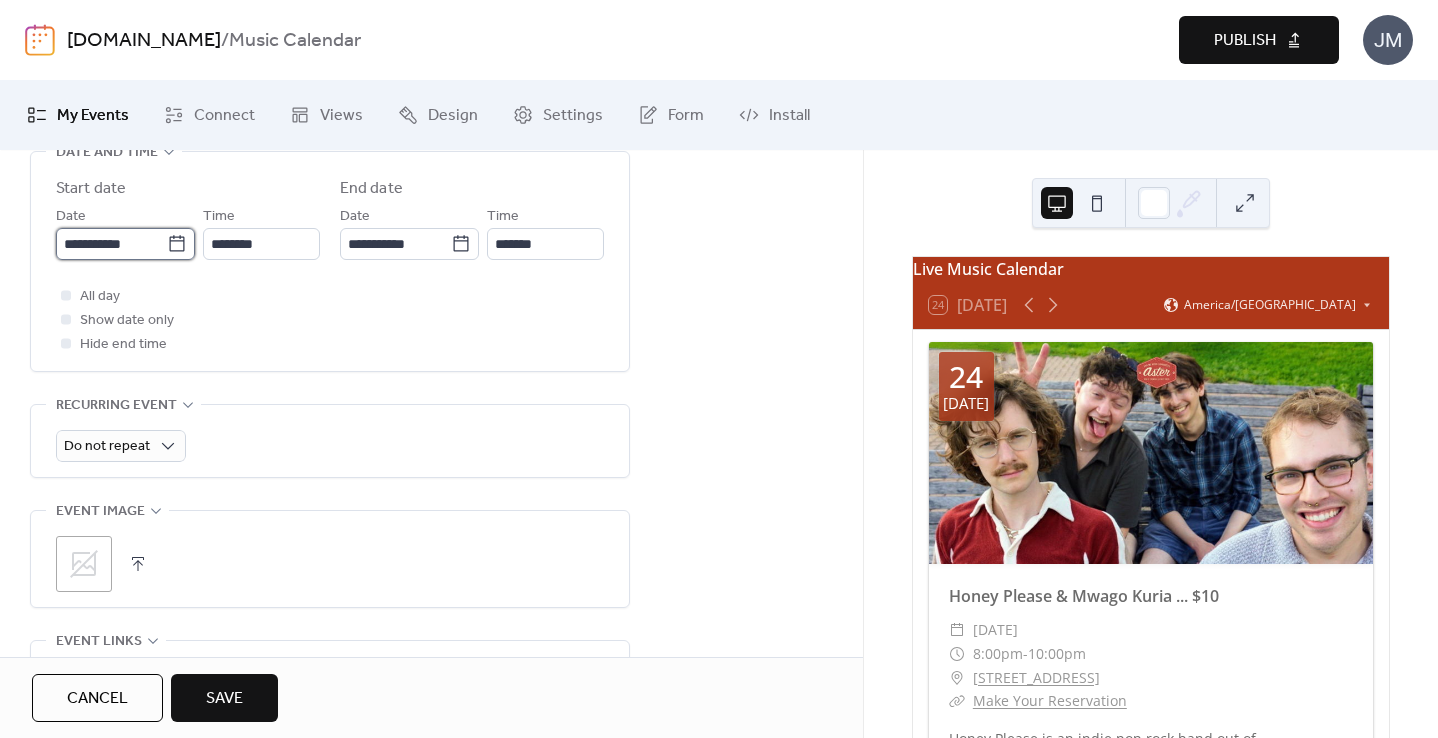 click on "**********" at bounding box center [111, 244] 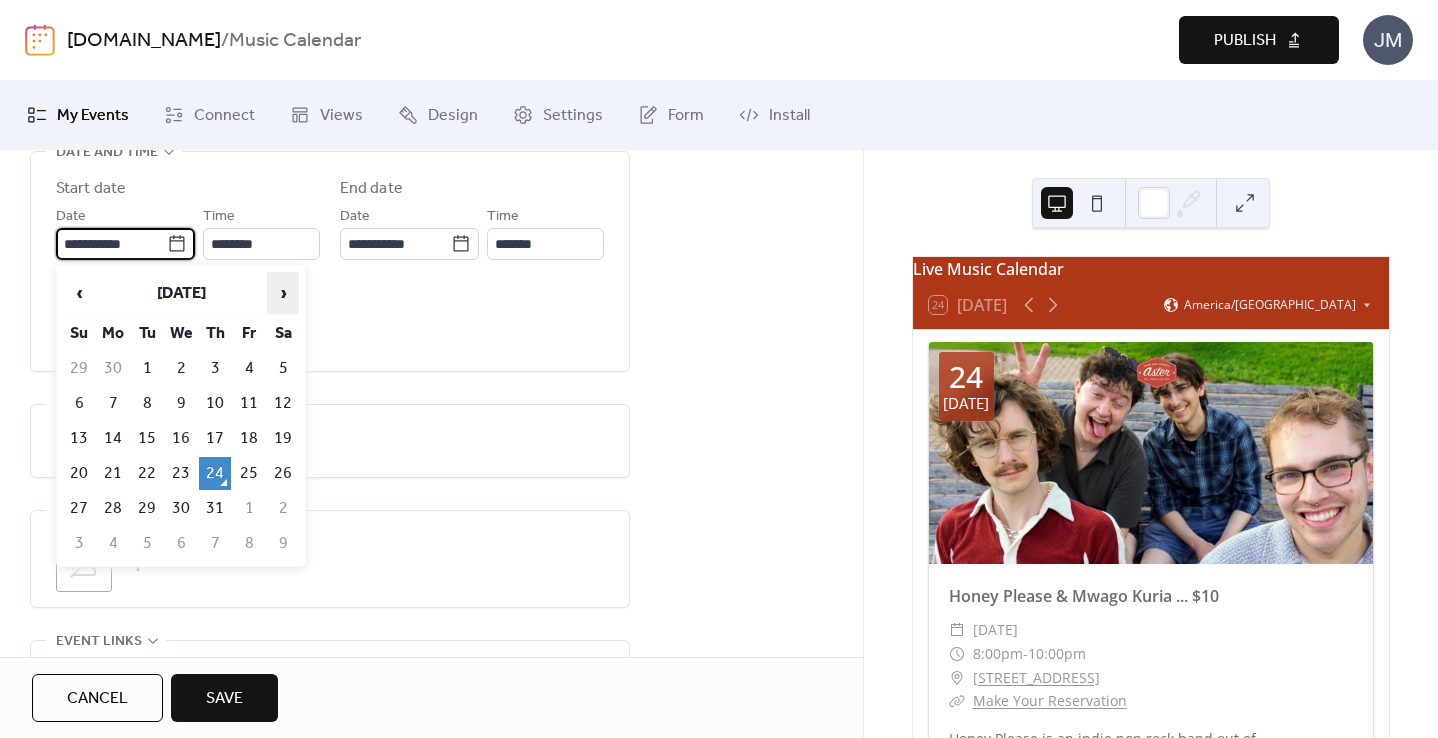 click on "›" at bounding box center [283, 293] 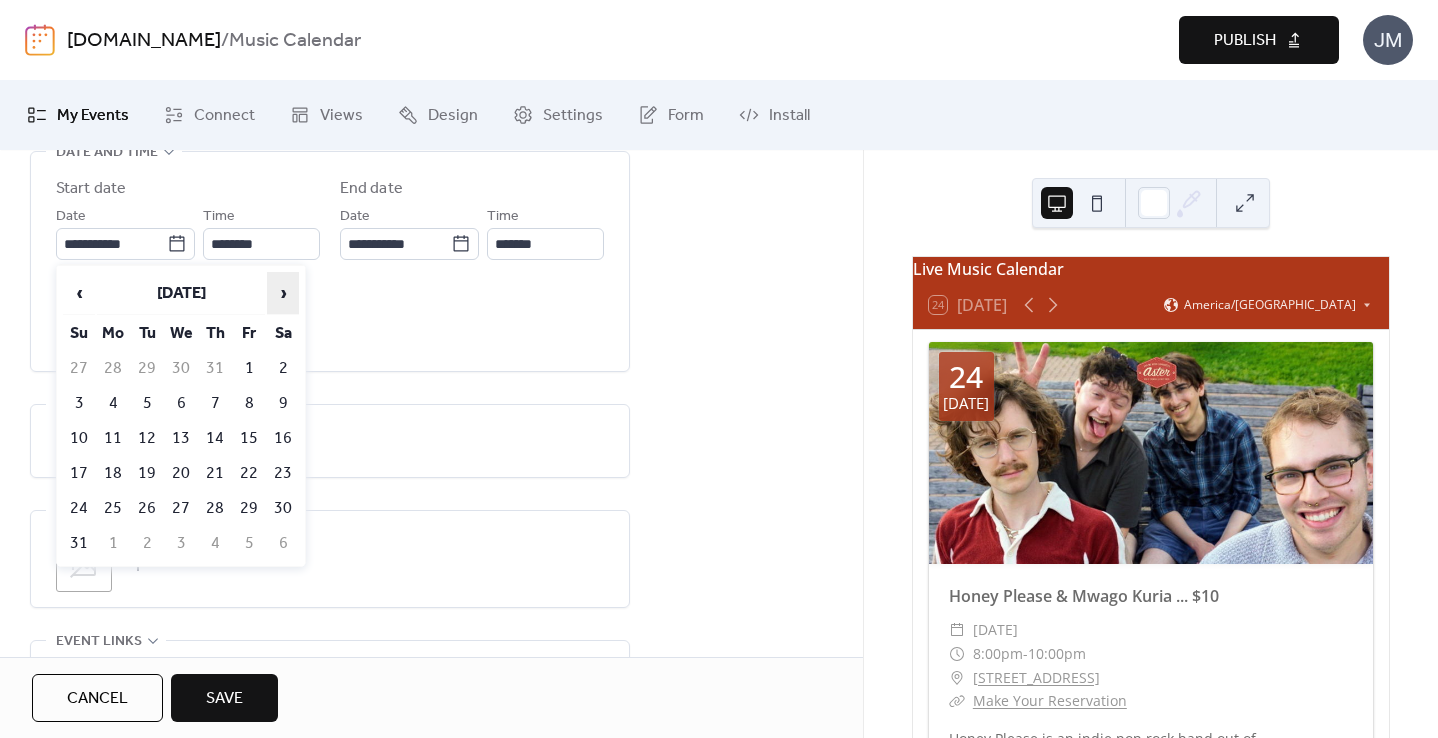 click on "›" at bounding box center [283, 293] 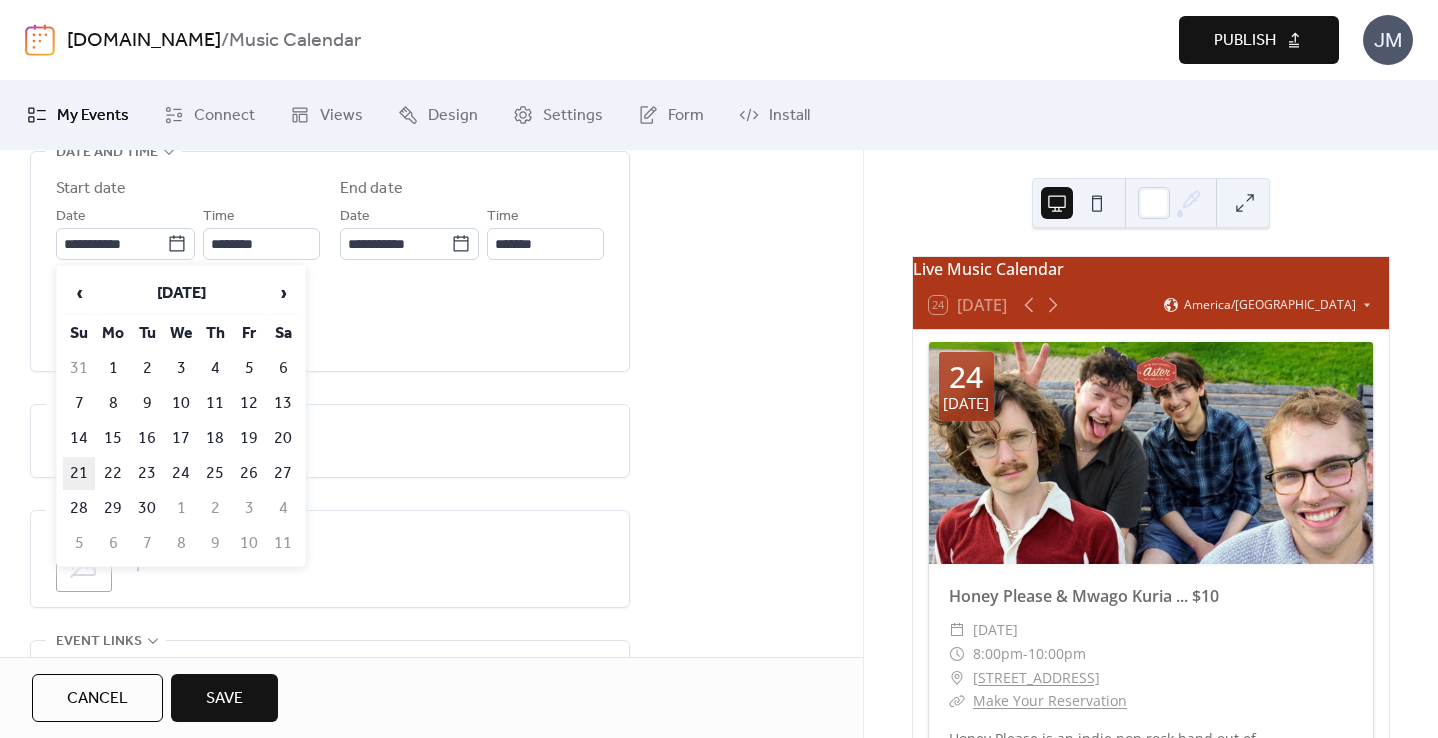click on "21" at bounding box center [79, 473] 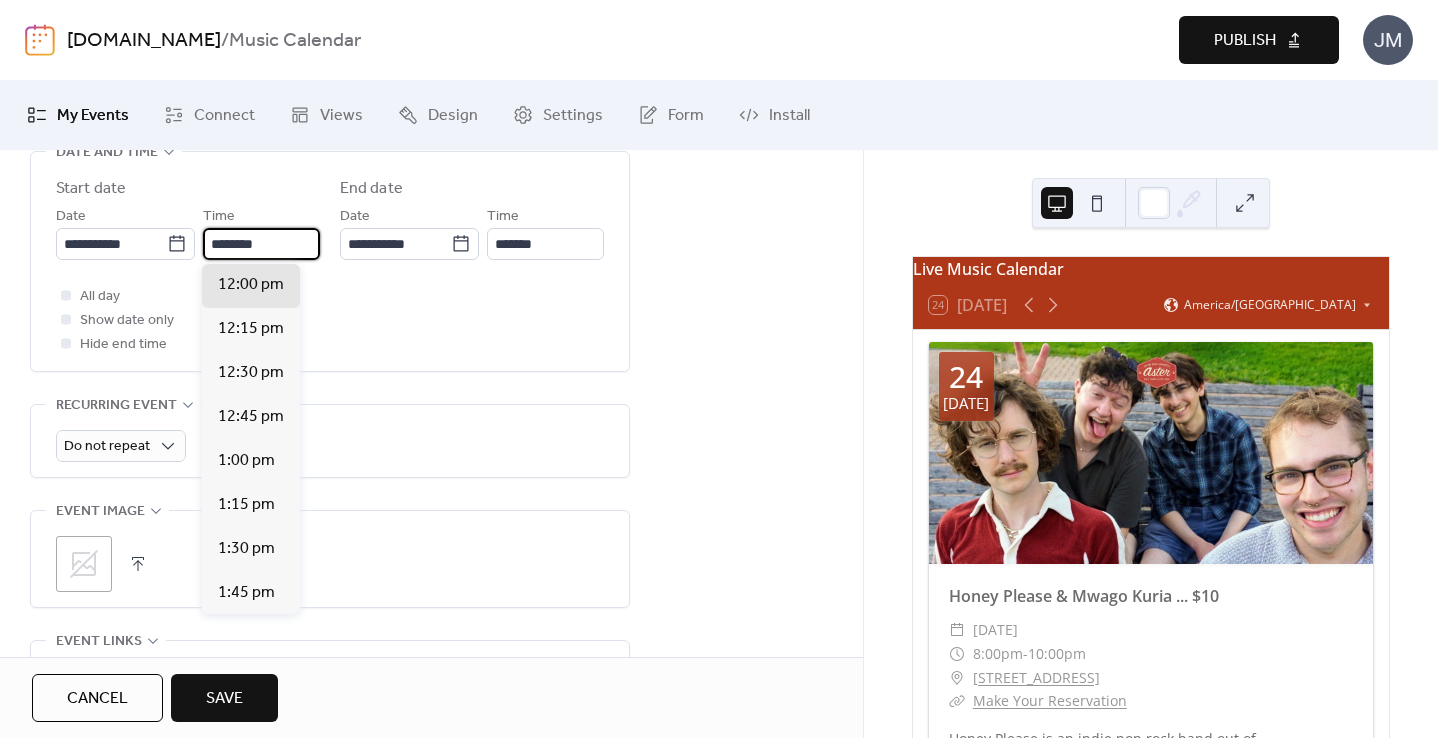 click on "********" at bounding box center (261, 244) 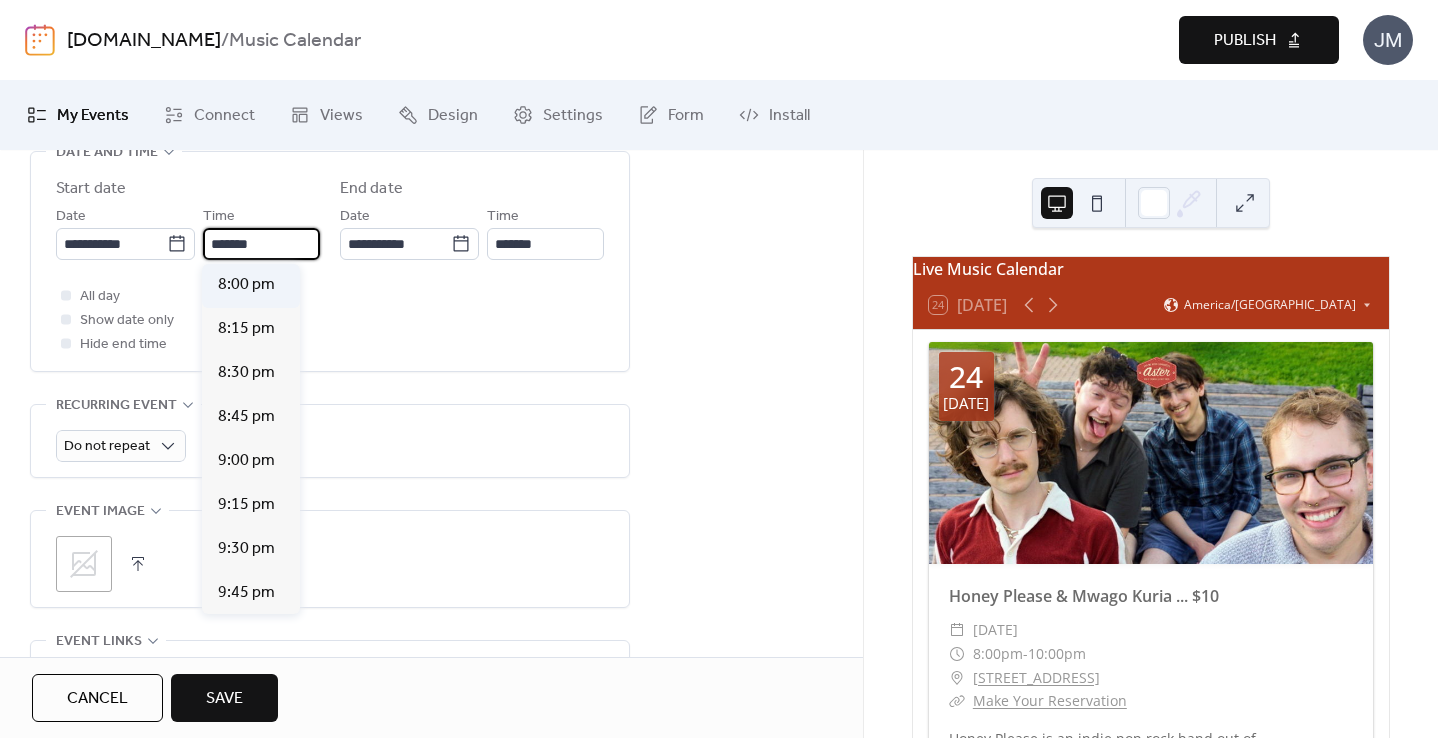 scroll, scrollTop: 3344, scrollLeft: 0, axis: vertical 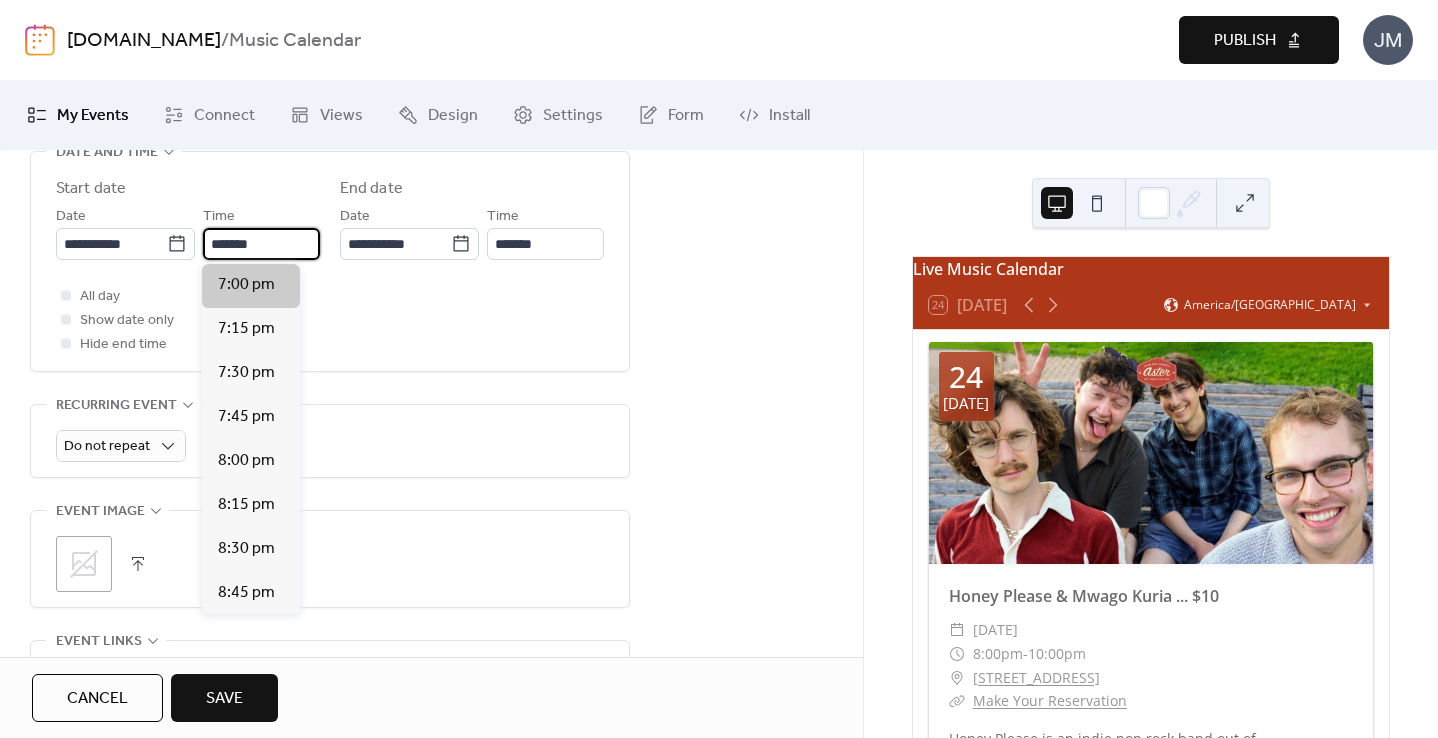 type on "*******" 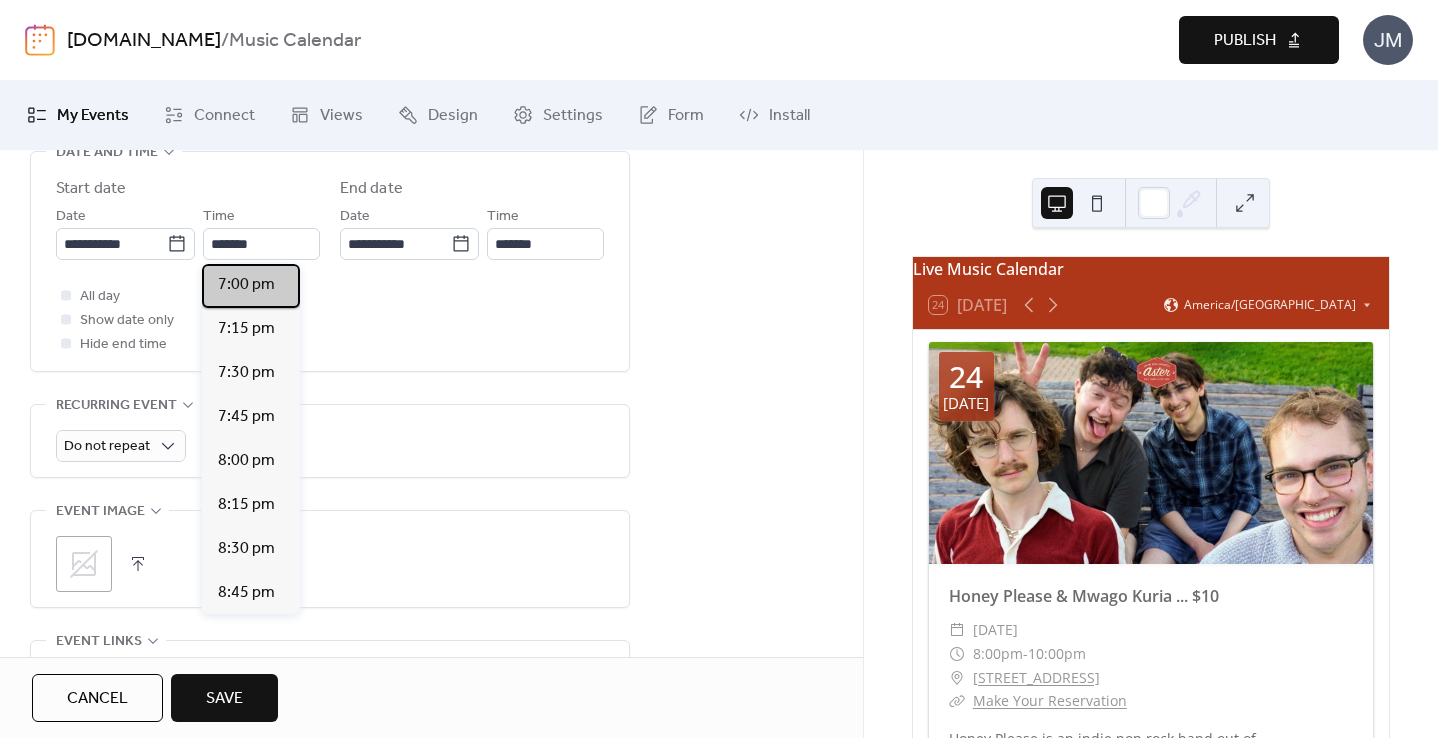 click on "7:00 pm" at bounding box center [246, 285] 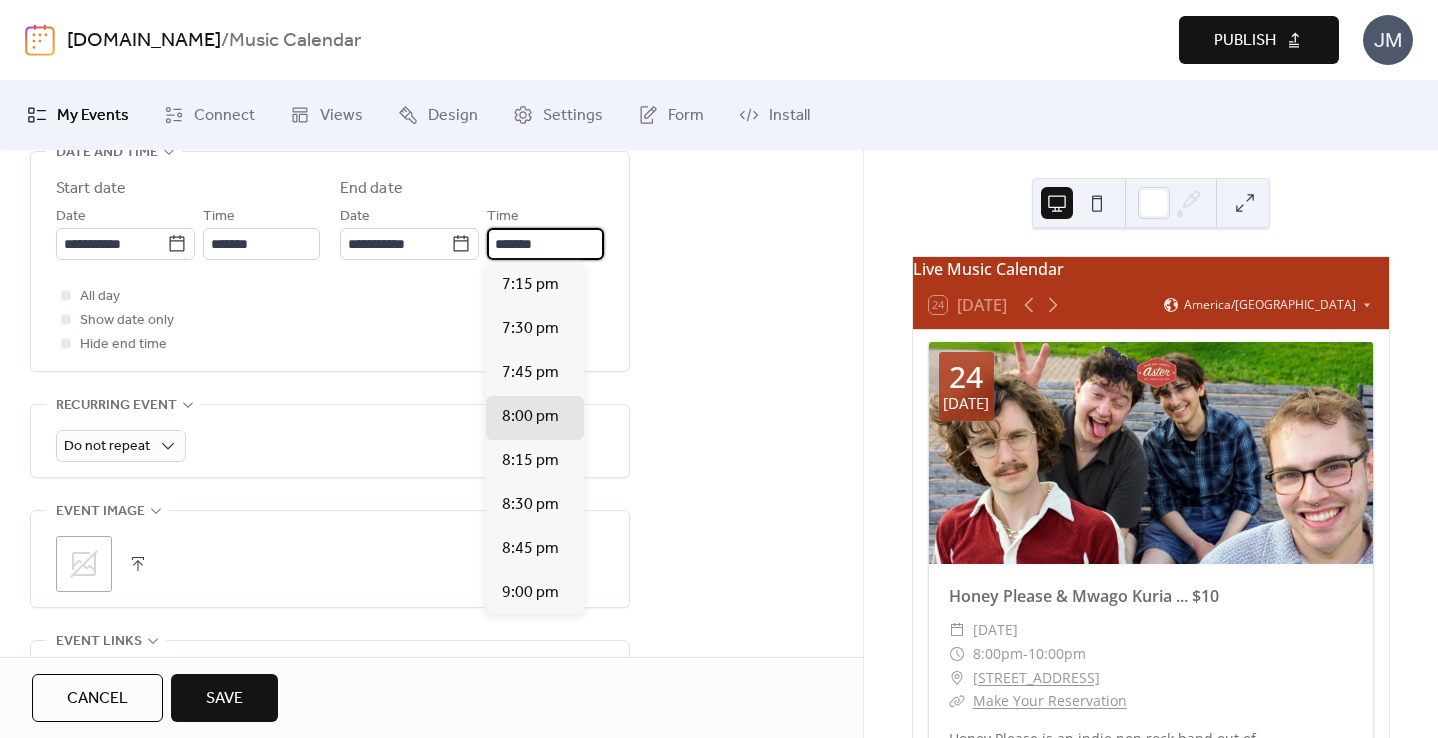 click on "*******" at bounding box center (545, 244) 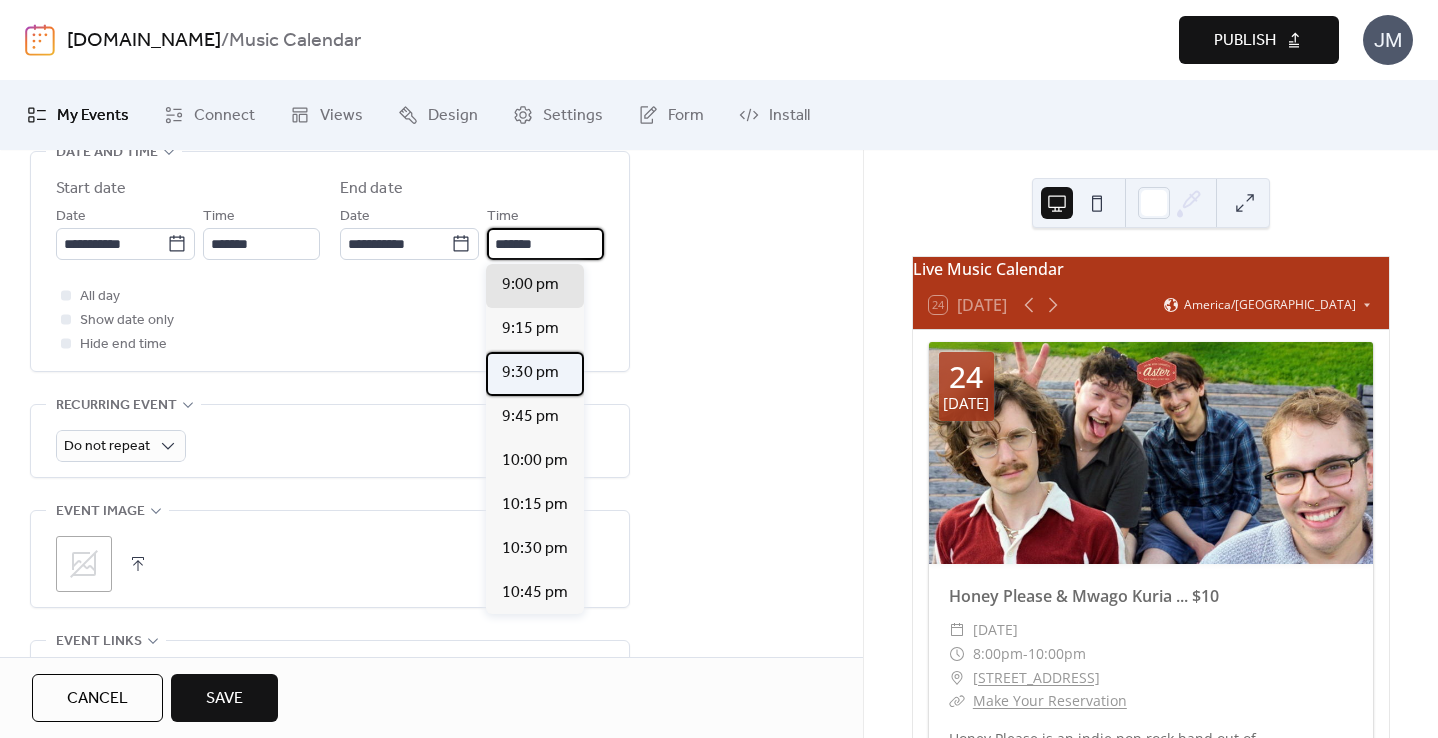 click on "9:30 pm" at bounding box center (530, 373) 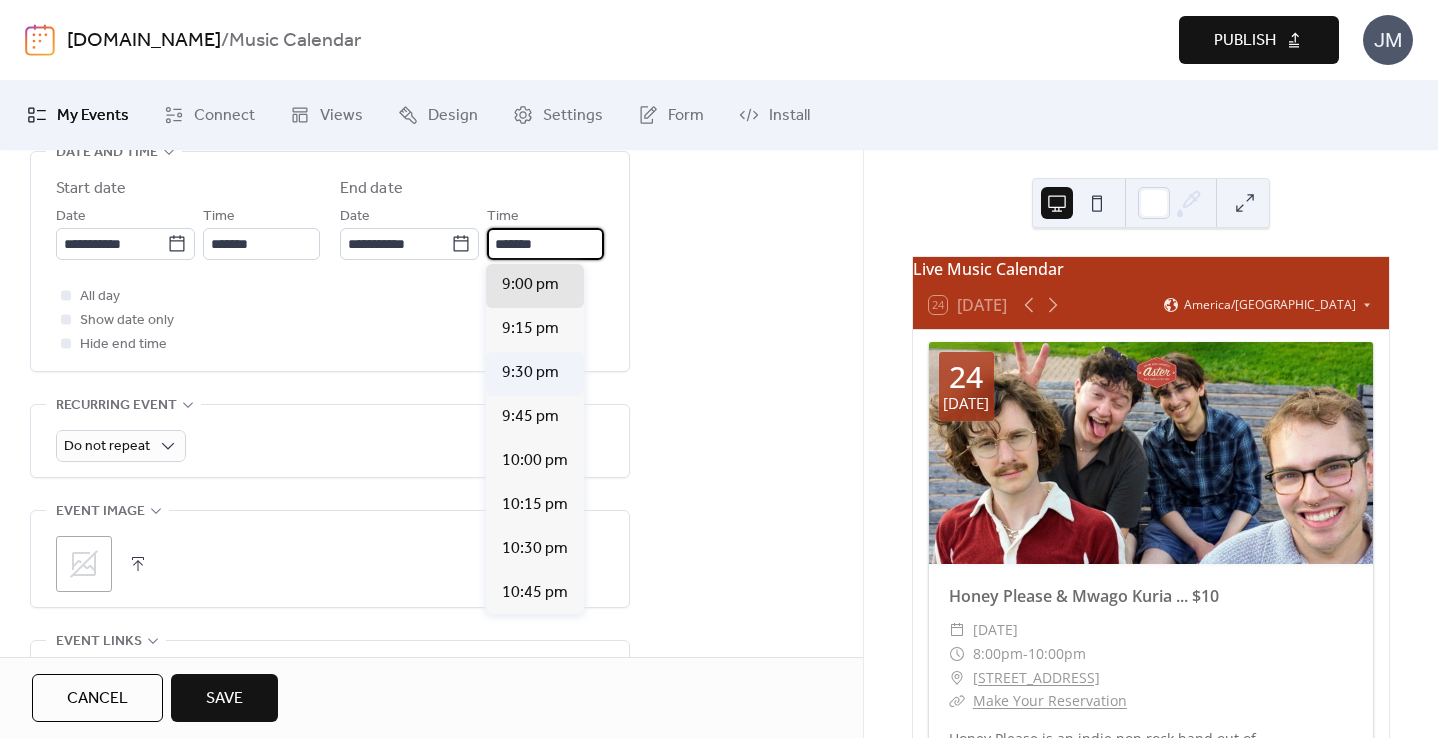 type on "*******" 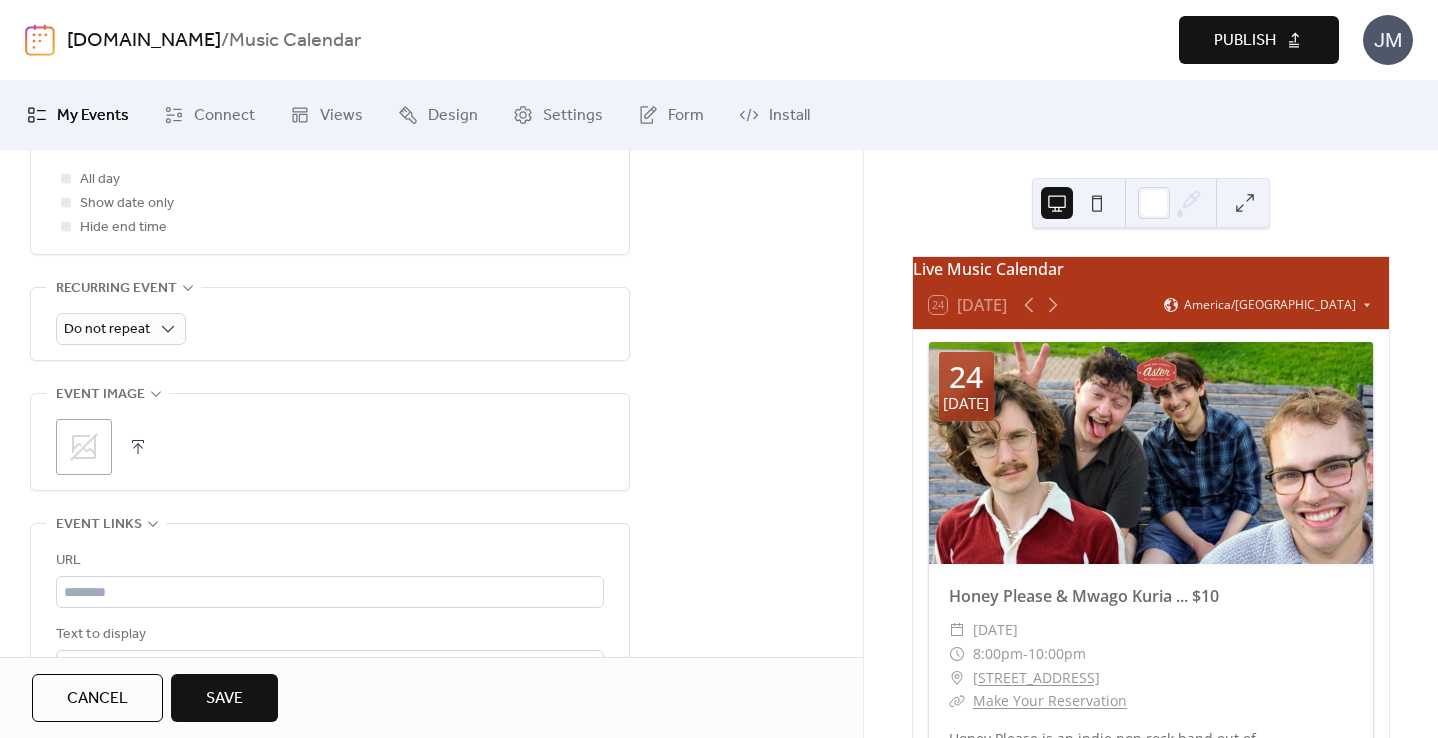 scroll, scrollTop: 950, scrollLeft: 0, axis: vertical 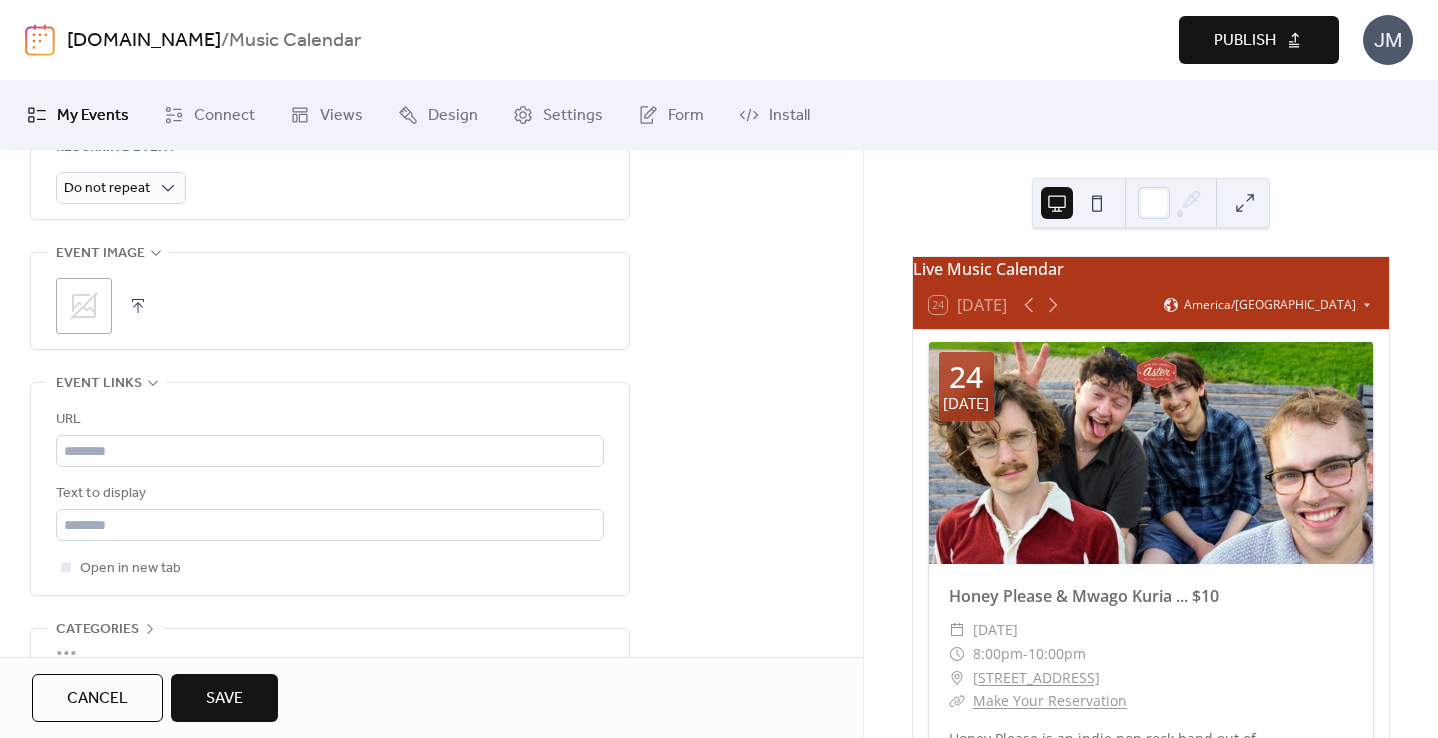 click on ";" at bounding box center (84, 306) 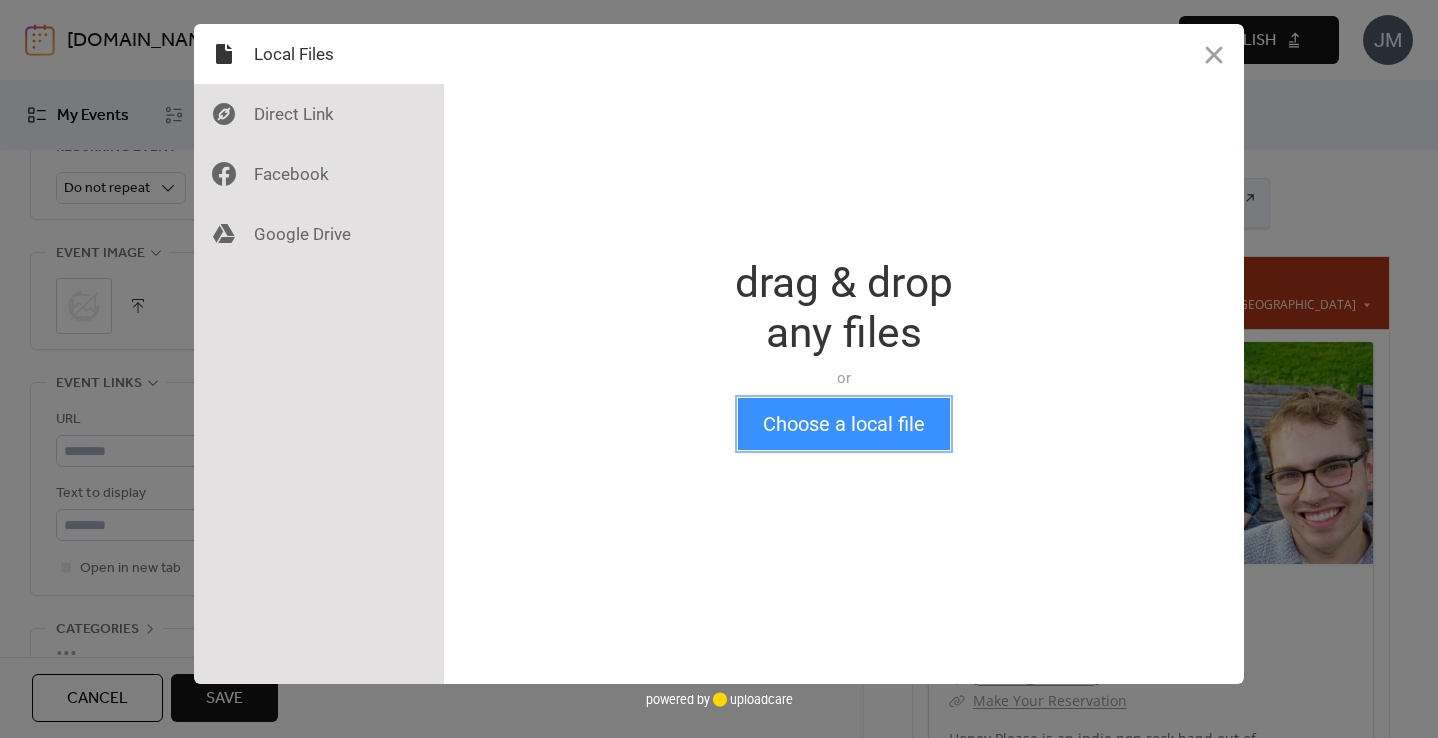 click on "Choose a local file" at bounding box center (844, 424) 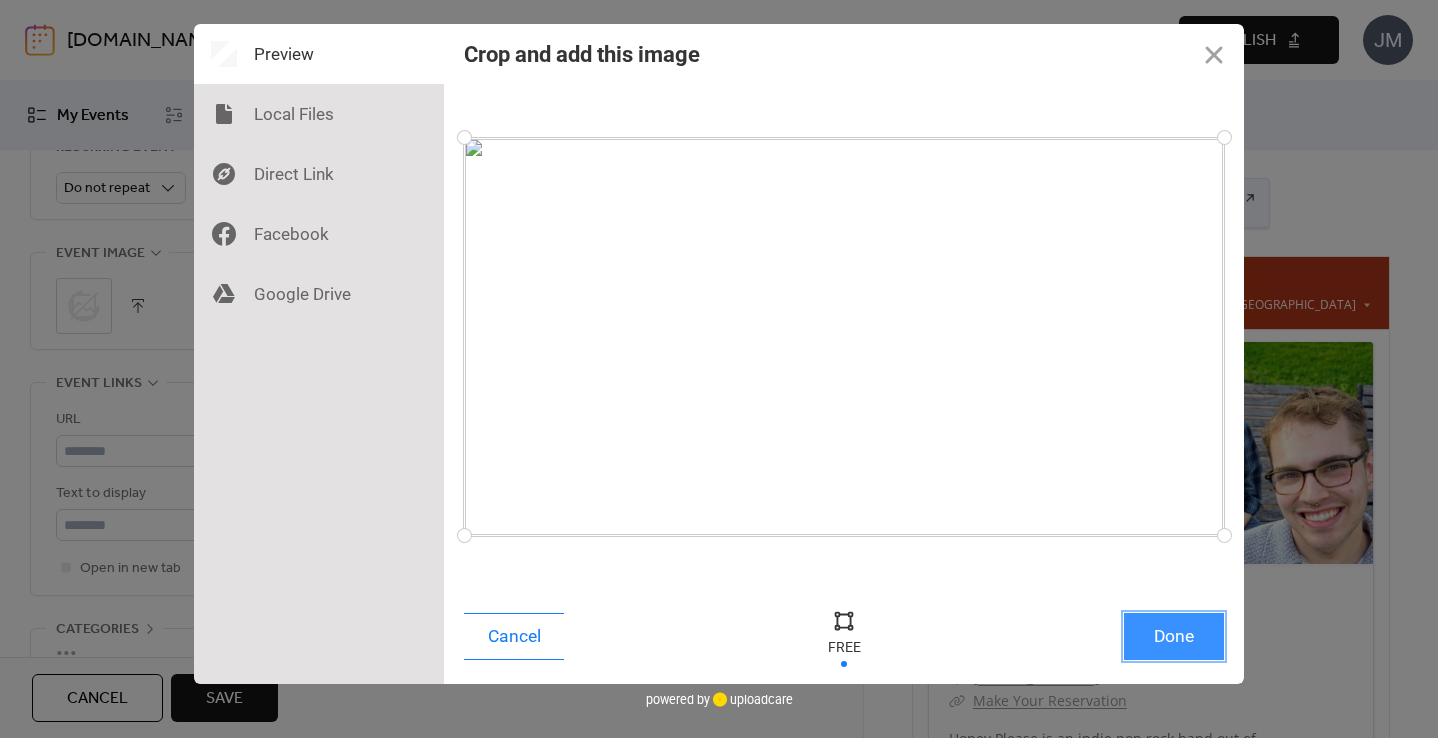 click on "Done" at bounding box center [1174, 636] 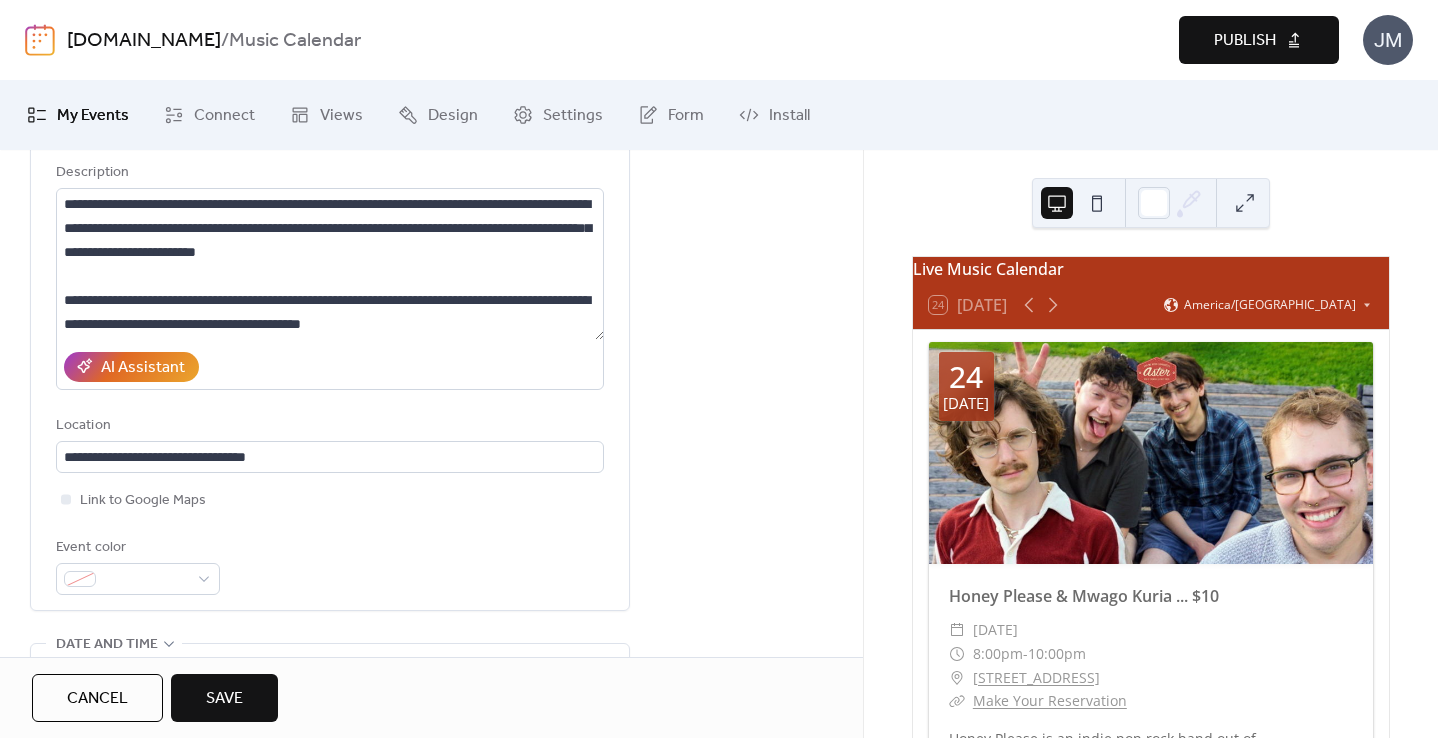 scroll, scrollTop: 0, scrollLeft: 0, axis: both 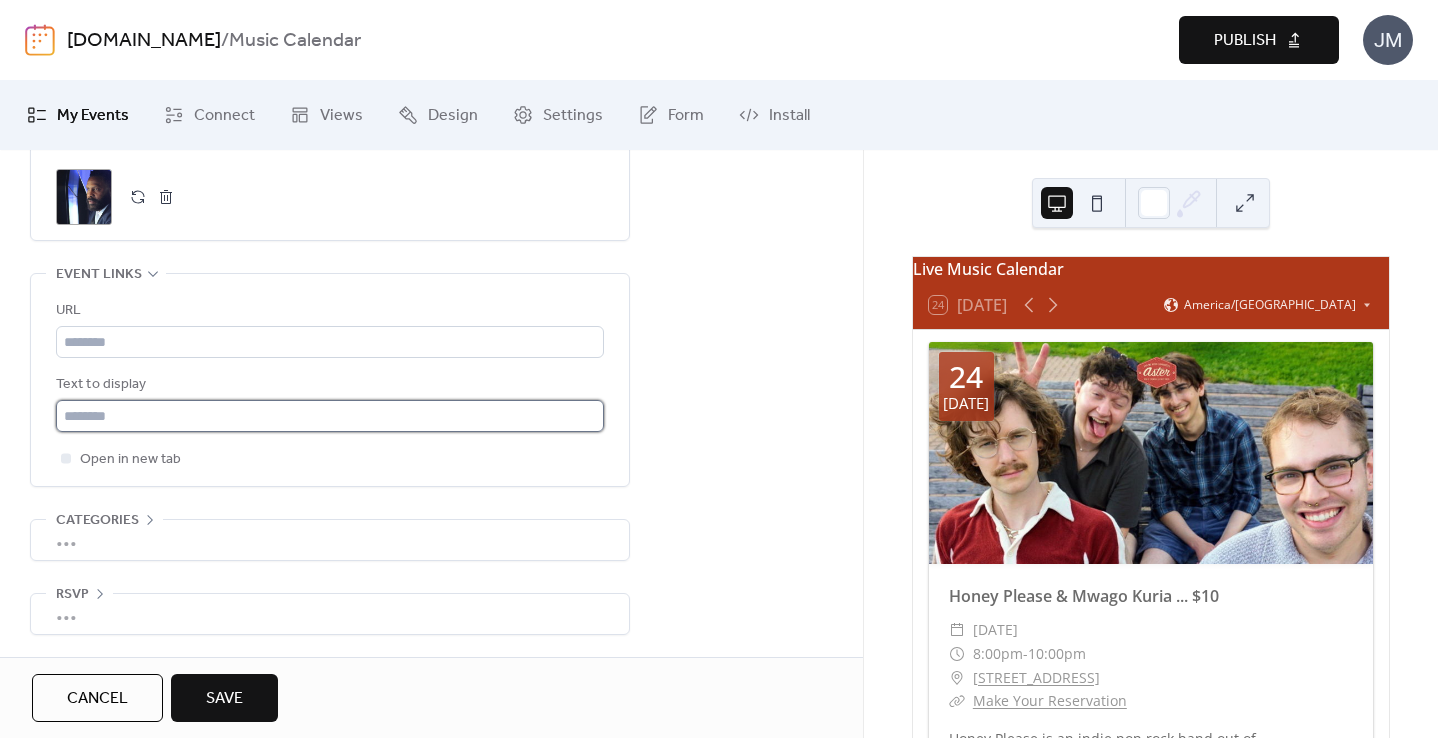 click at bounding box center (330, 416) 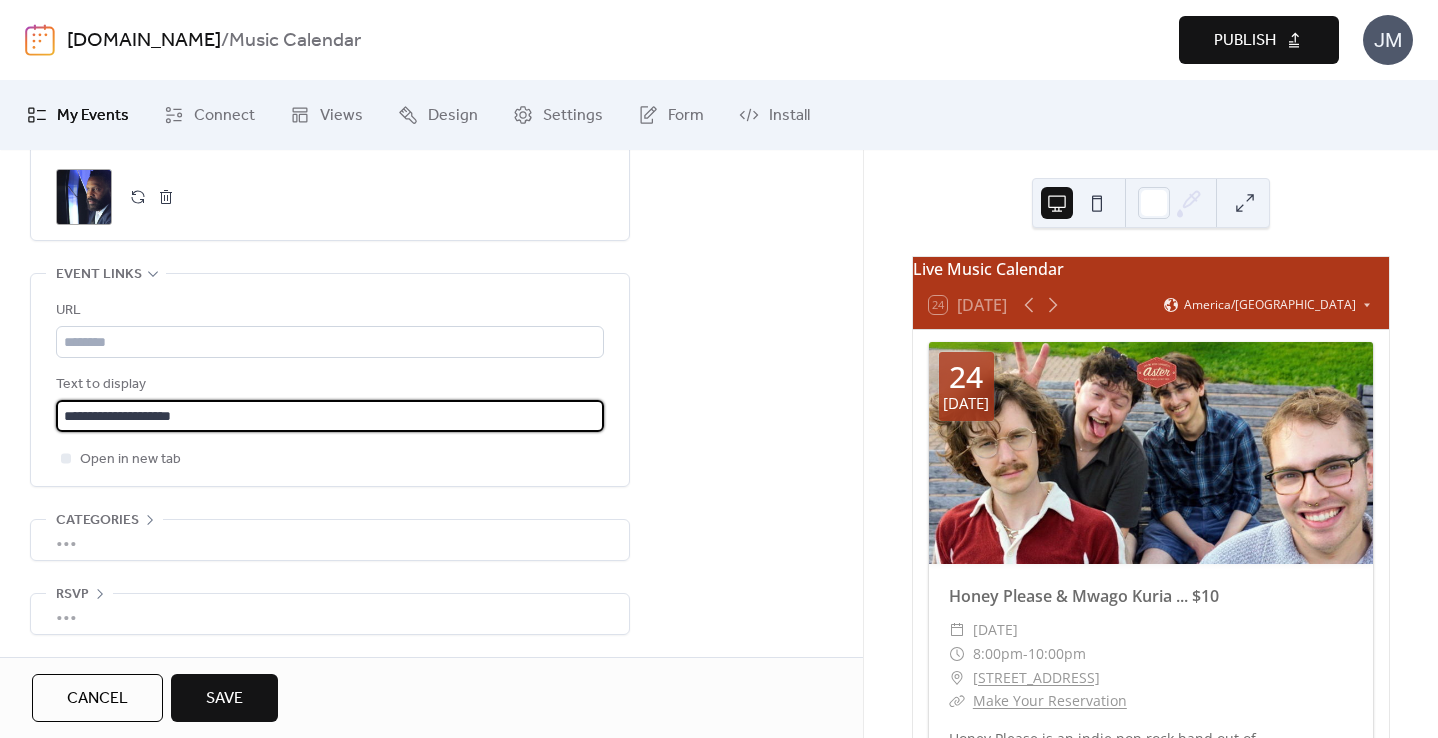 type on "**********" 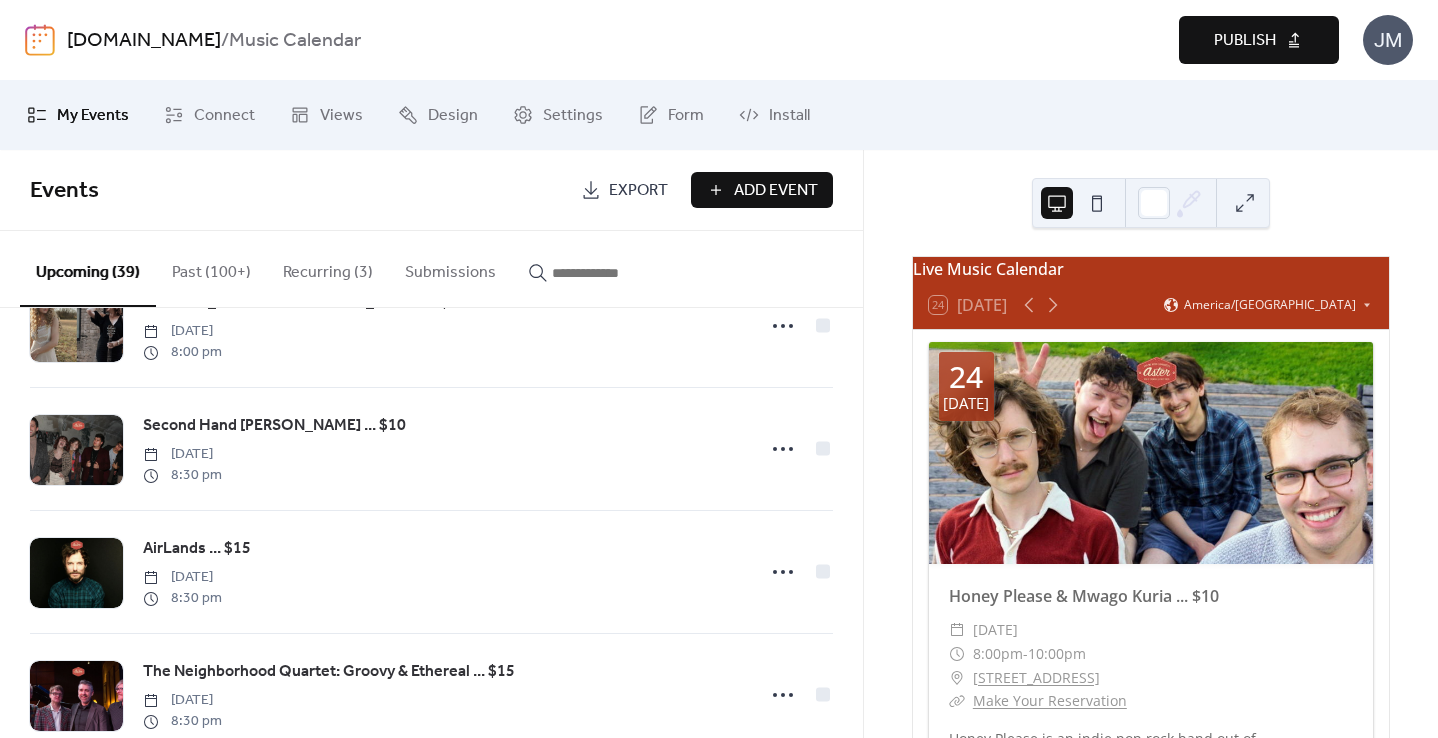 scroll, scrollTop: 3334, scrollLeft: 0, axis: vertical 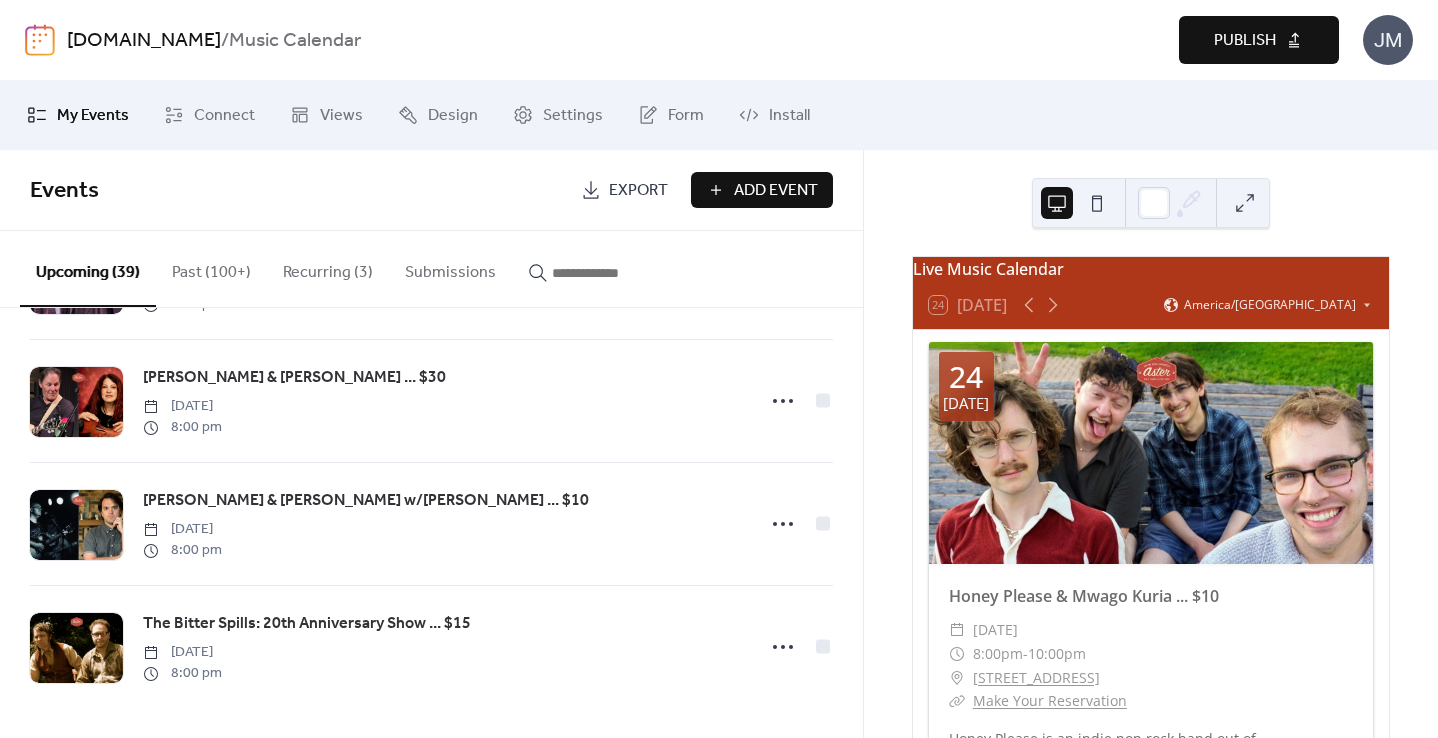 click on "Recurring (3)" at bounding box center [328, 268] 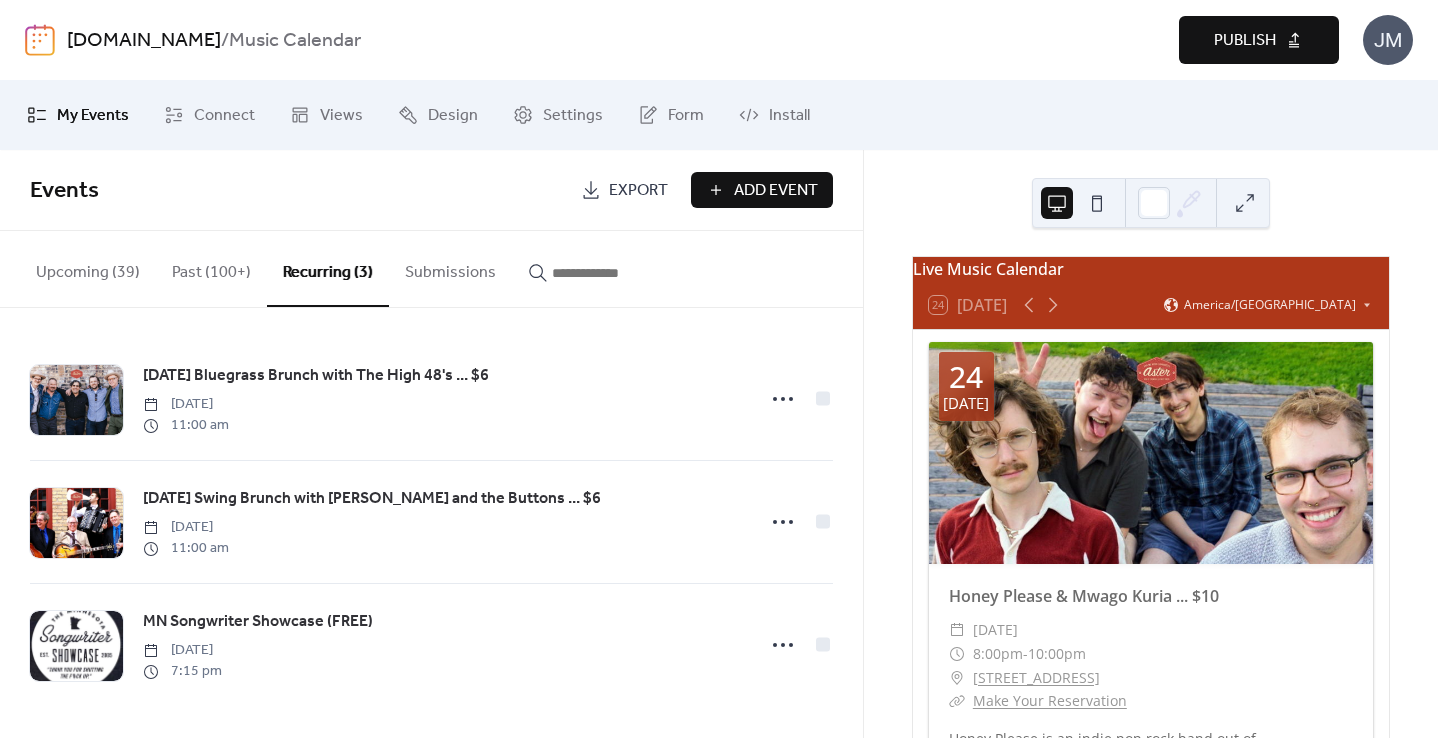 click on "Past (100+)" at bounding box center (211, 268) 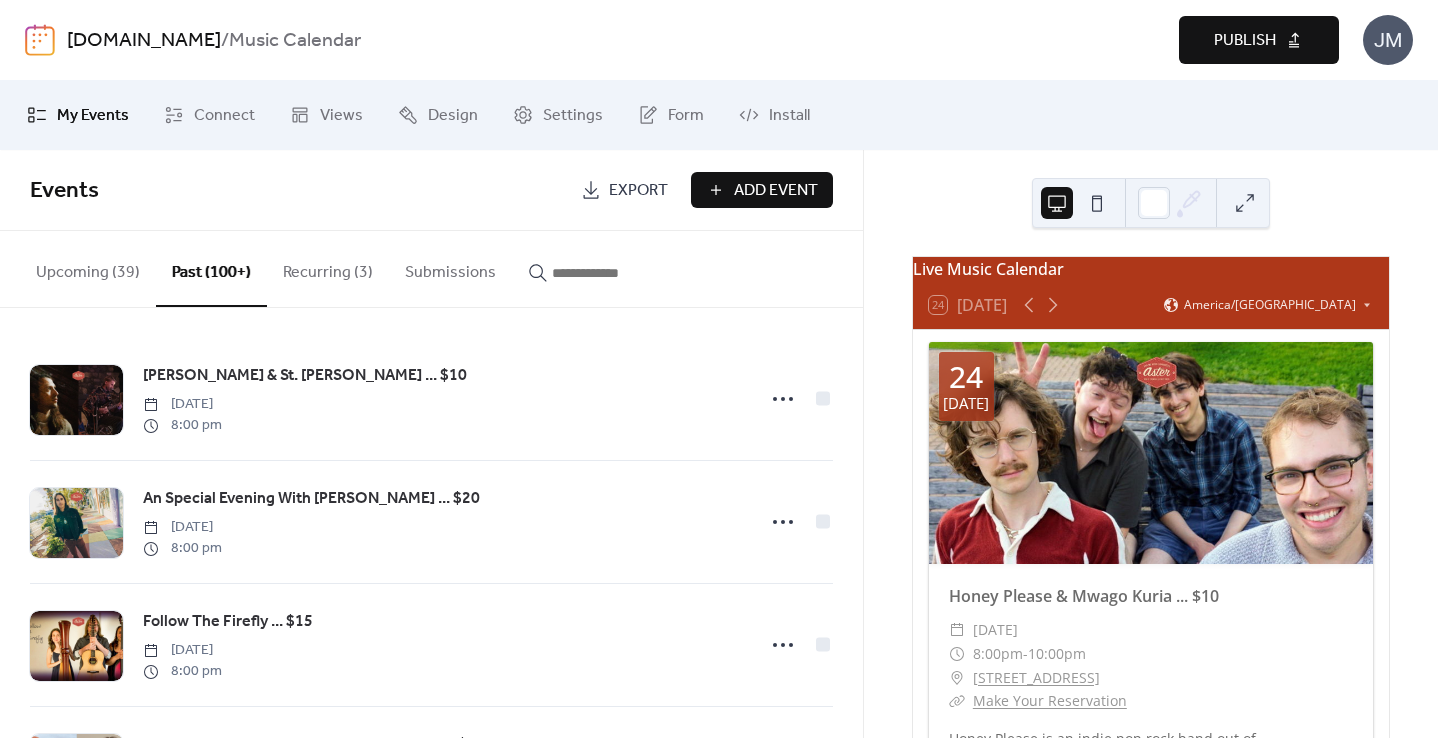 click on "Upcoming (39)" at bounding box center [88, 268] 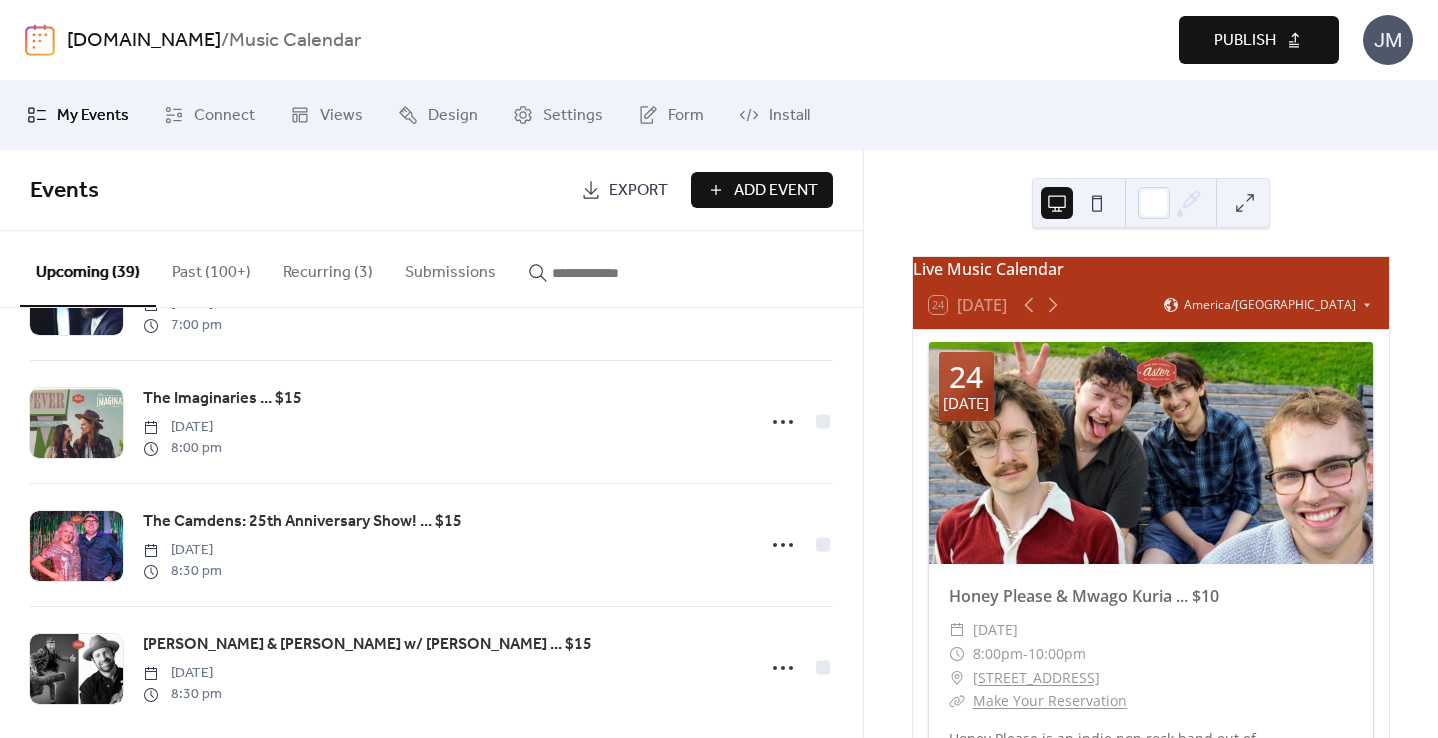 scroll, scrollTop: 4445, scrollLeft: 0, axis: vertical 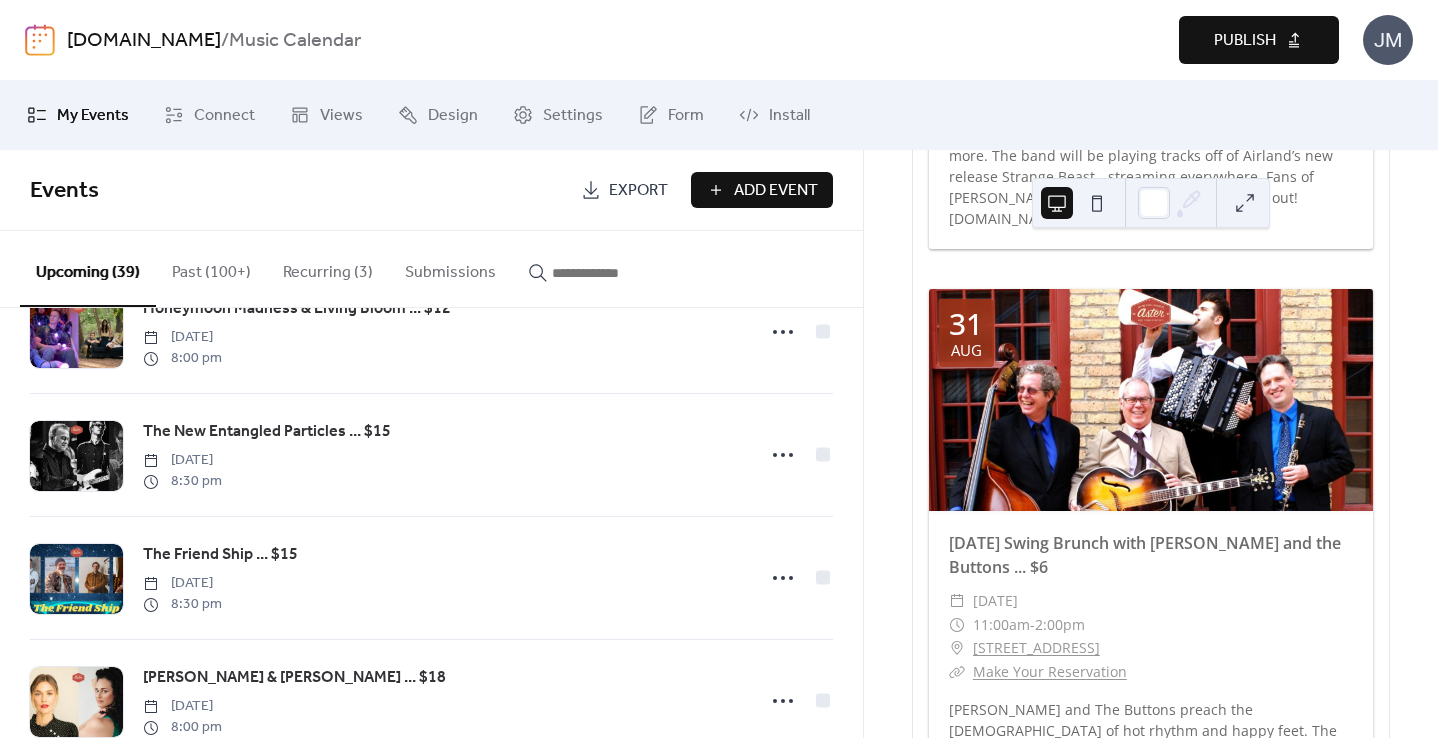 click on "JM" at bounding box center (1388, 40) 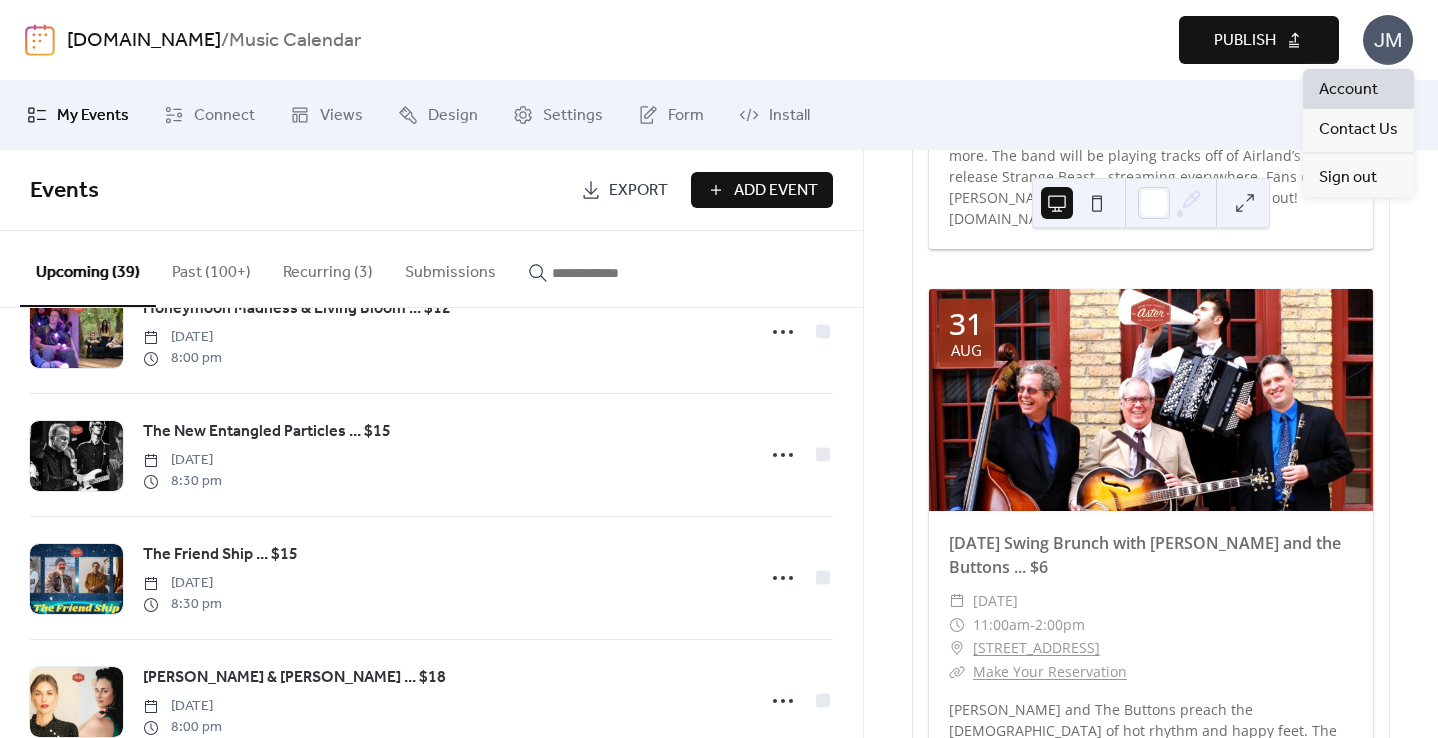 click on "Account" at bounding box center (1348, 90) 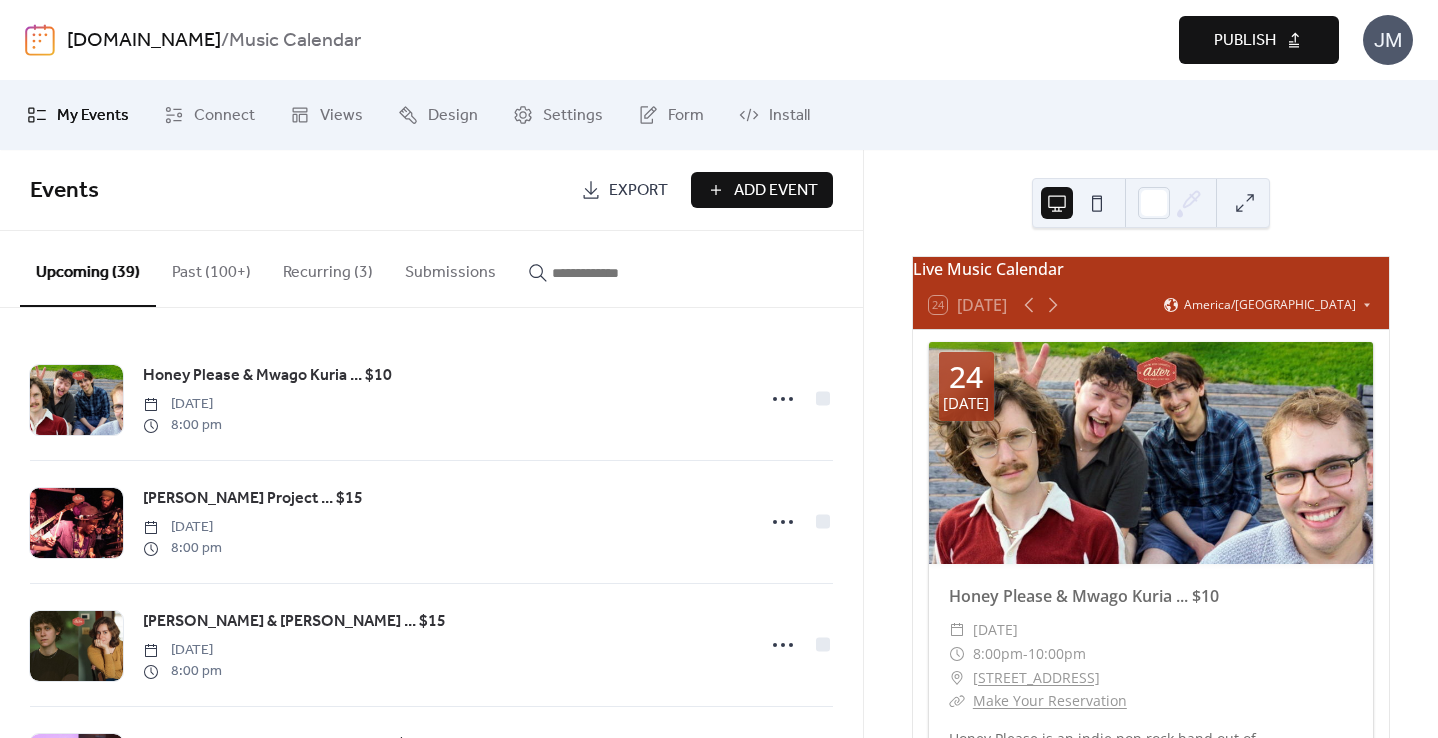 click on "[DOMAIN_NAME]" at bounding box center (144, 41) 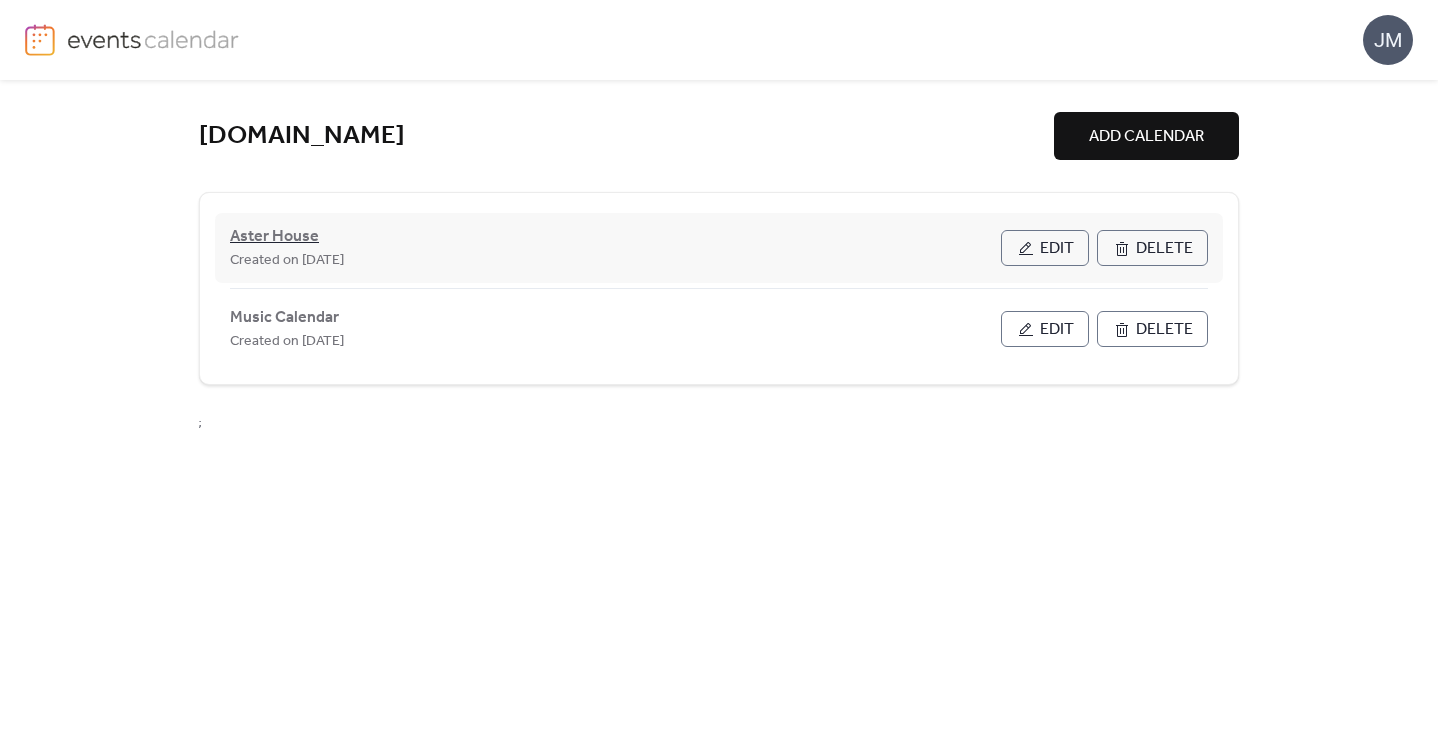 click on "Aster House" at bounding box center (274, 237) 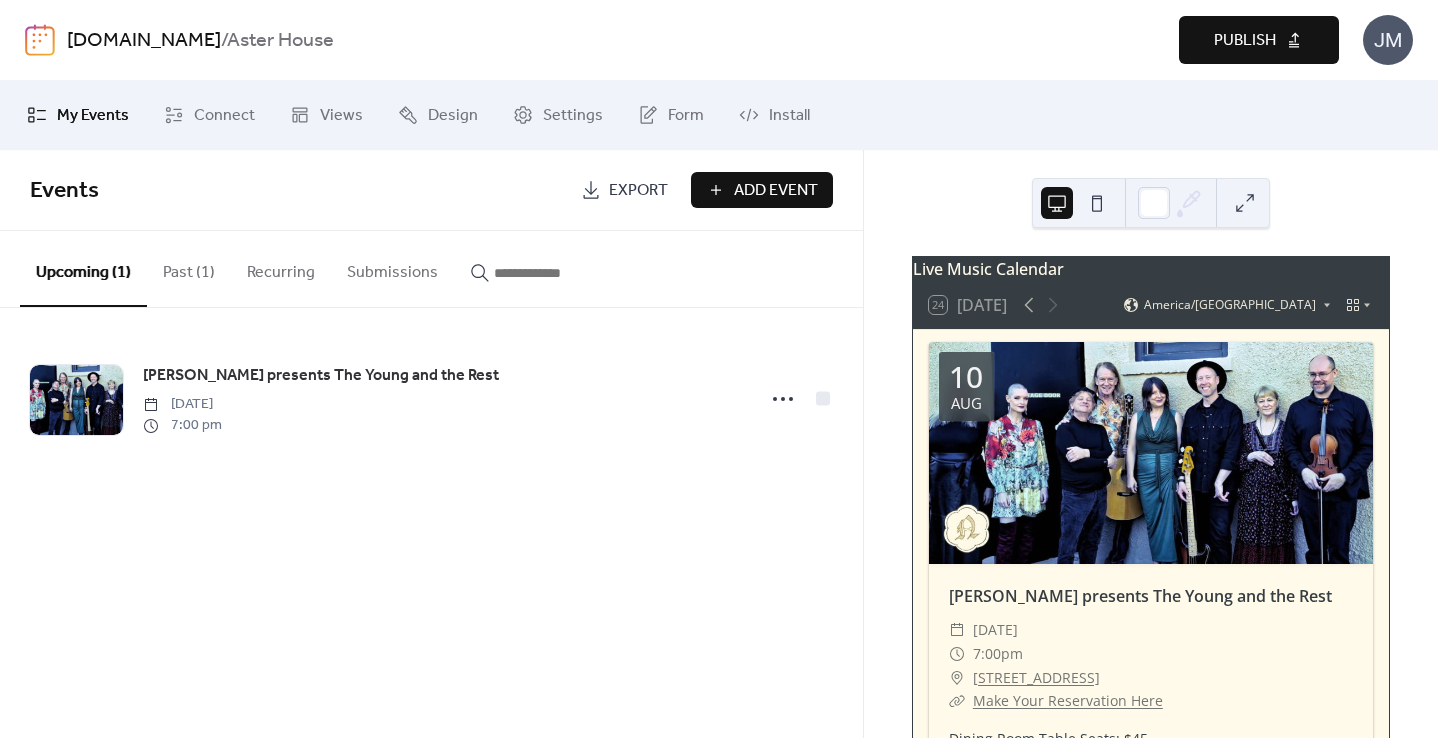 click on "Add Event" at bounding box center (776, 191) 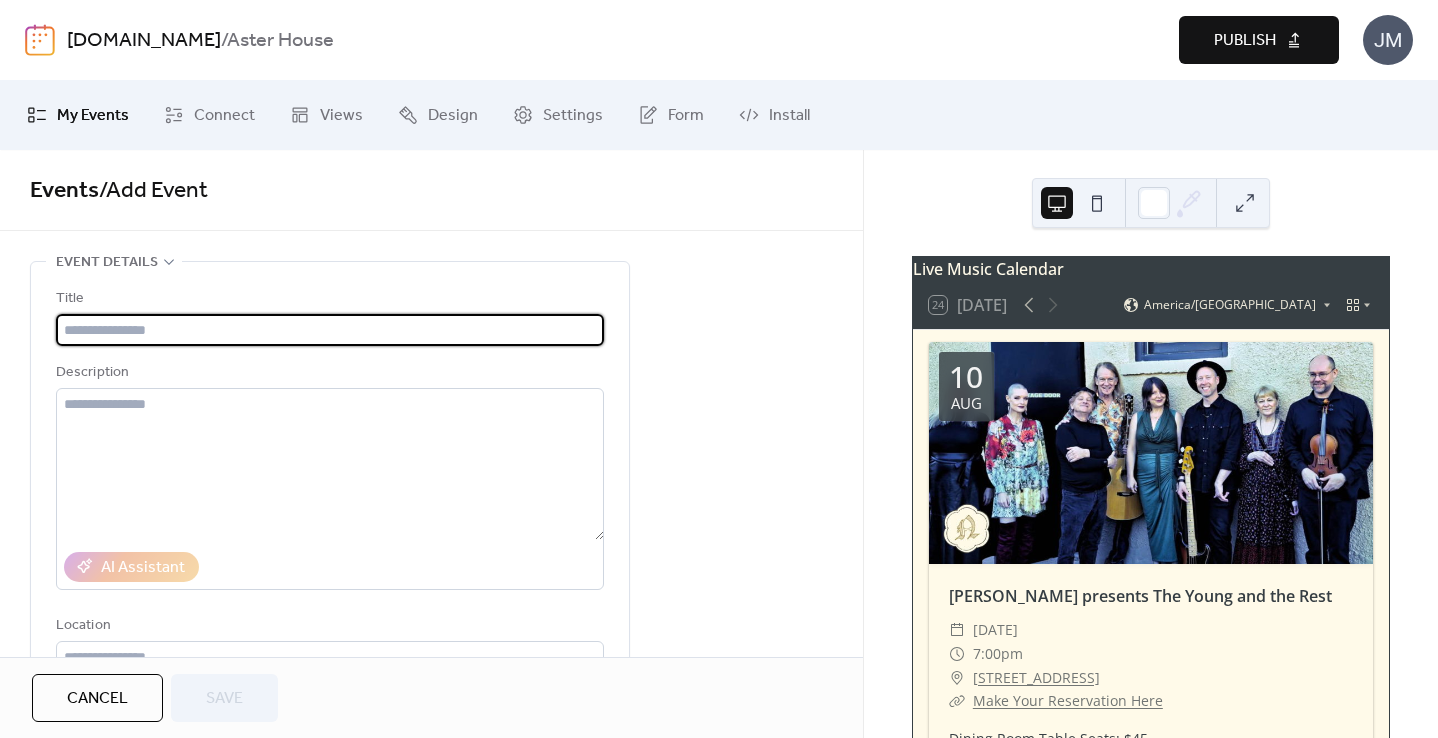 click on "Cancel" at bounding box center [97, 699] 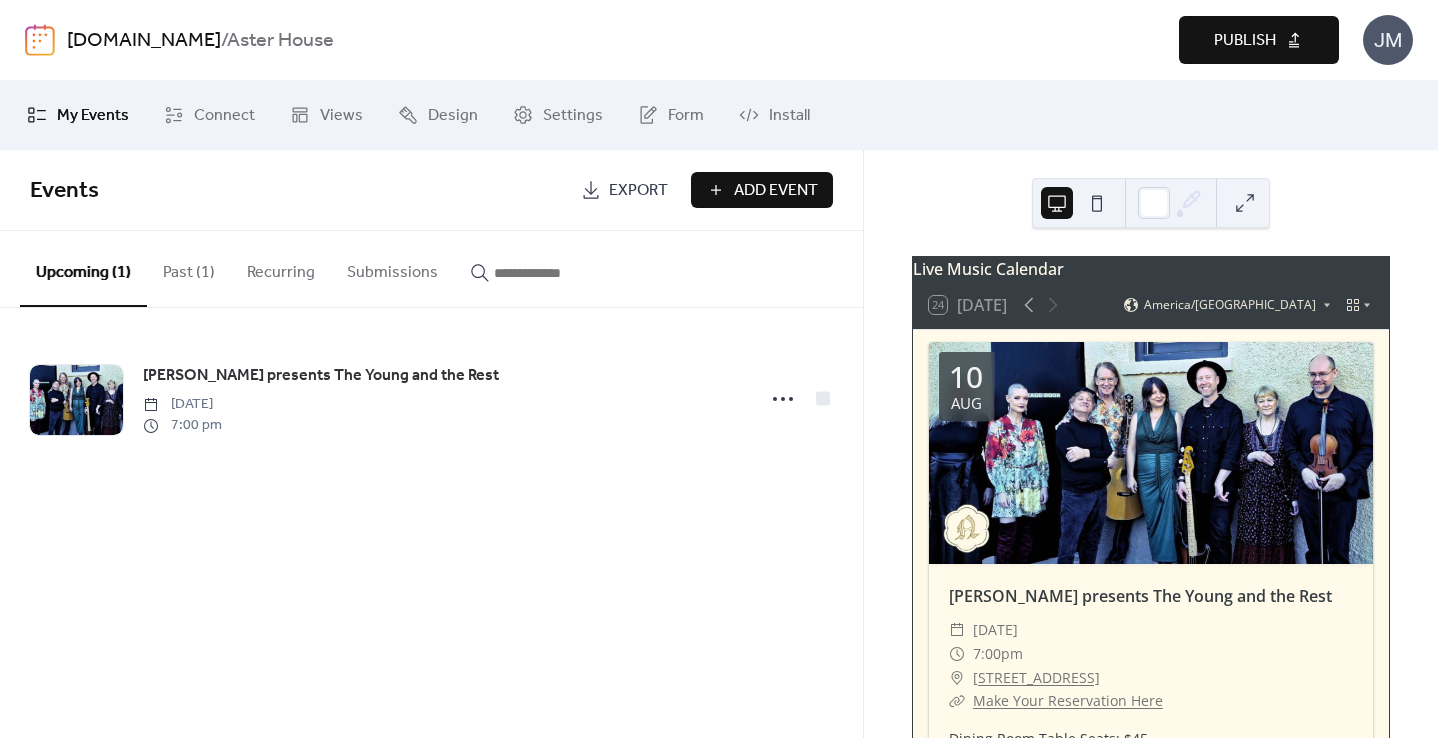 click at bounding box center (554, 273) 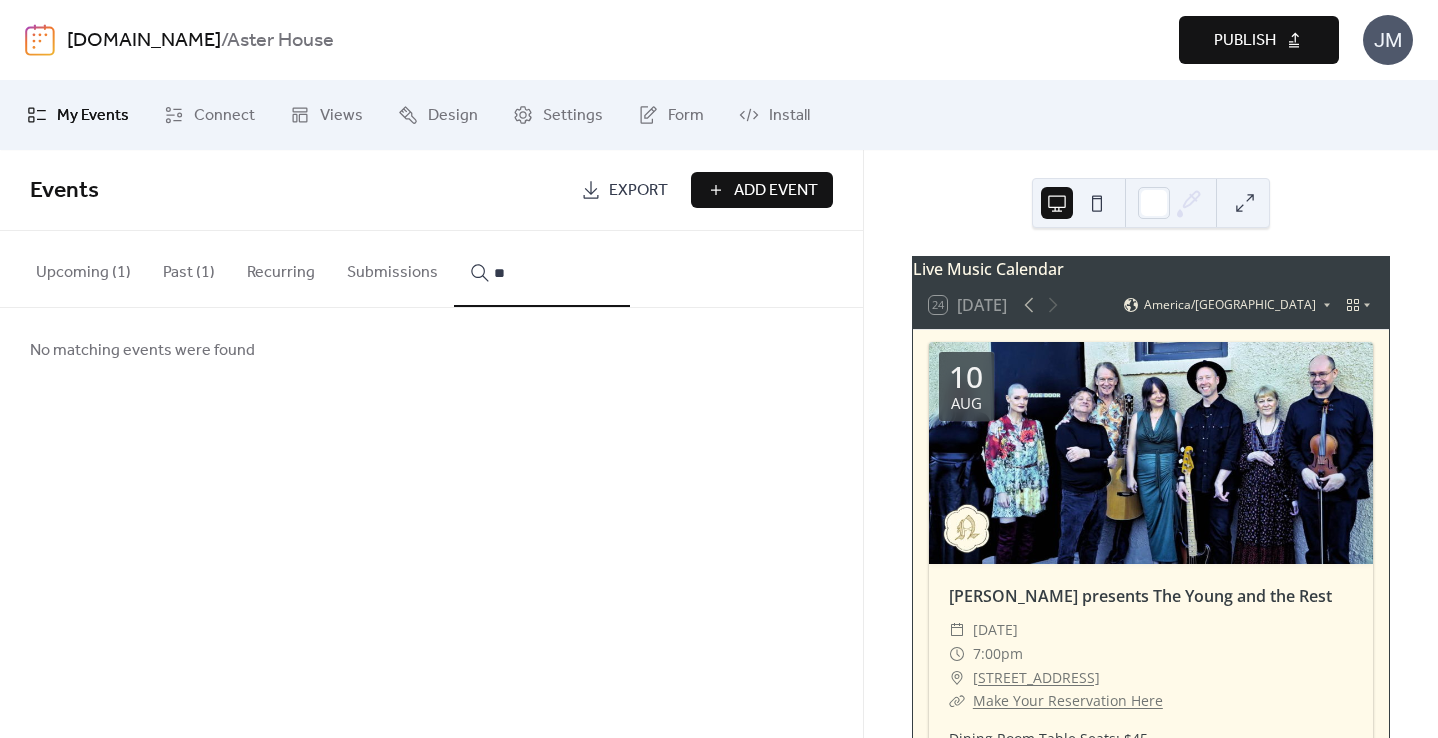 type on "*" 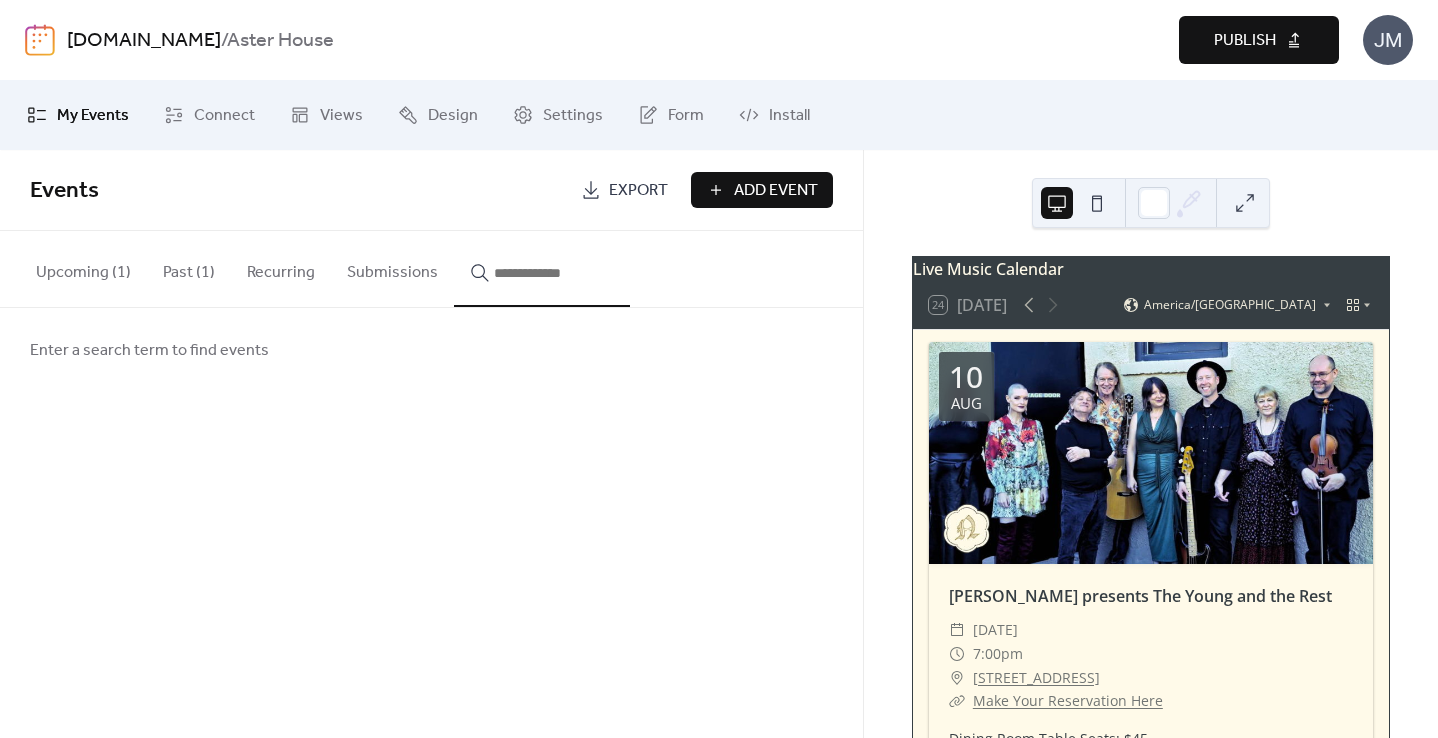 type 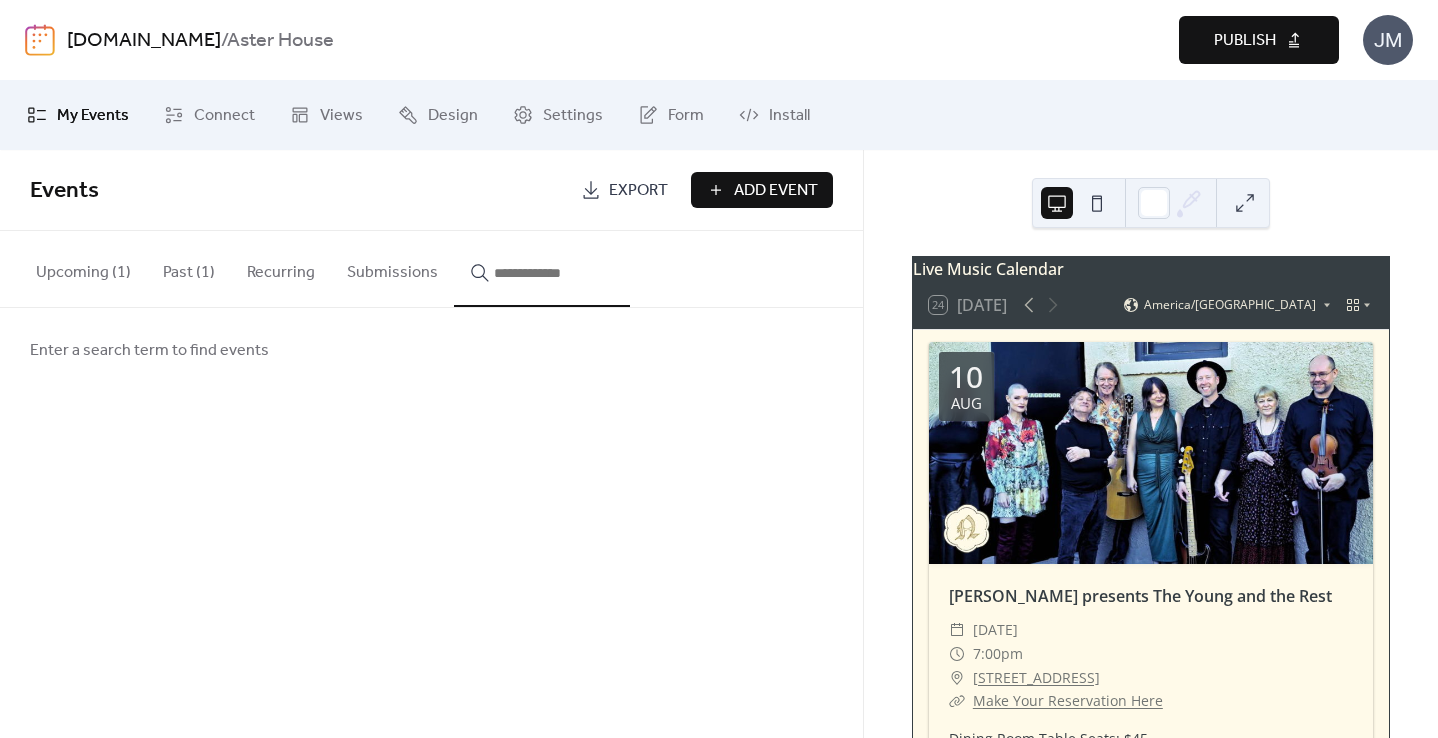 click on "[DOMAIN_NAME]  /  Aster House" at bounding box center [409, 41] 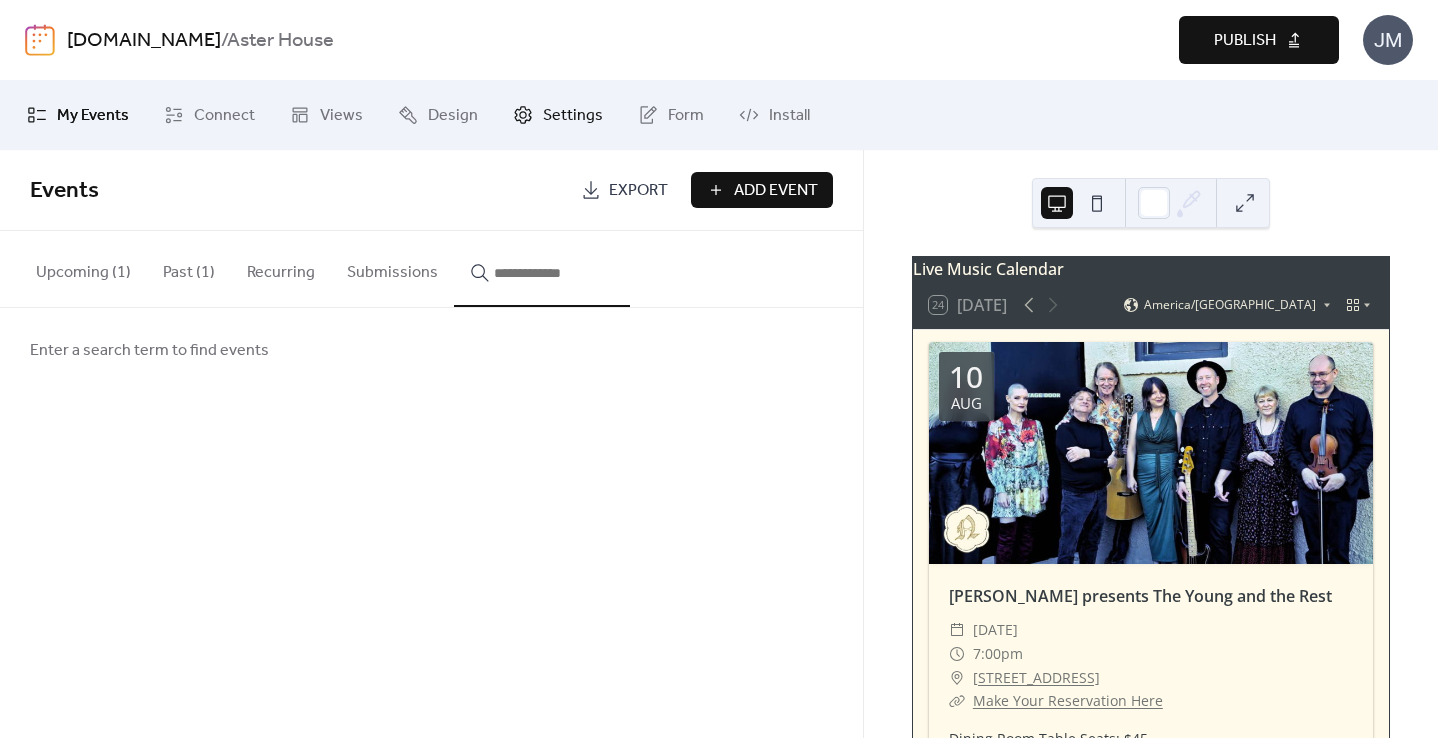 click 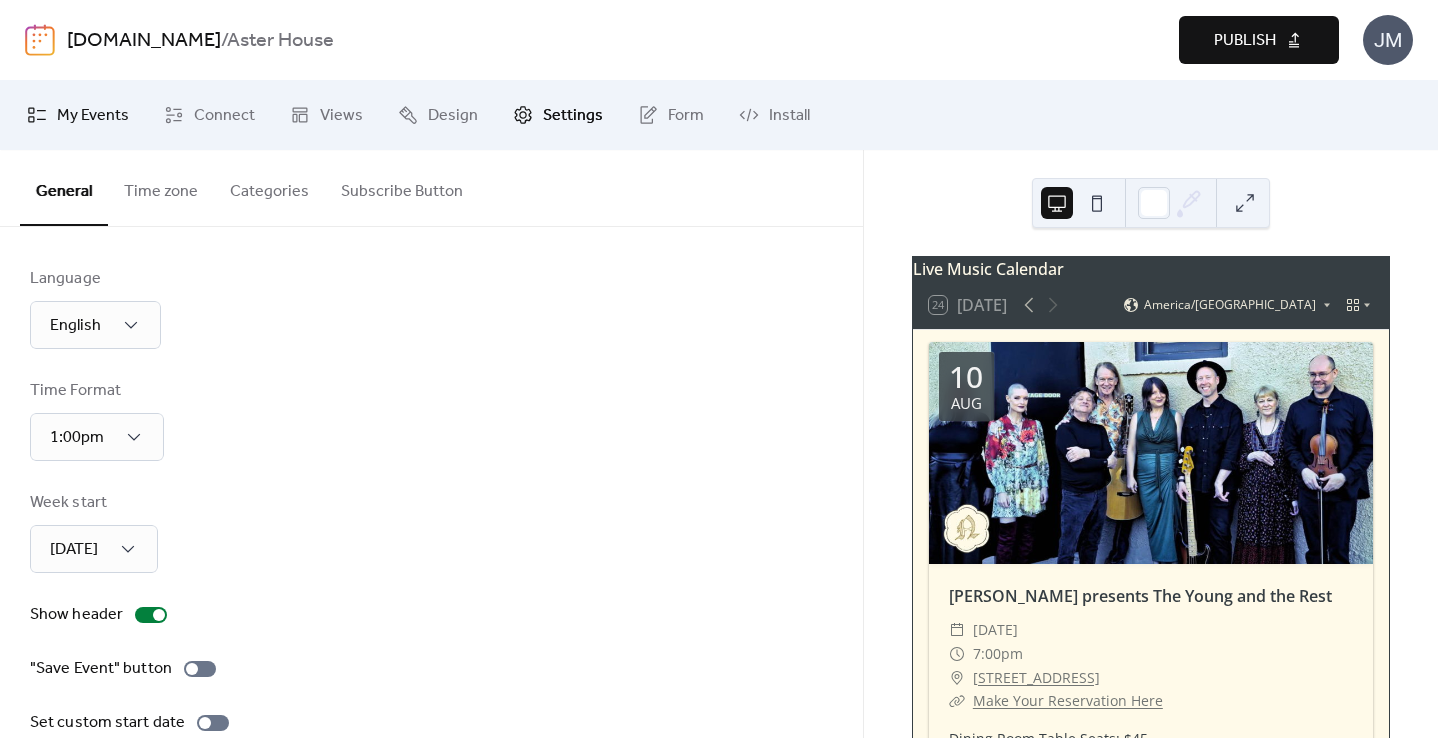 click on "My Events" at bounding box center (93, 116) 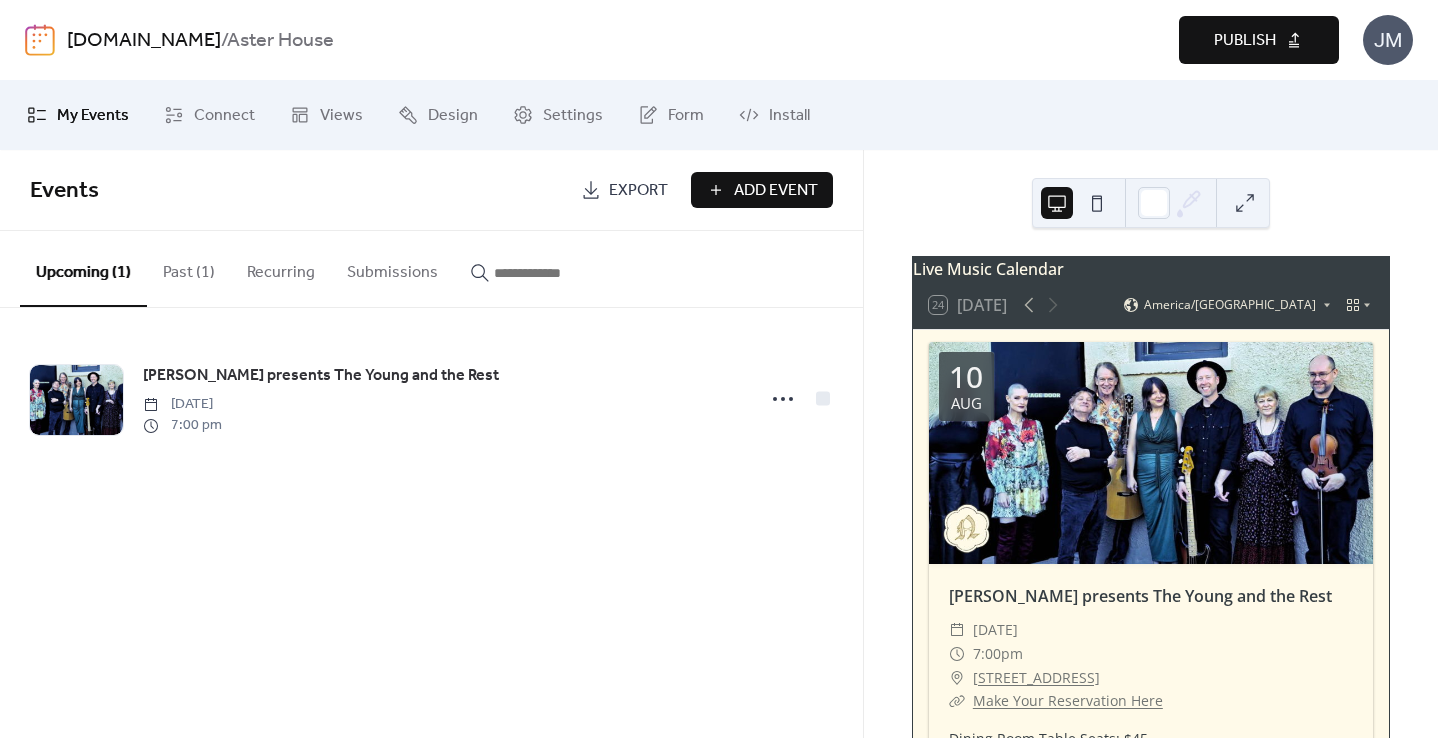 click on "Past (1)" at bounding box center (189, 268) 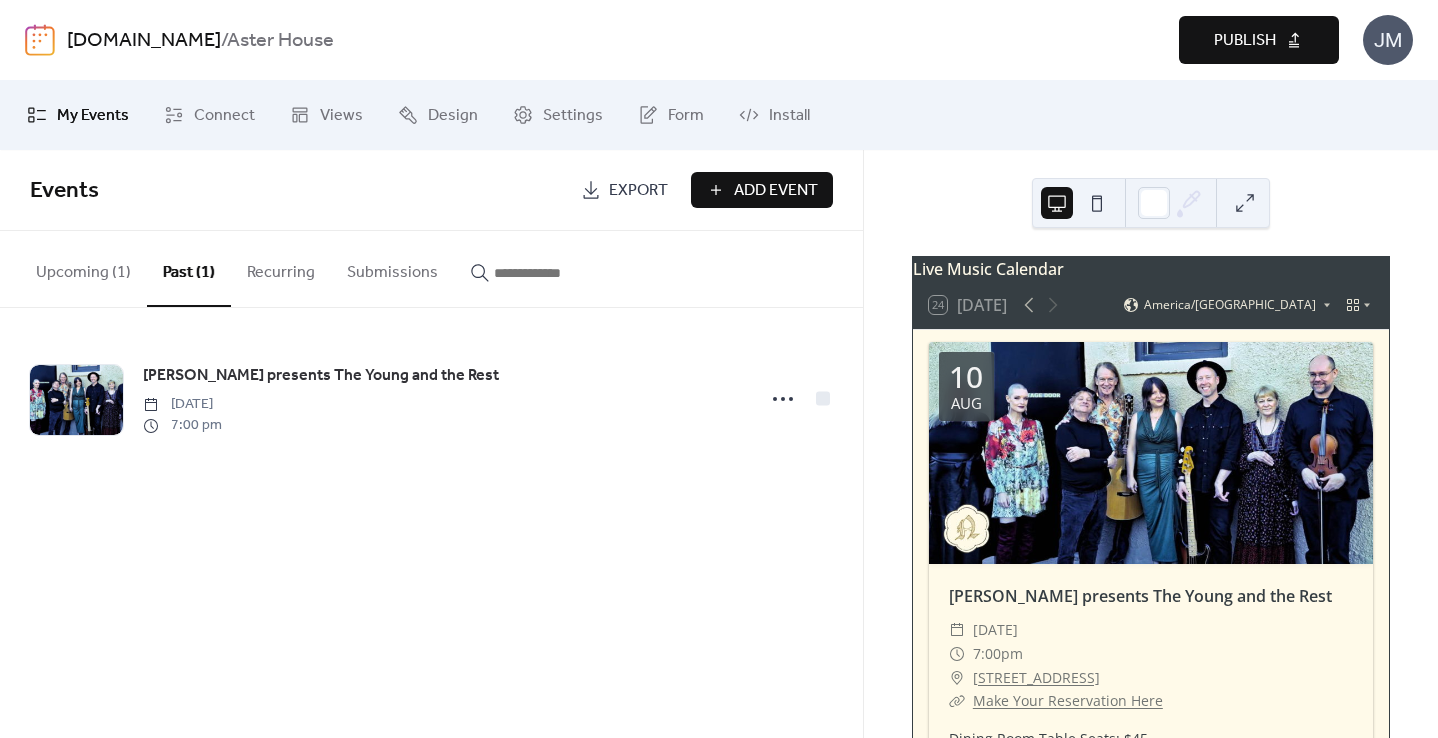 click on "Upcoming (1)" at bounding box center [83, 268] 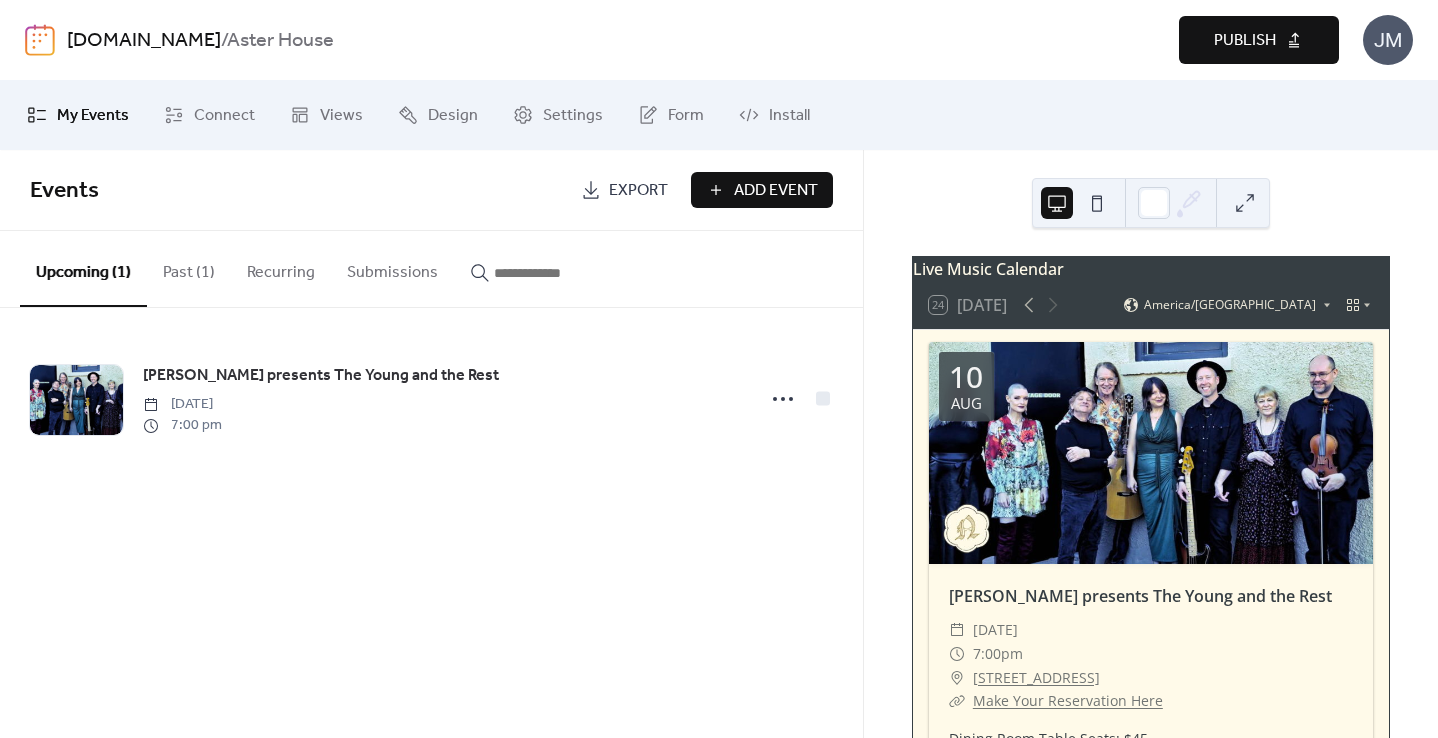 click on "Add Event" at bounding box center [776, 191] 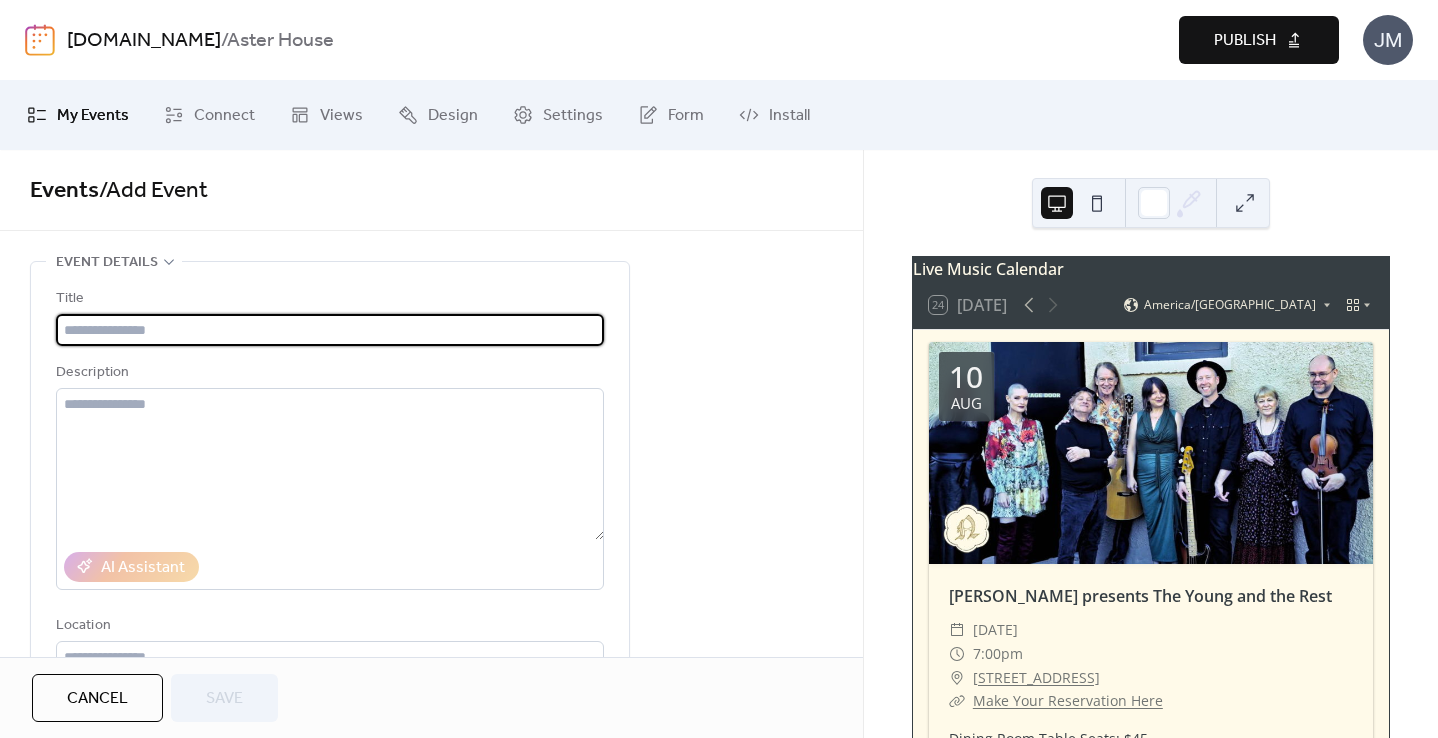 type on "*" 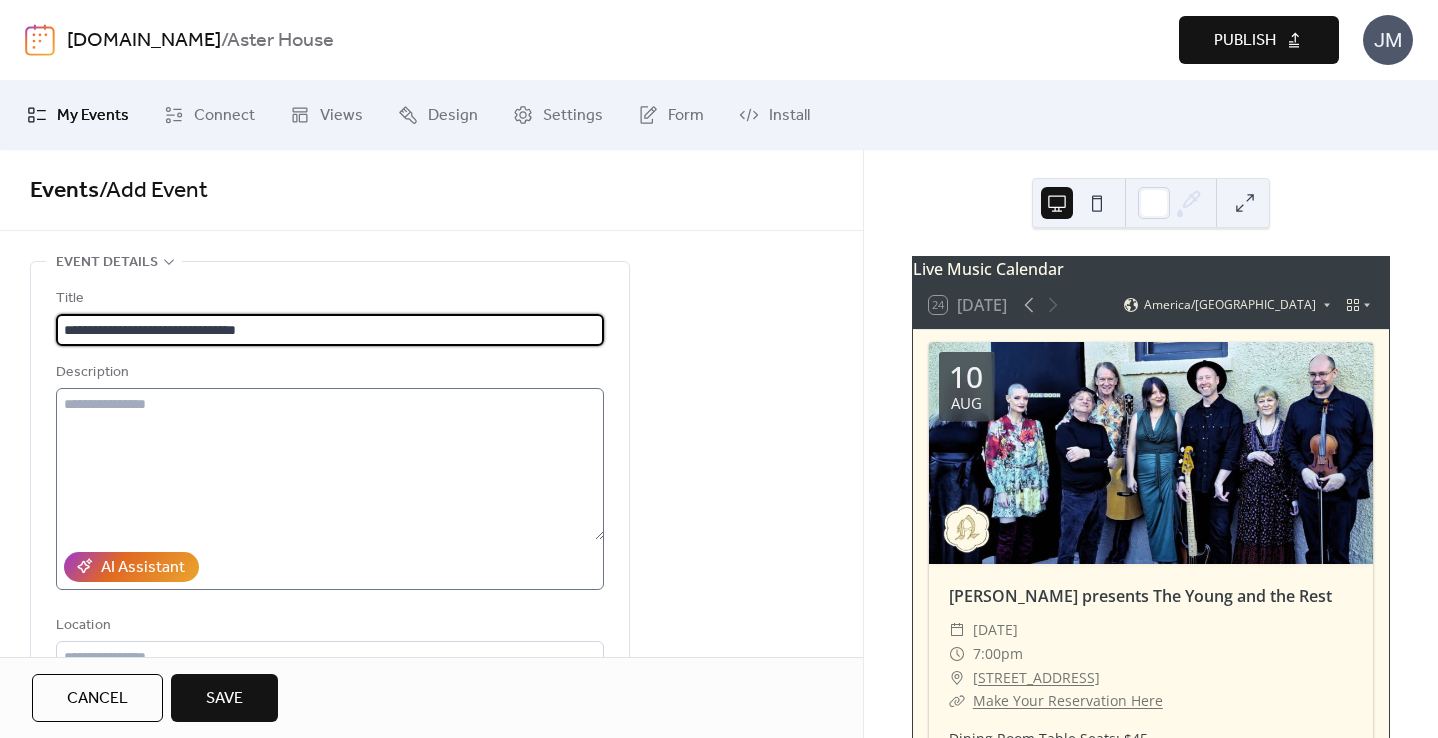 type on "**********" 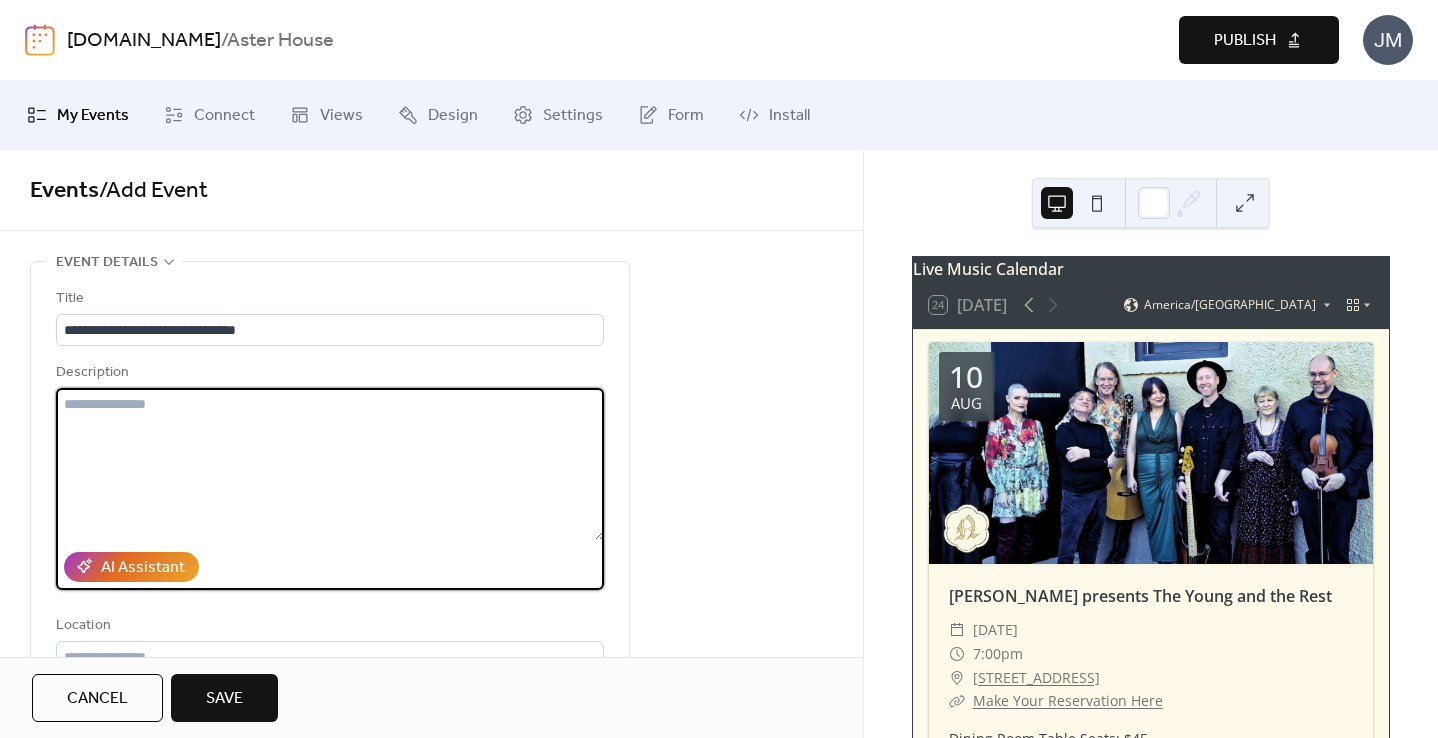 click at bounding box center (330, 464) 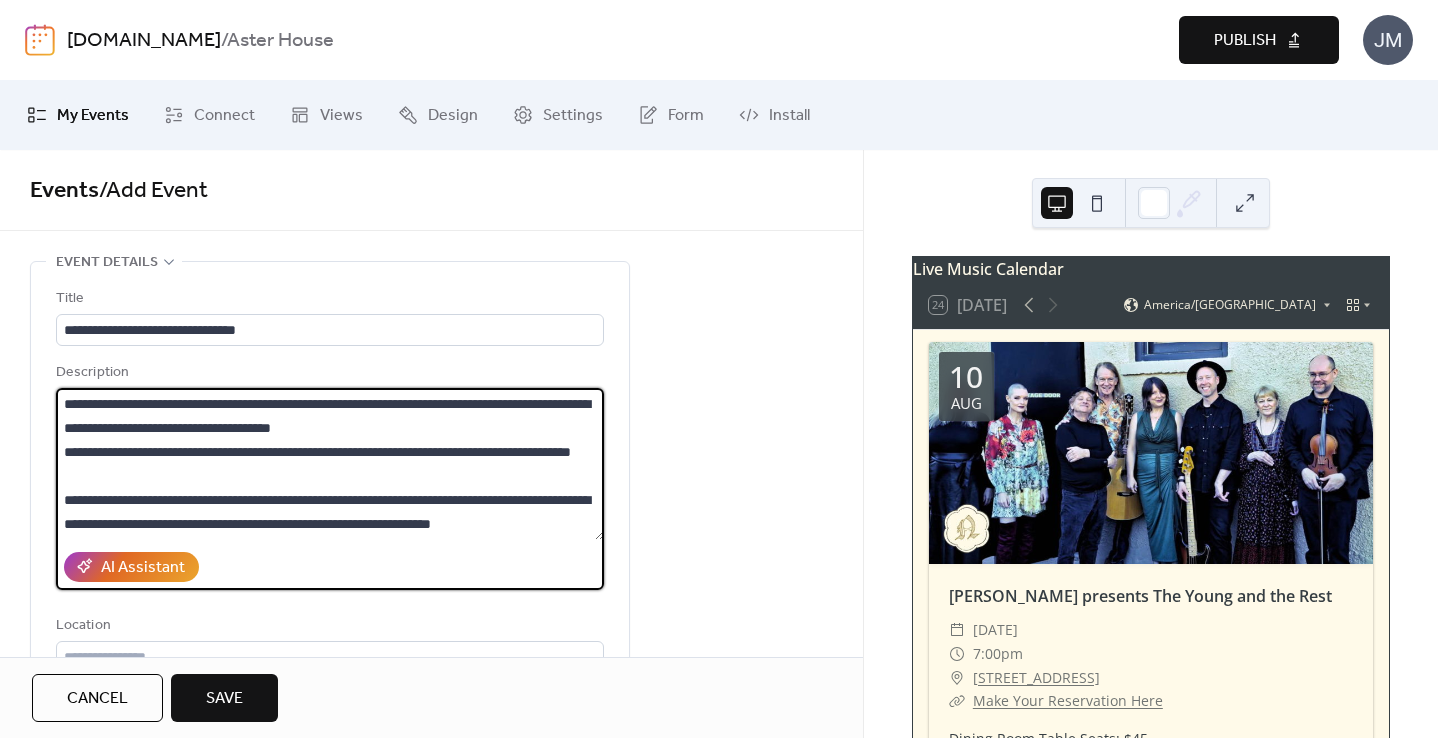 scroll, scrollTop: 864, scrollLeft: 0, axis: vertical 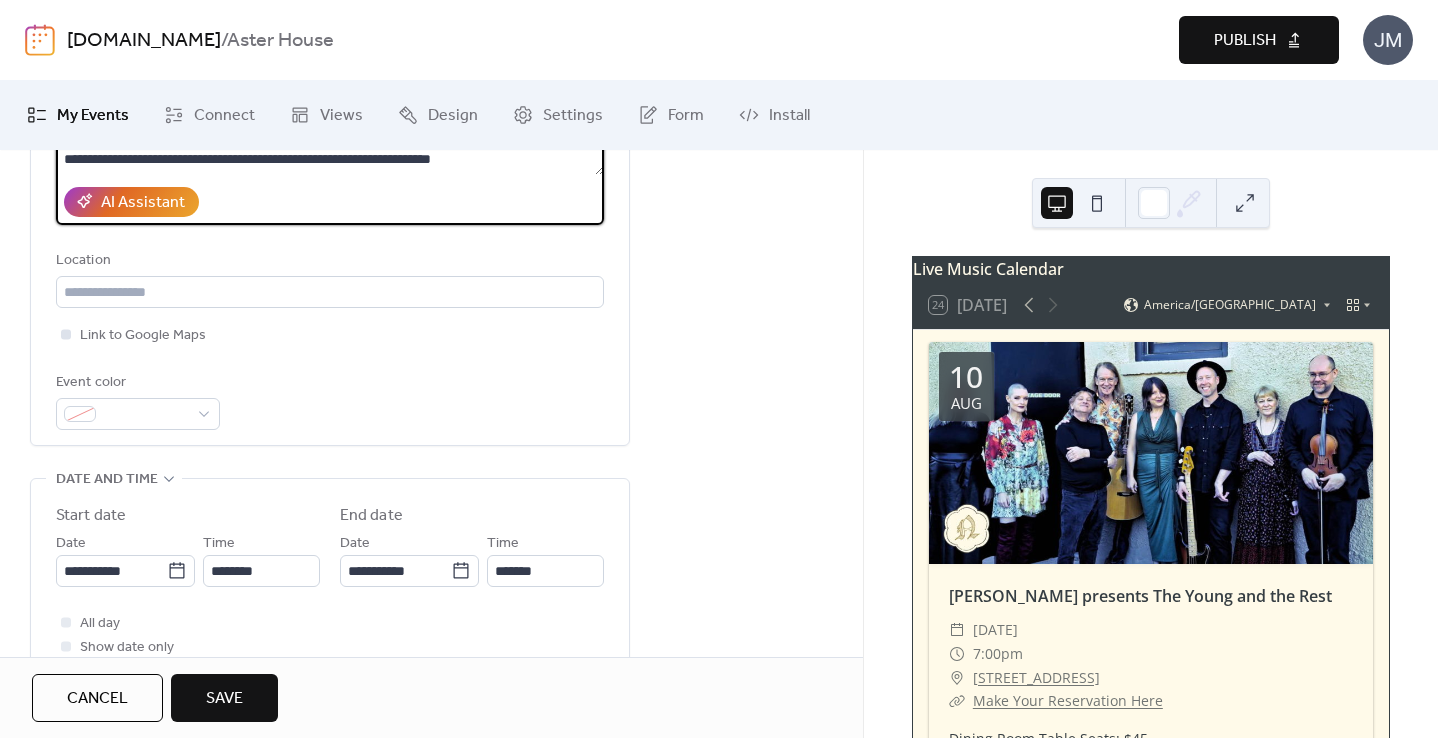 type on "**********" 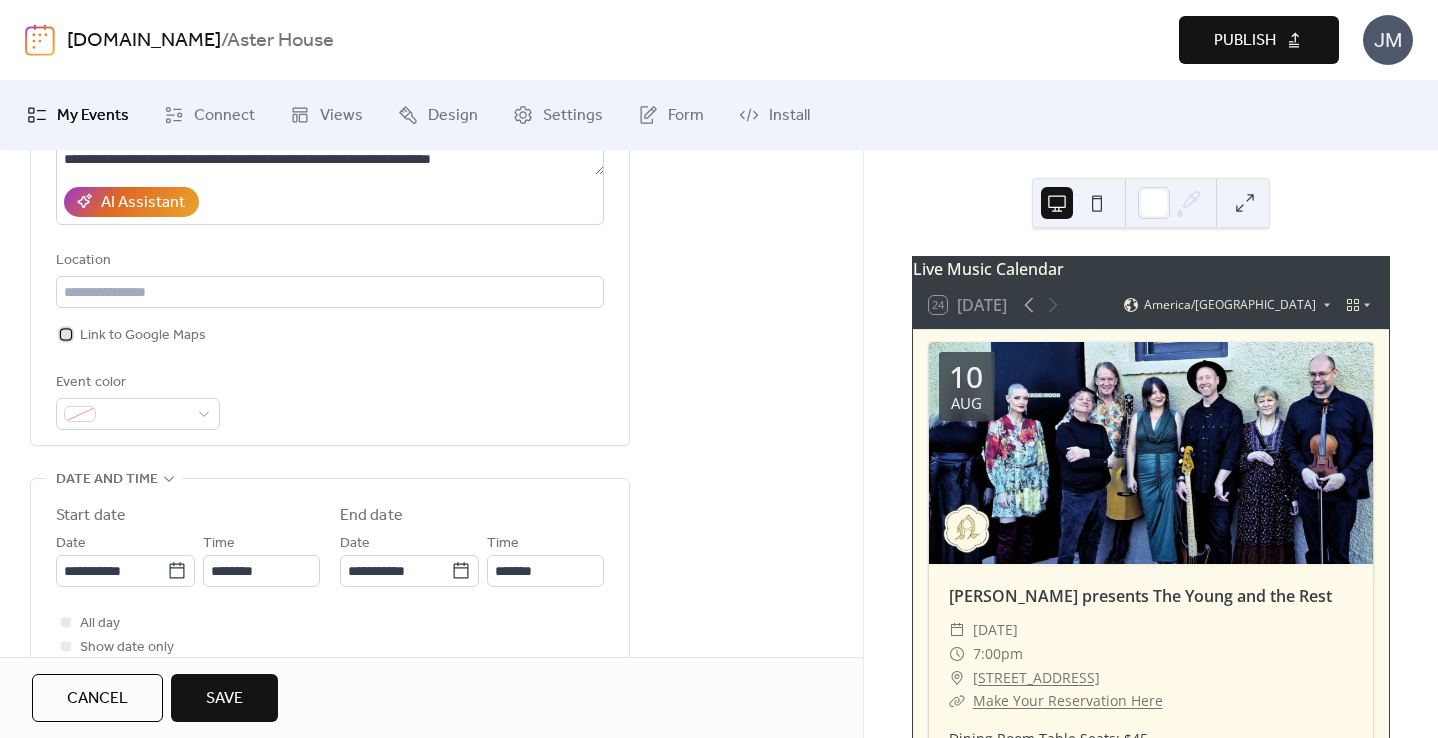 click on "Link to Google Maps" at bounding box center (143, 336) 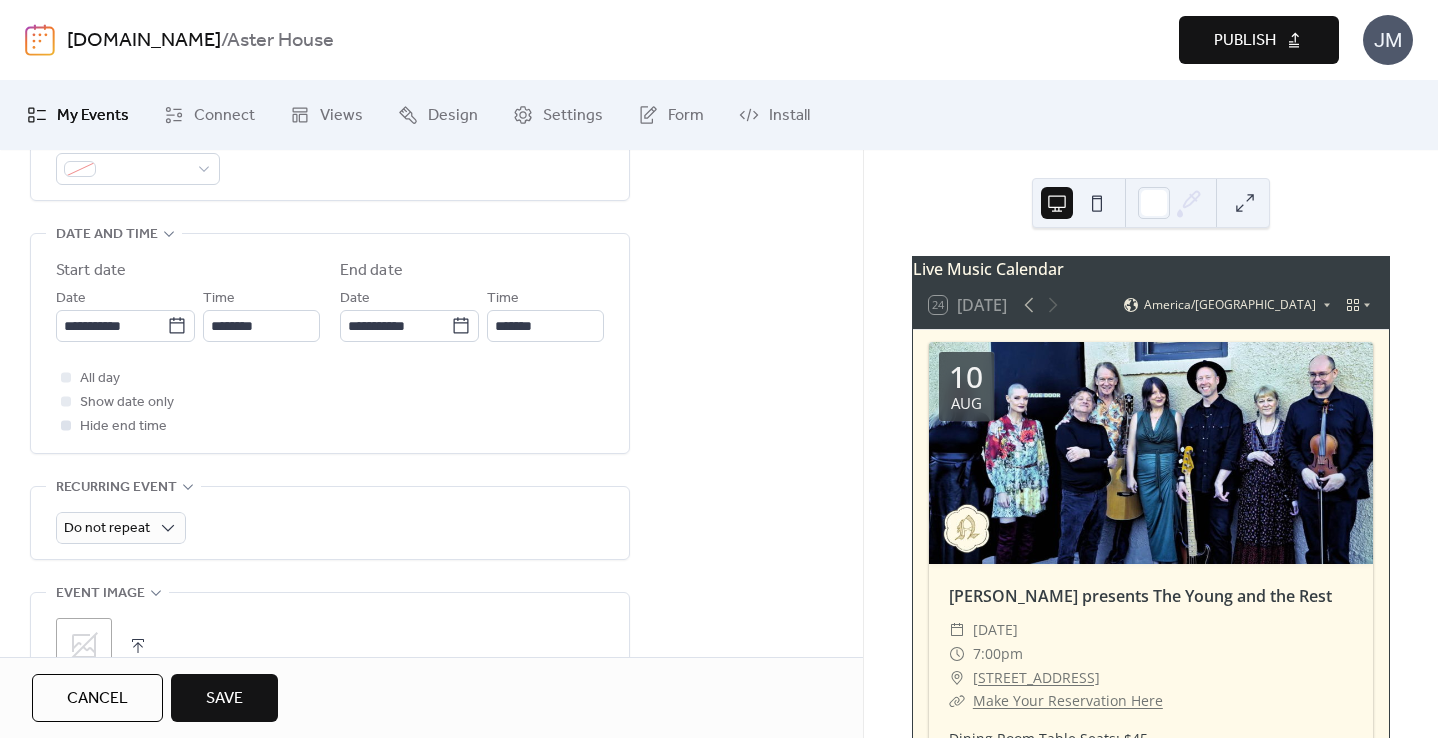 scroll, scrollTop: 619, scrollLeft: 0, axis: vertical 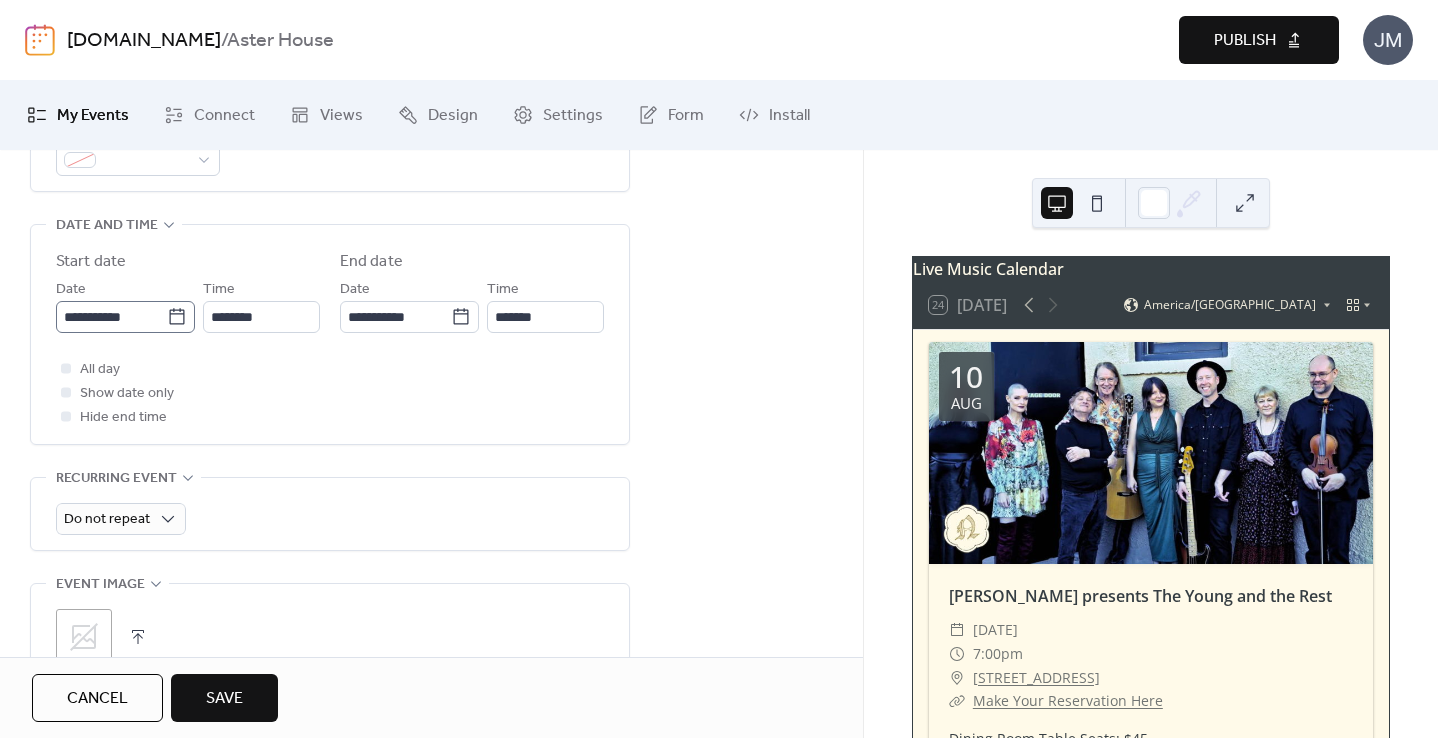 click on "**********" at bounding box center [125, 317] 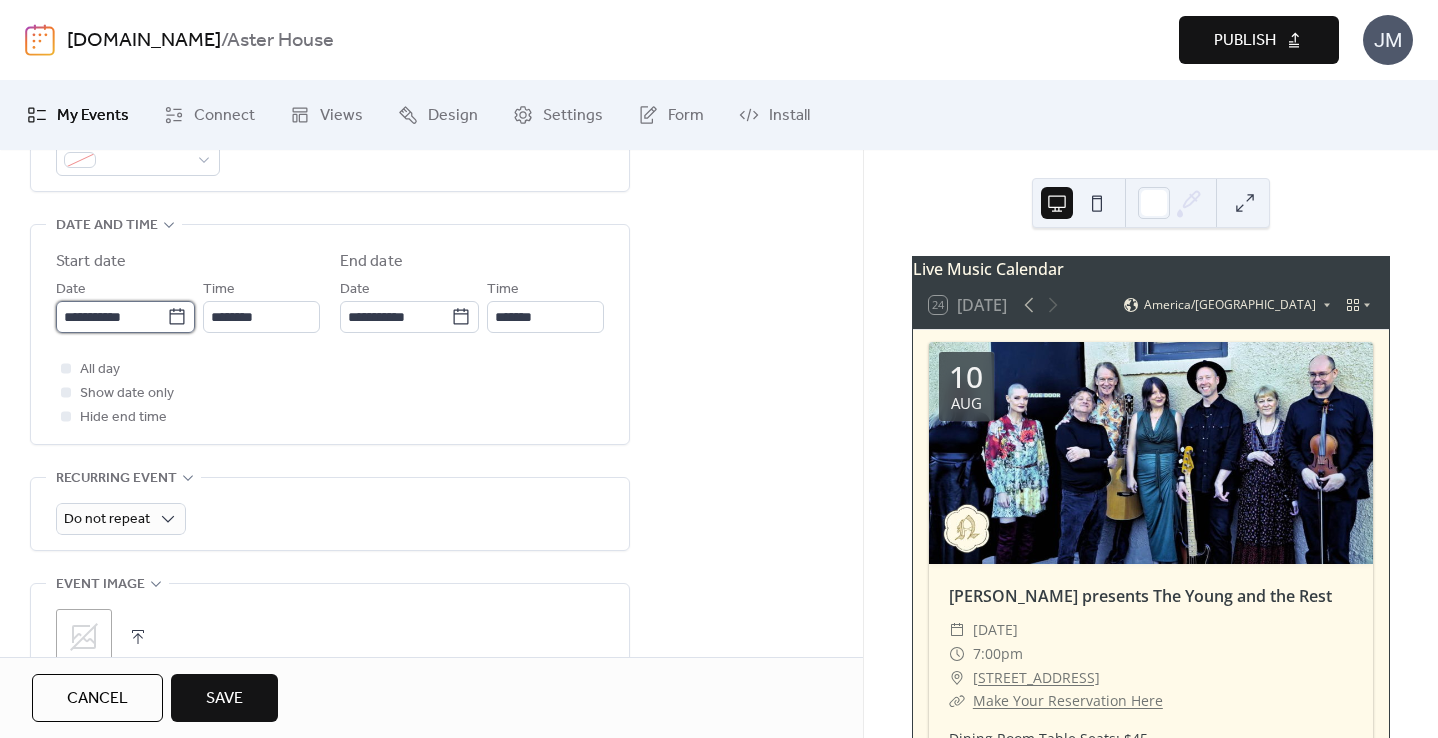click on "**********" at bounding box center [111, 317] 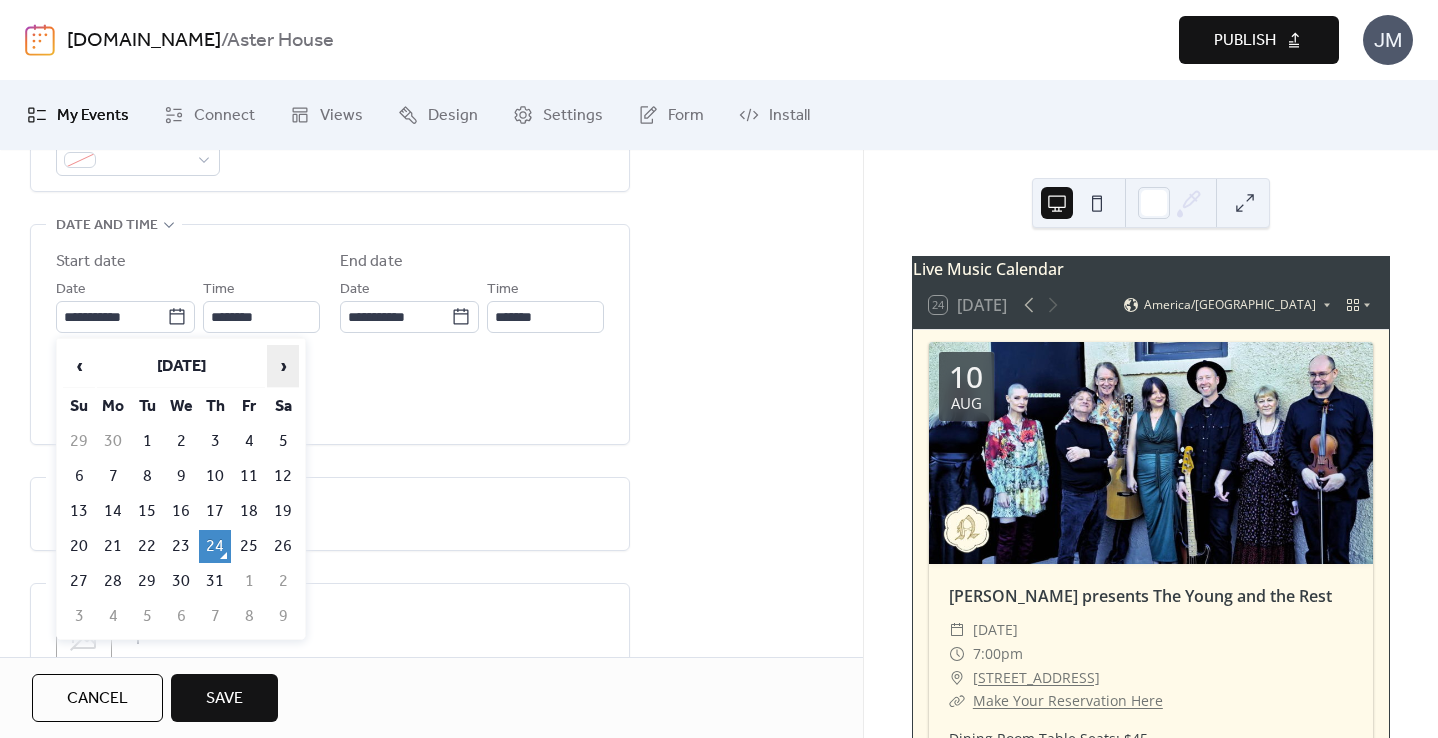 click on "›" at bounding box center [283, 366] 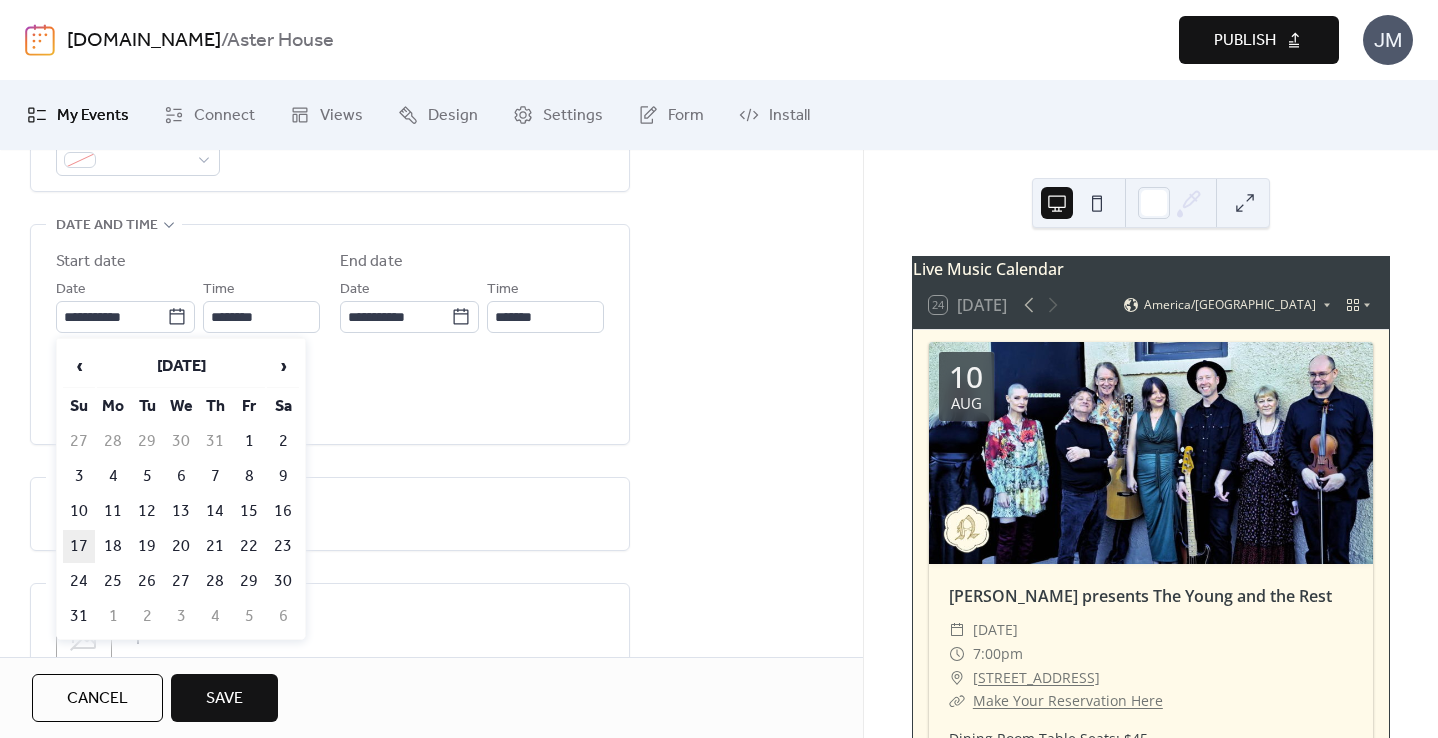 click on "17" at bounding box center (79, 546) 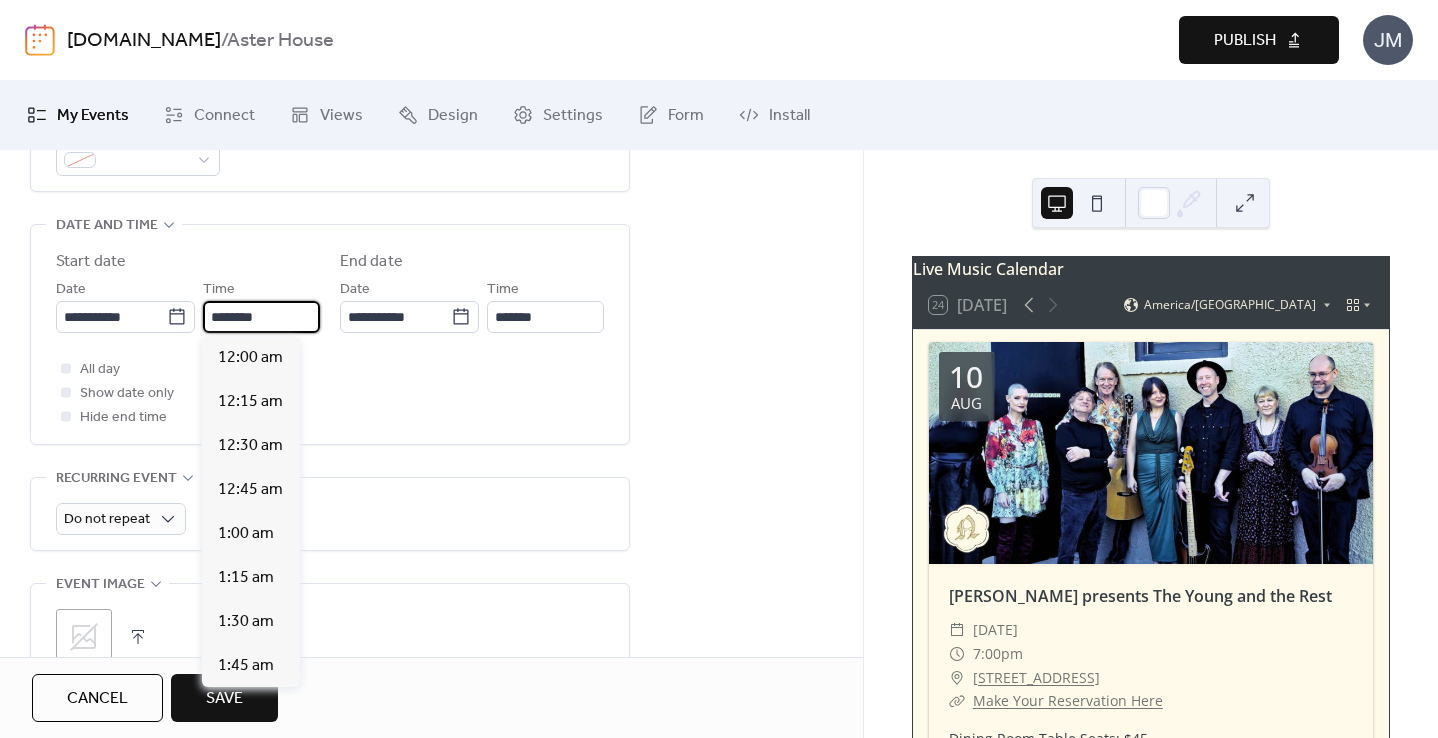 scroll, scrollTop: 1, scrollLeft: 0, axis: vertical 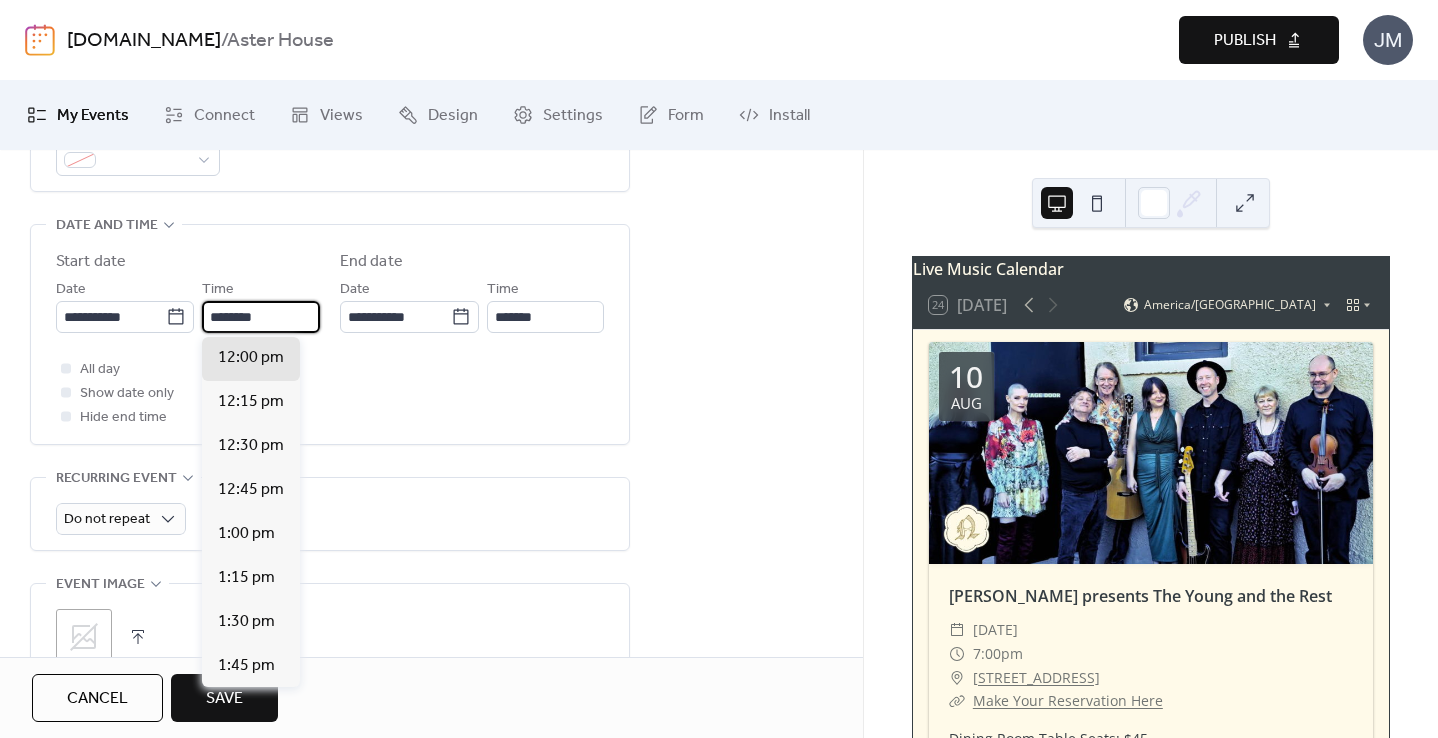 drag, startPoint x: 223, startPoint y: 320, endPoint x: 207, endPoint y: 320, distance: 16 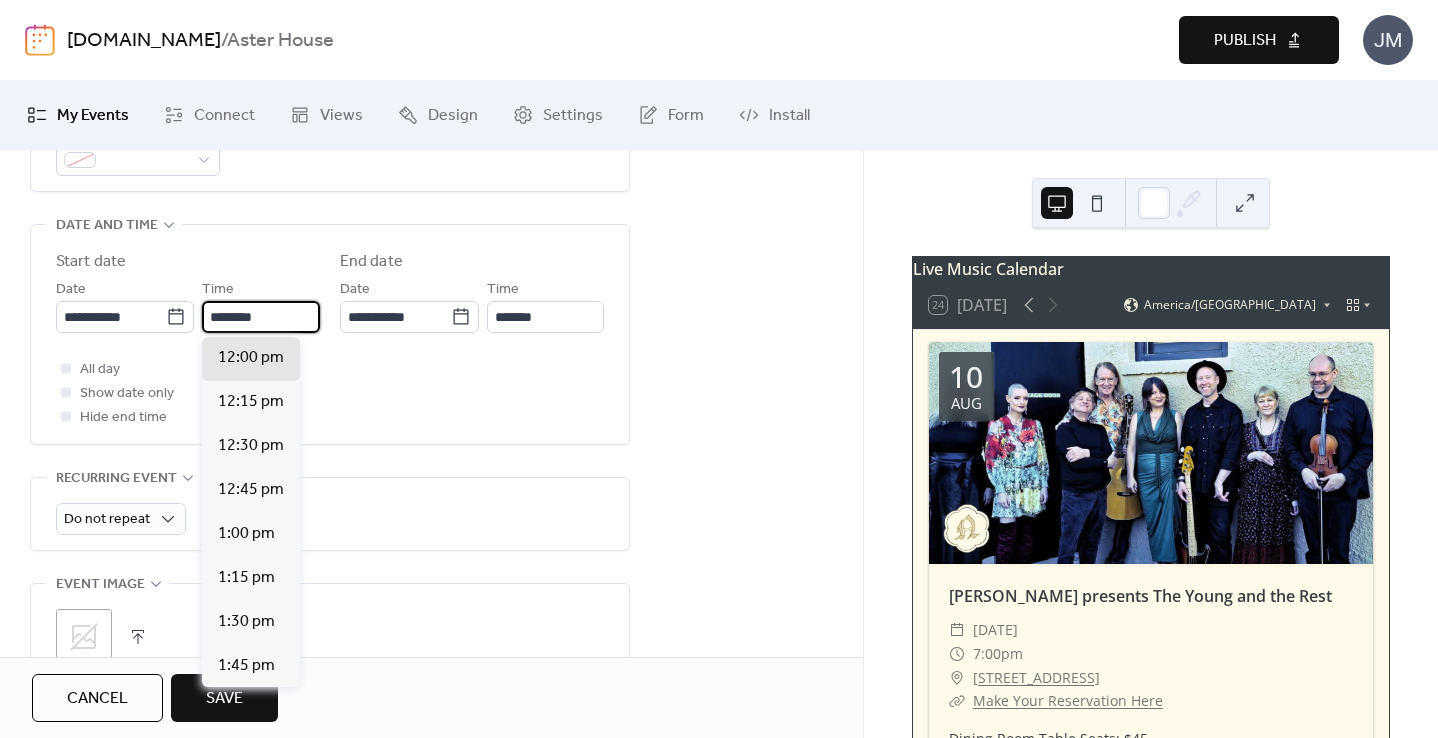 click on "********" at bounding box center [261, 317] 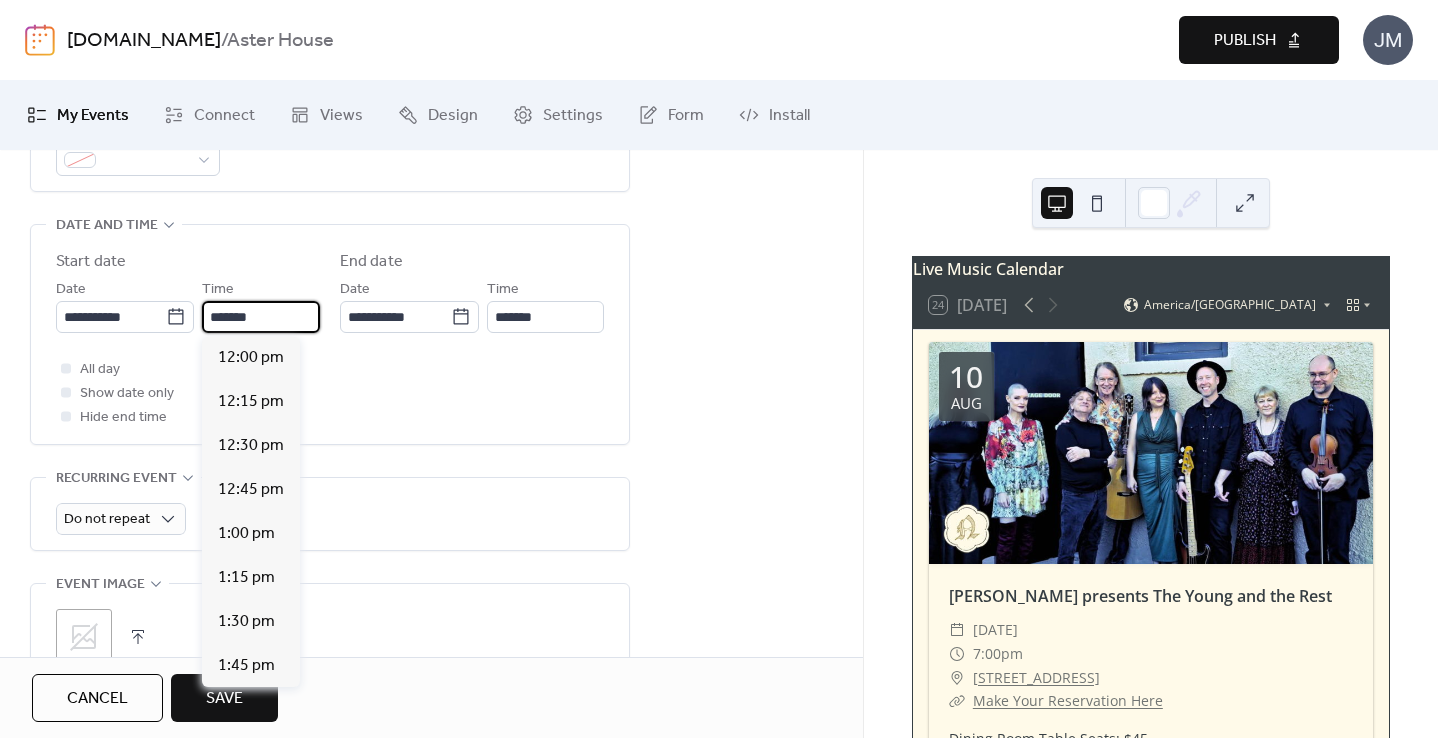 scroll, scrollTop: 3344, scrollLeft: 0, axis: vertical 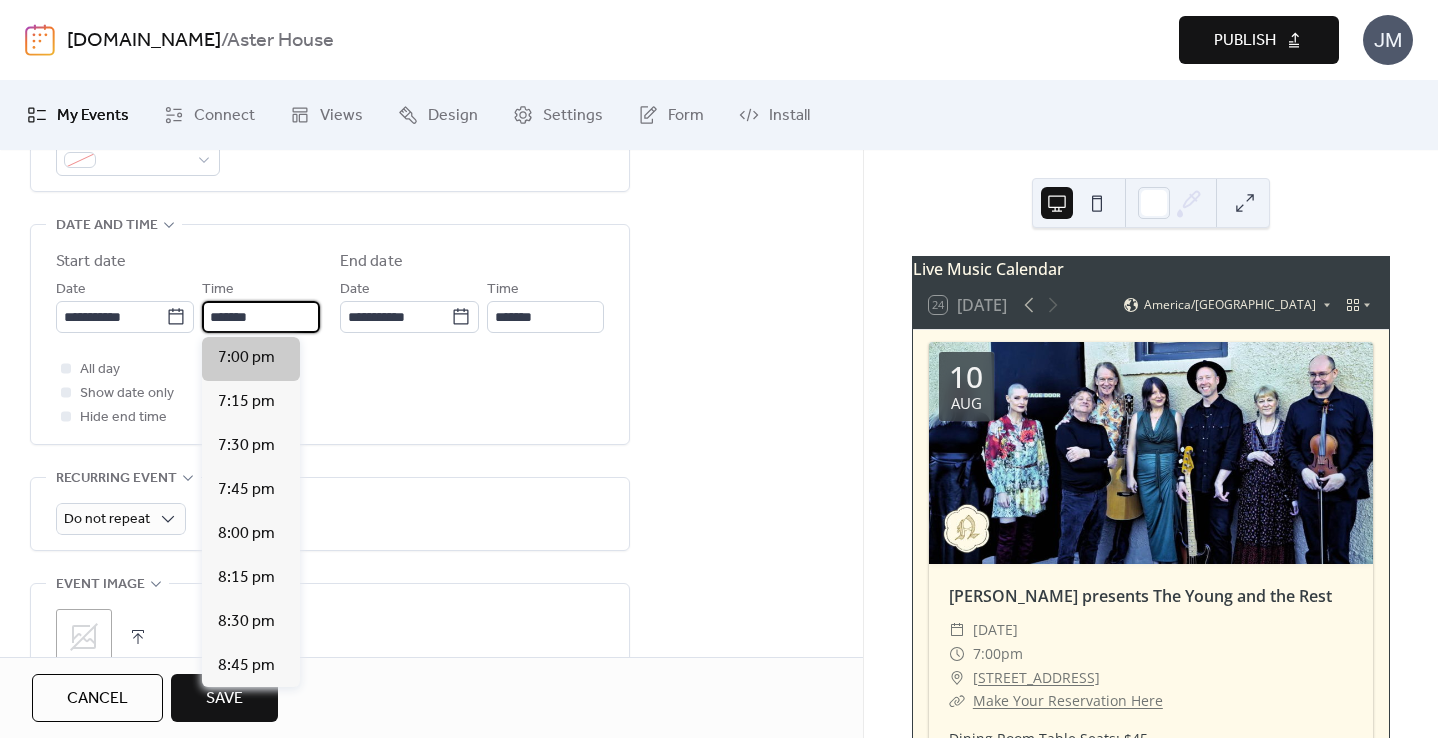 type on "*******" 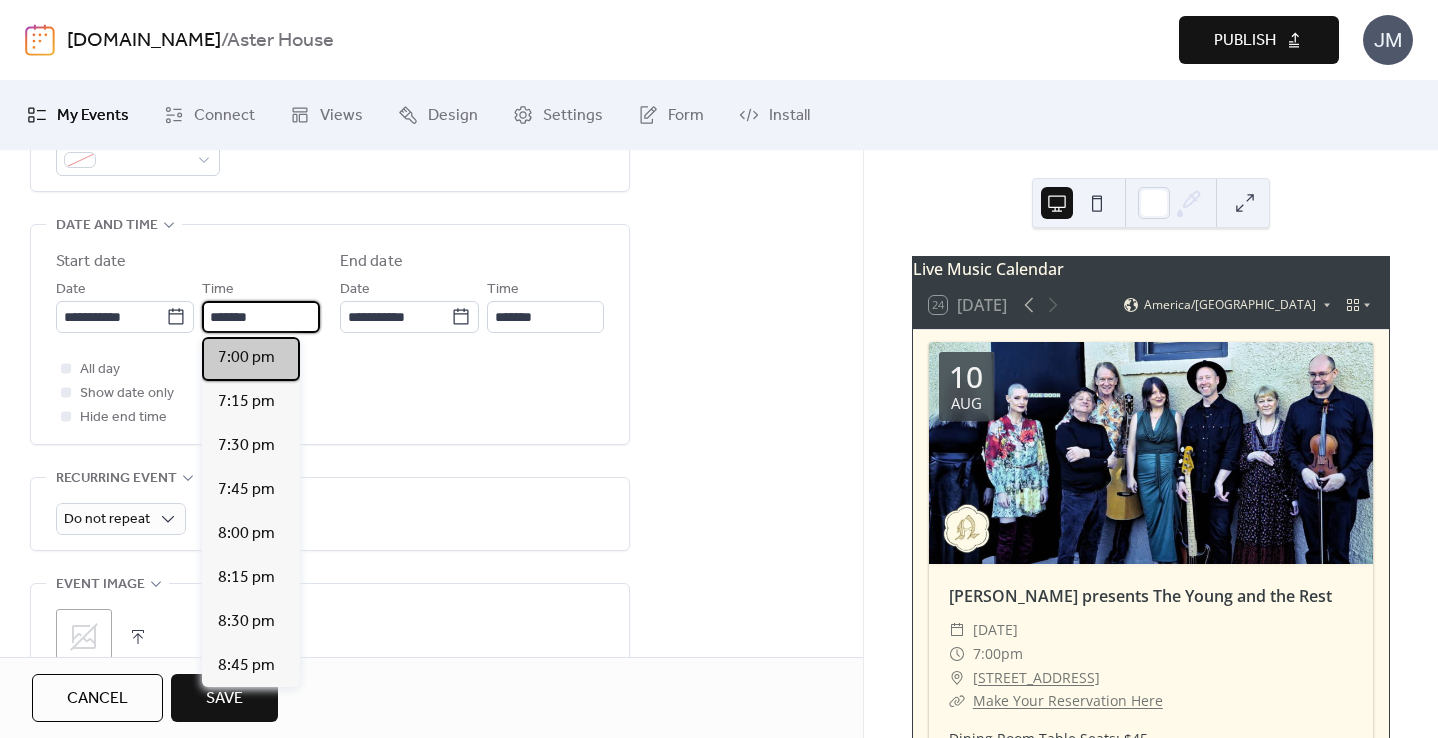 click on "7:00 pm" at bounding box center (246, 358) 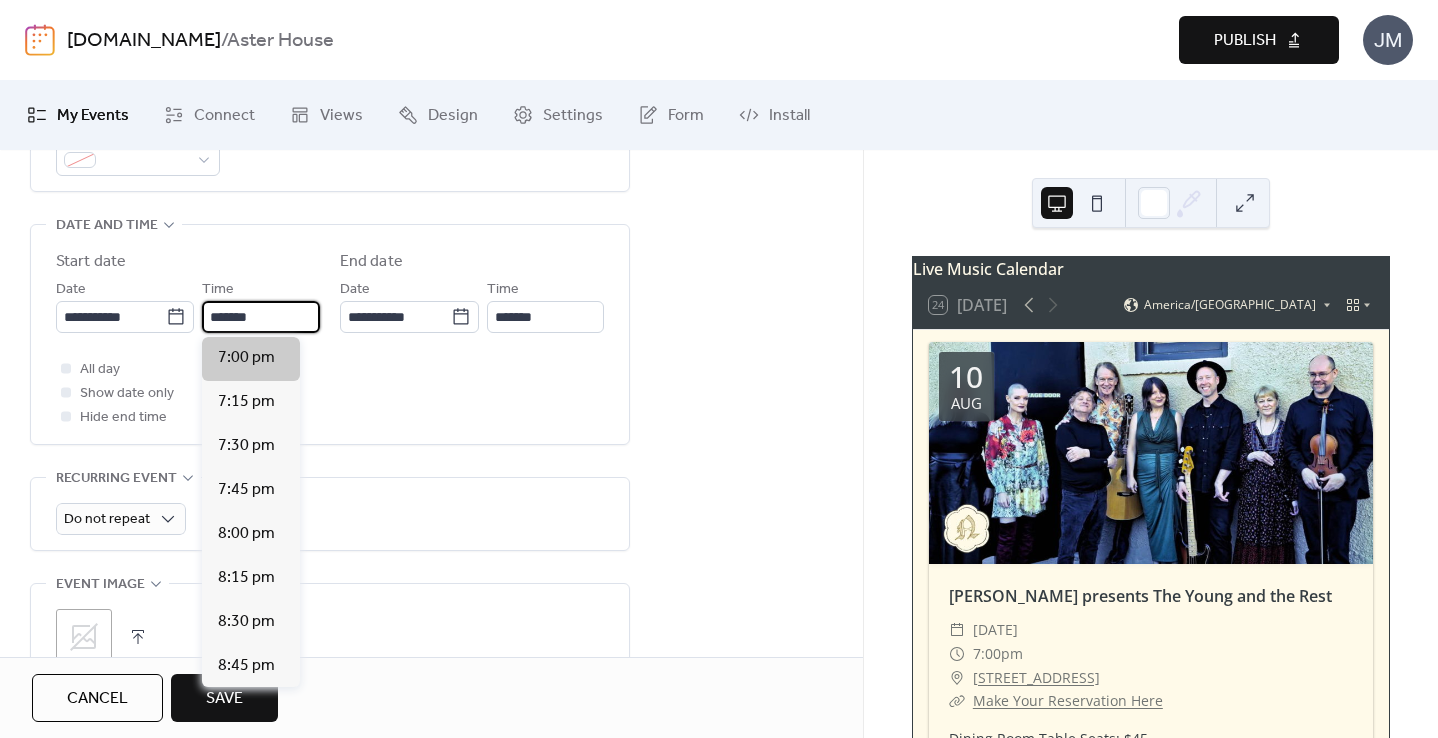 scroll, scrollTop: 0, scrollLeft: 0, axis: both 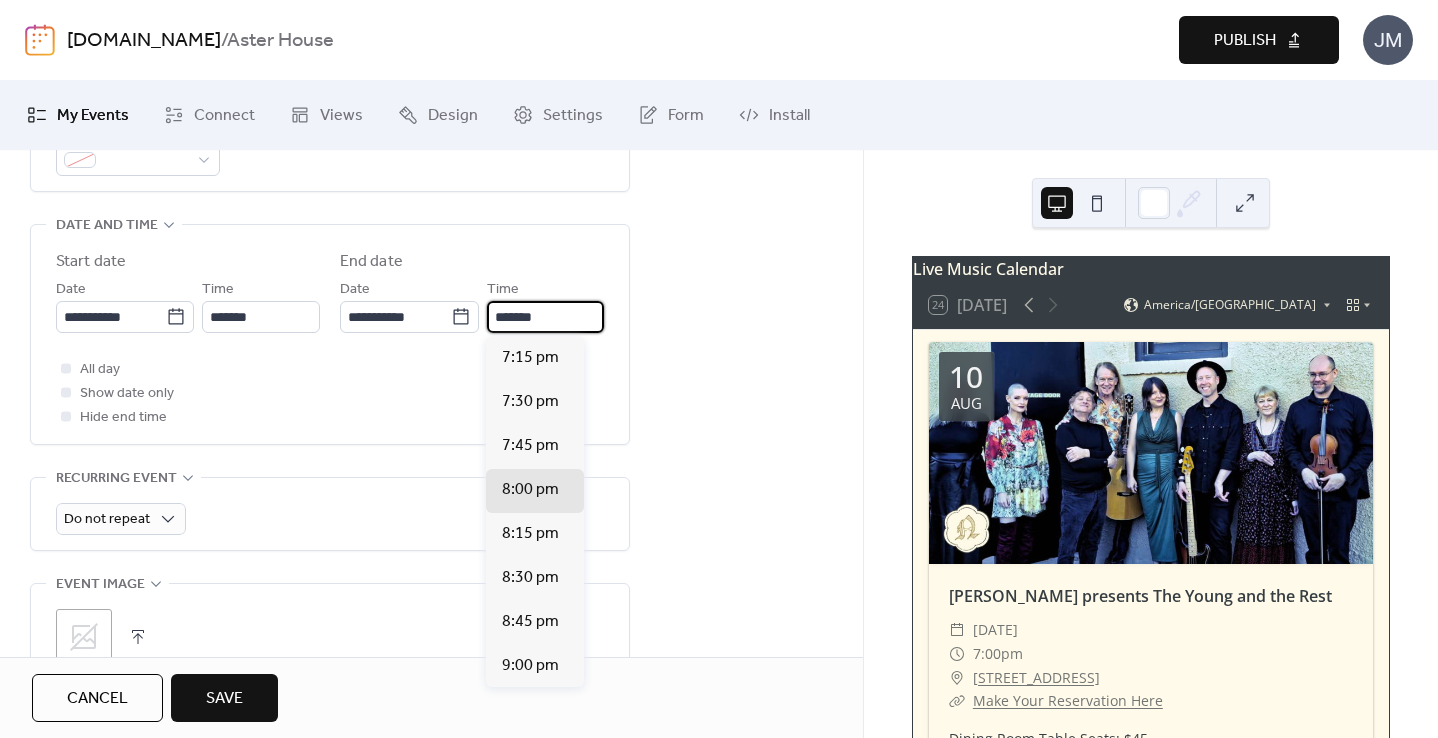 click on "*******" at bounding box center [545, 317] 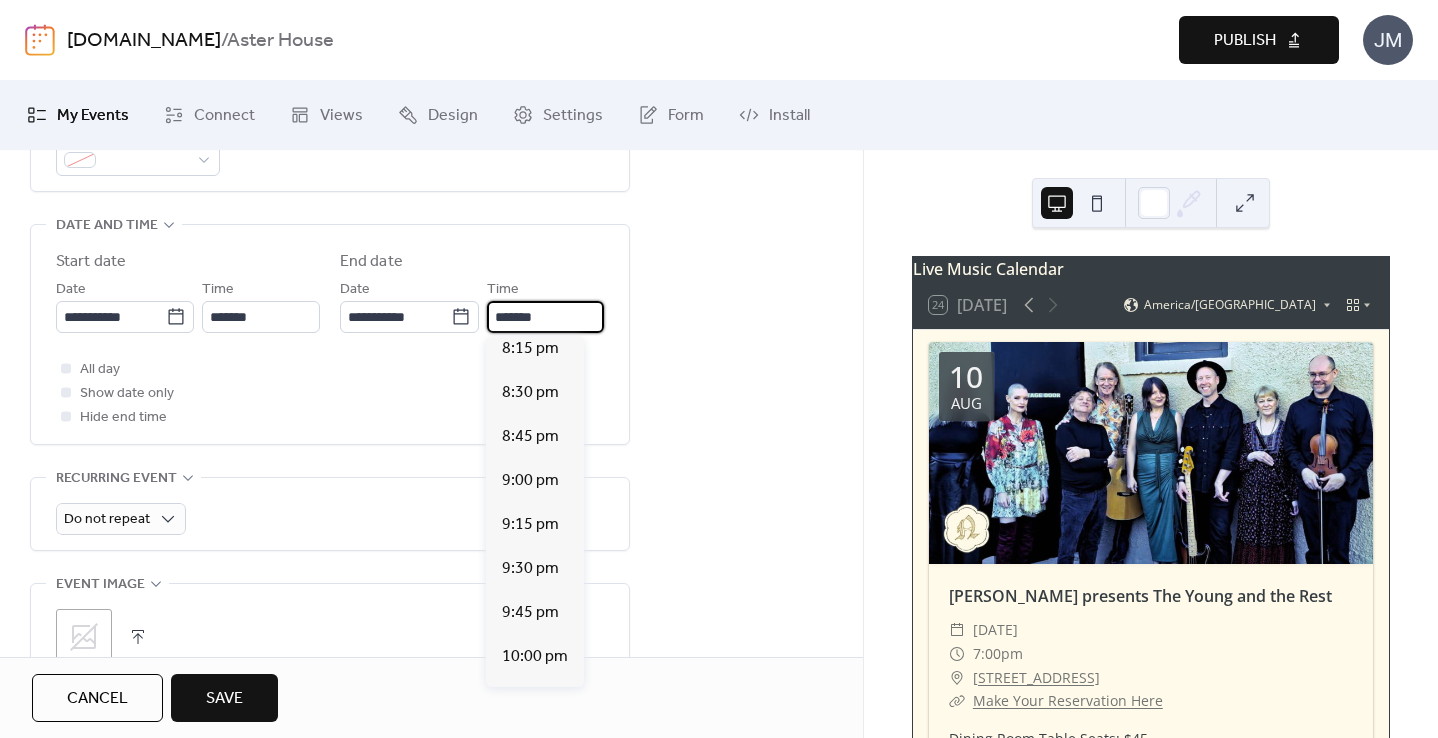 scroll, scrollTop: 218, scrollLeft: 0, axis: vertical 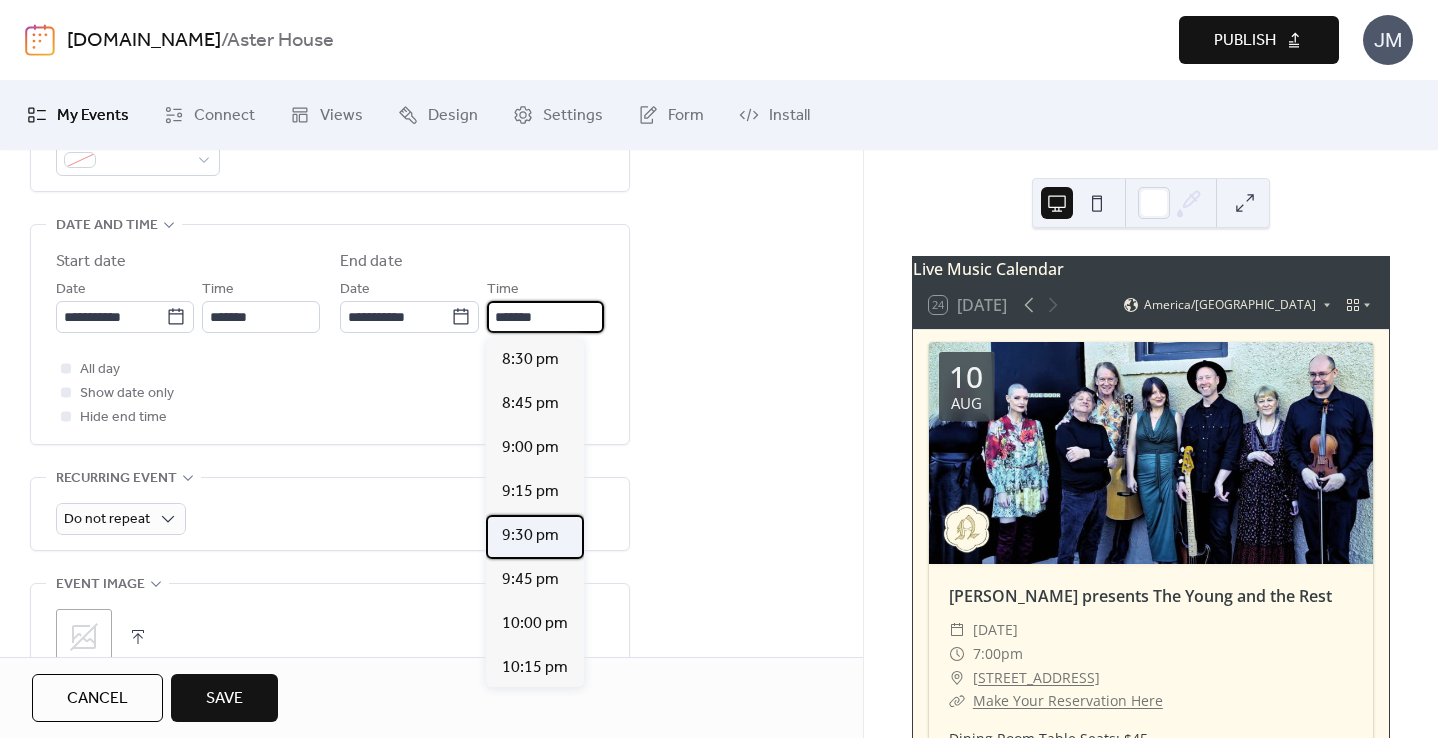 click on "9:30 pm" at bounding box center (530, 536) 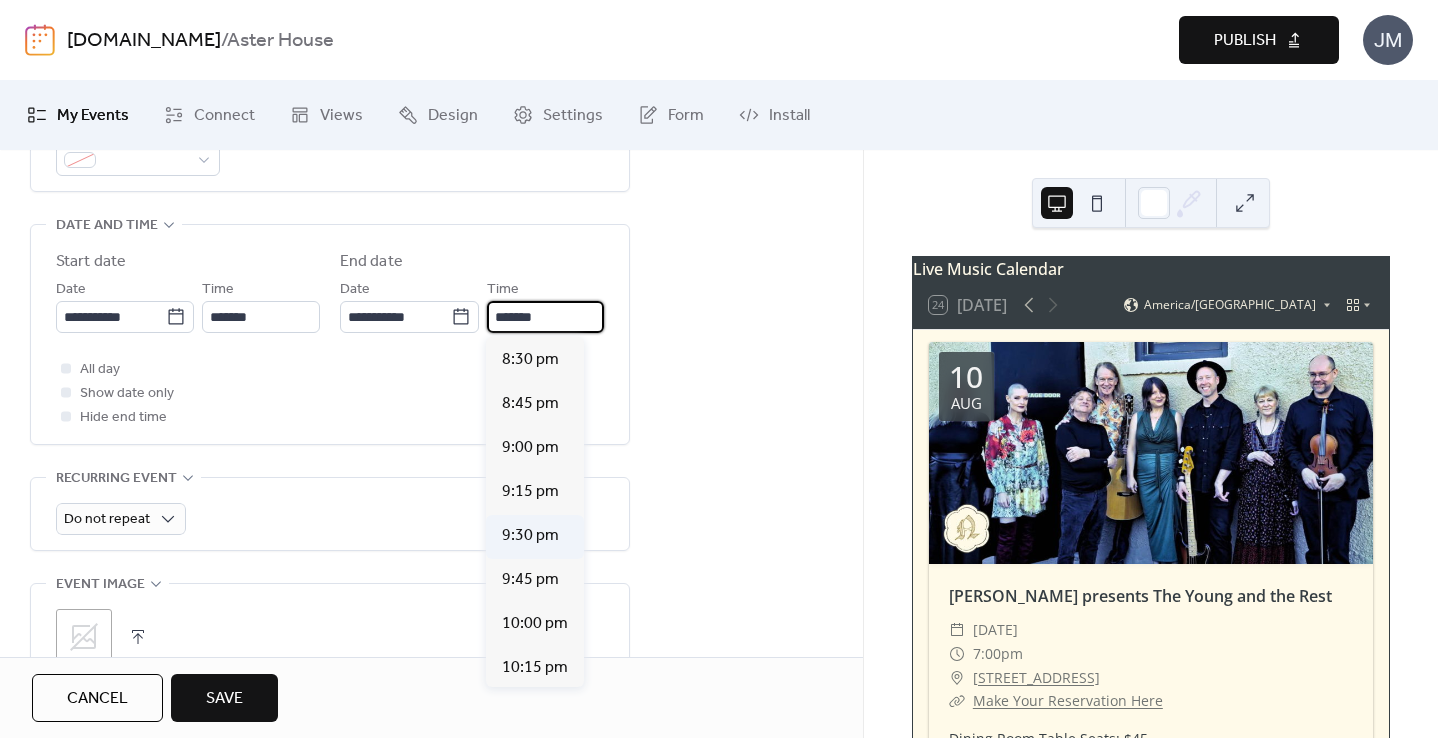 type on "*******" 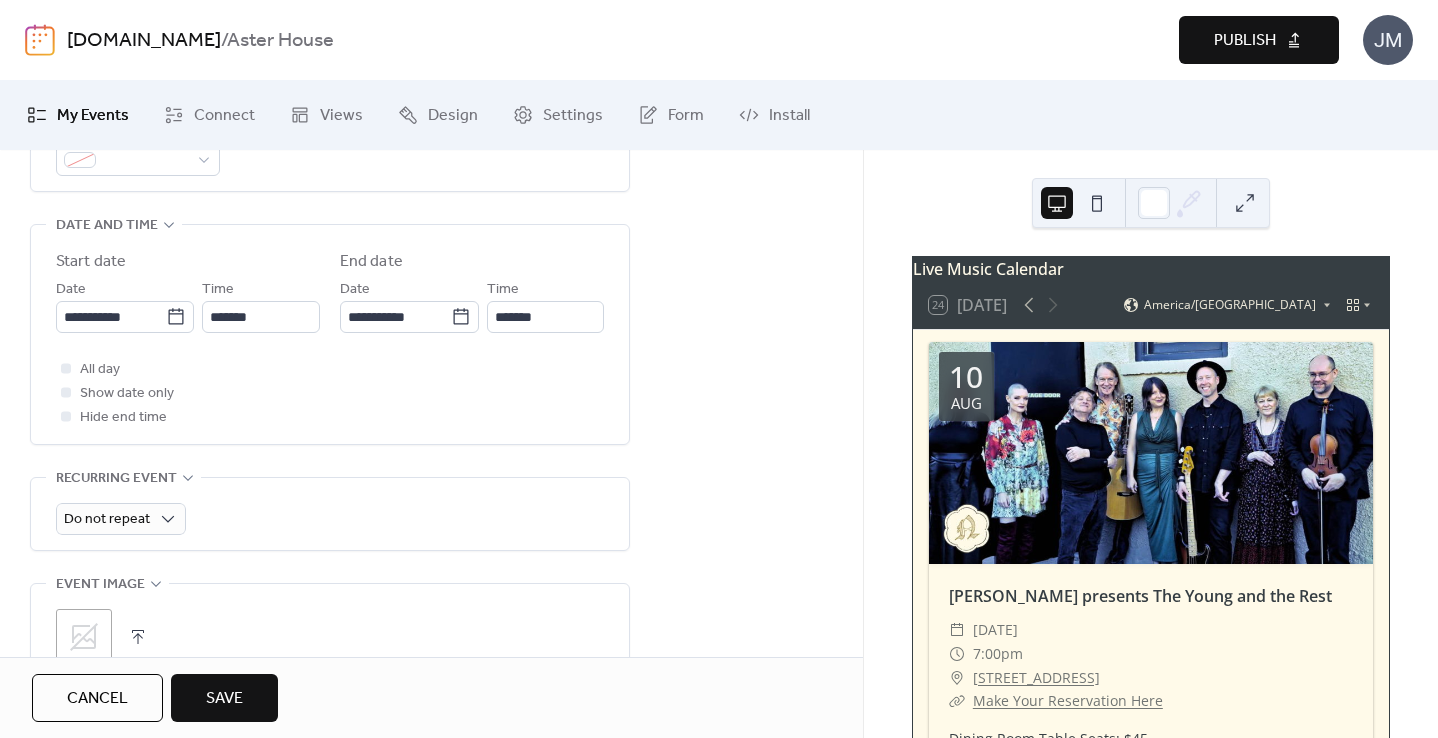 scroll, scrollTop: 841, scrollLeft: 0, axis: vertical 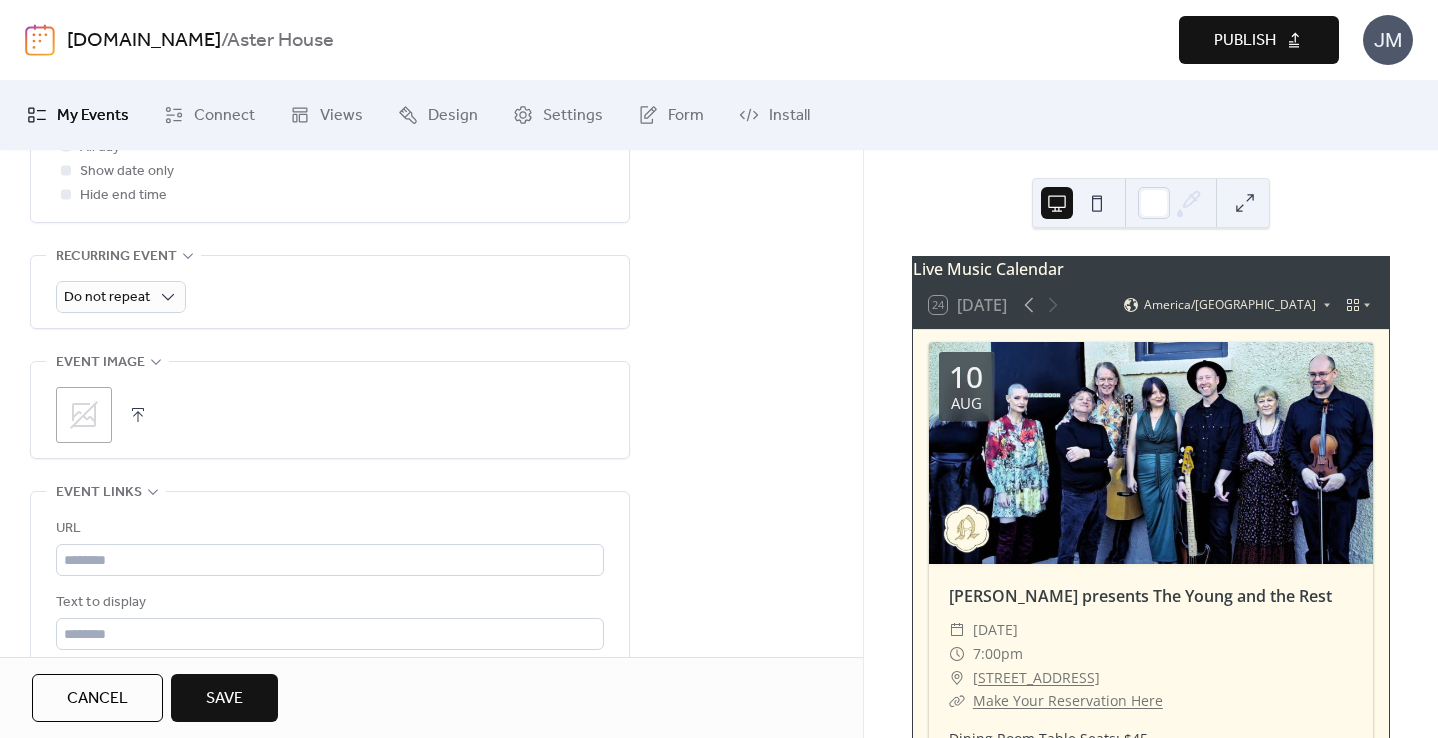click 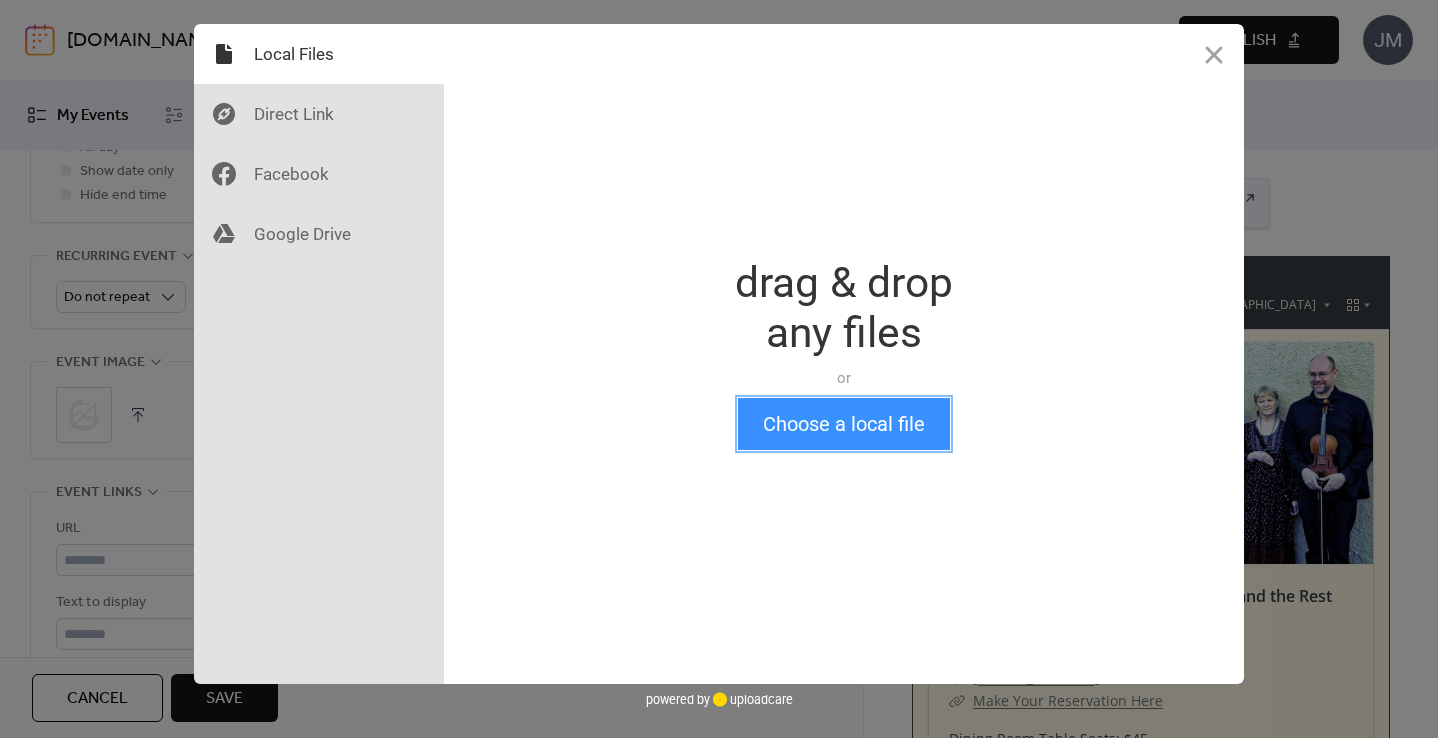 click on "Choose a local file" at bounding box center [844, 424] 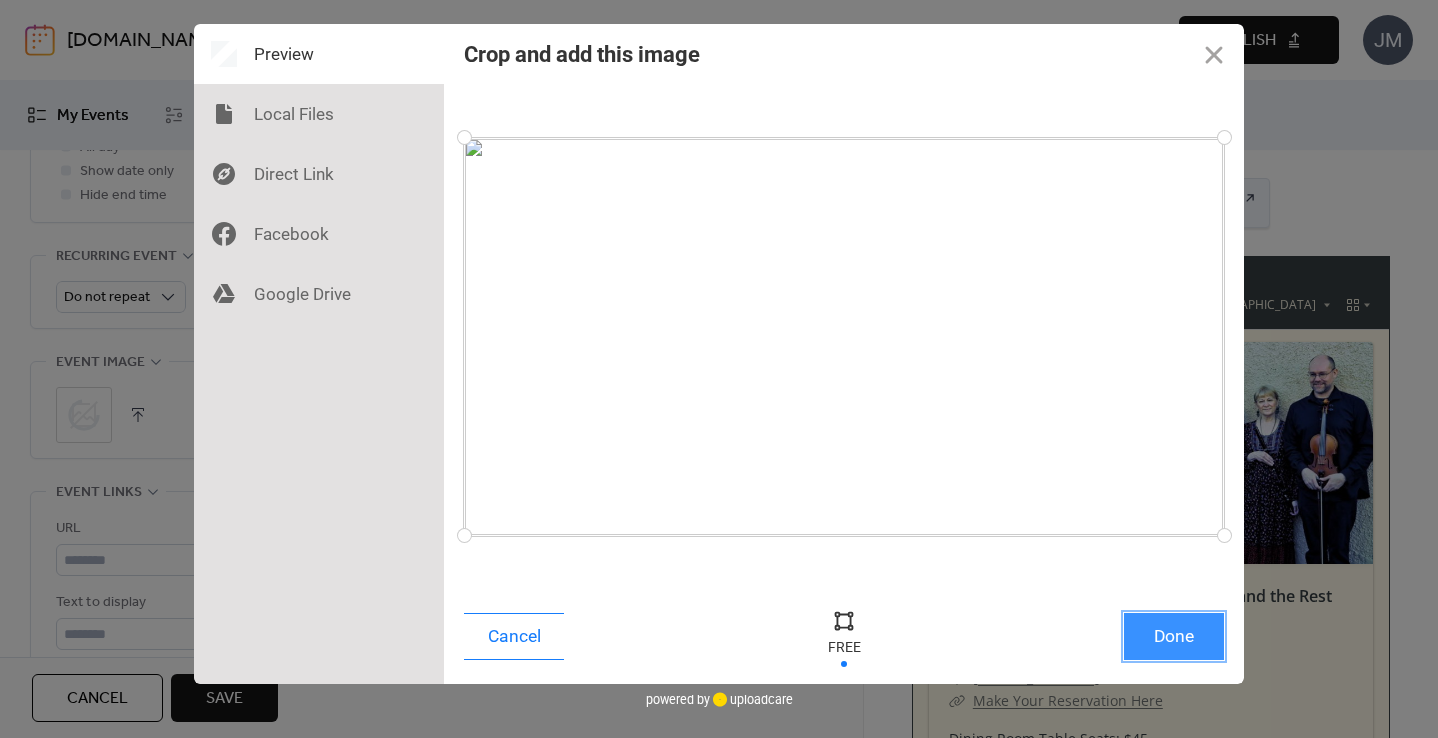 click on "Done" at bounding box center (1174, 636) 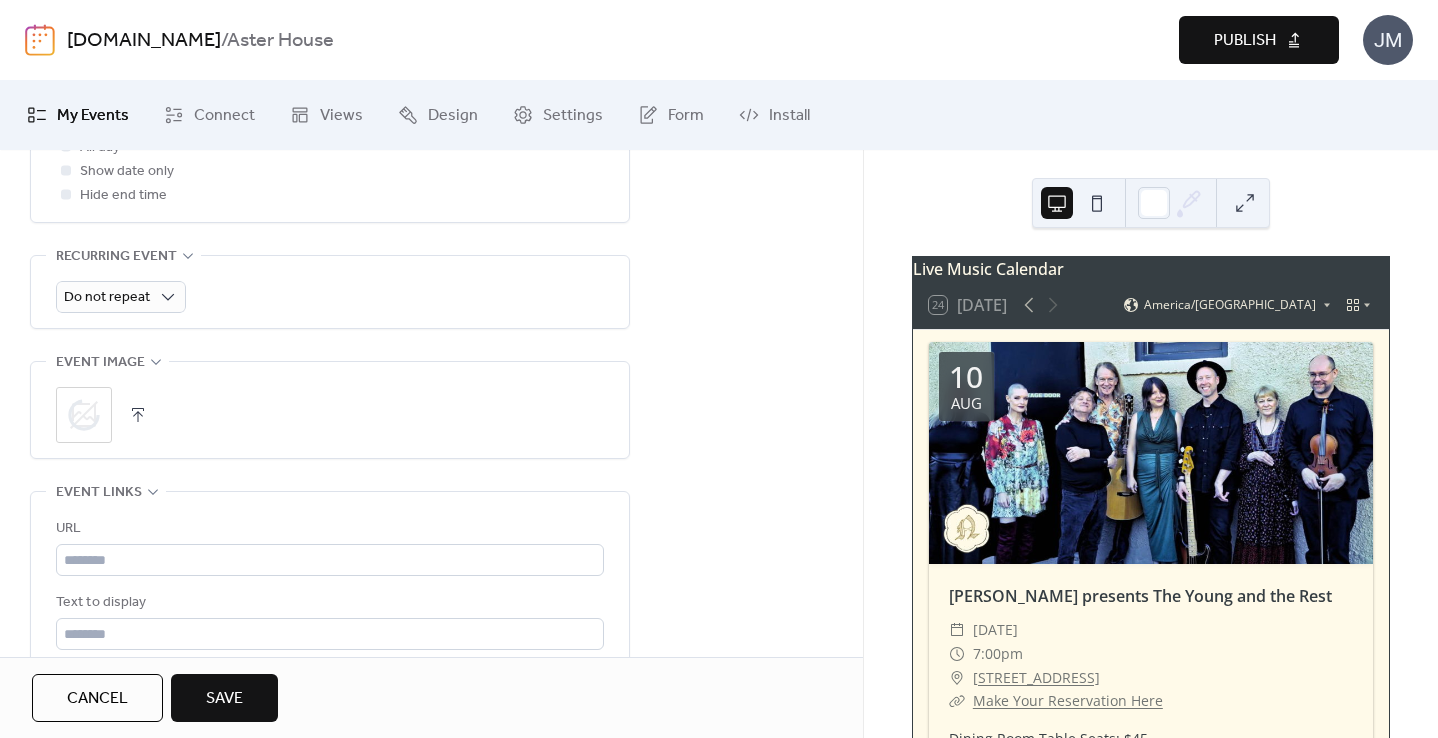 scroll, scrollTop: 1061, scrollLeft: 0, axis: vertical 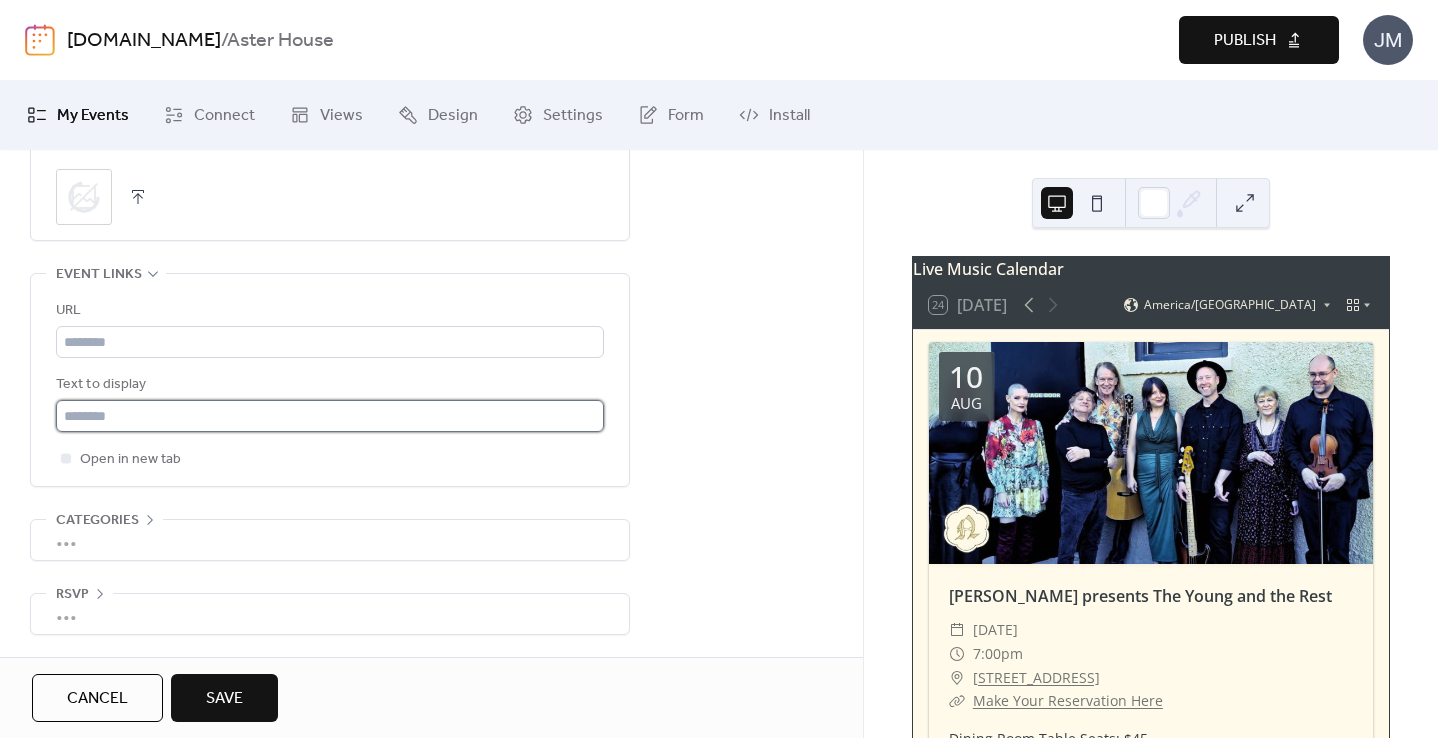 click at bounding box center [330, 416] 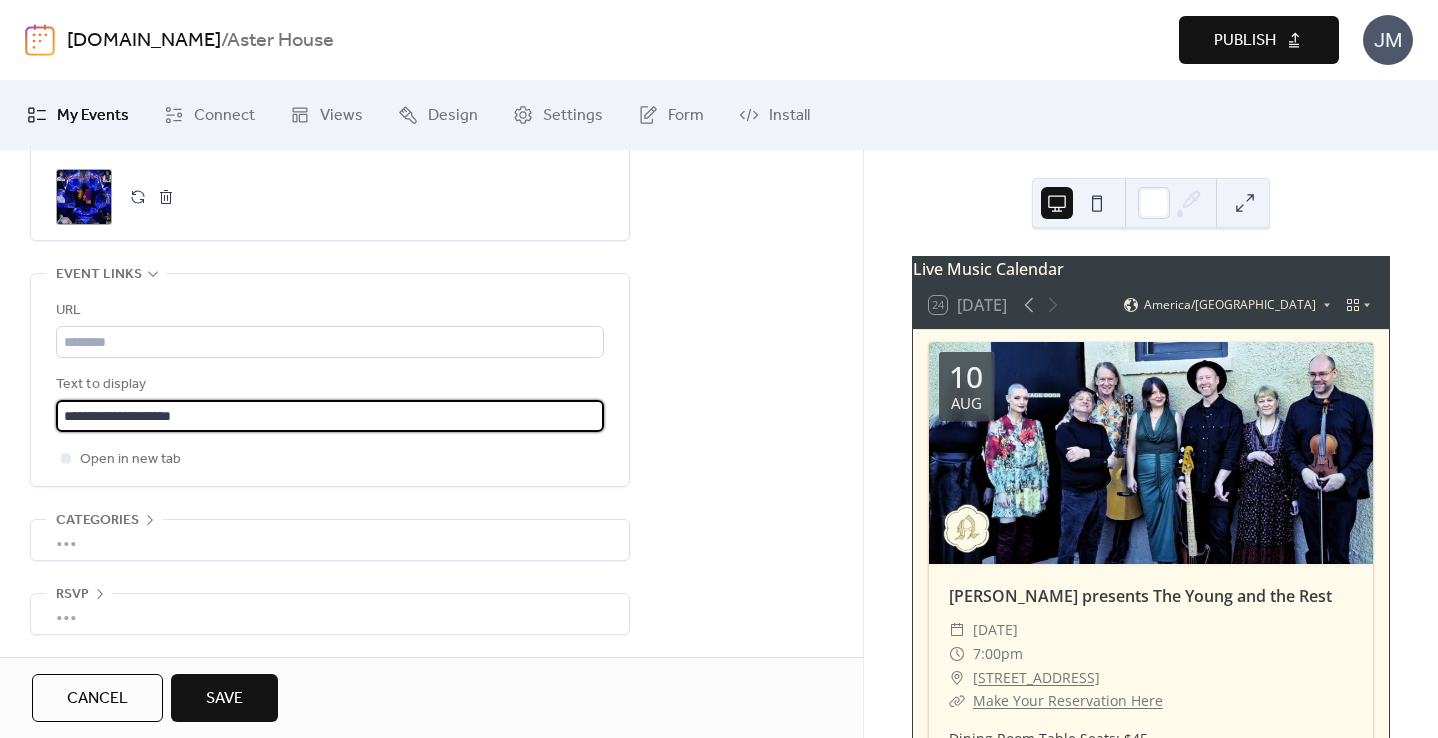 type on "**********" 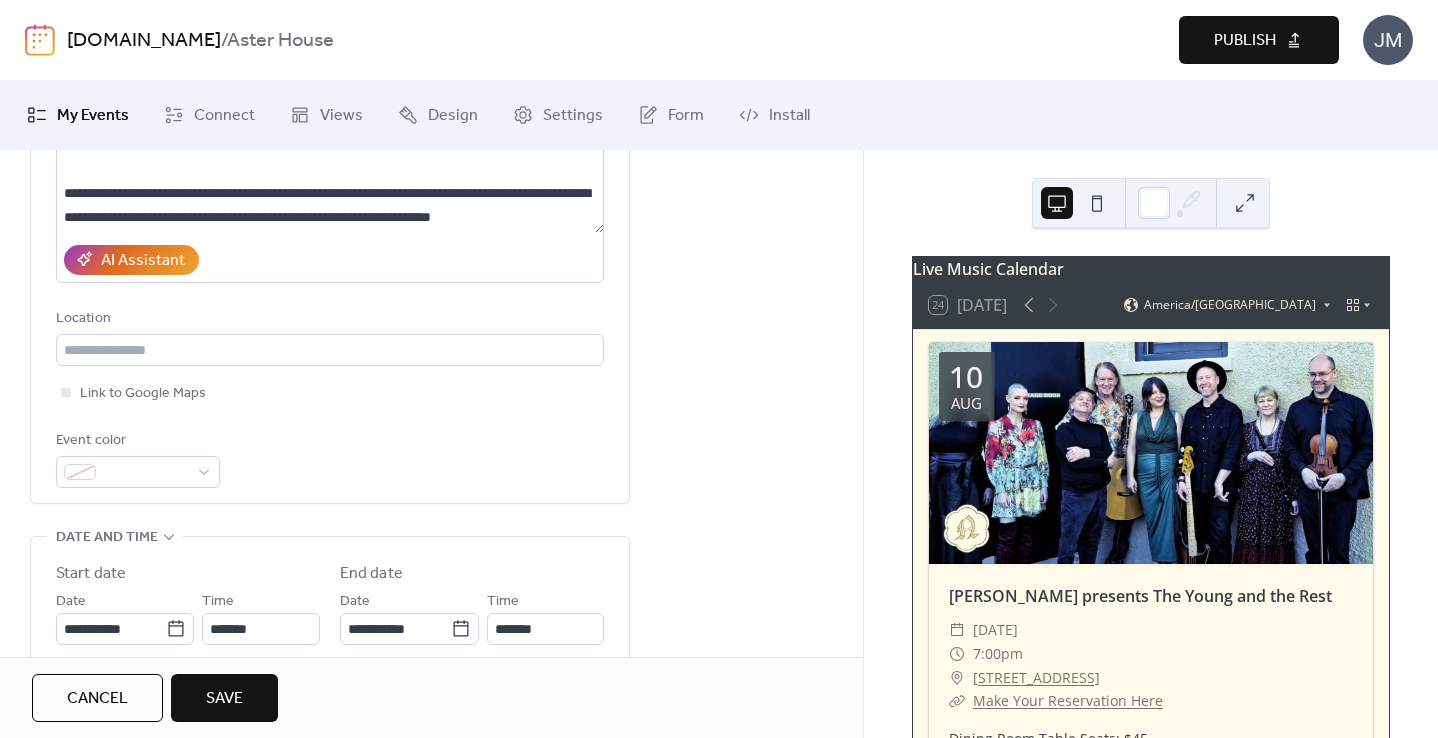 scroll, scrollTop: 1061, scrollLeft: 0, axis: vertical 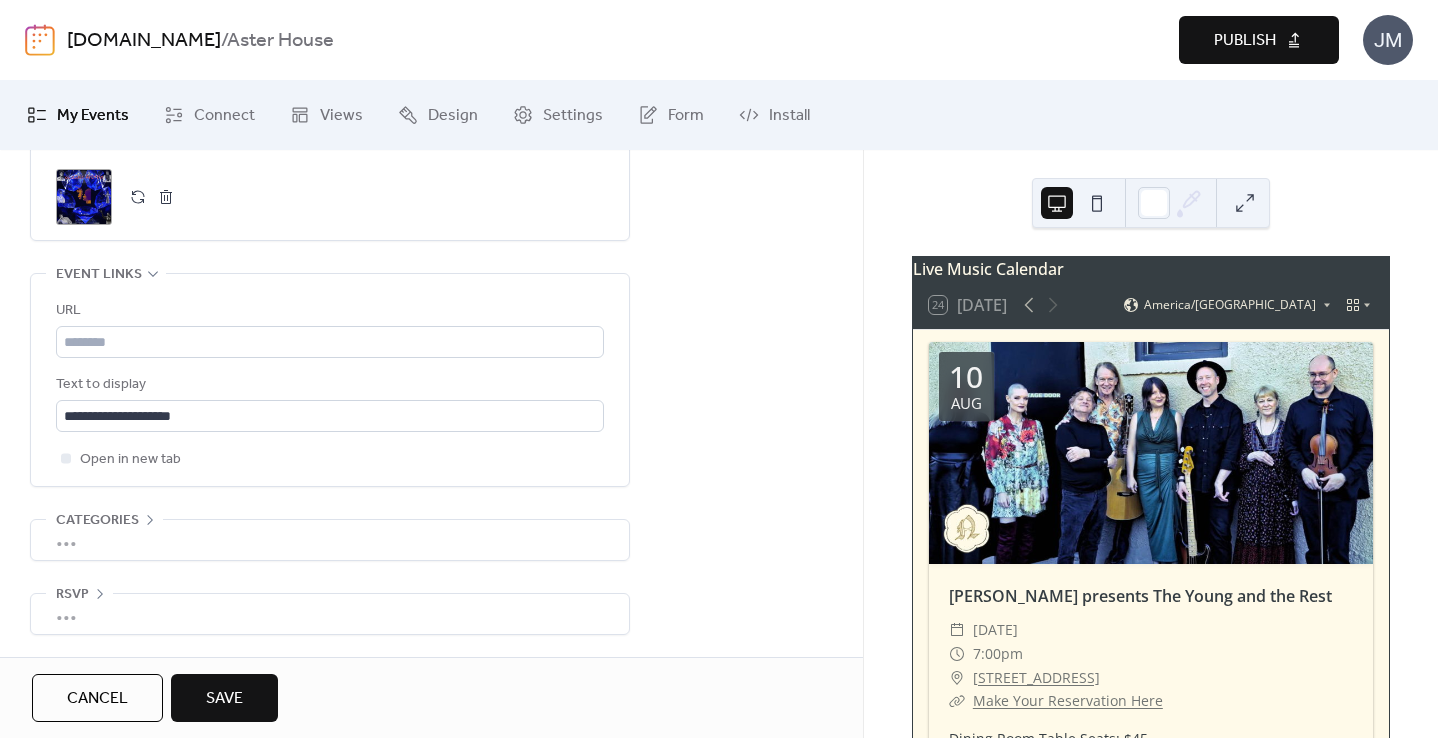 click on "Save" at bounding box center (224, 698) 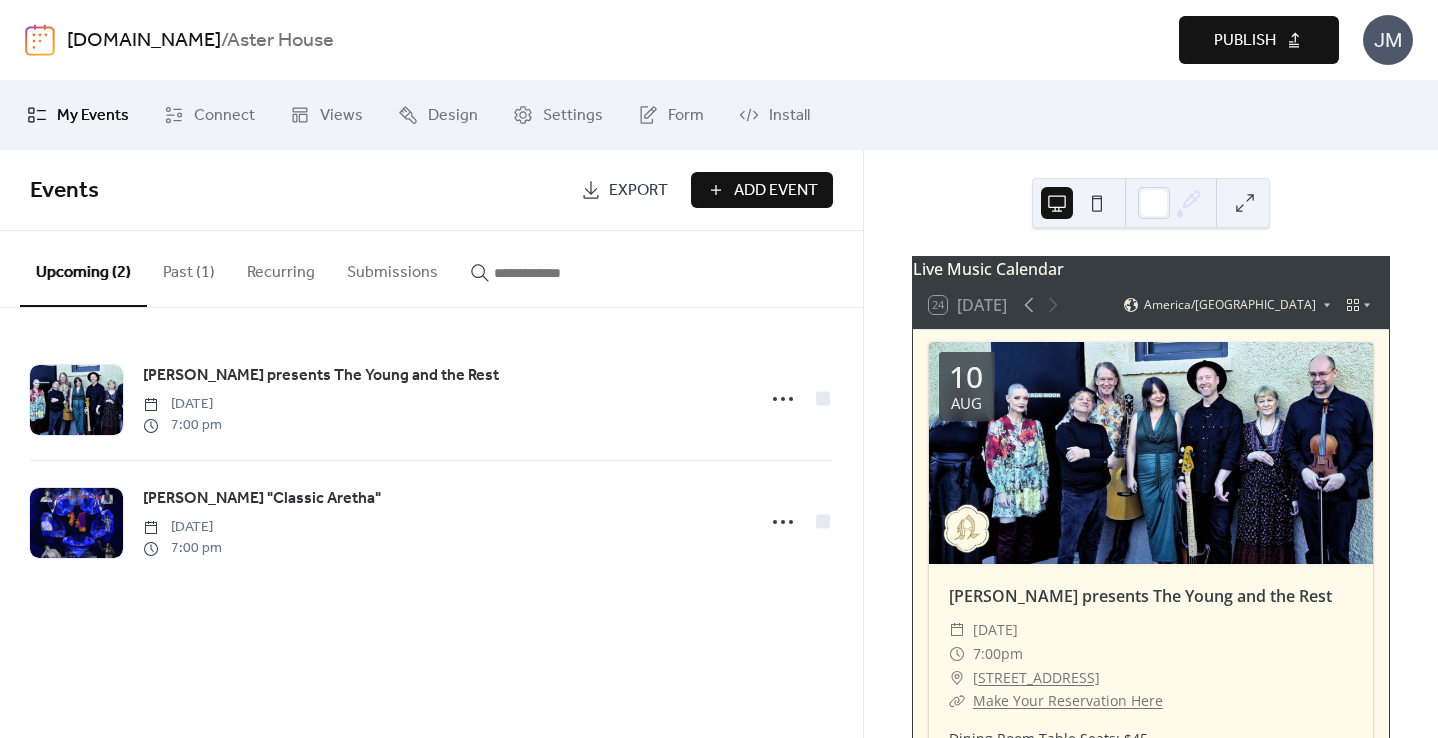 click on "Add Event" at bounding box center [776, 191] 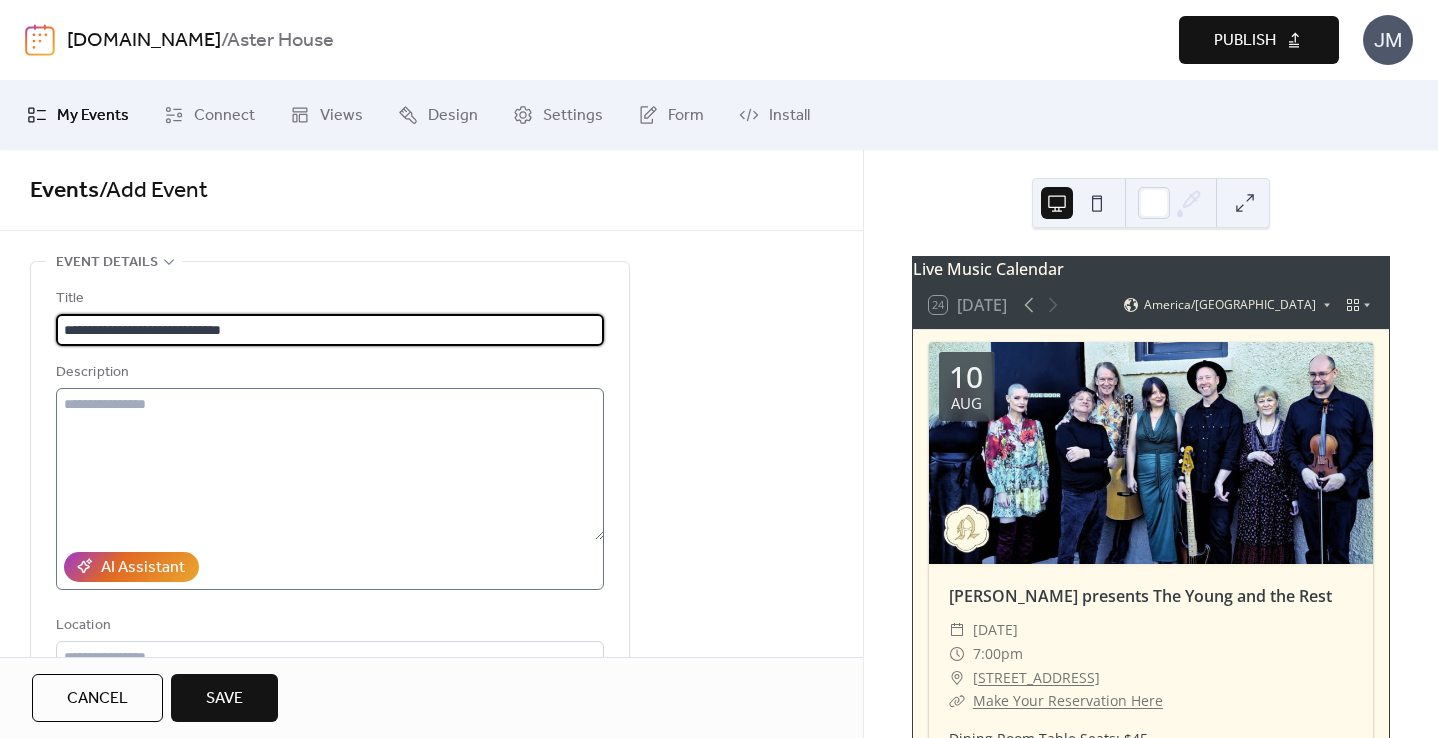 type on "**********" 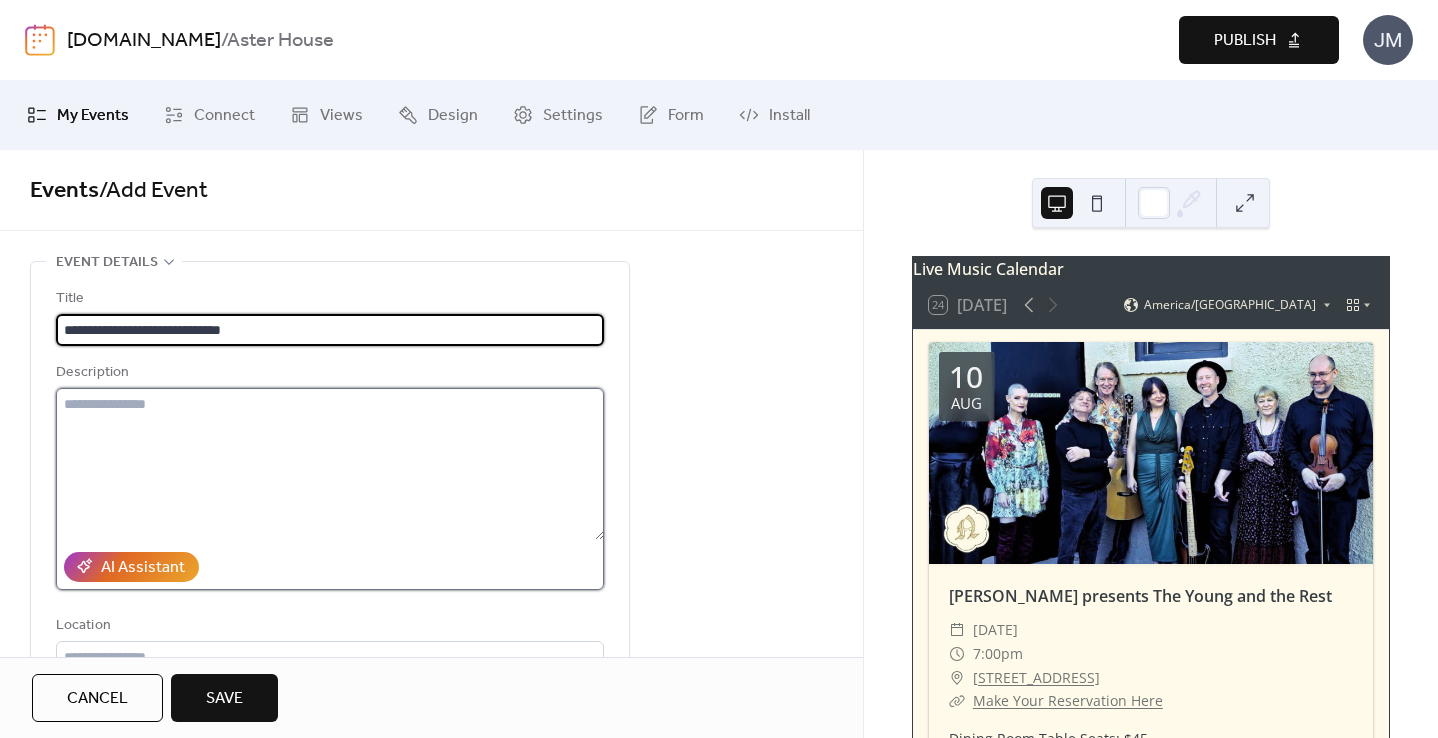 click at bounding box center [330, 464] 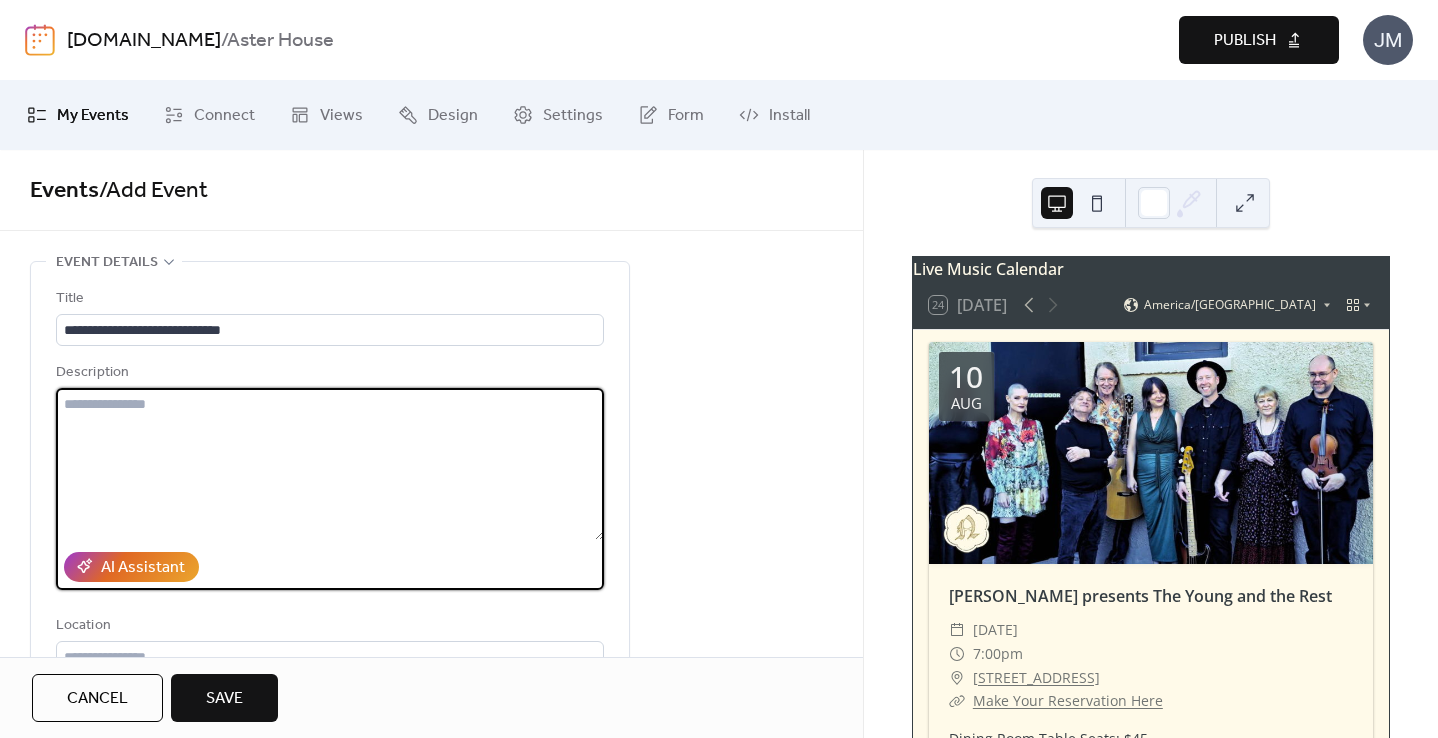 paste on "**********" 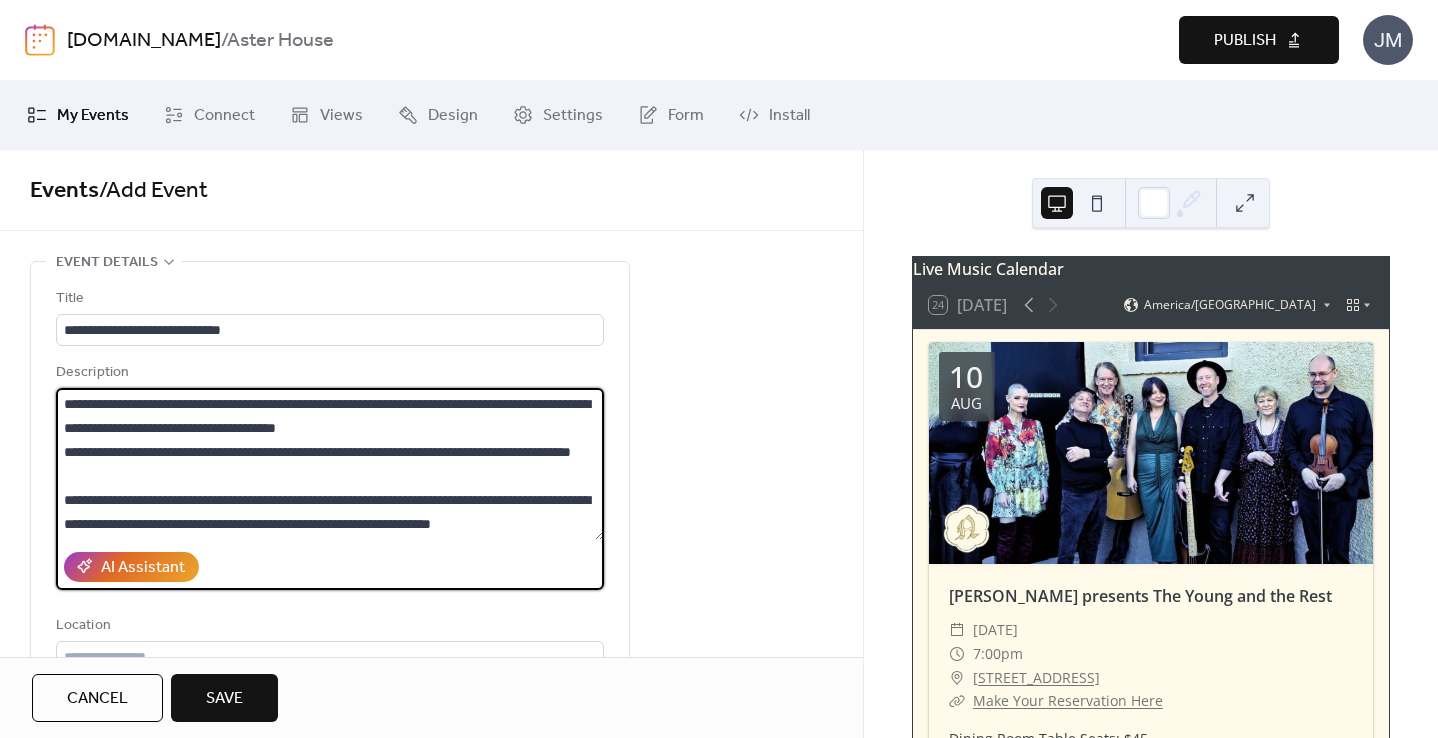 scroll, scrollTop: 0, scrollLeft: 0, axis: both 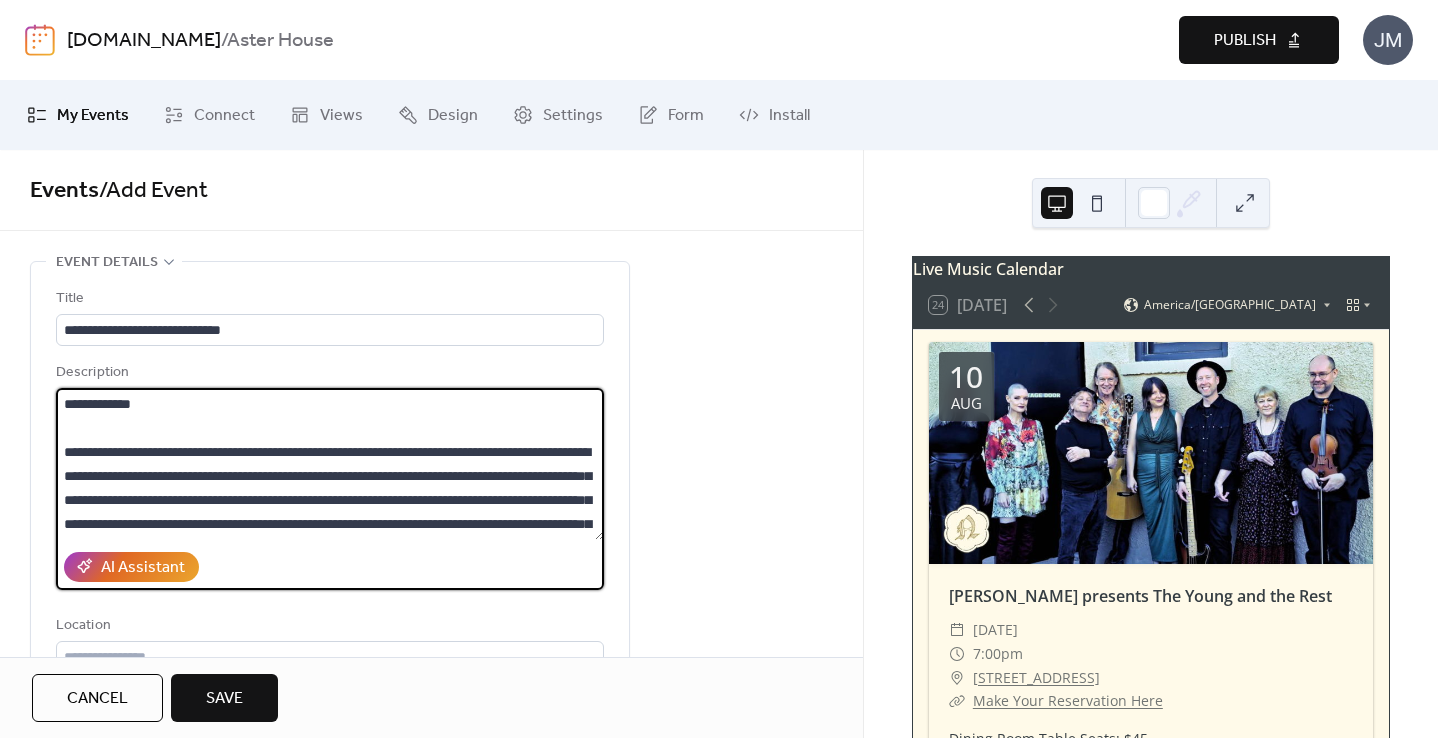 click at bounding box center (330, 464) 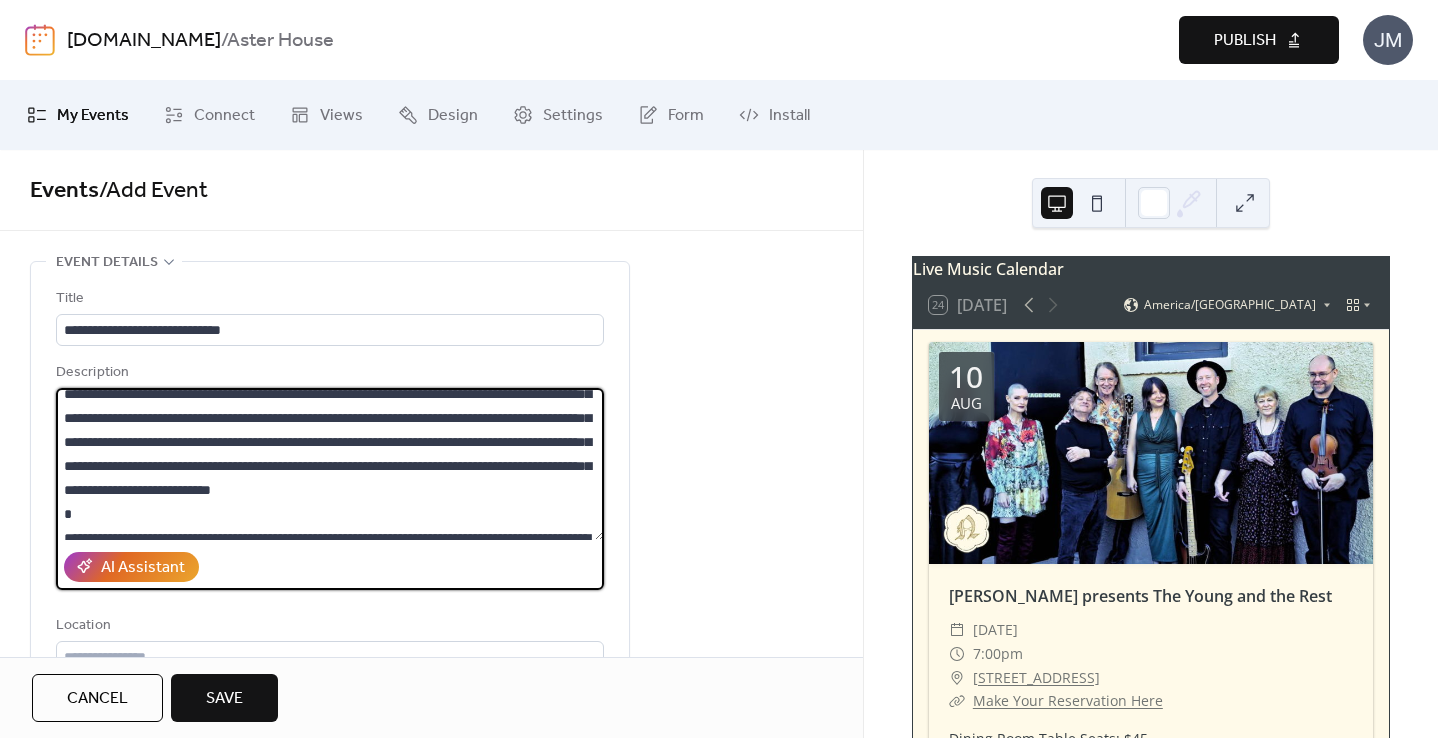 scroll, scrollTop: 350, scrollLeft: 0, axis: vertical 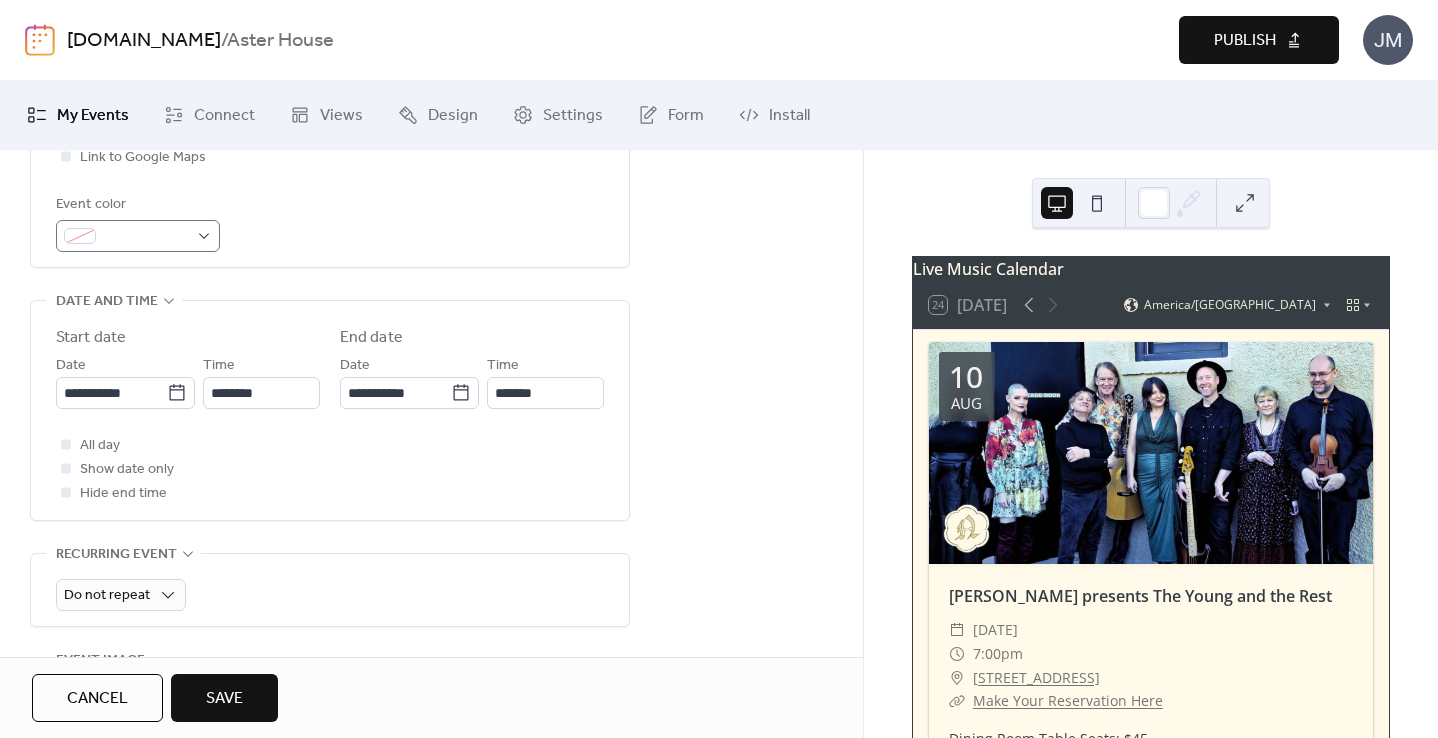 type on "**********" 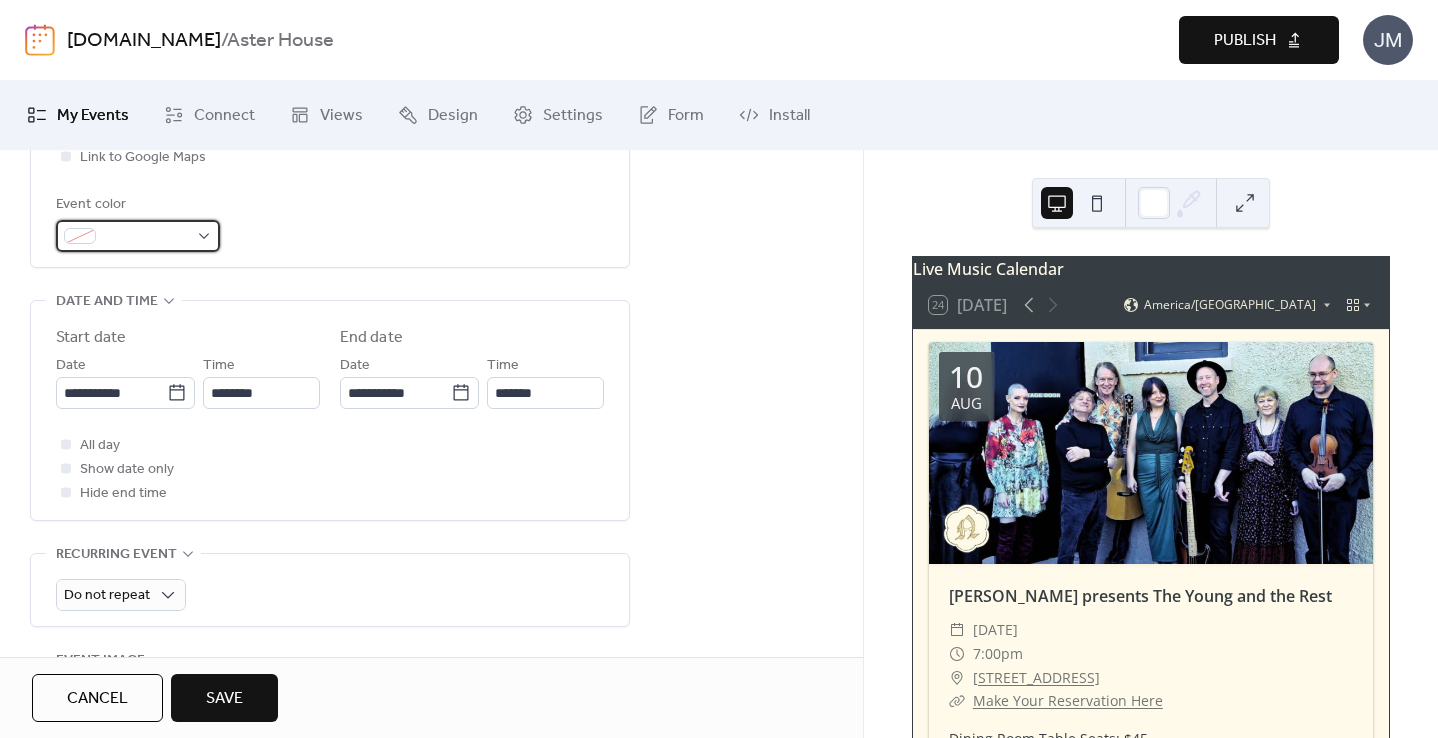 click at bounding box center (138, 236) 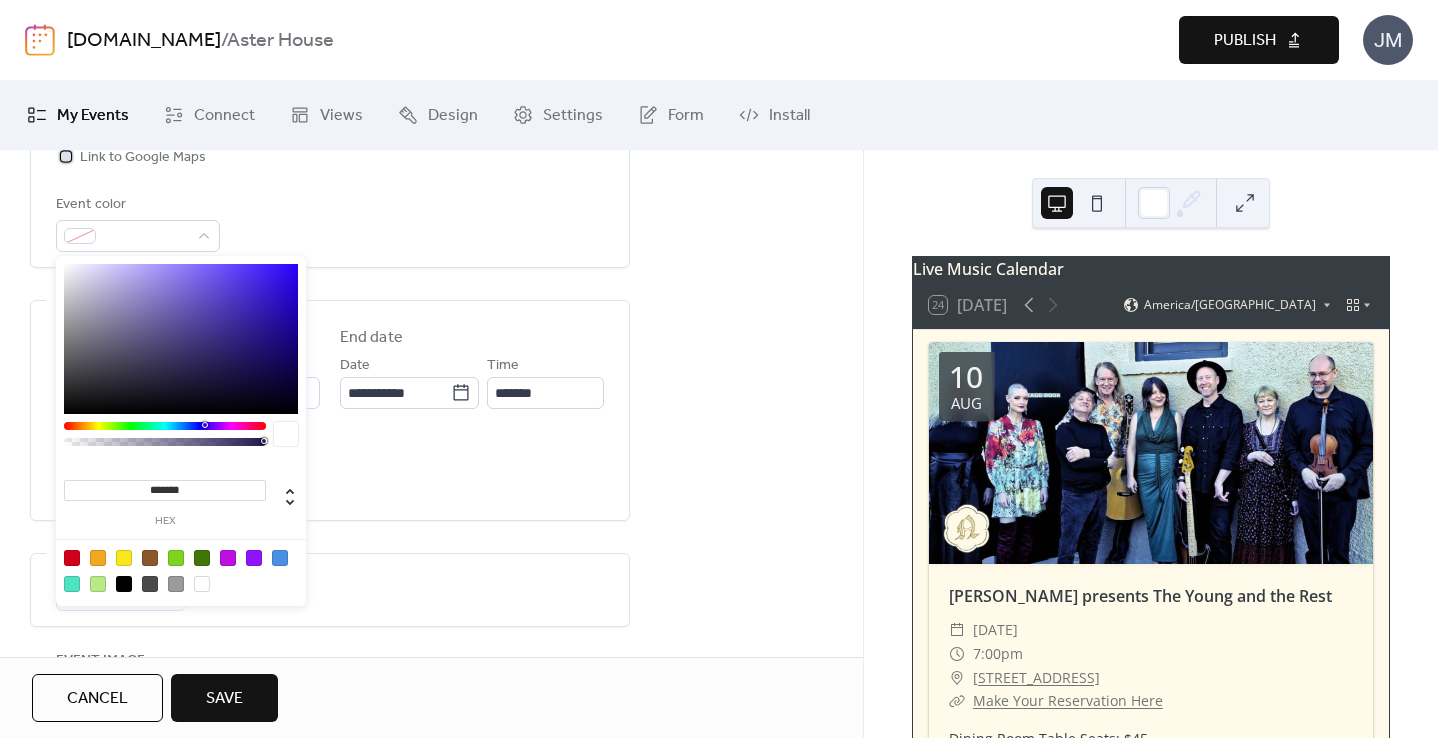 click on "Link to Google Maps" at bounding box center (143, 158) 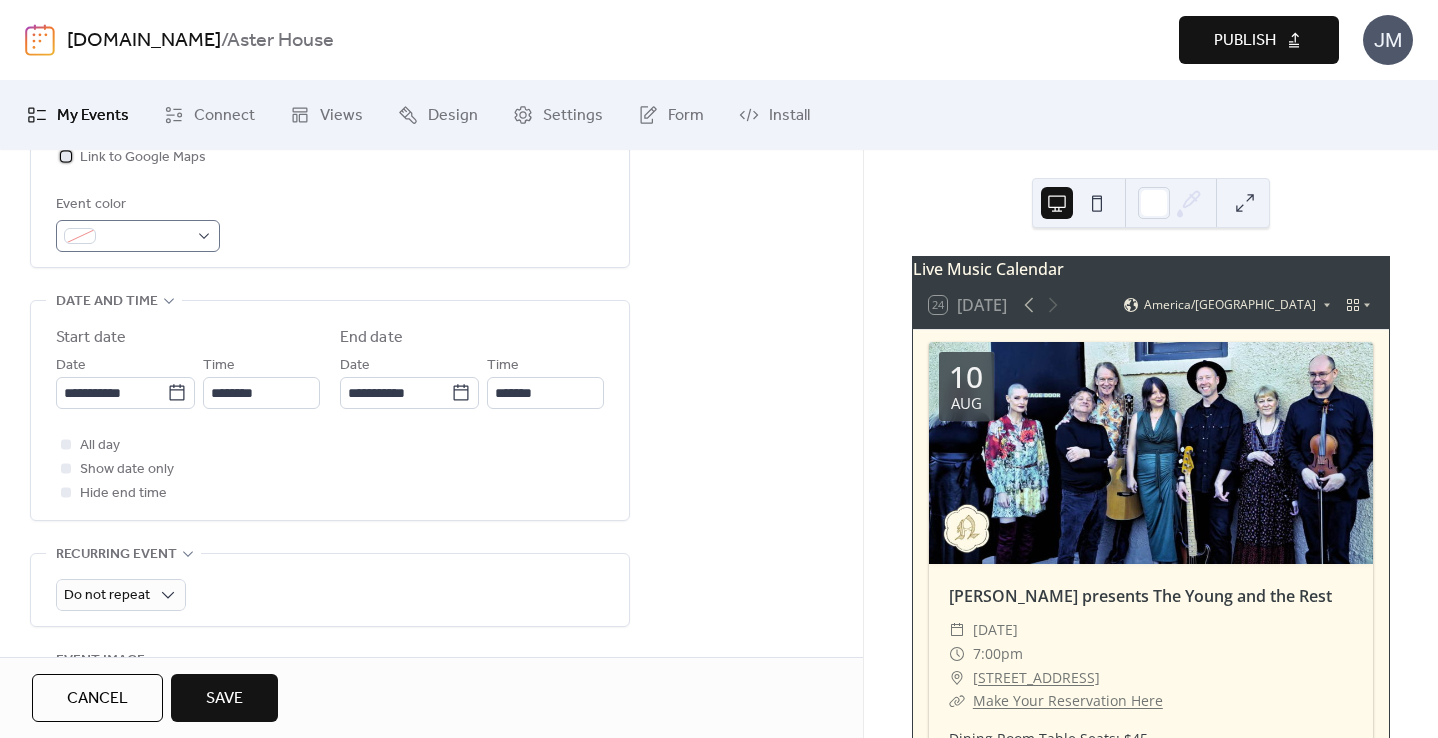 scroll, scrollTop: 442, scrollLeft: 0, axis: vertical 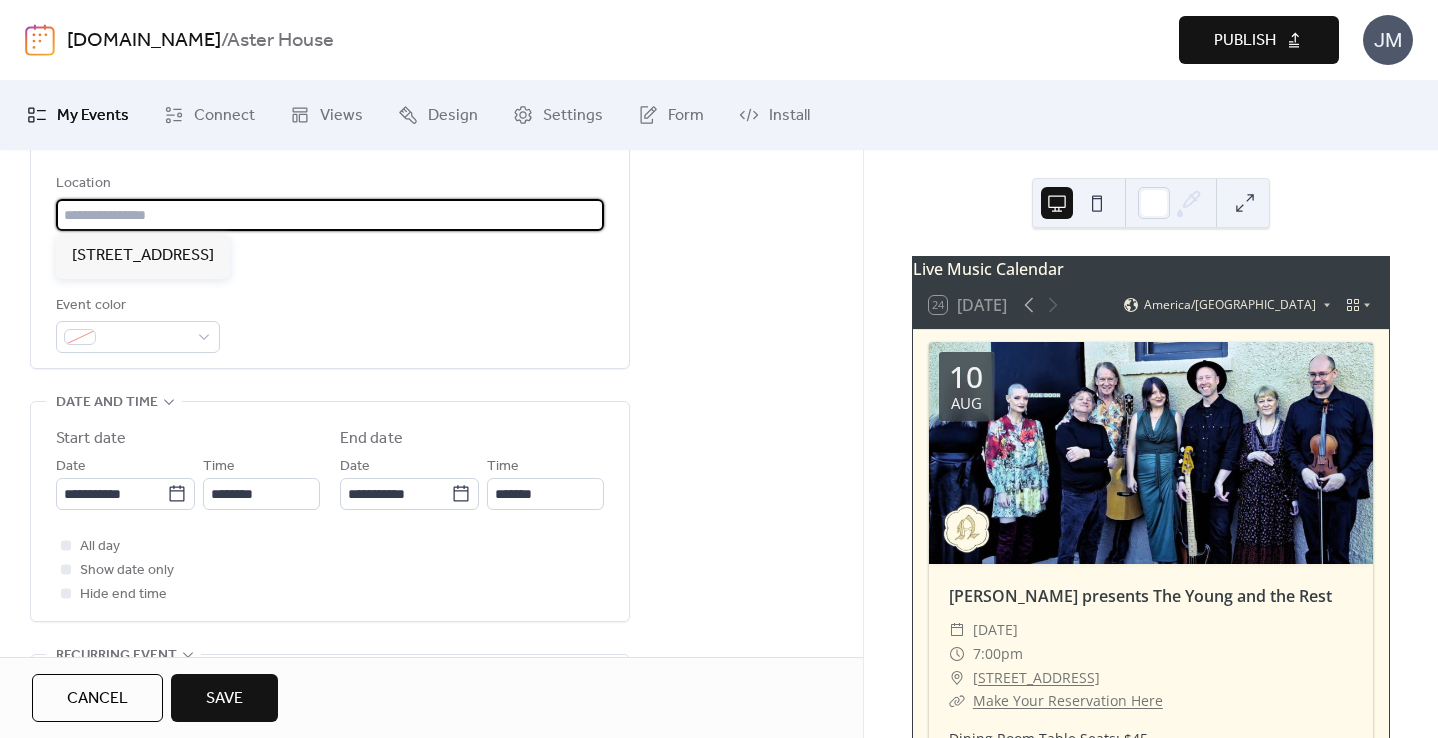 click at bounding box center [330, 215] 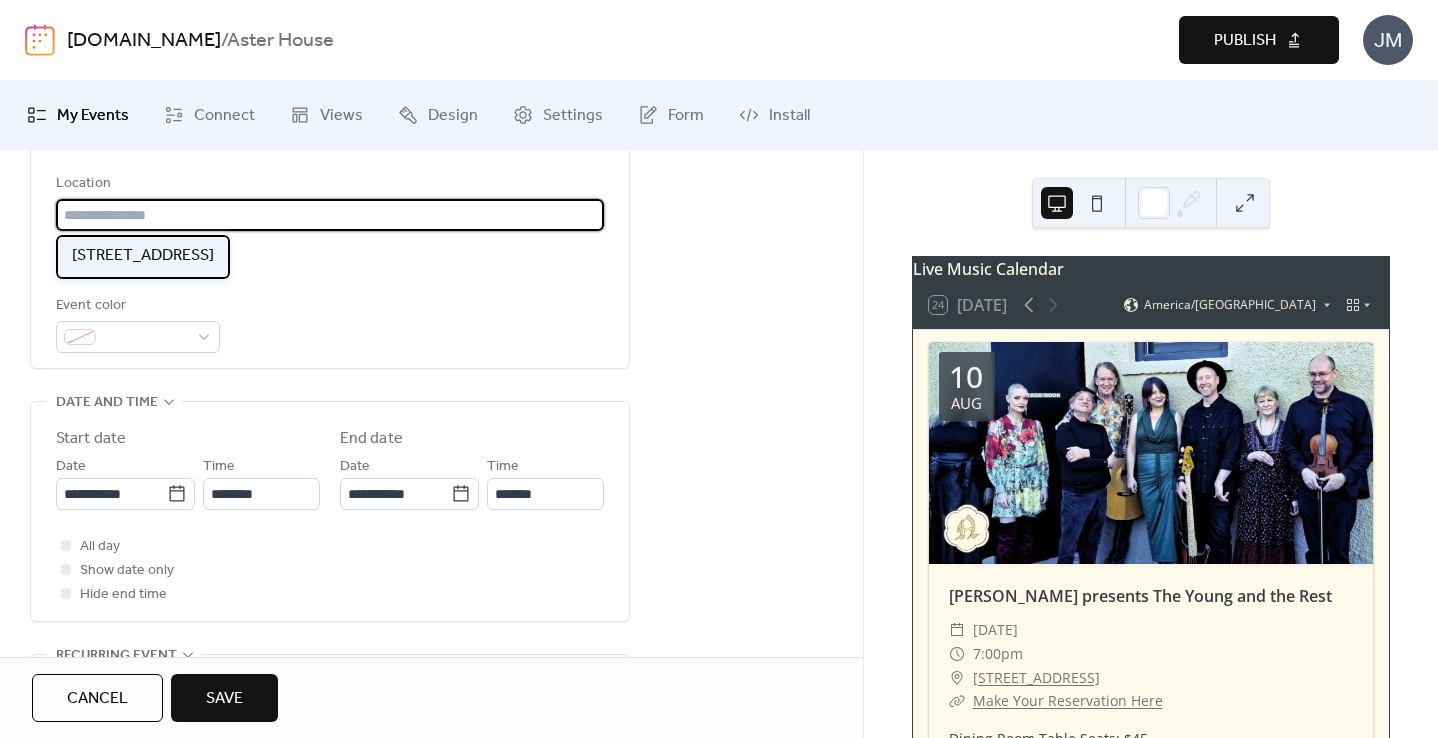 click on "[STREET_ADDRESS]" at bounding box center [143, 256] 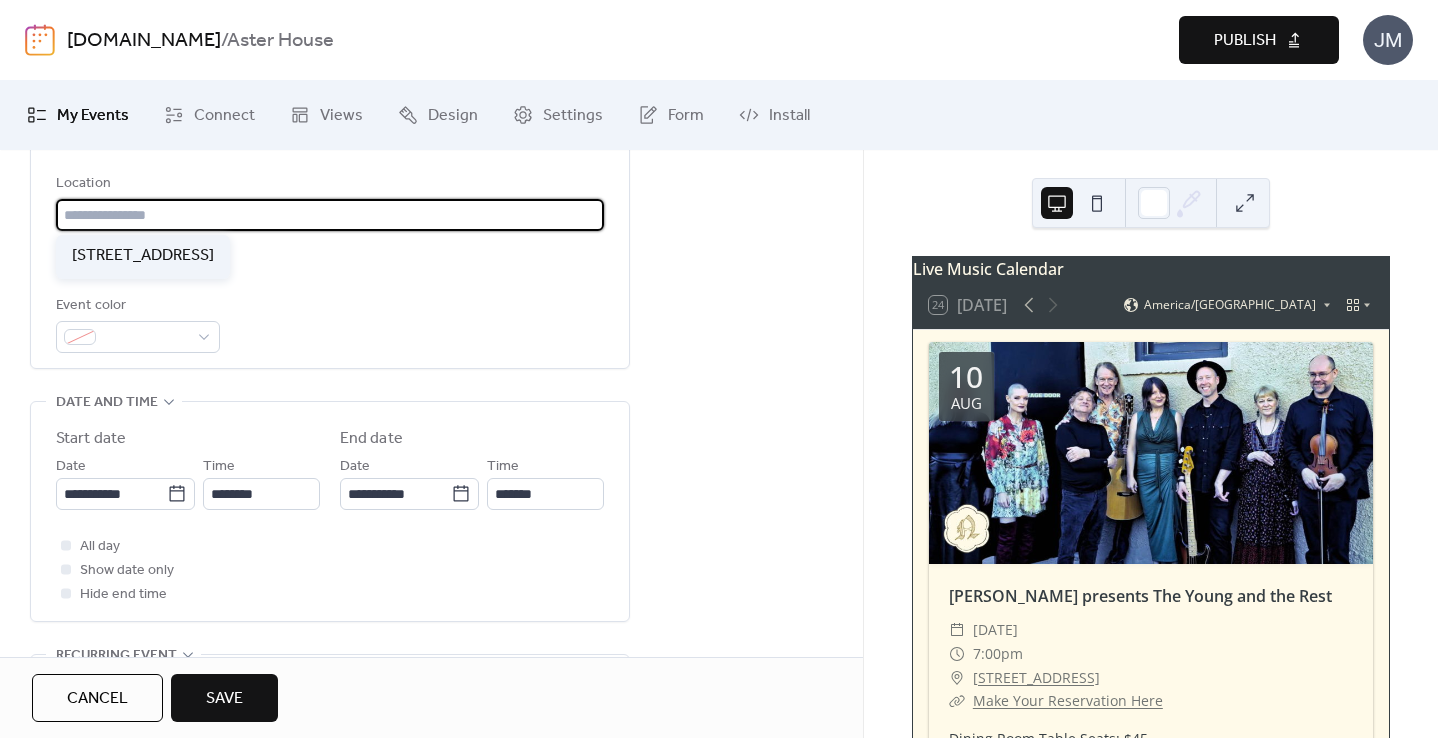 type on "**********" 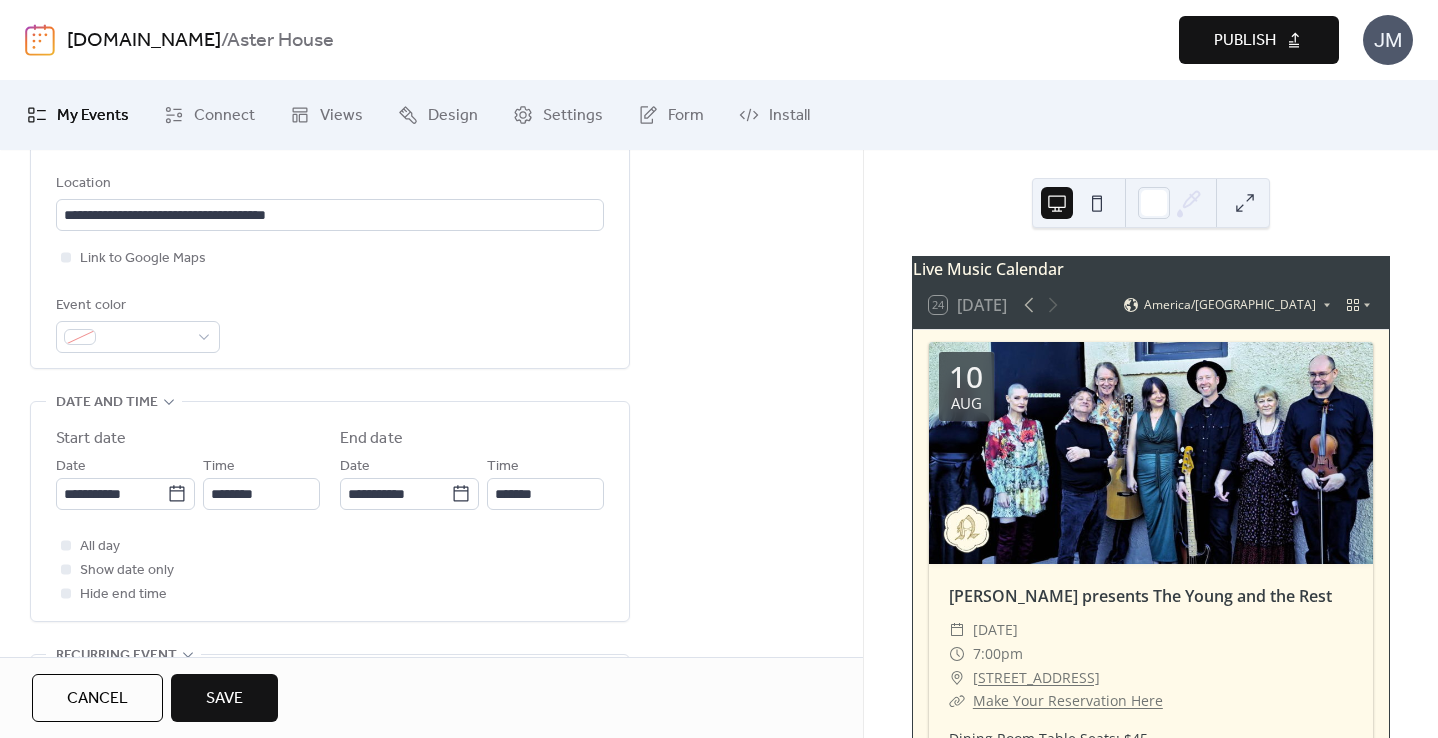 scroll, scrollTop: 677, scrollLeft: 0, axis: vertical 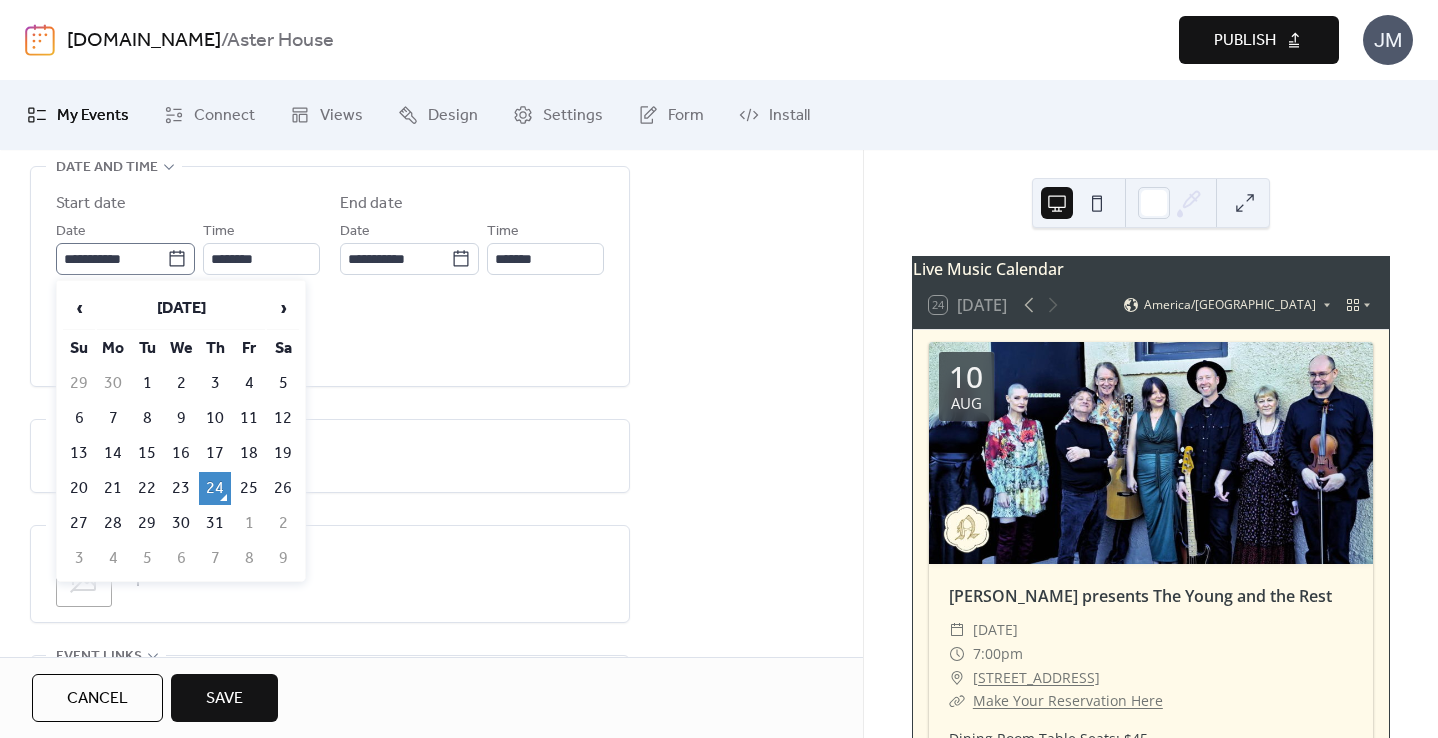 click 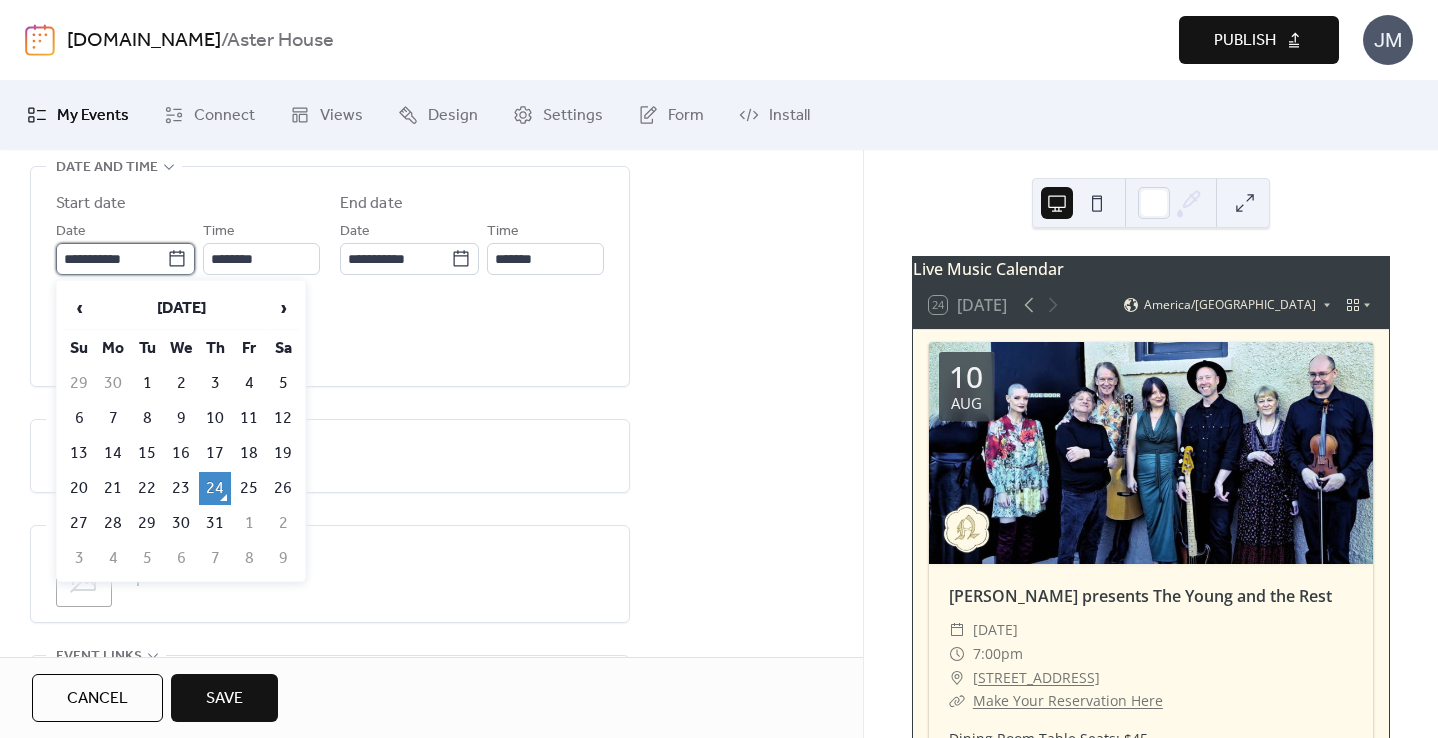 click on "**********" at bounding box center (111, 259) 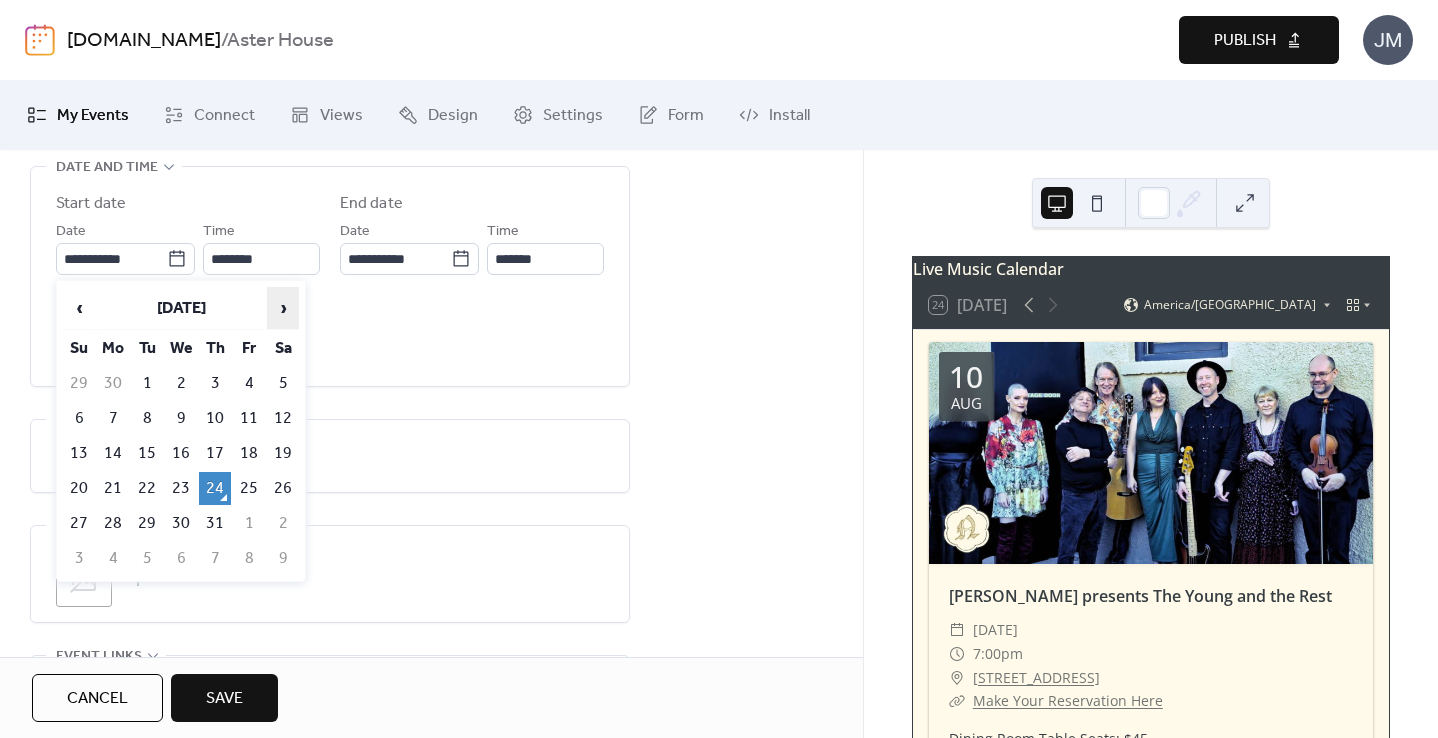click on "›" at bounding box center (283, 308) 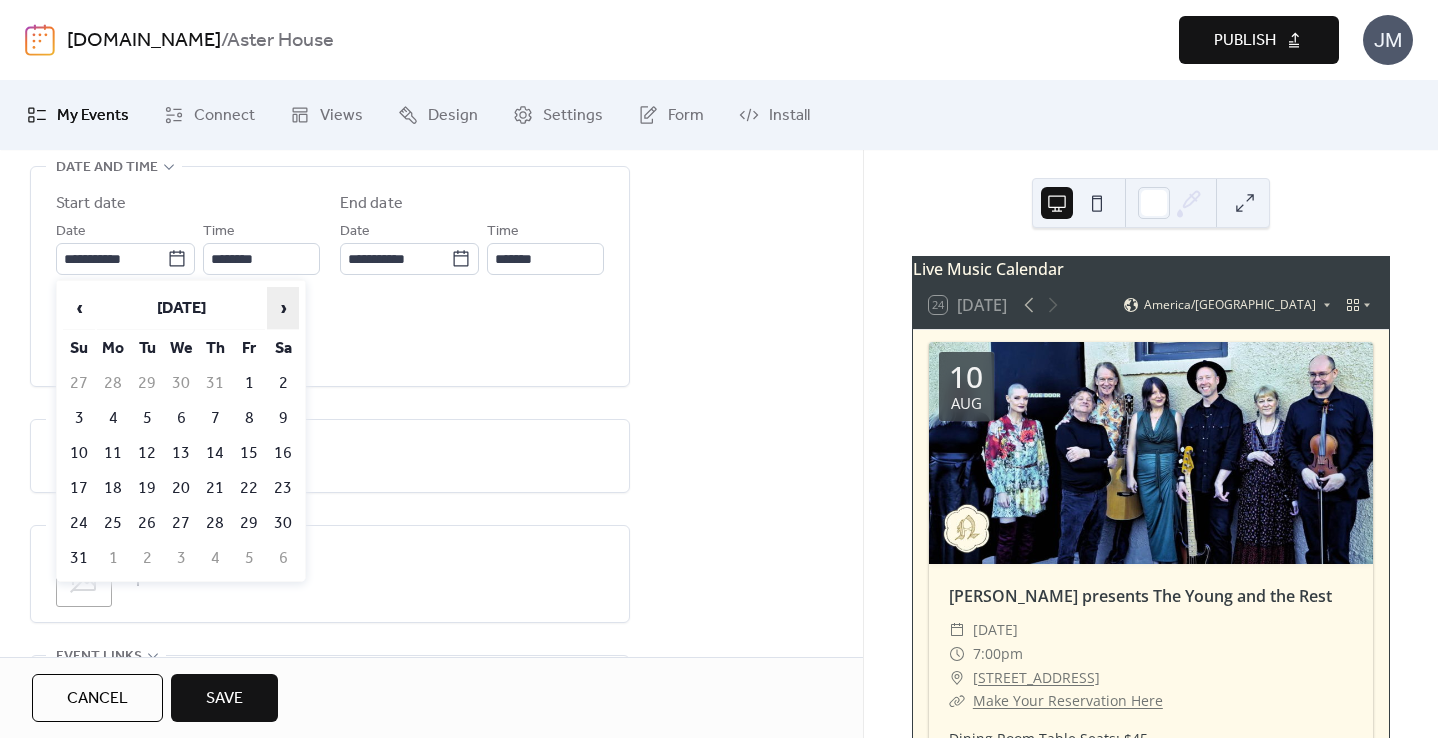 click on "›" at bounding box center [283, 308] 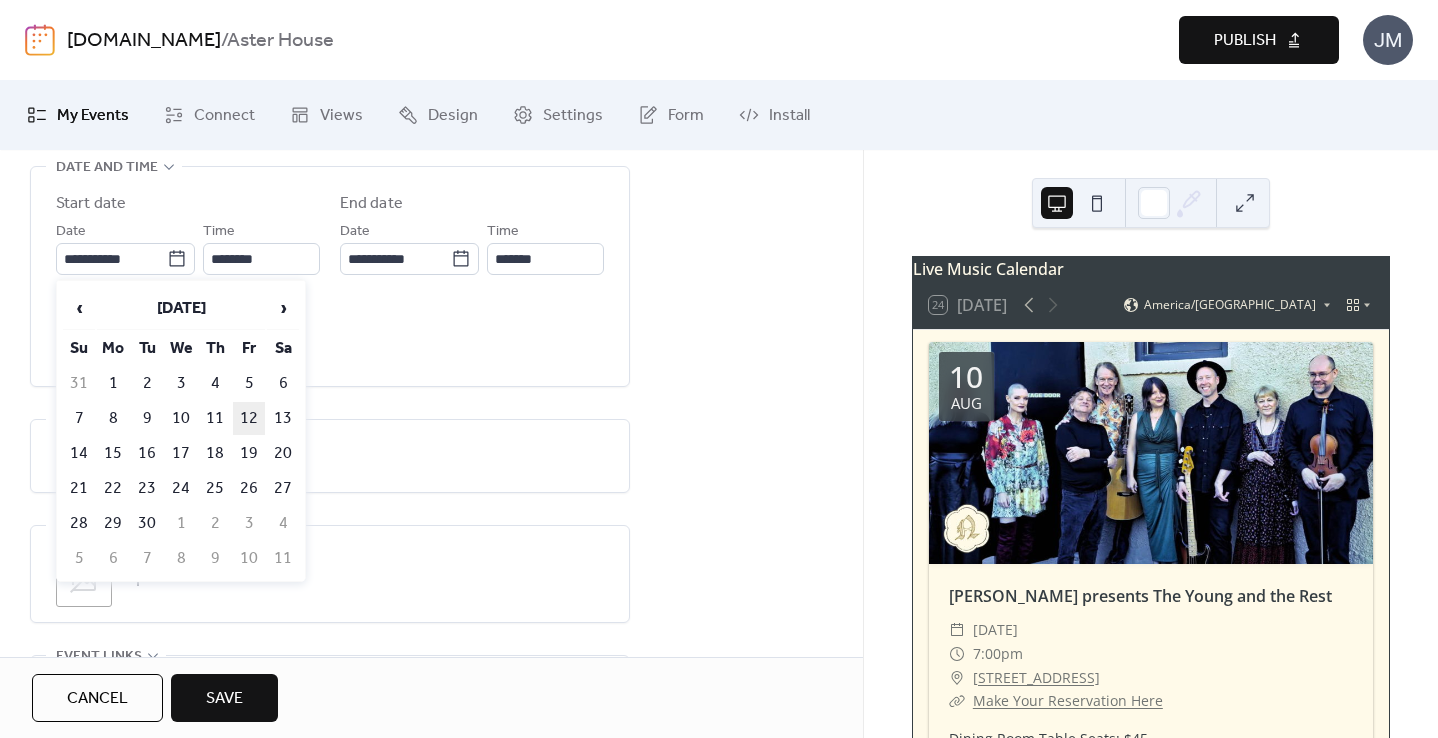 click on "12" at bounding box center (249, 418) 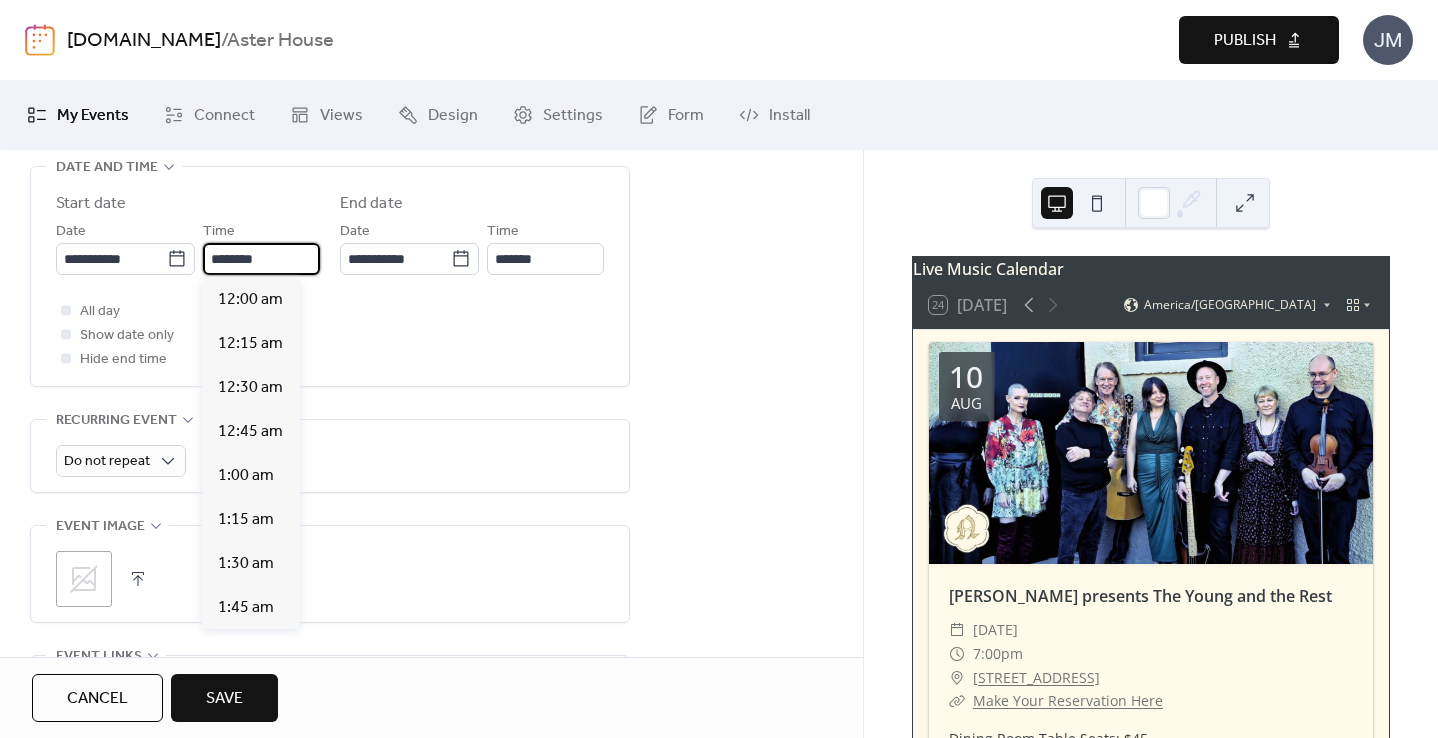 scroll, scrollTop: 2112, scrollLeft: 0, axis: vertical 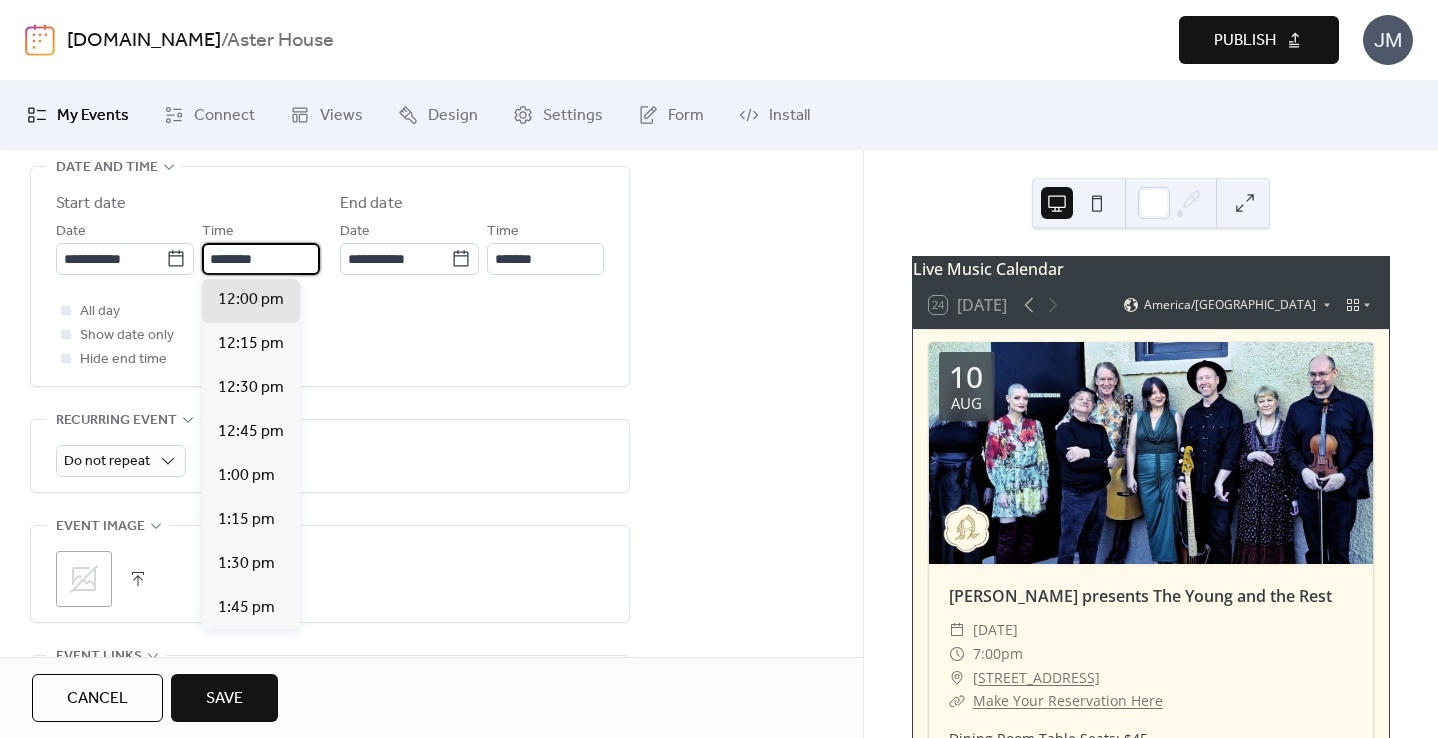 drag, startPoint x: 224, startPoint y: 262, endPoint x: 208, endPoint y: 262, distance: 16 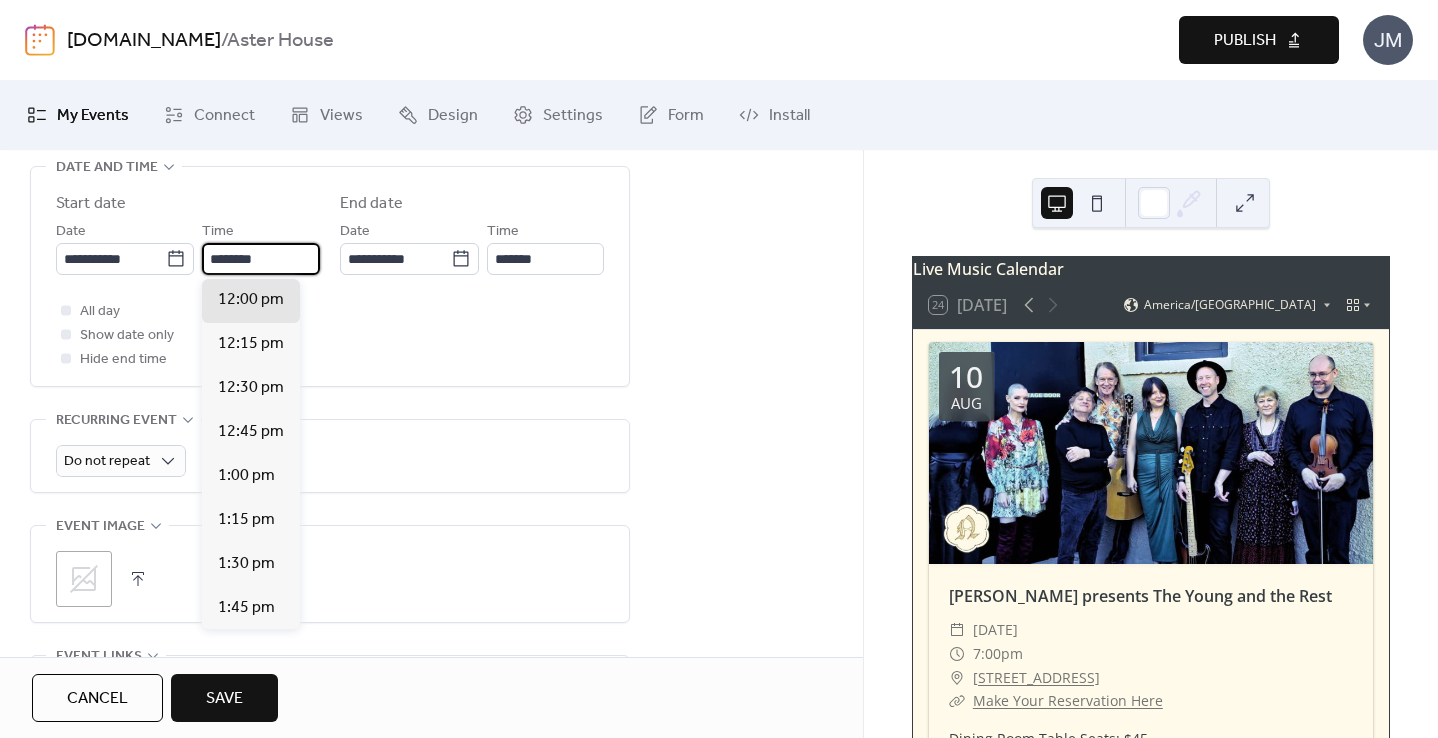 click on "********" at bounding box center [261, 259] 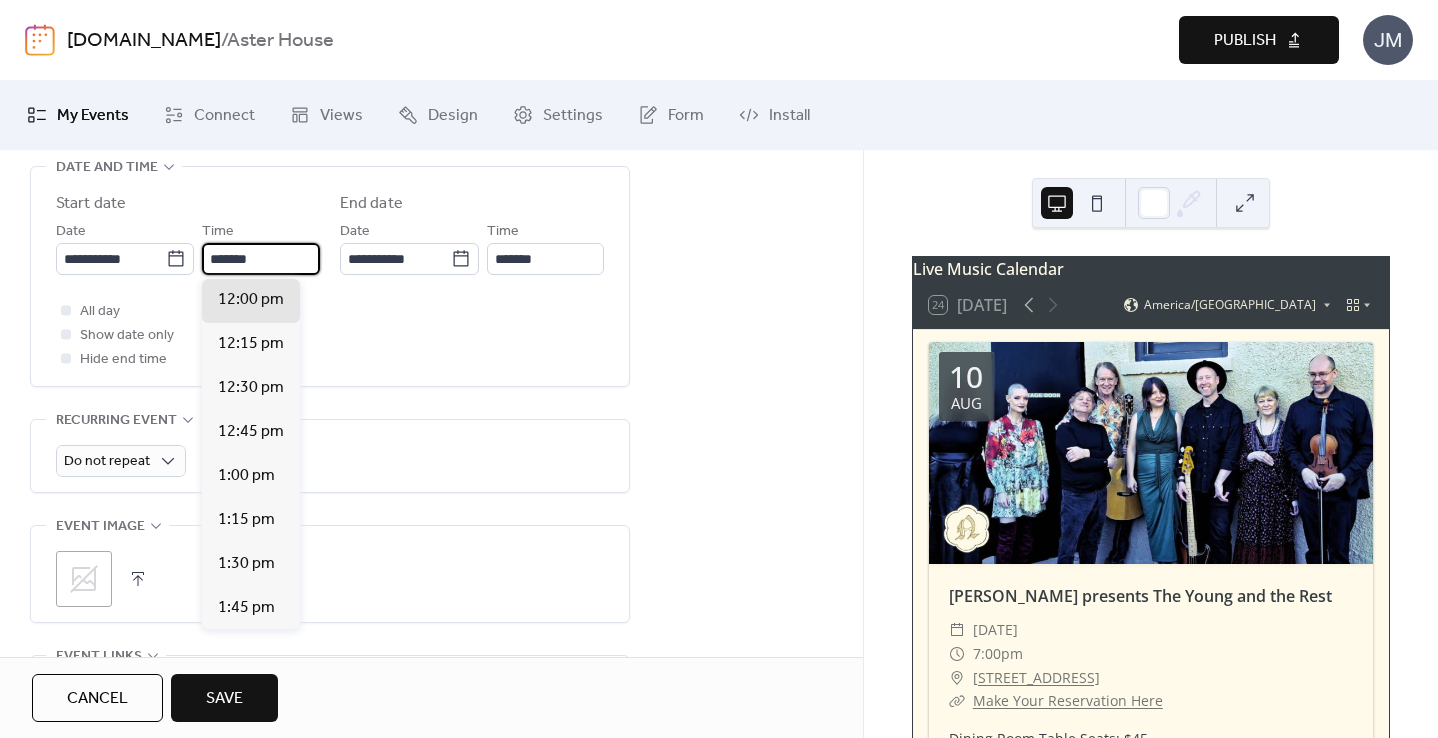scroll, scrollTop: 3520, scrollLeft: 0, axis: vertical 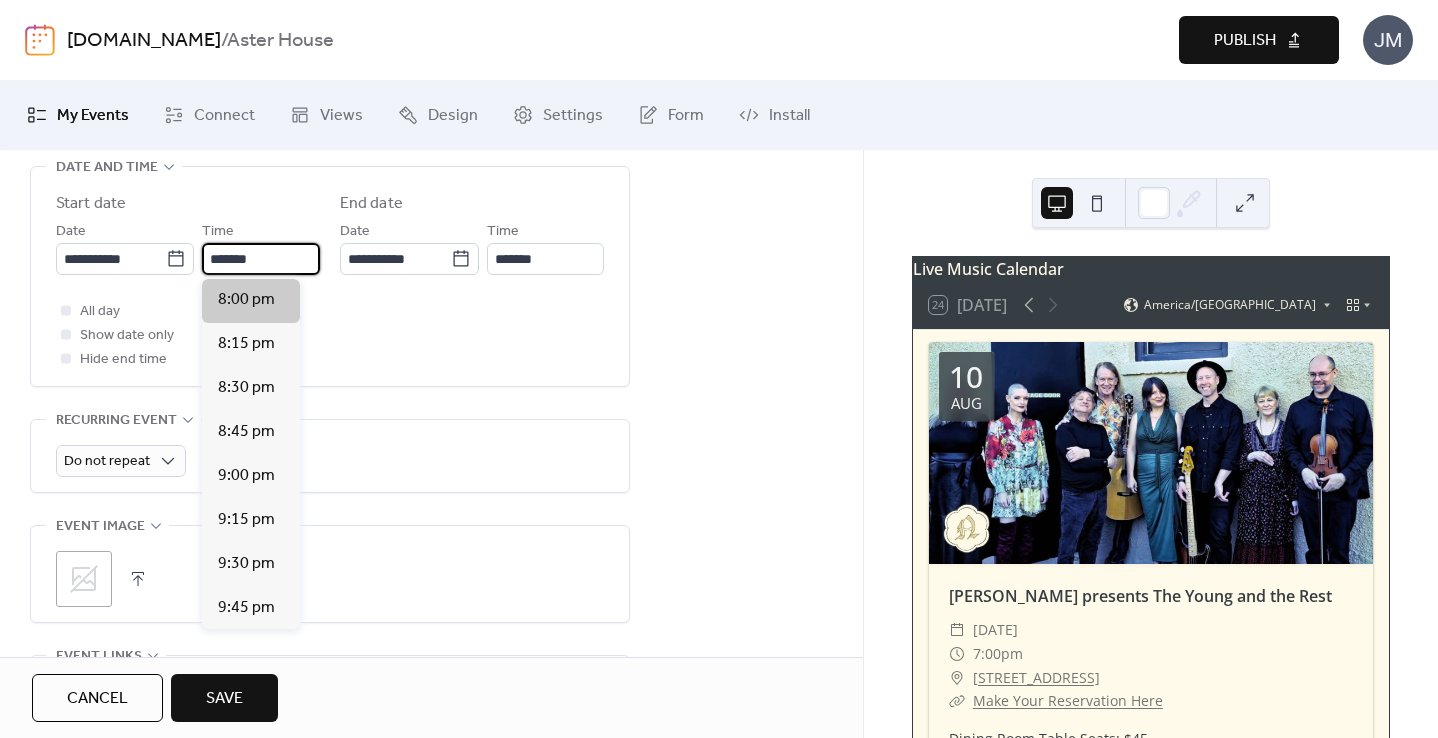 type on "*******" 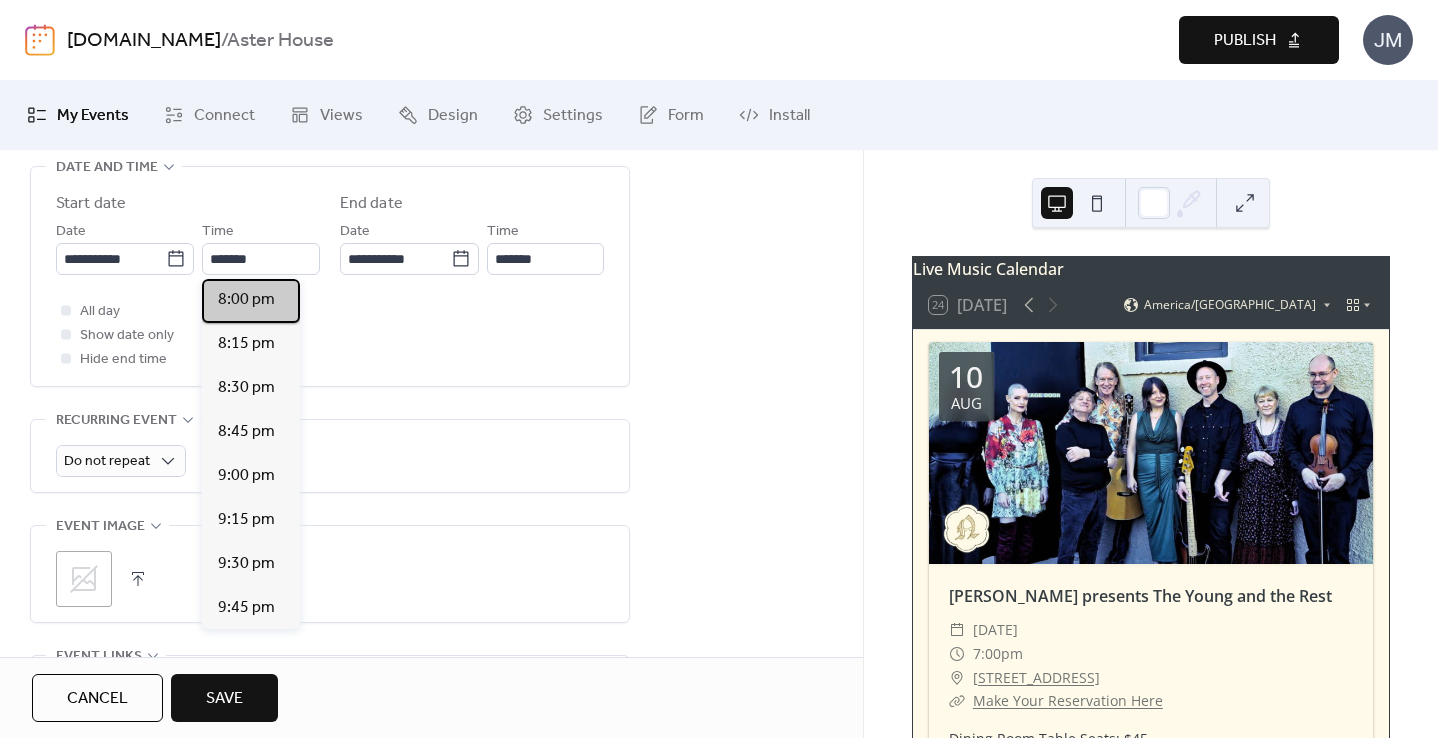 click on "8:00 pm" at bounding box center [246, 300] 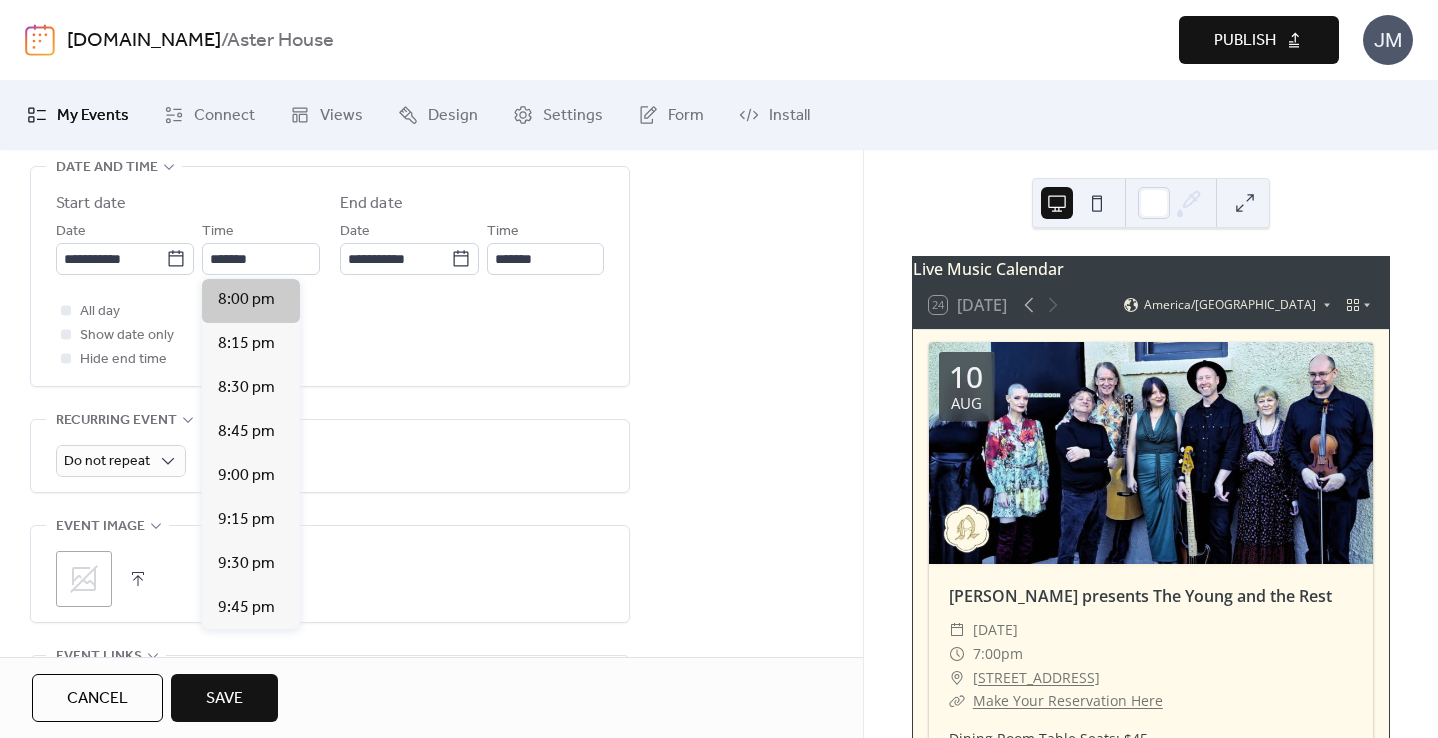 scroll, scrollTop: 0, scrollLeft: 0, axis: both 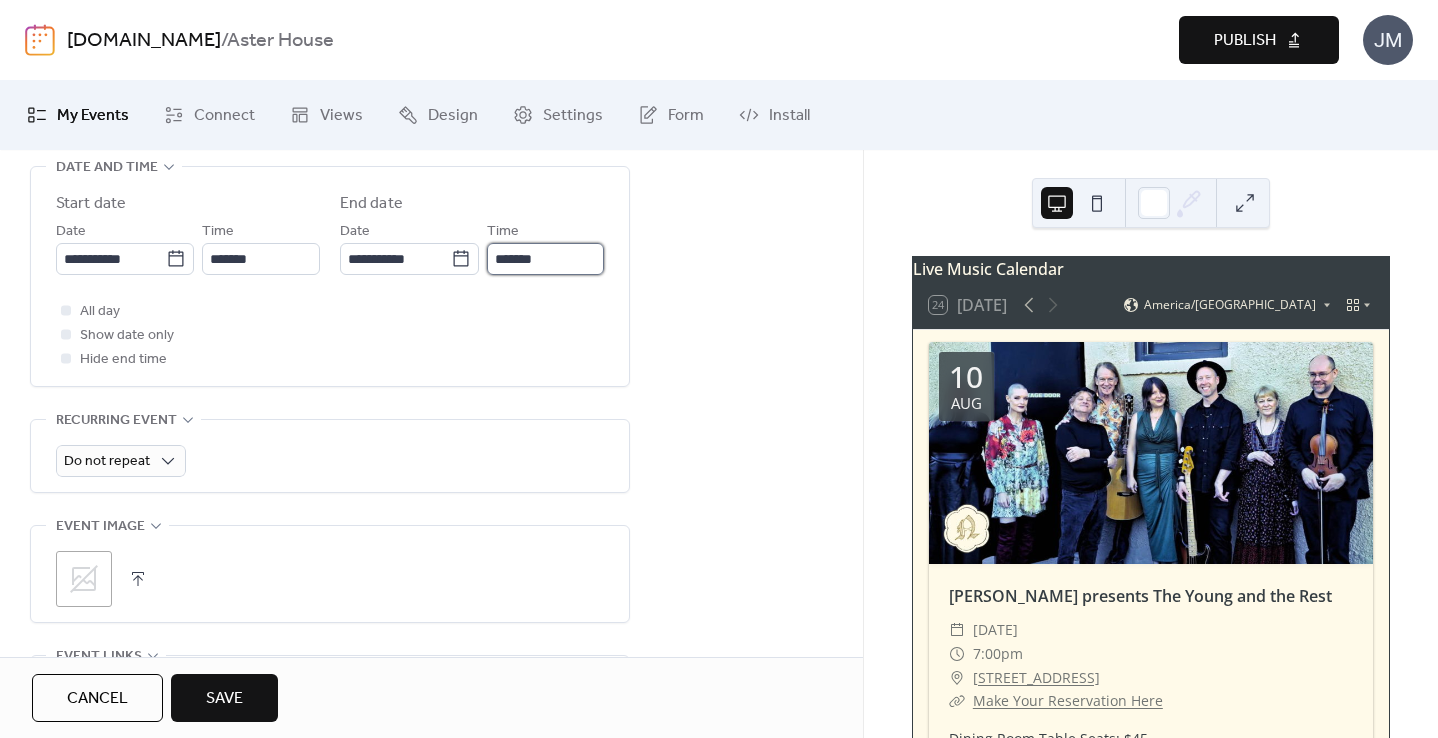 click on "*******" at bounding box center [545, 259] 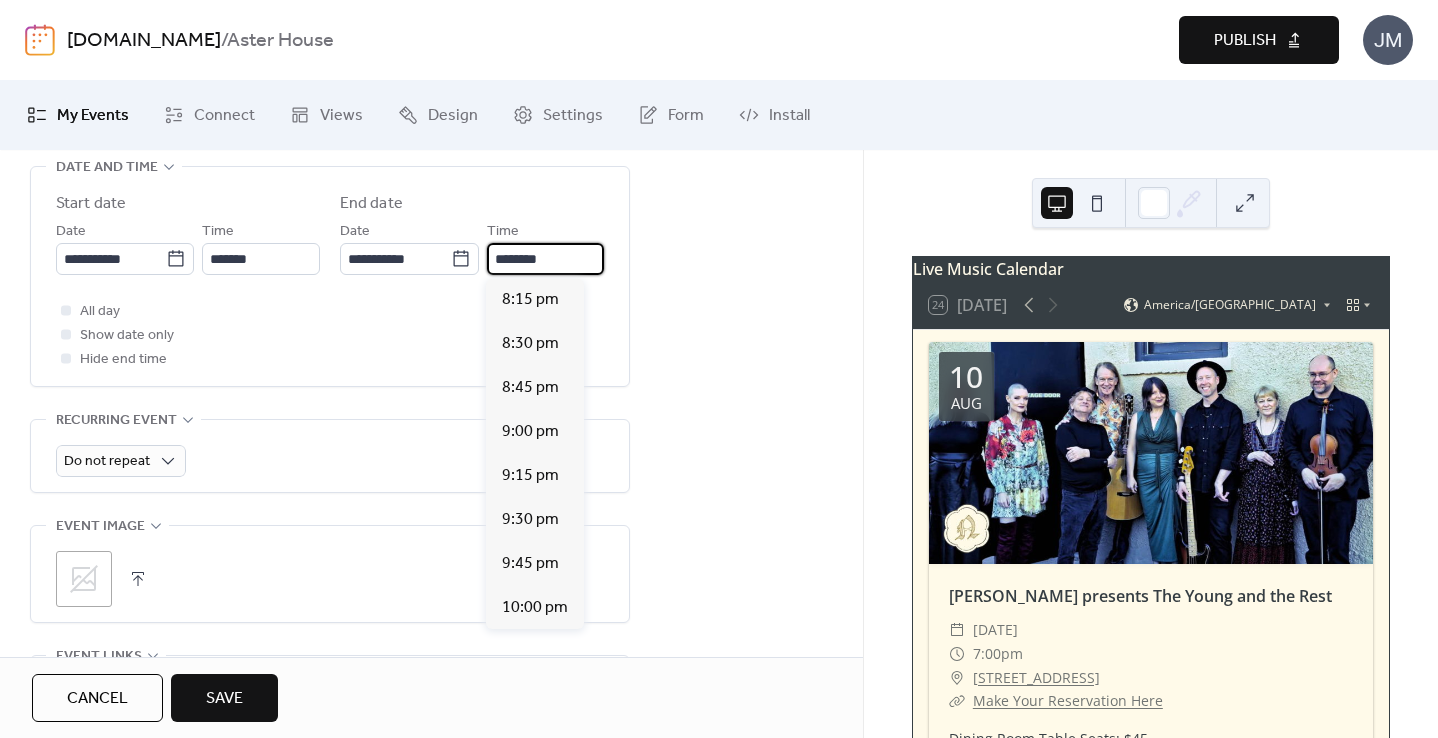 scroll, scrollTop: 308, scrollLeft: 0, axis: vertical 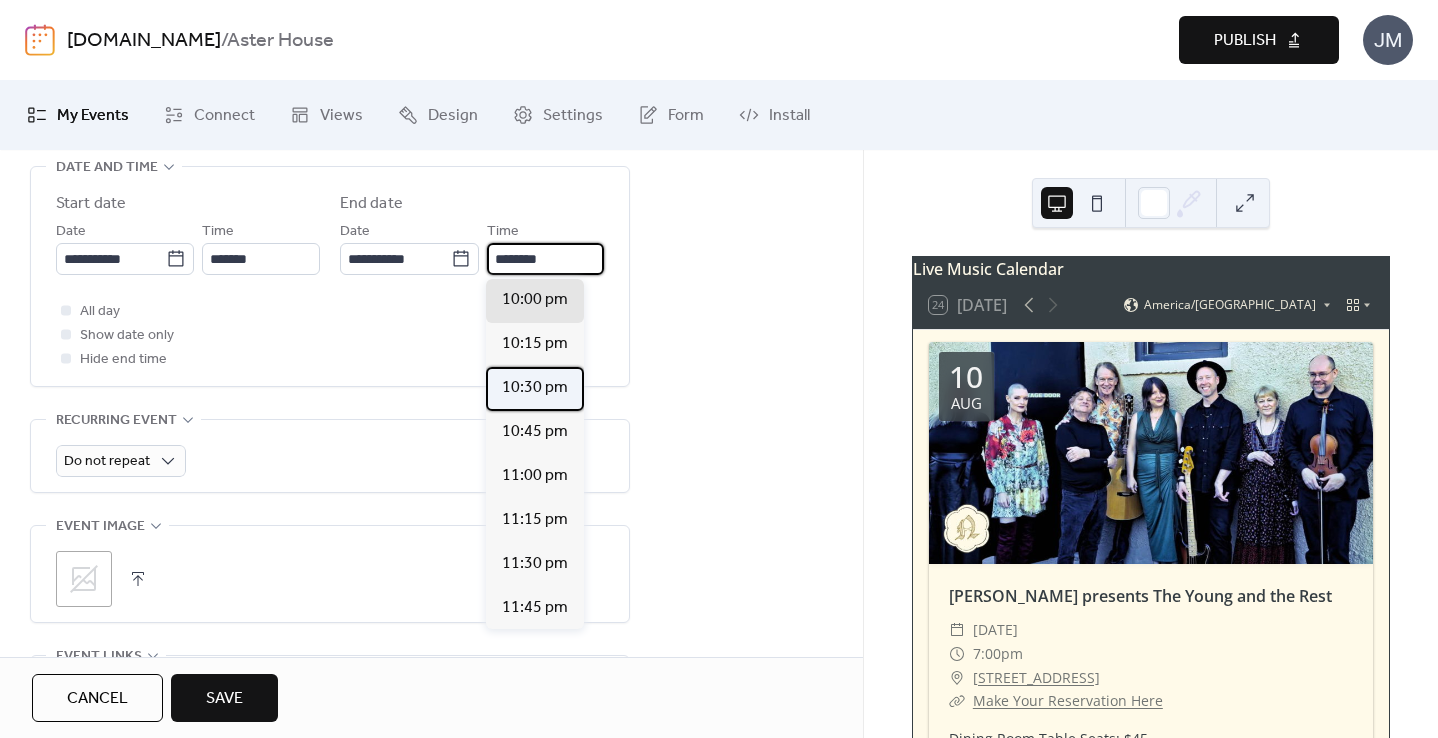 click on "10:30 pm" at bounding box center [535, 388] 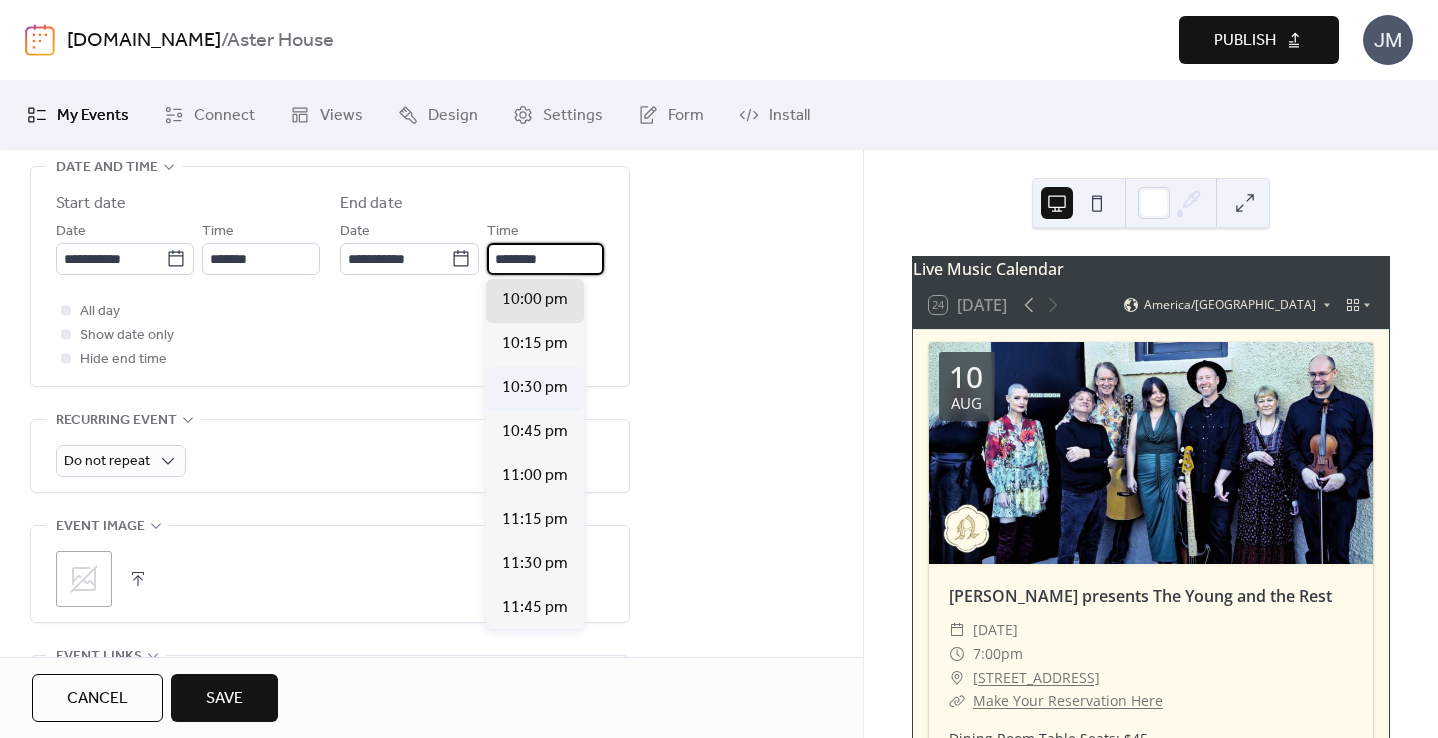 type on "********" 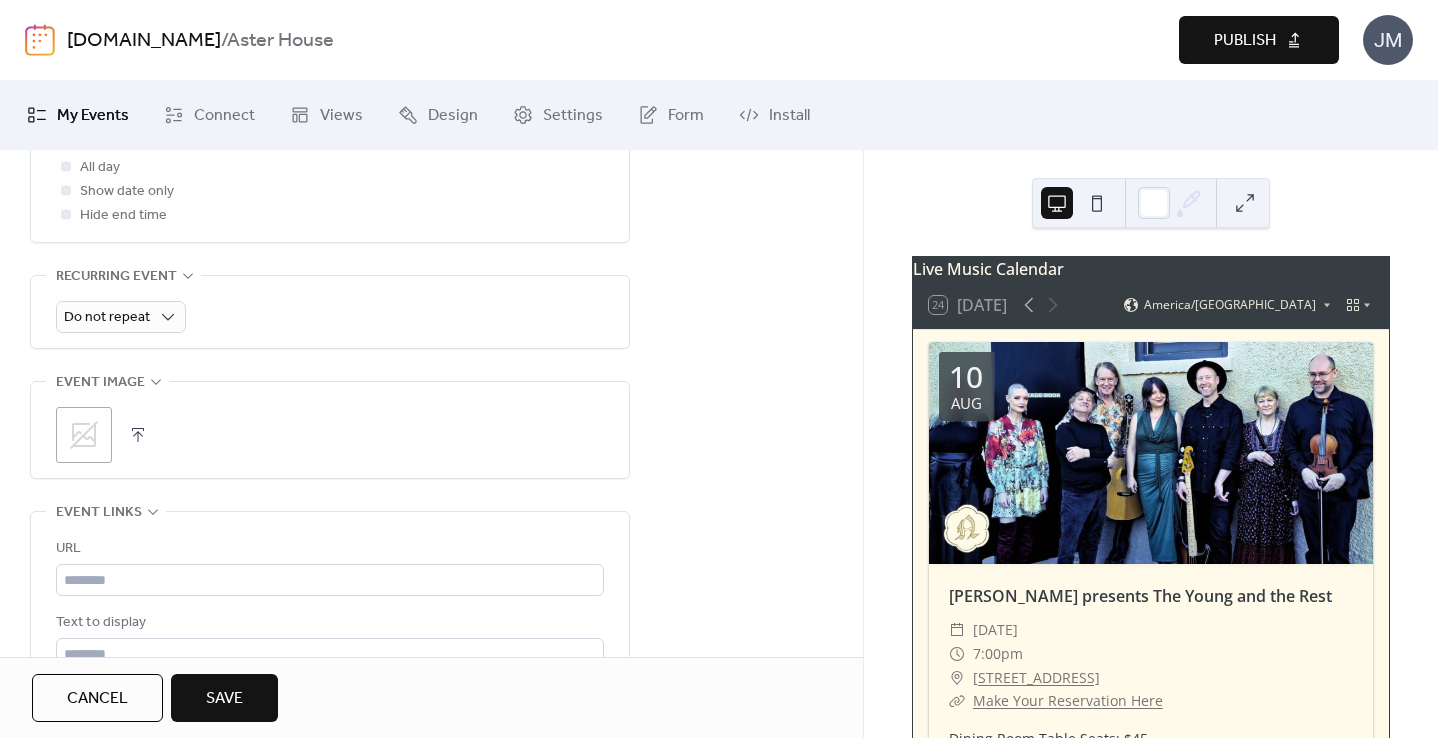 scroll, scrollTop: 845, scrollLeft: 0, axis: vertical 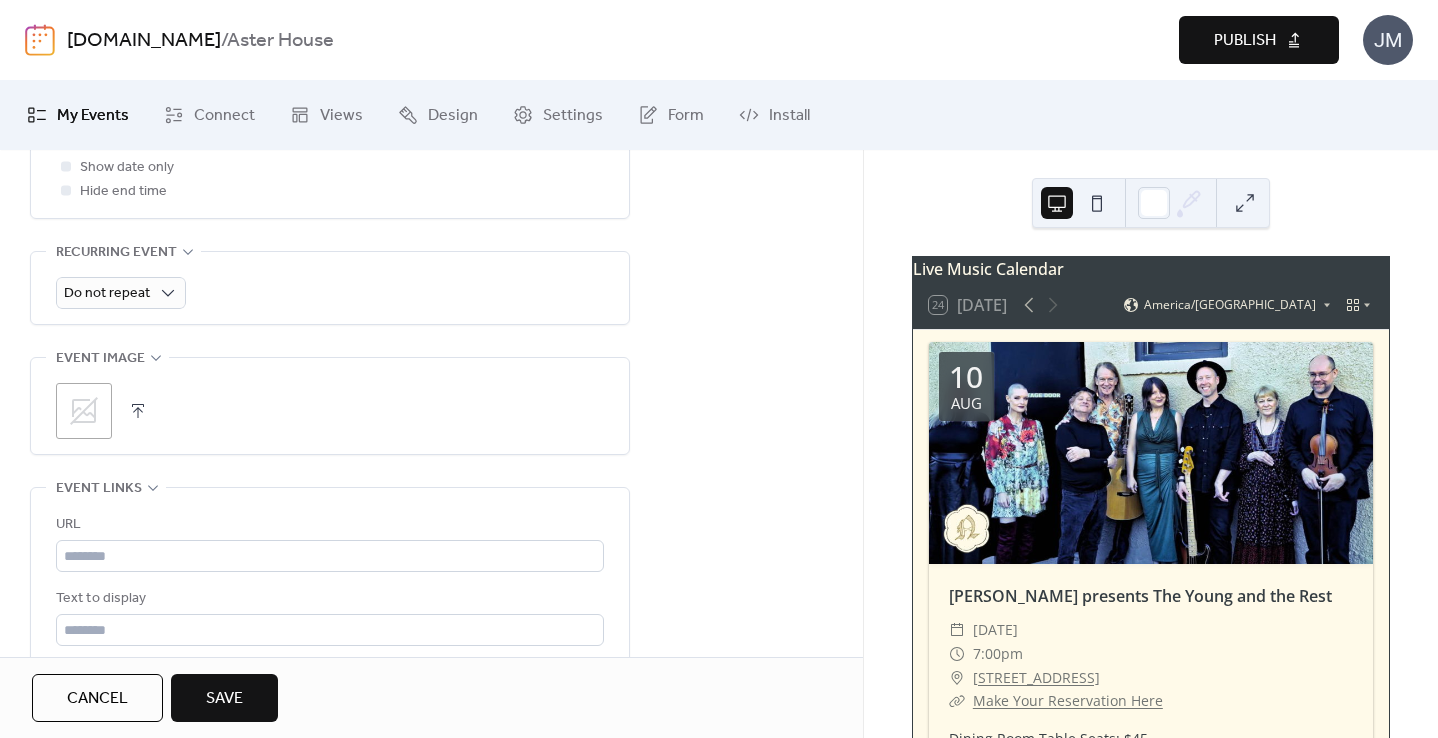 click 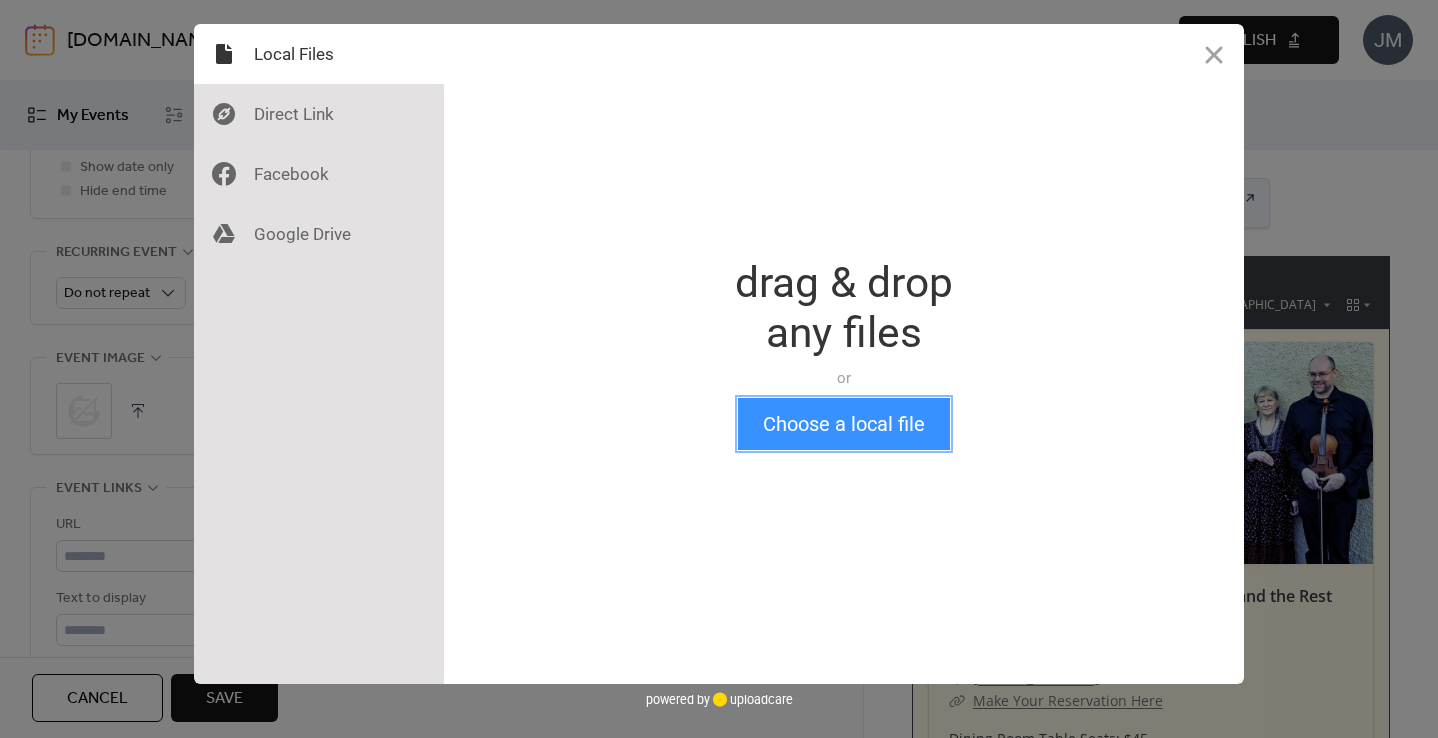 click on "Choose a local file" at bounding box center [844, 424] 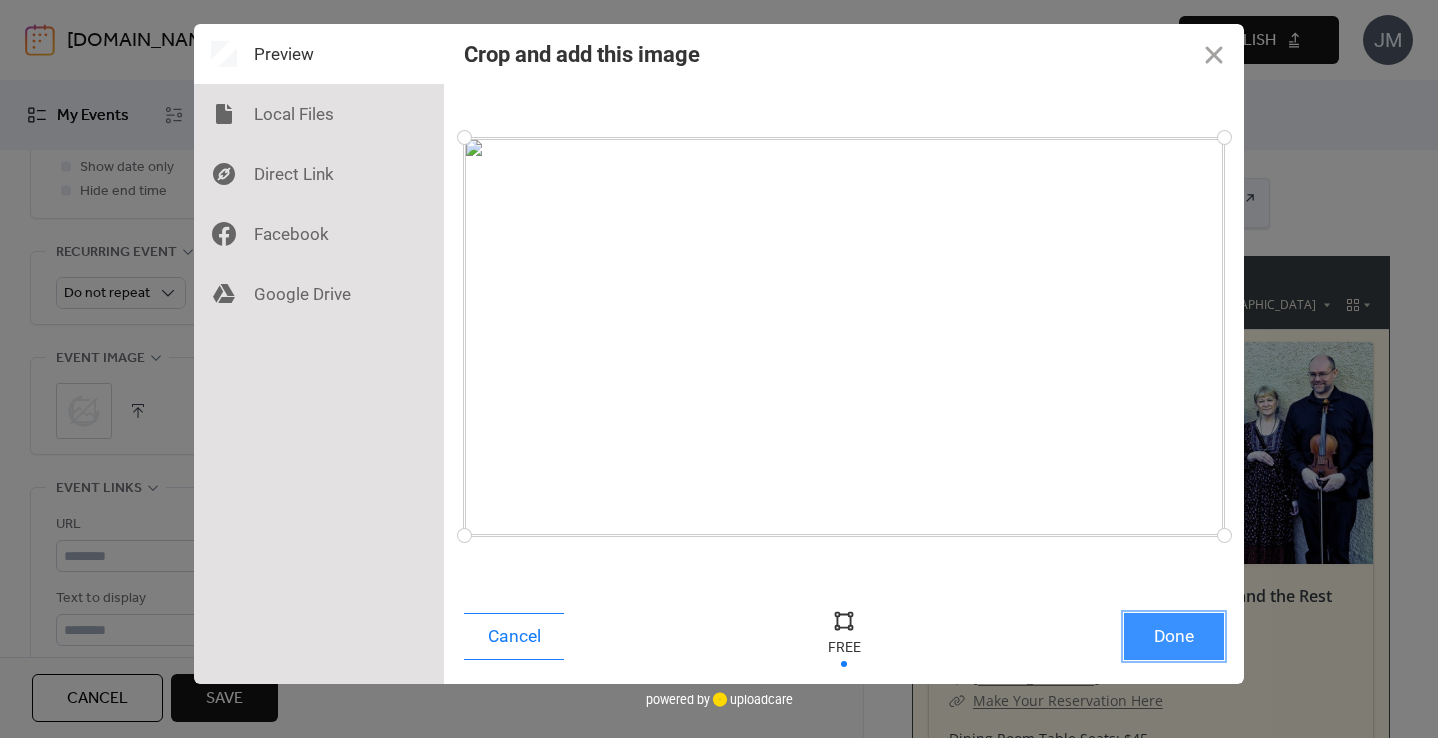 click on "Done" at bounding box center (1174, 636) 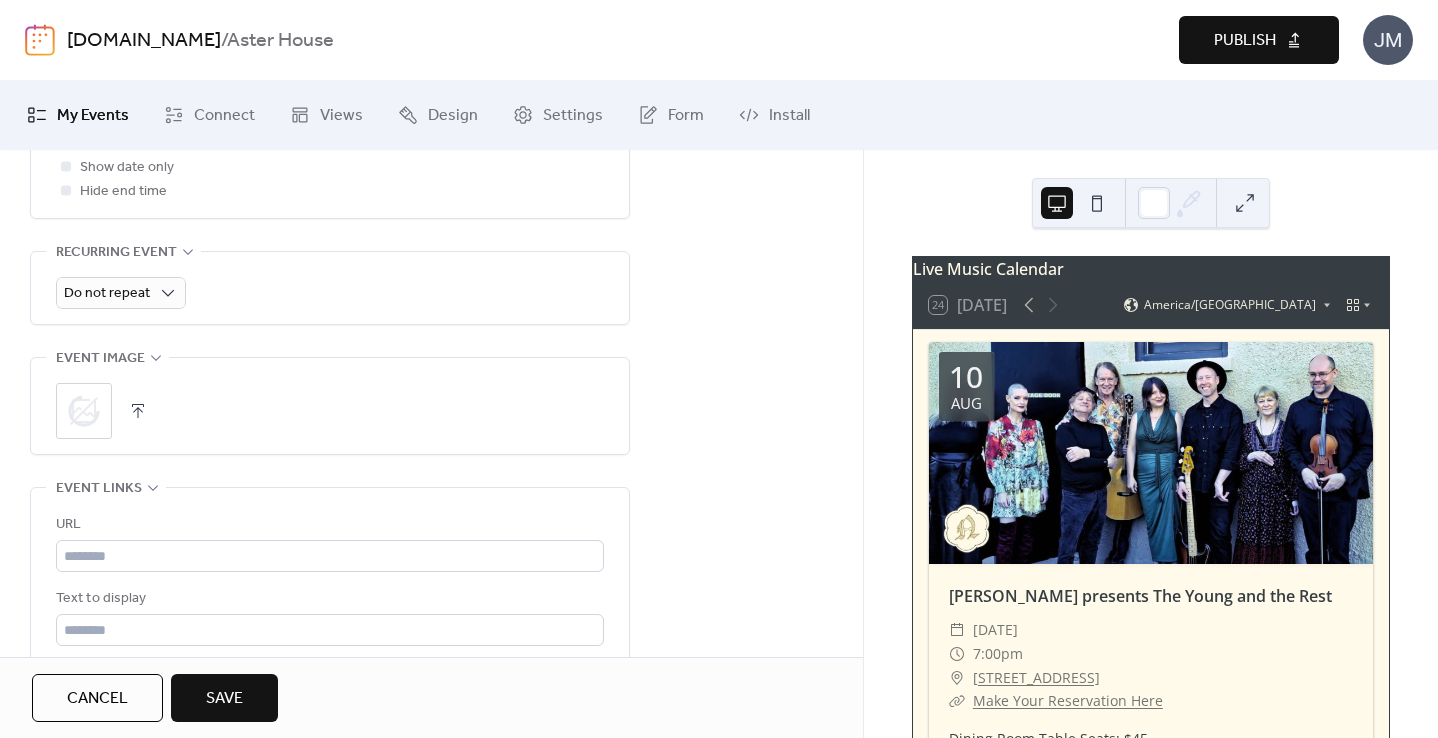 scroll, scrollTop: 1013, scrollLeft: 0, axis: vertical 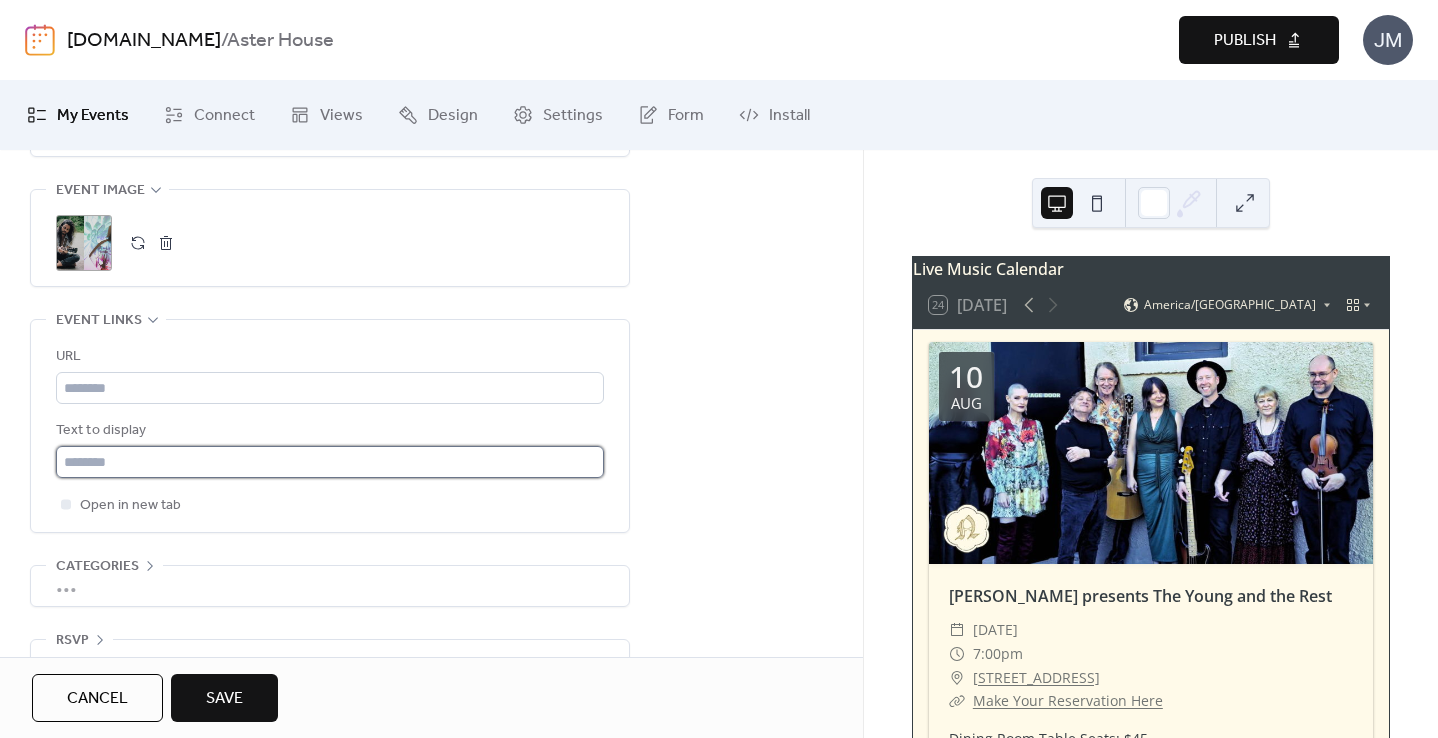 click at bounding box center [330, 462] 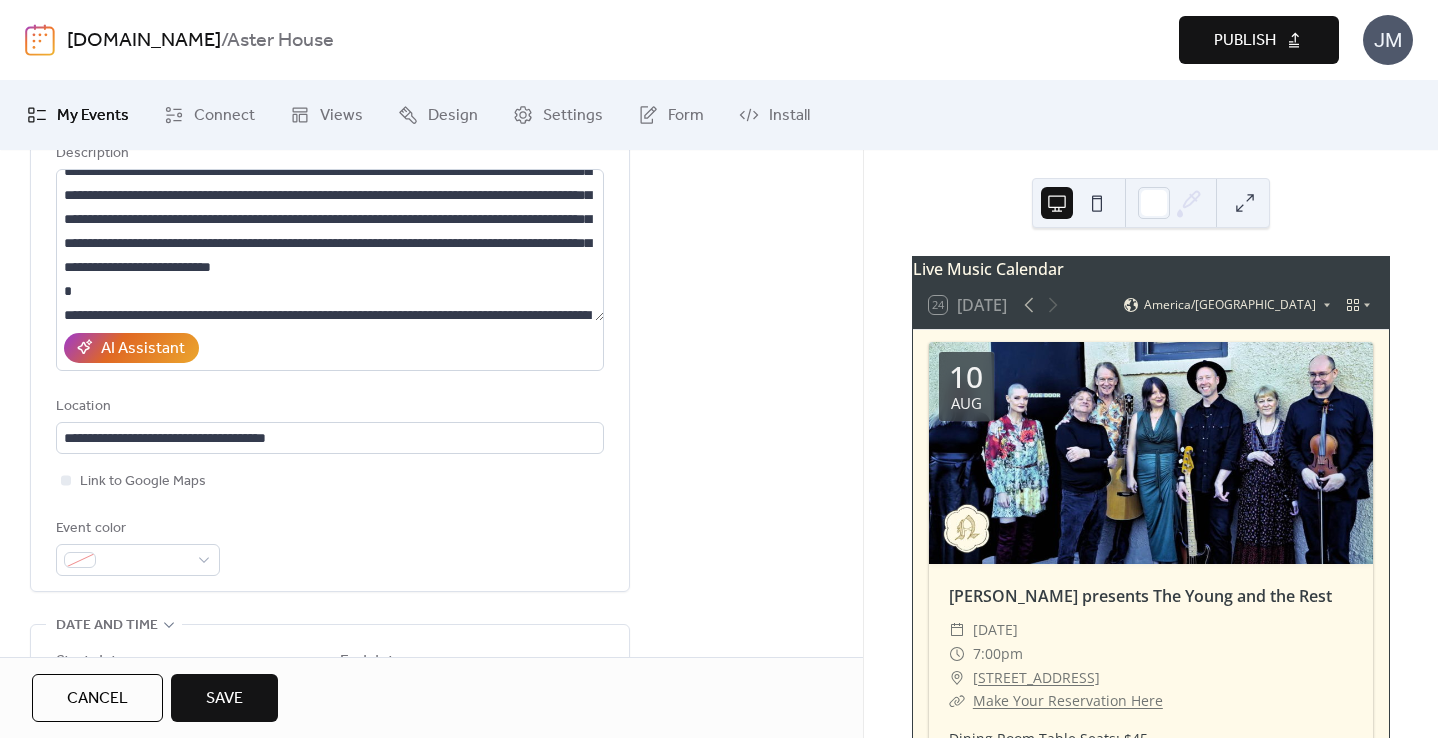 scroll, scrollTop: 0, scrollLeft: 0, axis: both 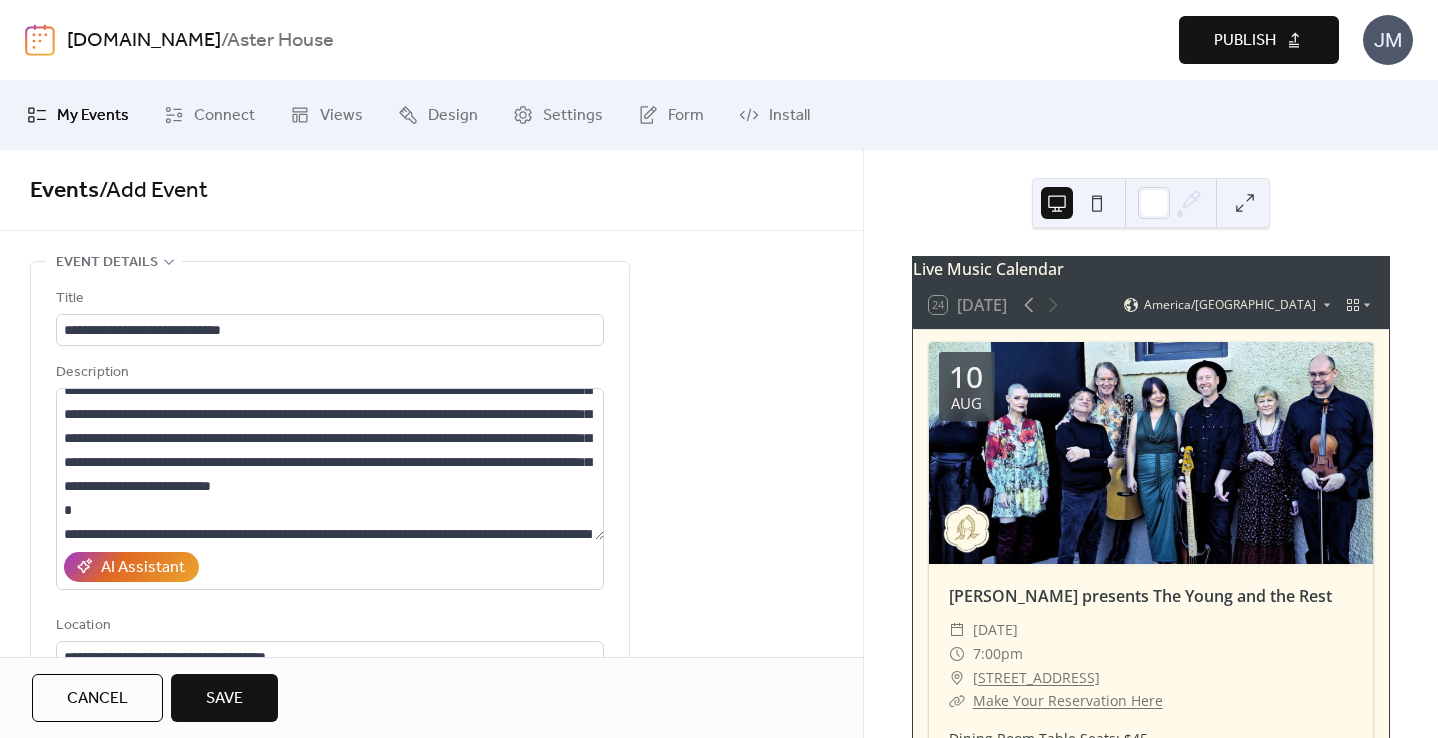 type on "**********" 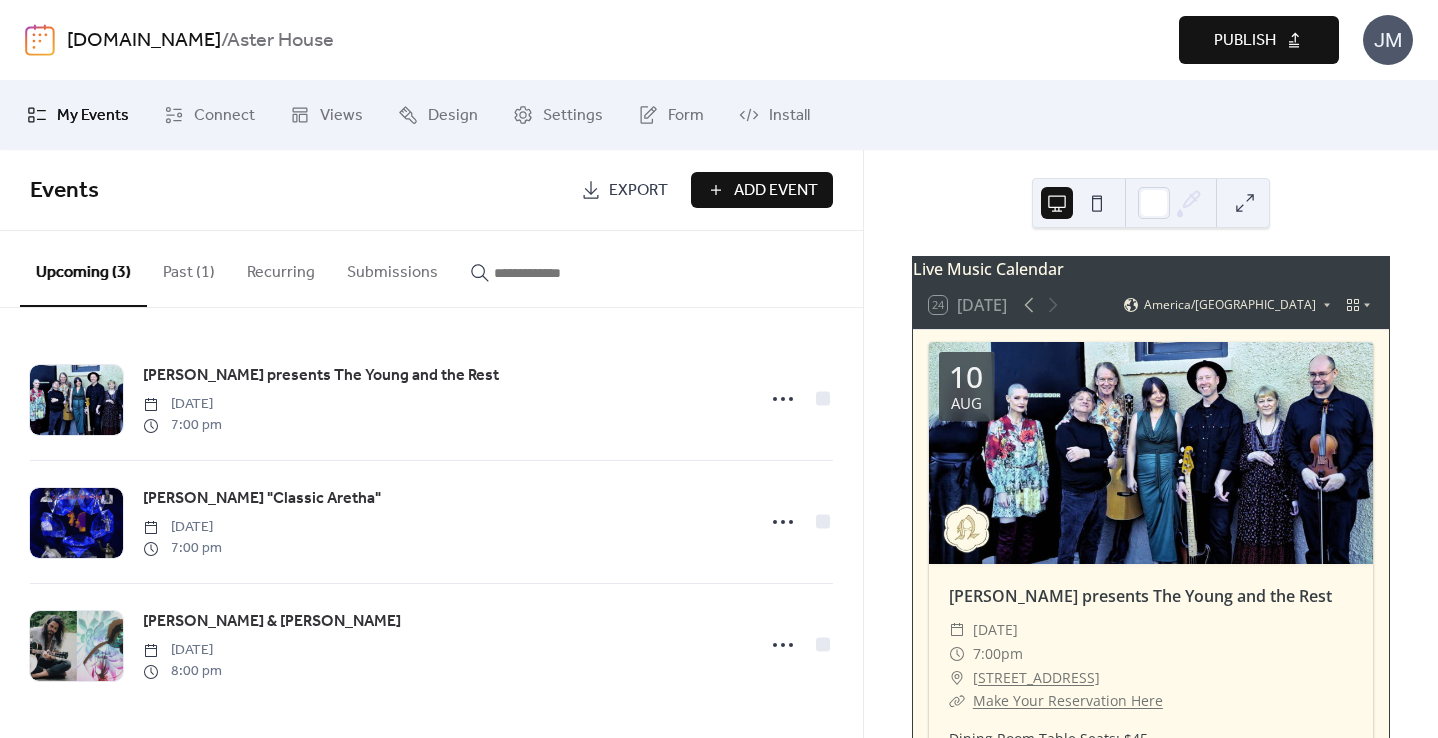 click on "Add Event" at bounding box center (762, 190) 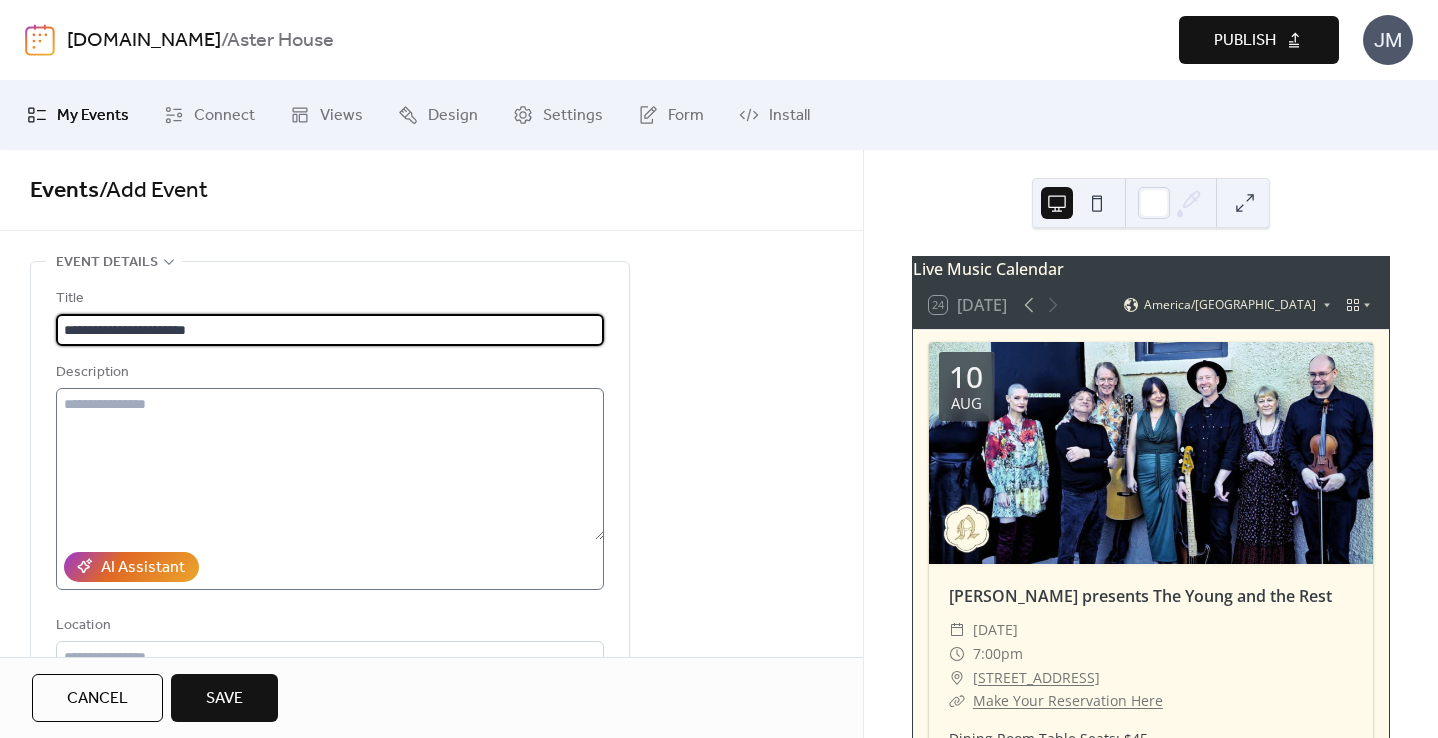 type on "**********" 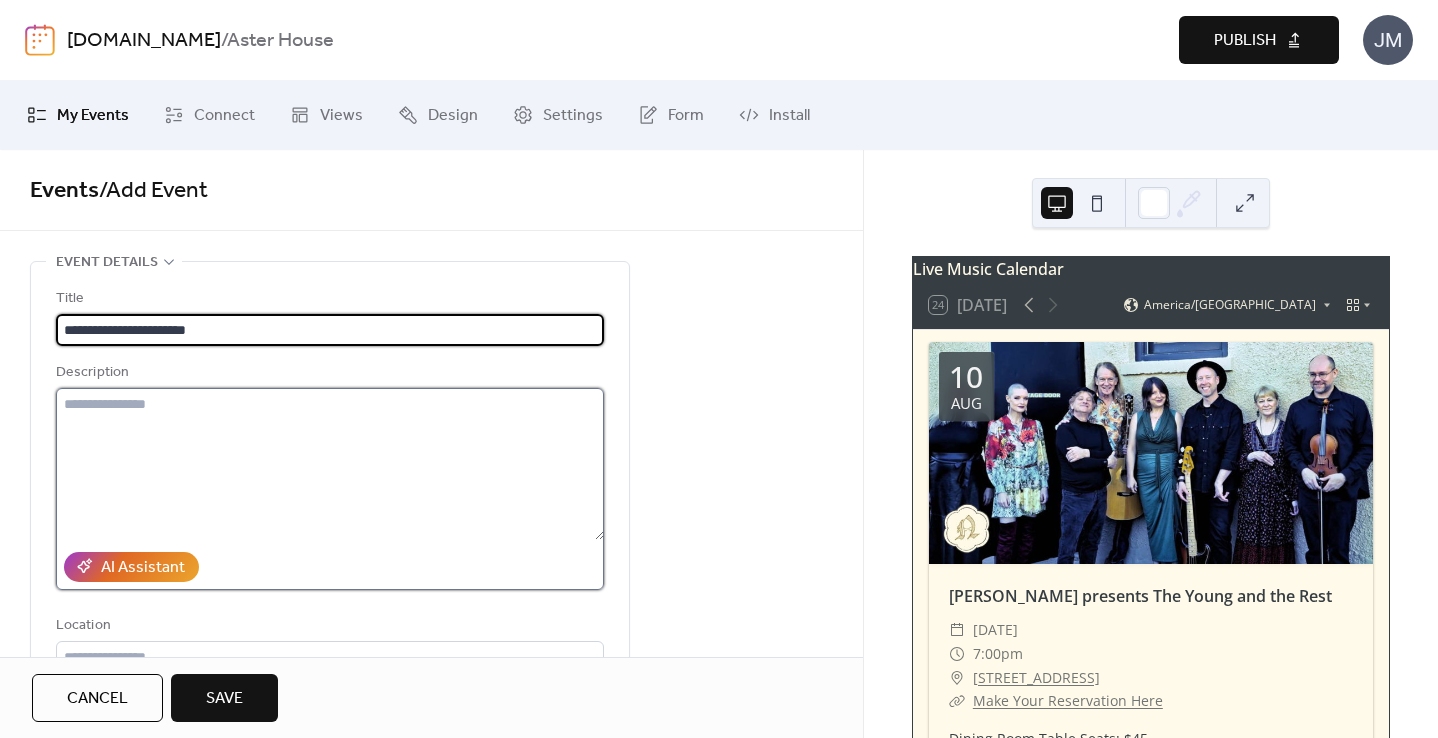 click at bounding box center (330, 464) 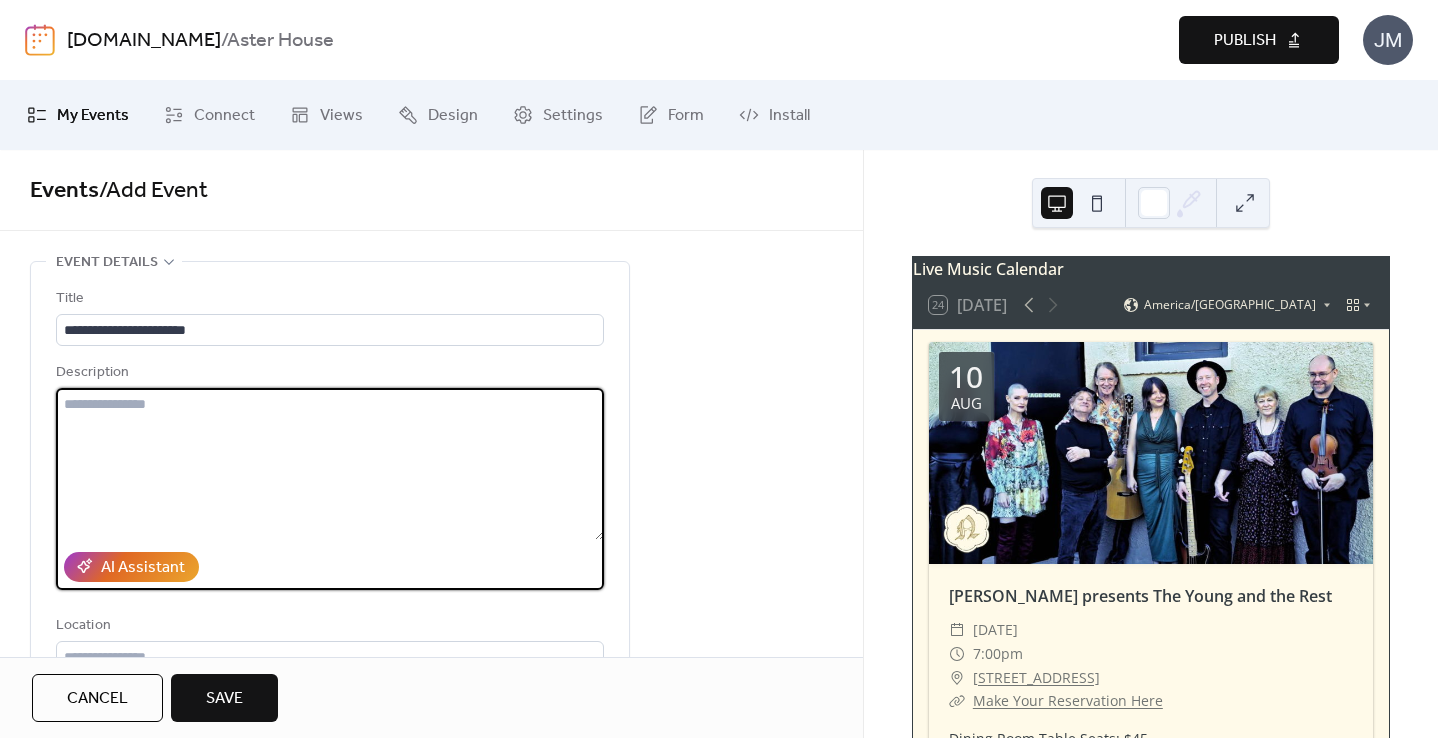 paste on "**********" 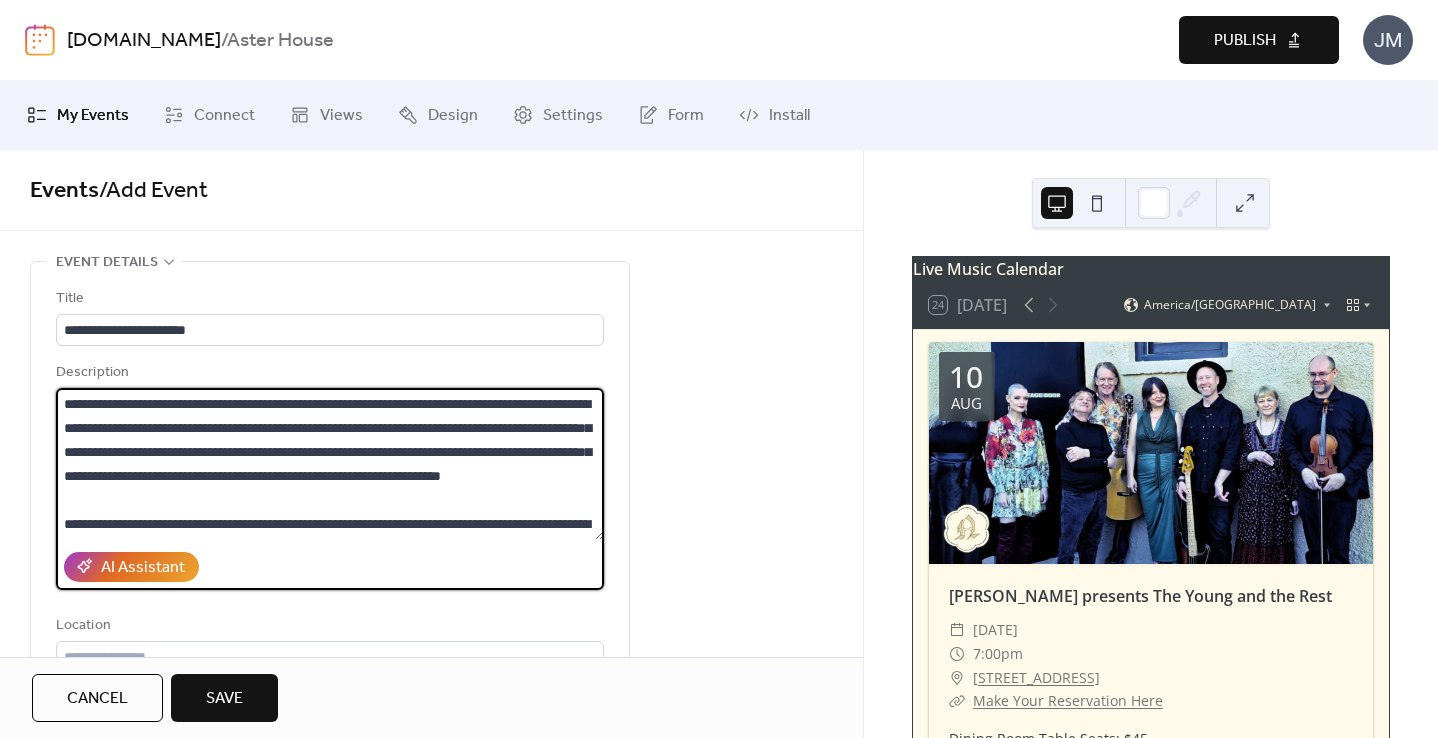 scroll, scrollTop: 1, scrollLeft: 0, axis: vertical 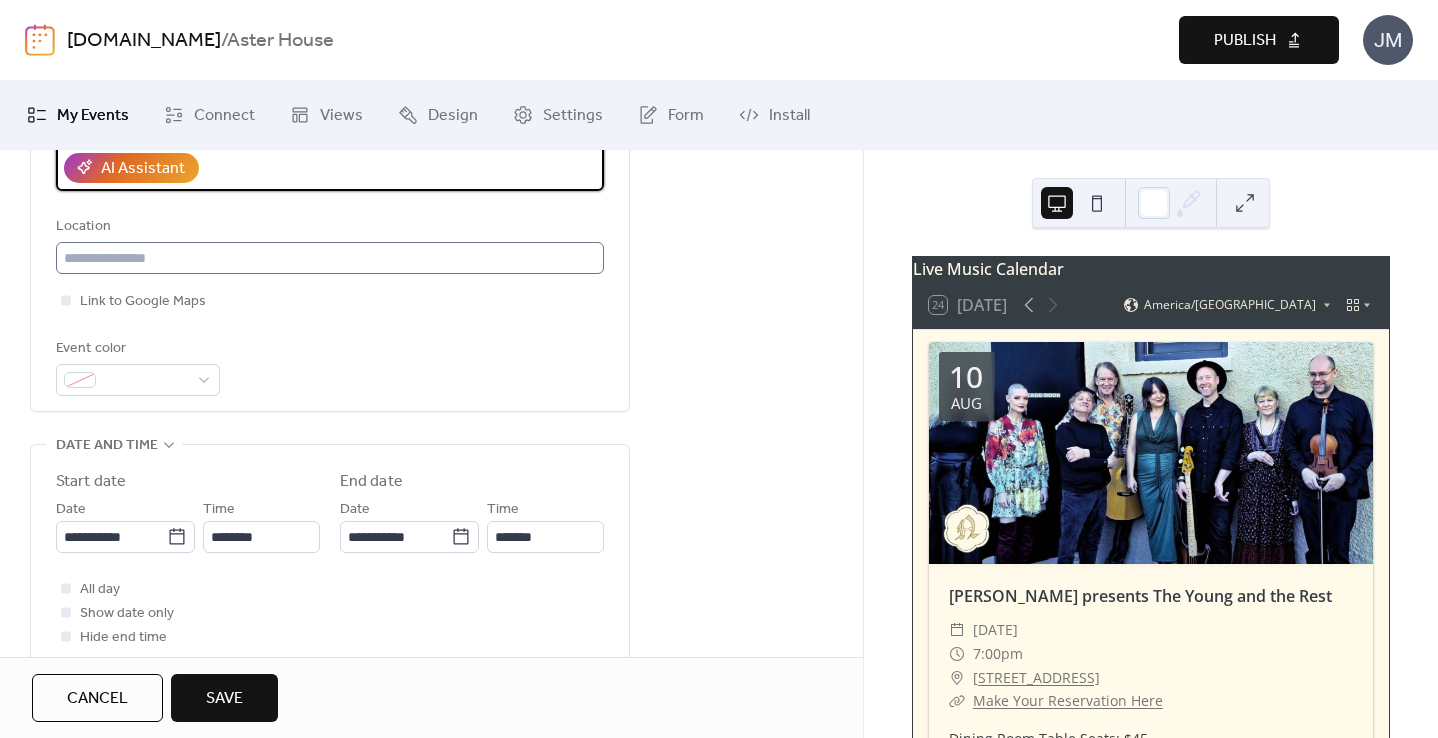 type on "**********" 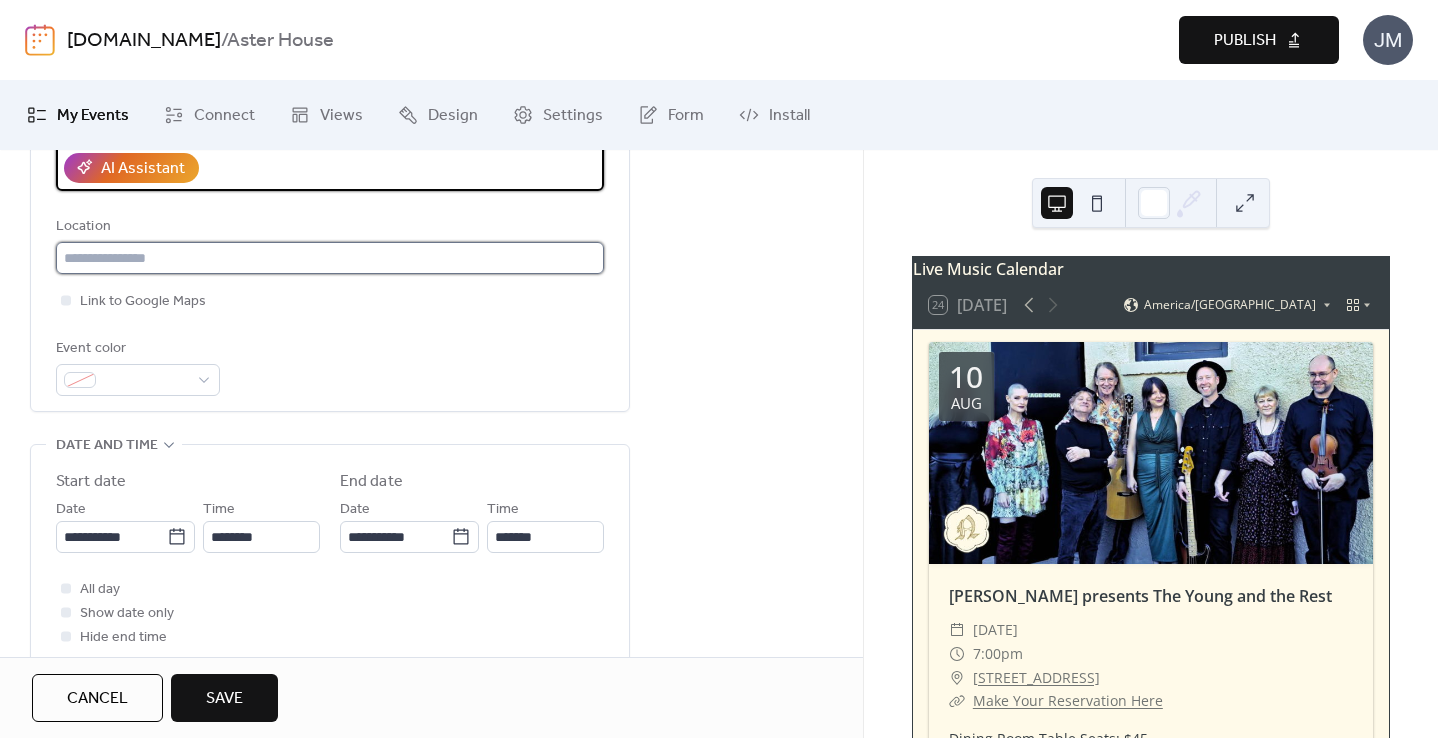click at bounding box center (330, 258) 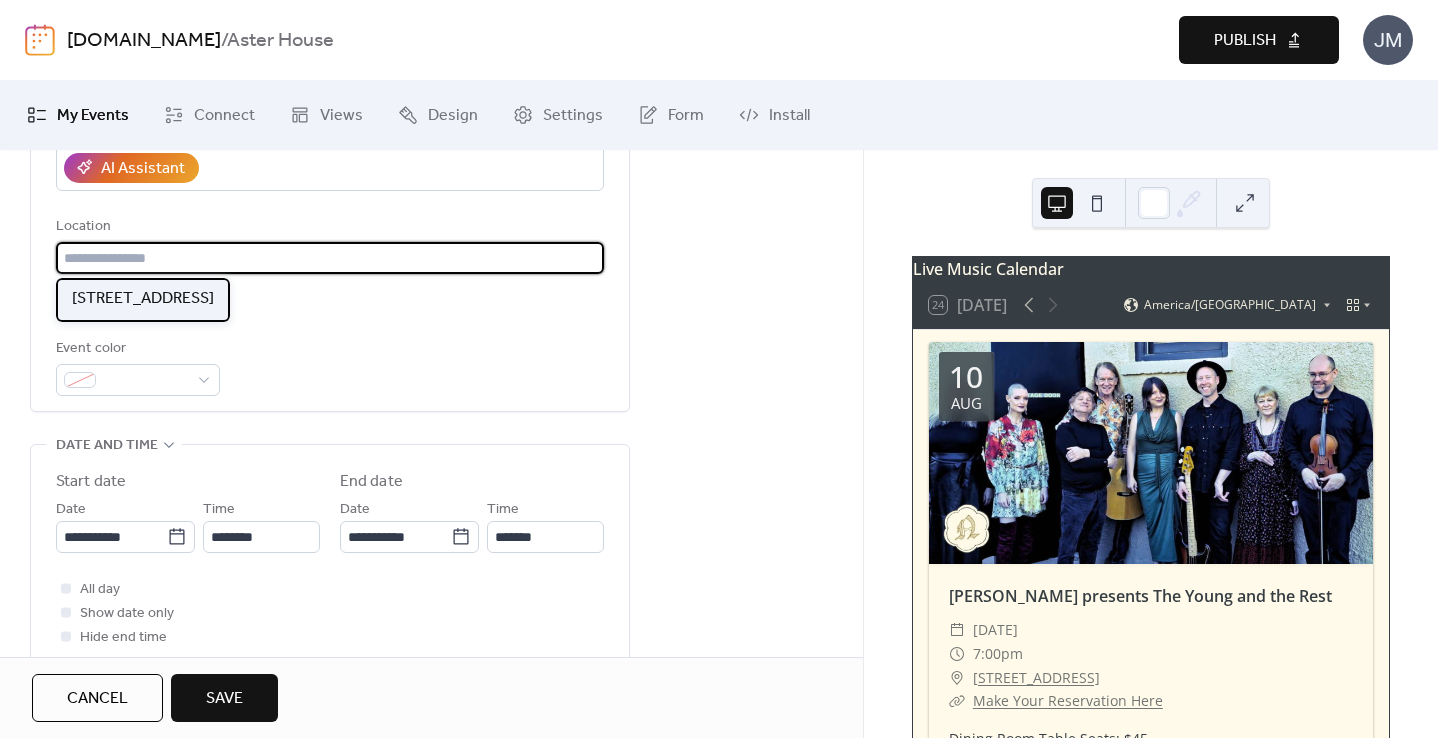 click on "[STREET_ADDRESS]" at bounding box center [143, 299] 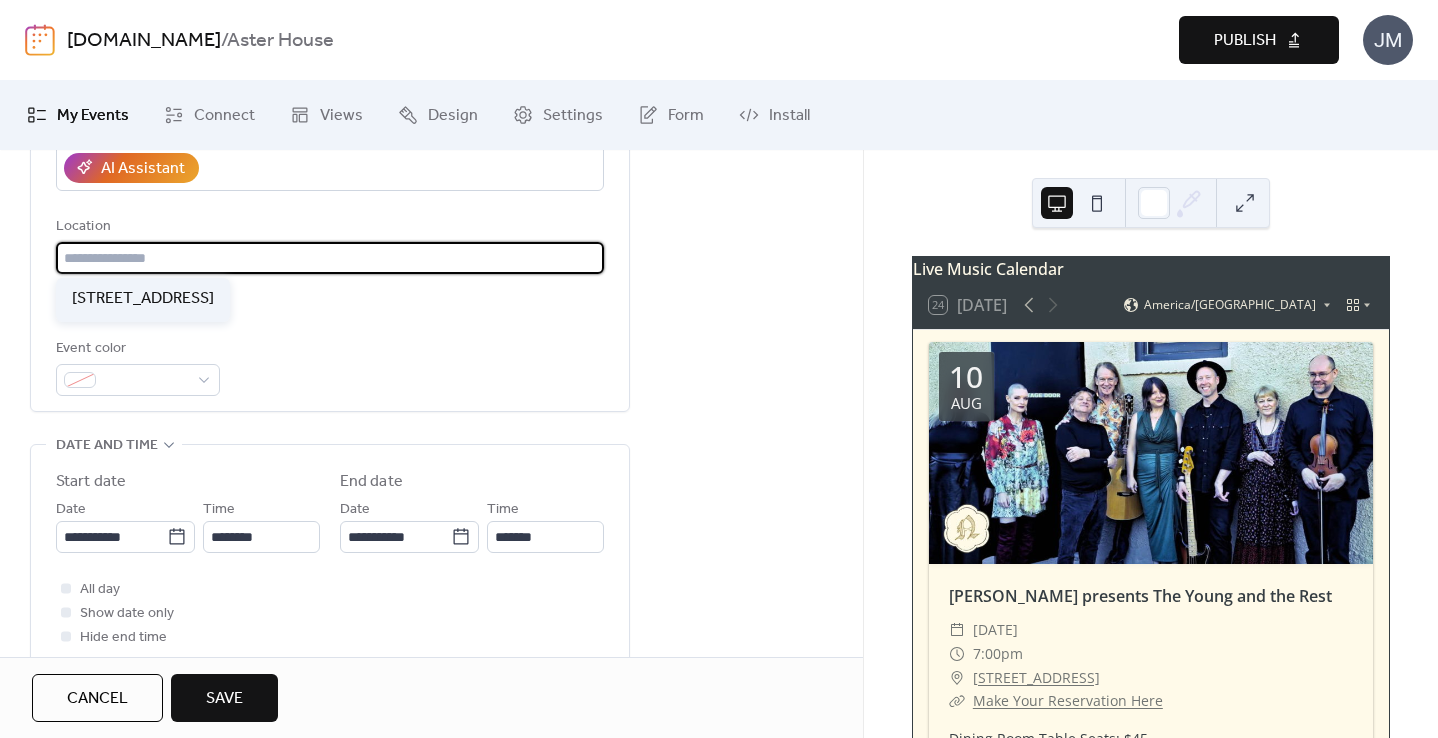 type on "**********" 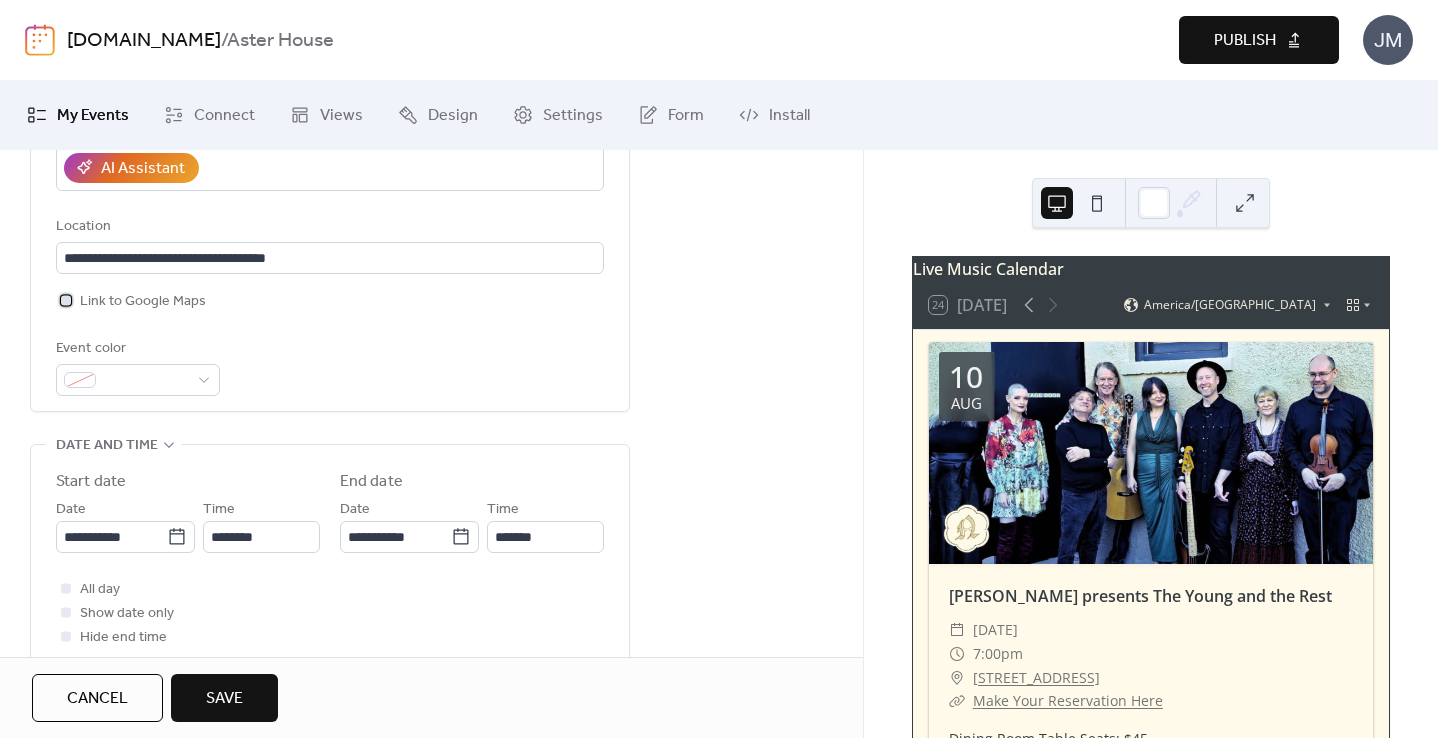 click at bounding box center (66, 300) 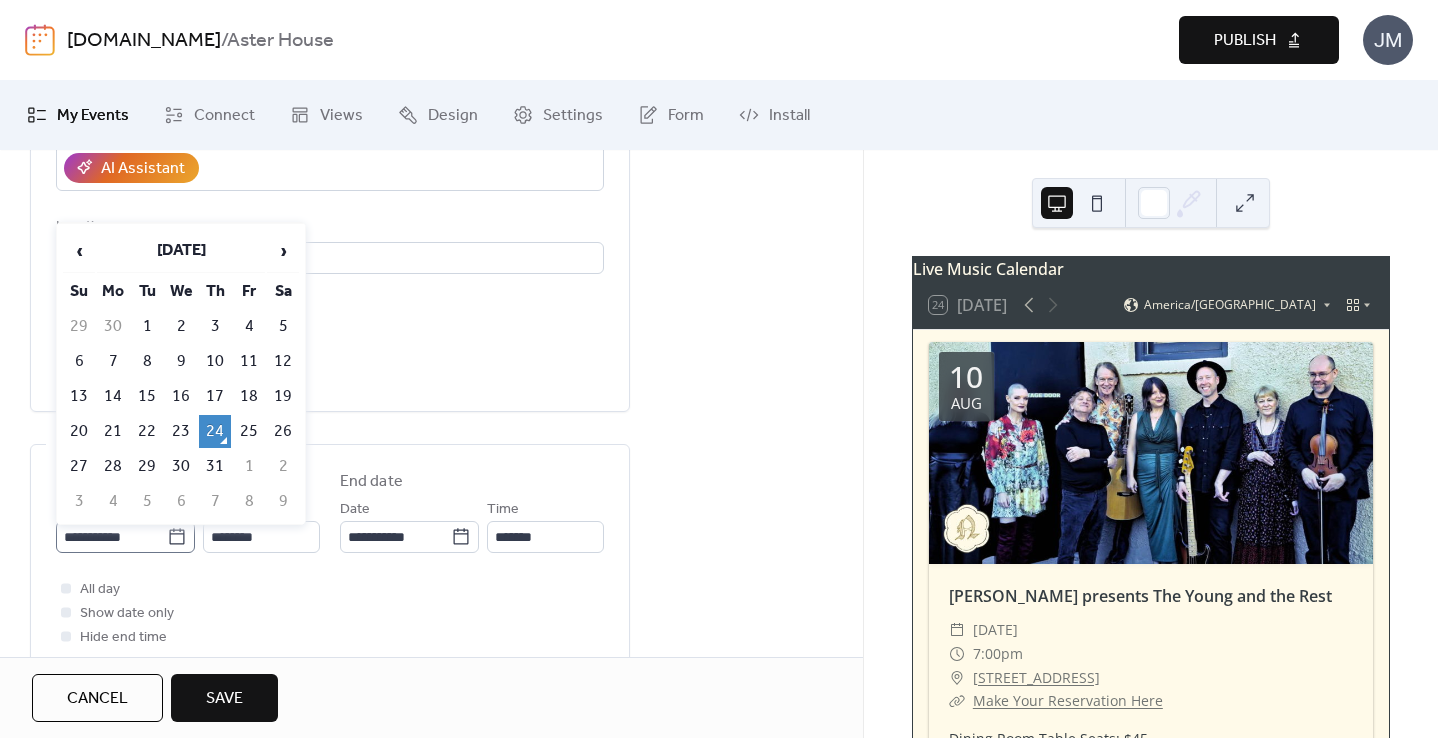 click on "**********" at bounding box center [125, 537] 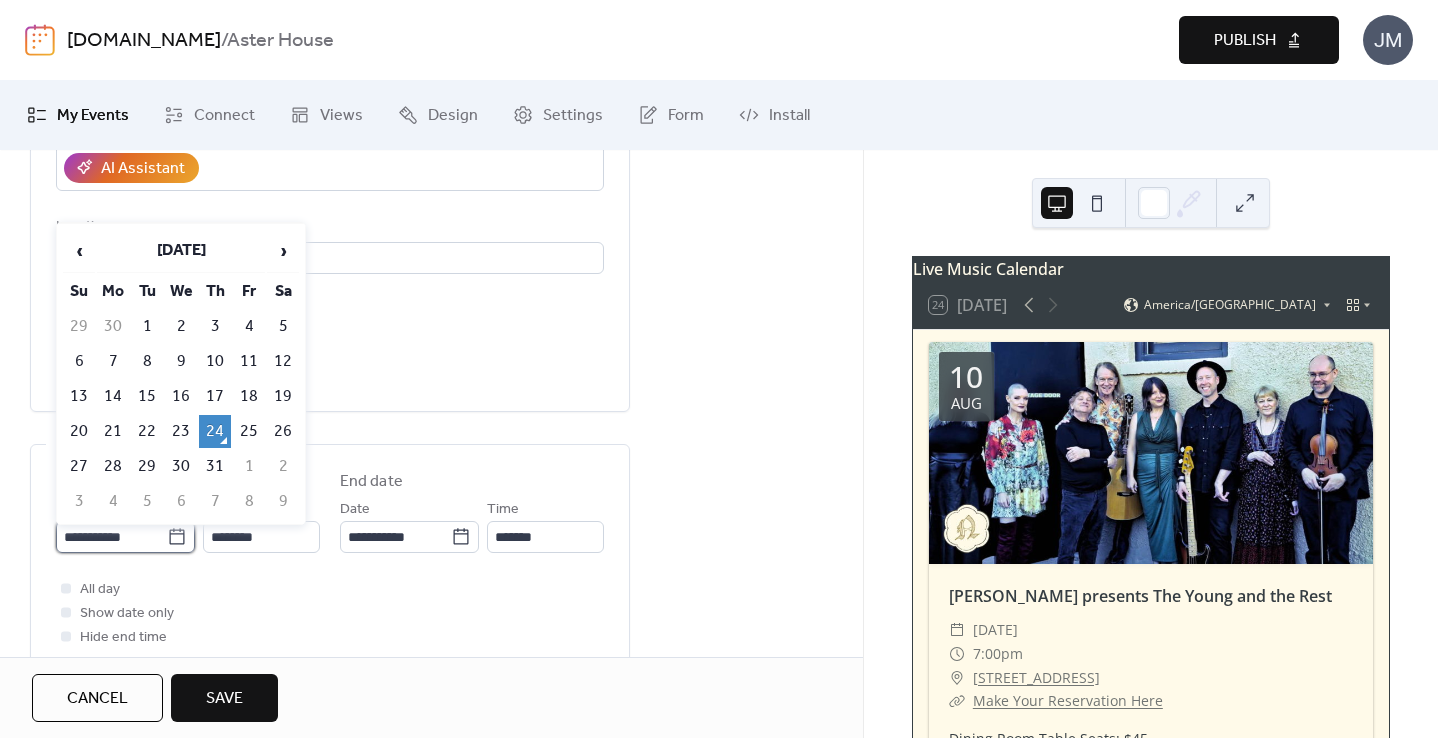 click on "**********" at bounding box center [111, 537] 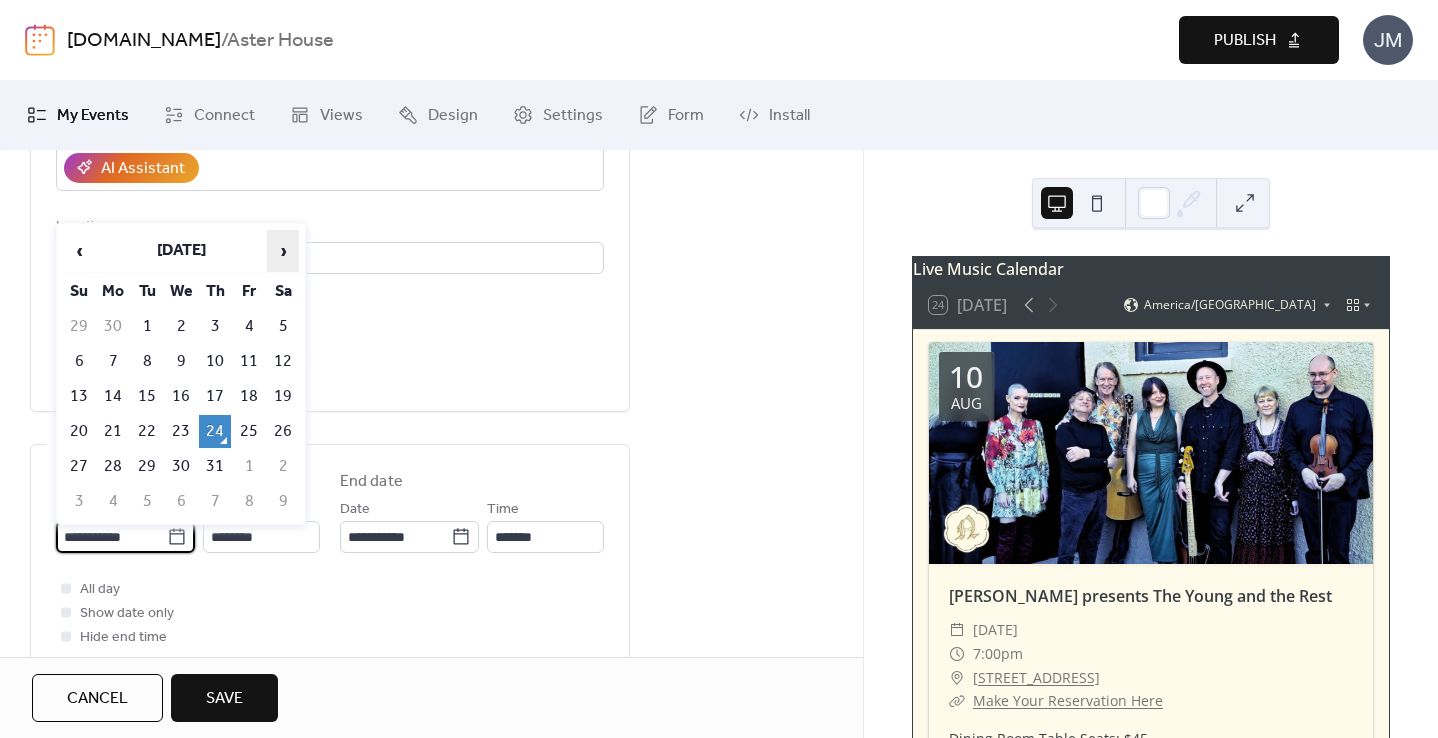 click on "›" at bounding box center (283, 251) 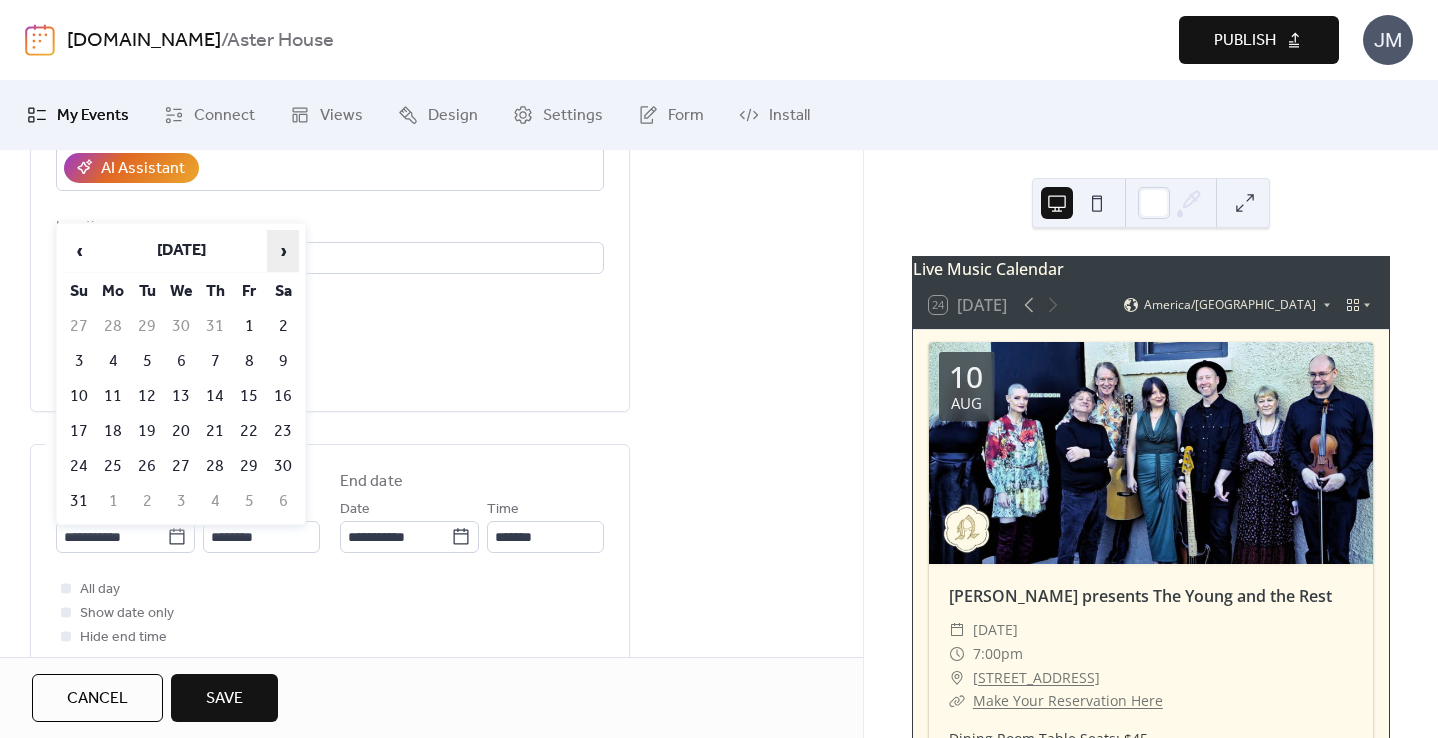 click on "›" at bounding box center [283, 251] 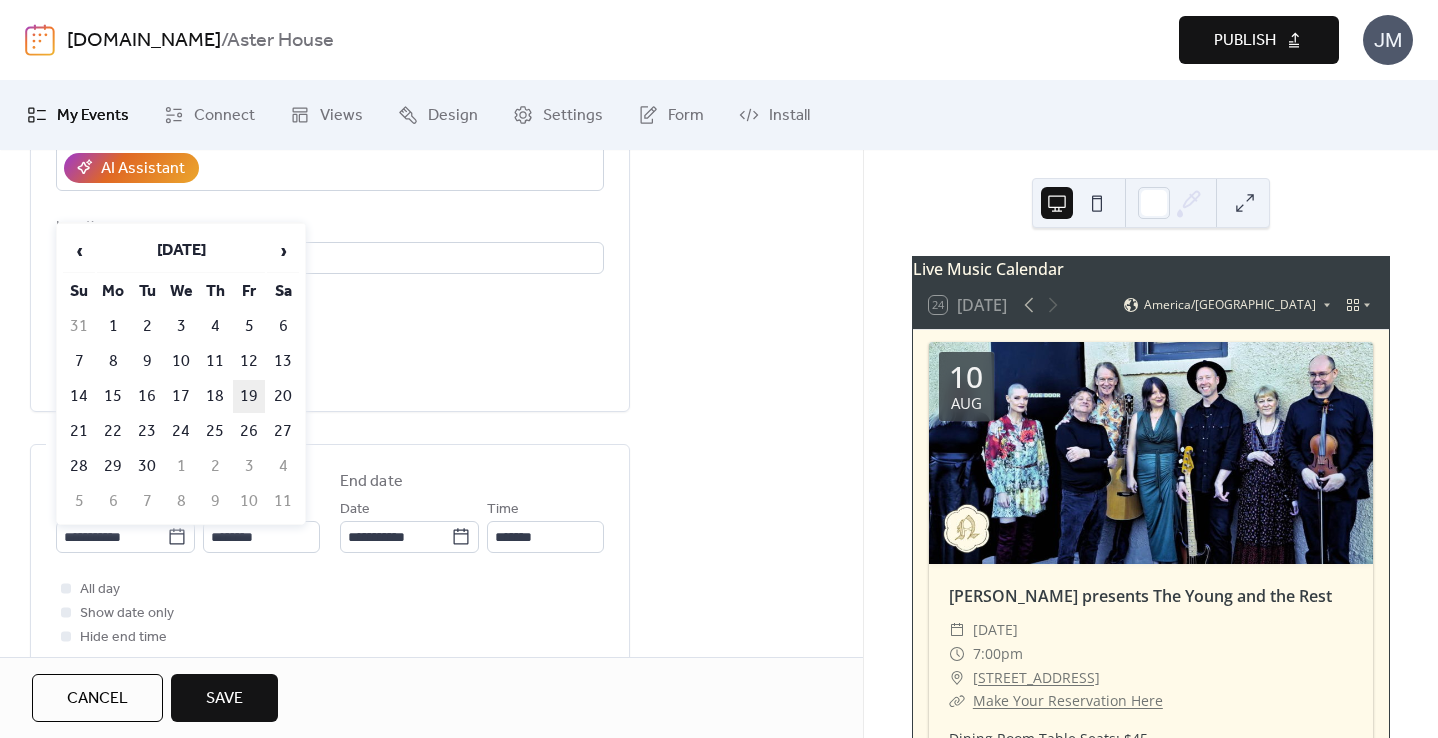 click on "19" at bounding box center (249, 396) 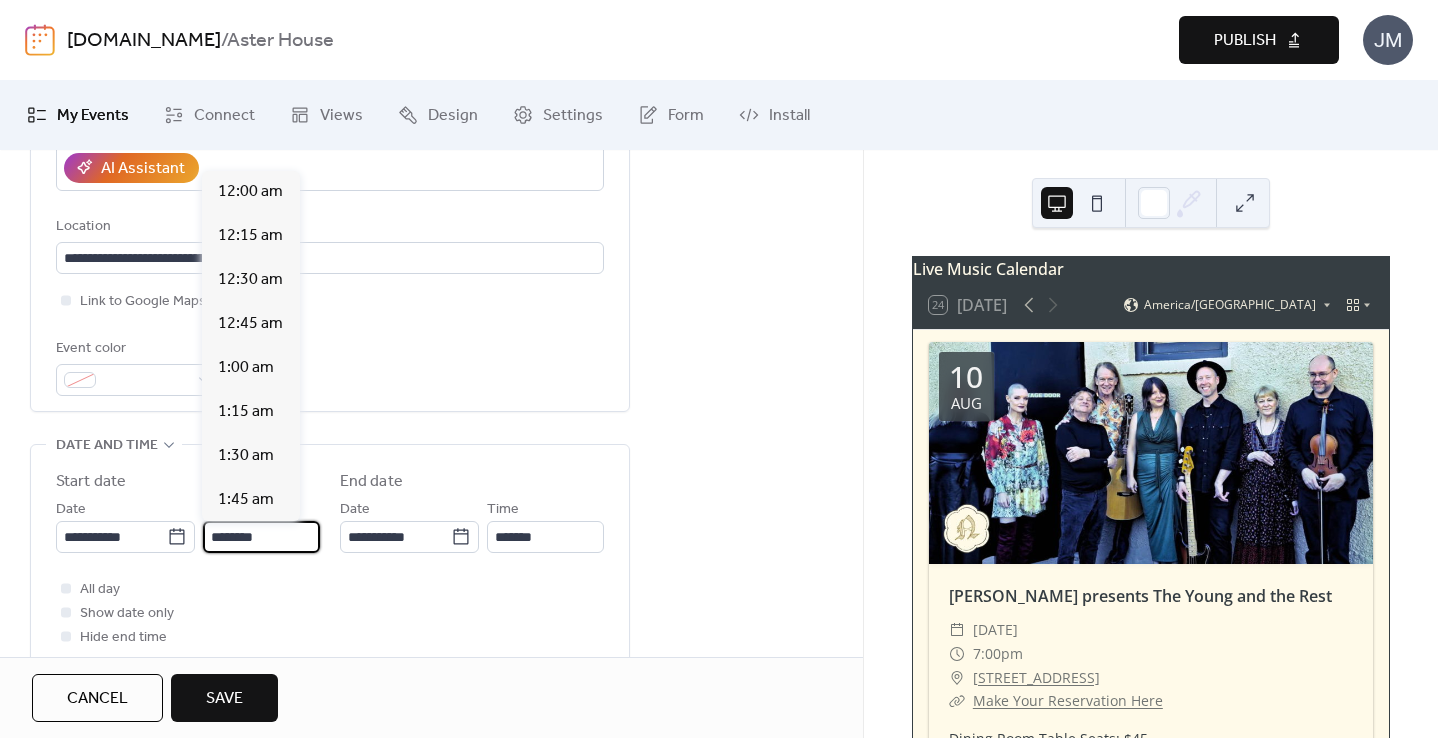 scroll, scrollTop: 2112, scrollLeft: 0, axis: vertical 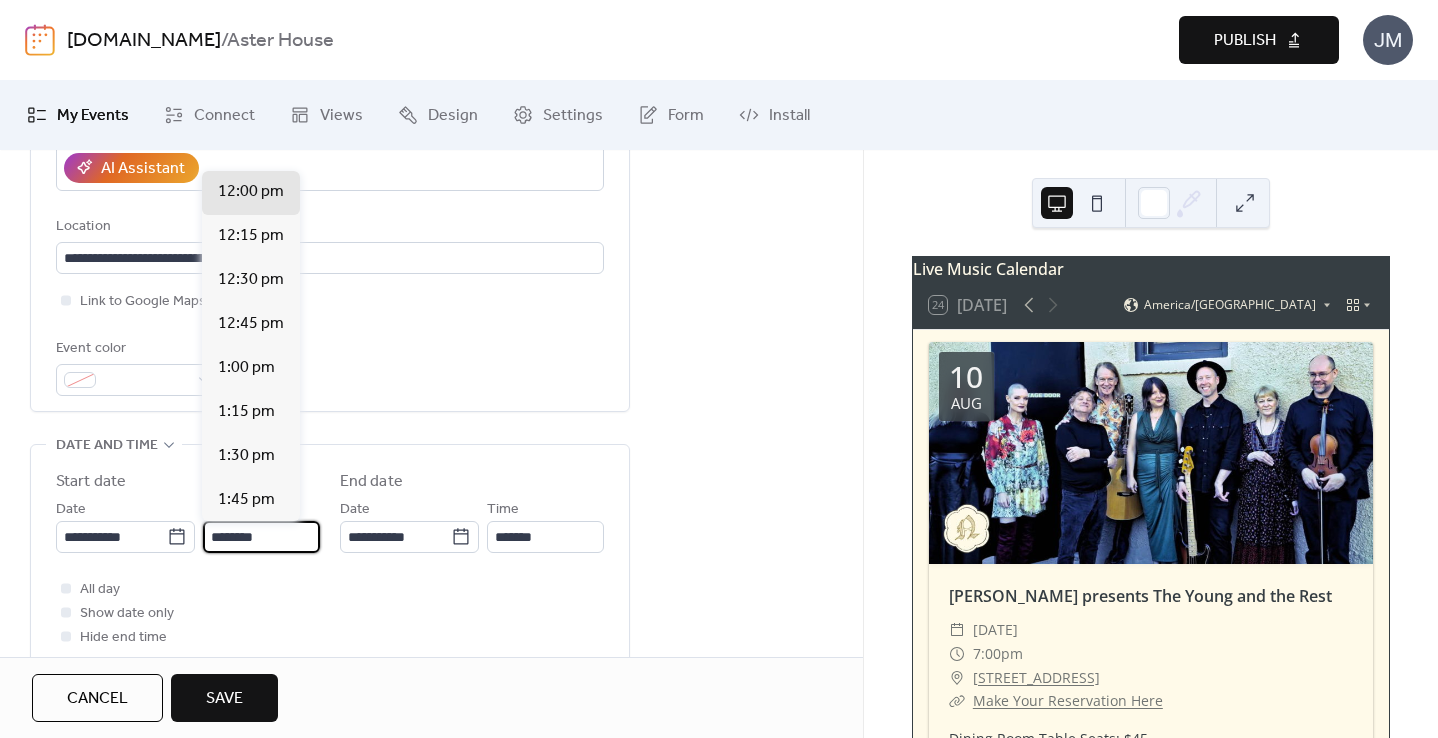 drag, startPoint x: 222, startPoint y: 538, endPoint x: 207, endPoint y: 538, distance: 15 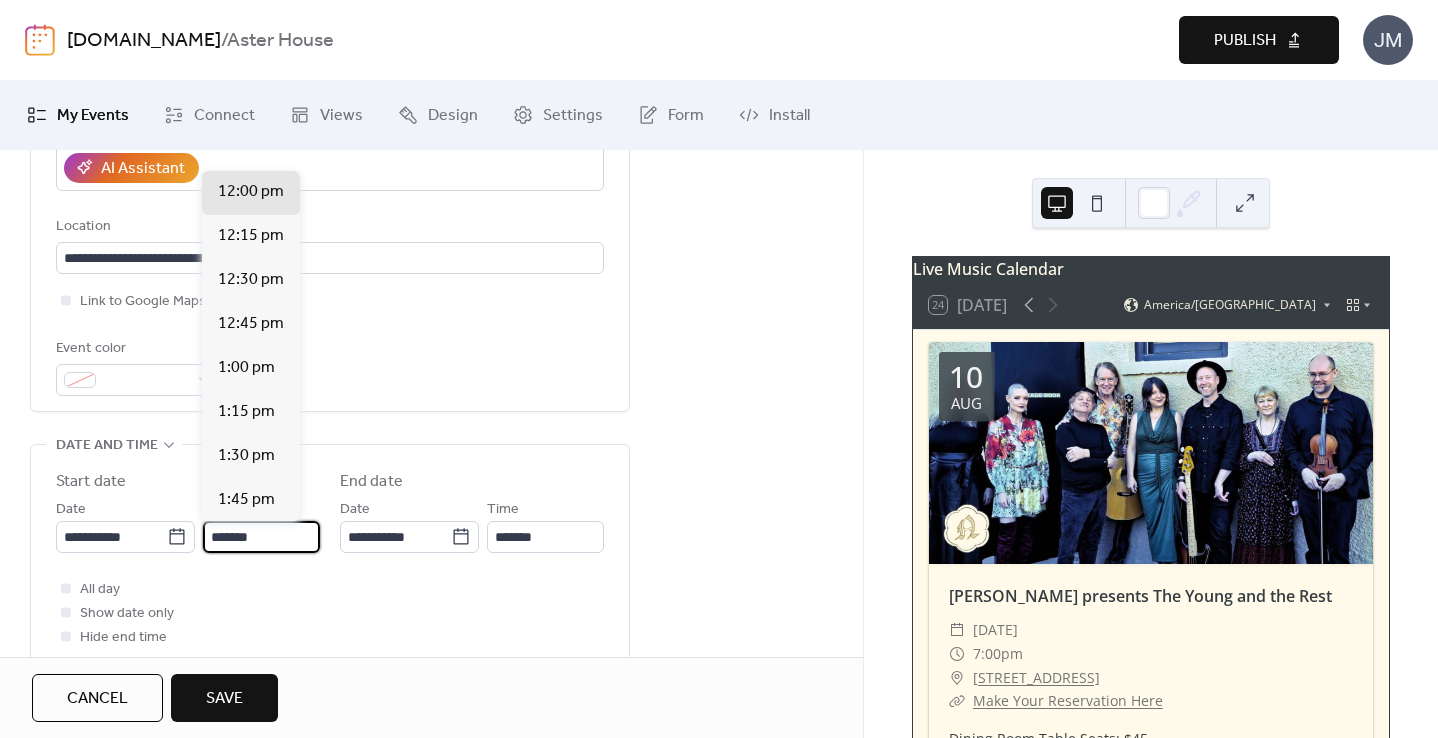 scroll, scrollTop: 3344, scrollLeft: 0, axis: vertical 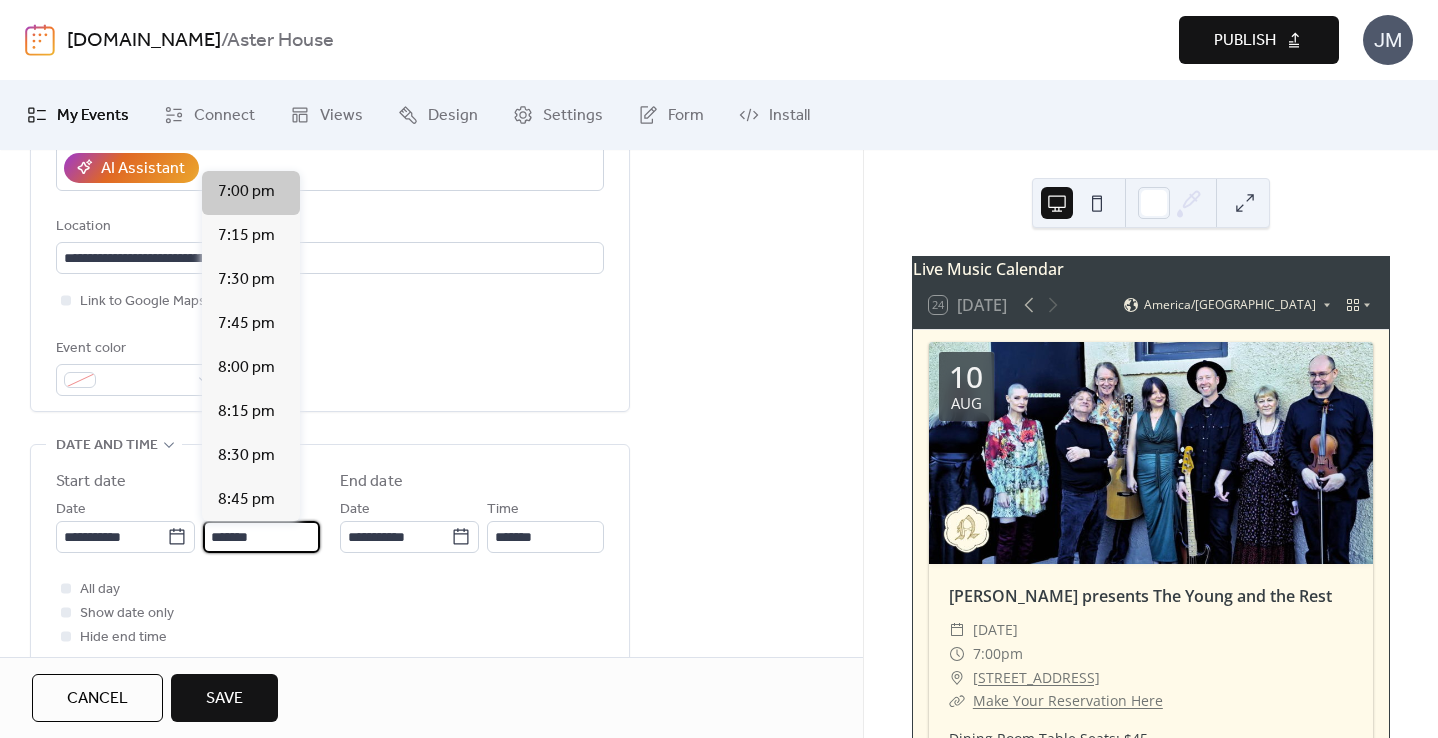 type on "*******" 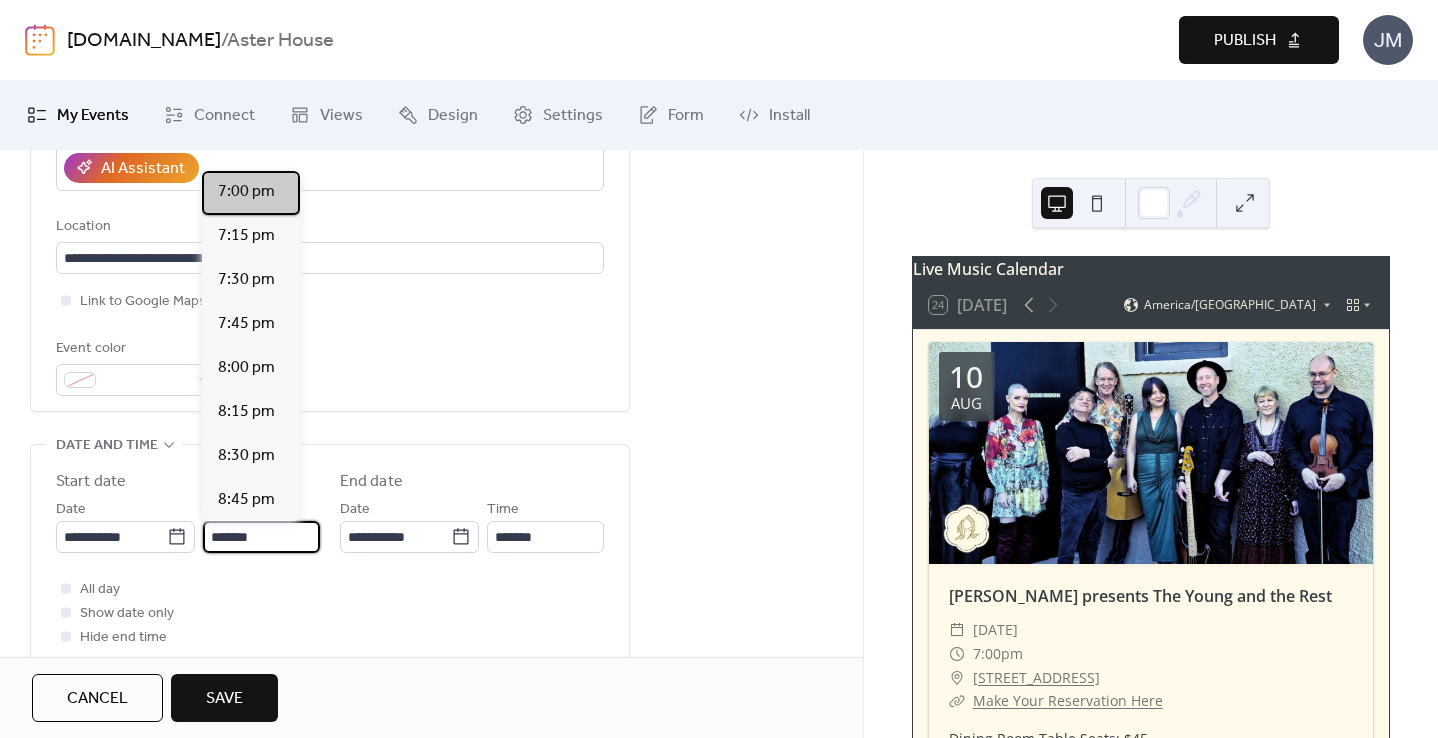 click on "7:00 pm" at bounding box center [246, 192] 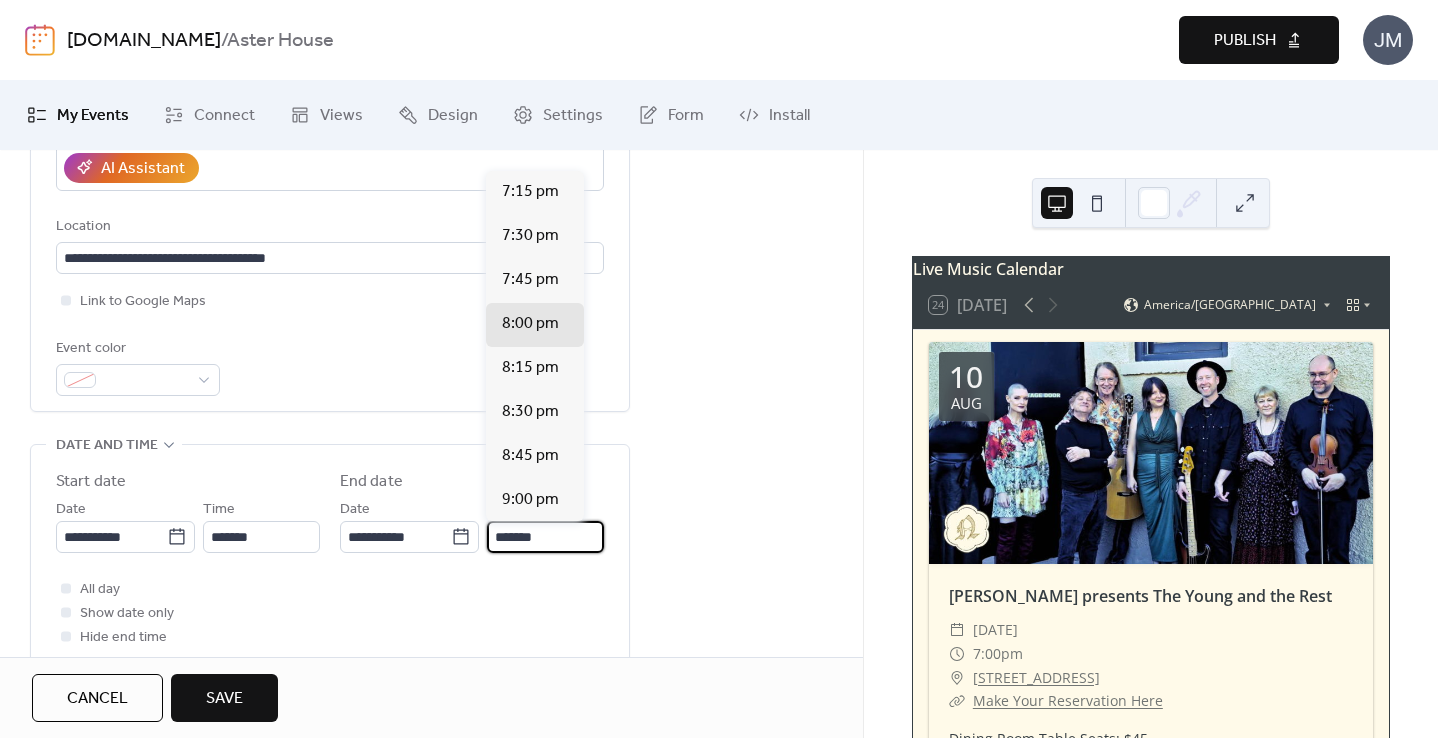 click on "*******" at bounding box center (545, 537) 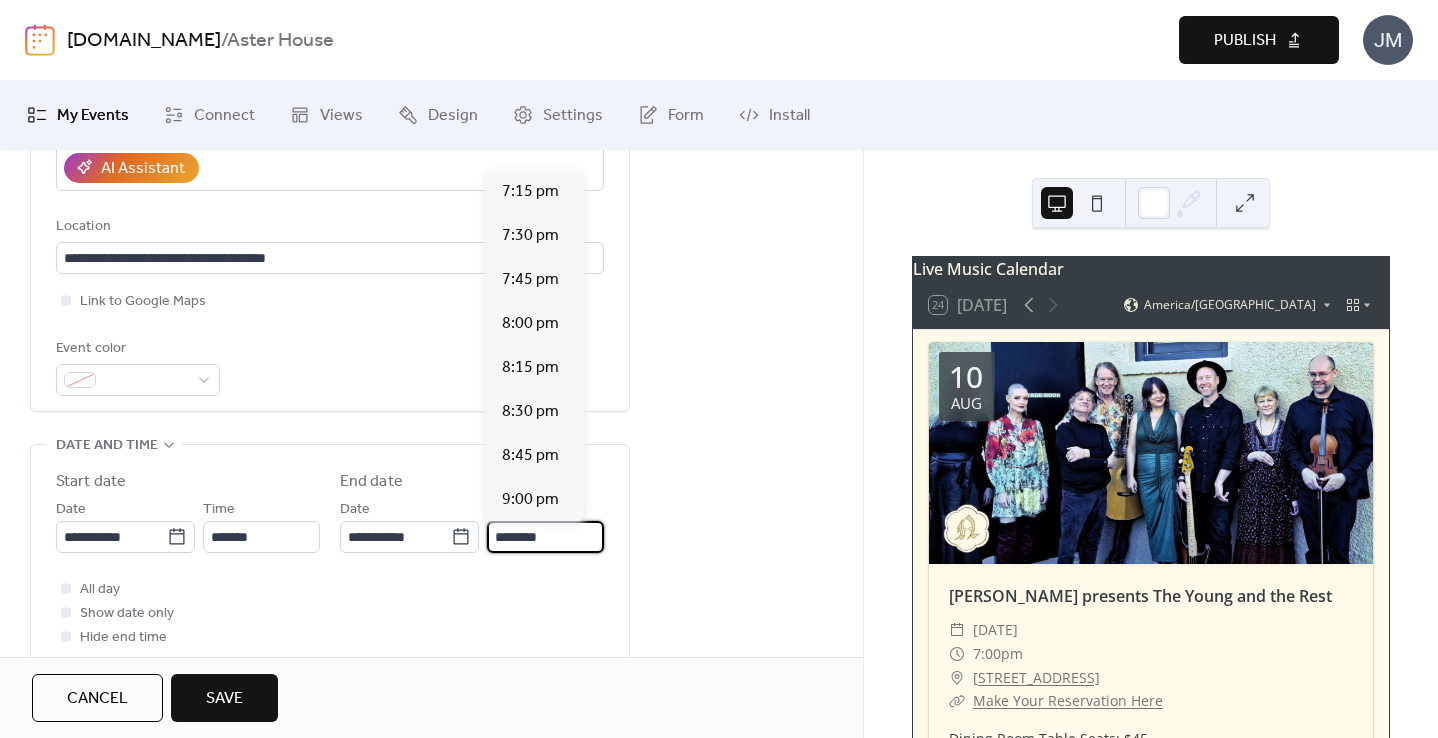 scroll, scrollTop: 484, scrollLeft: 0, axis: vertical 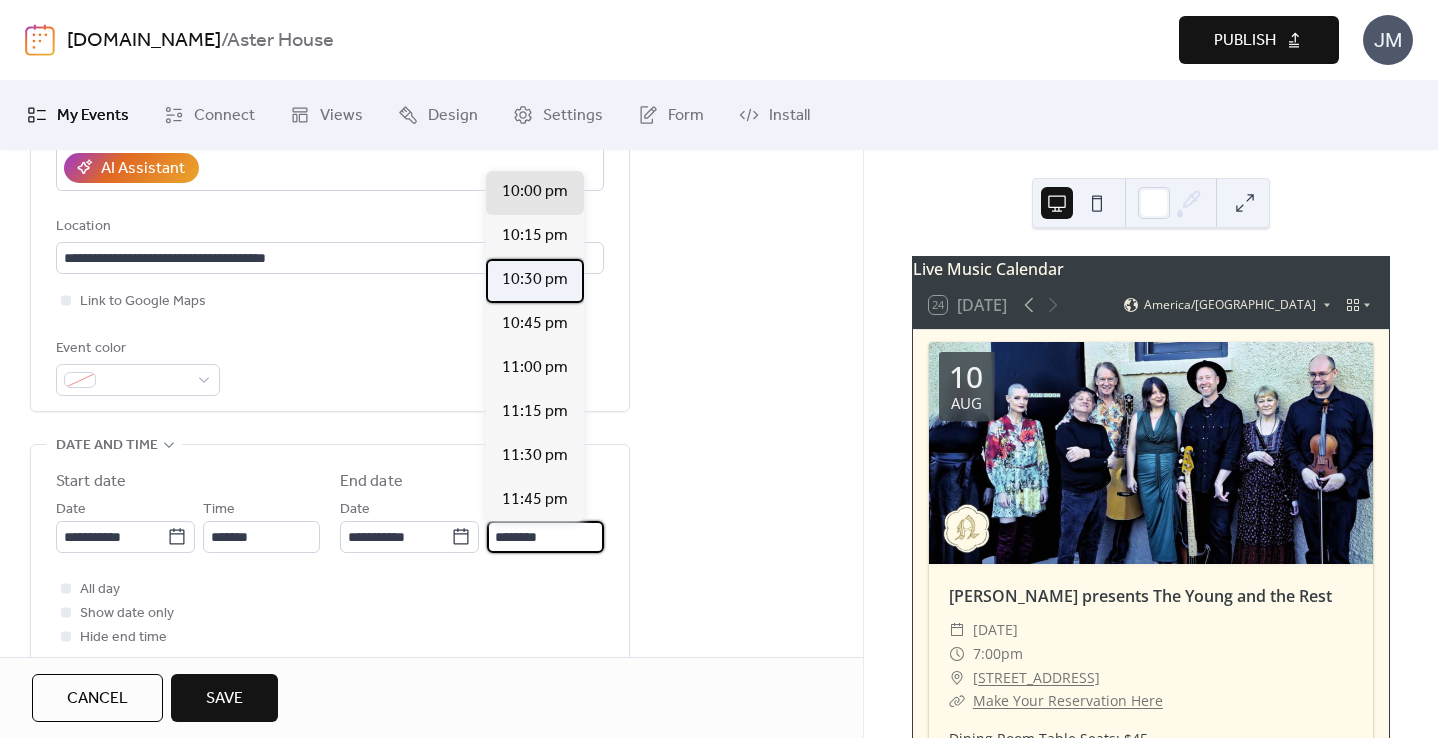 click on "10:30 pm" at bounding box center (535, 280) 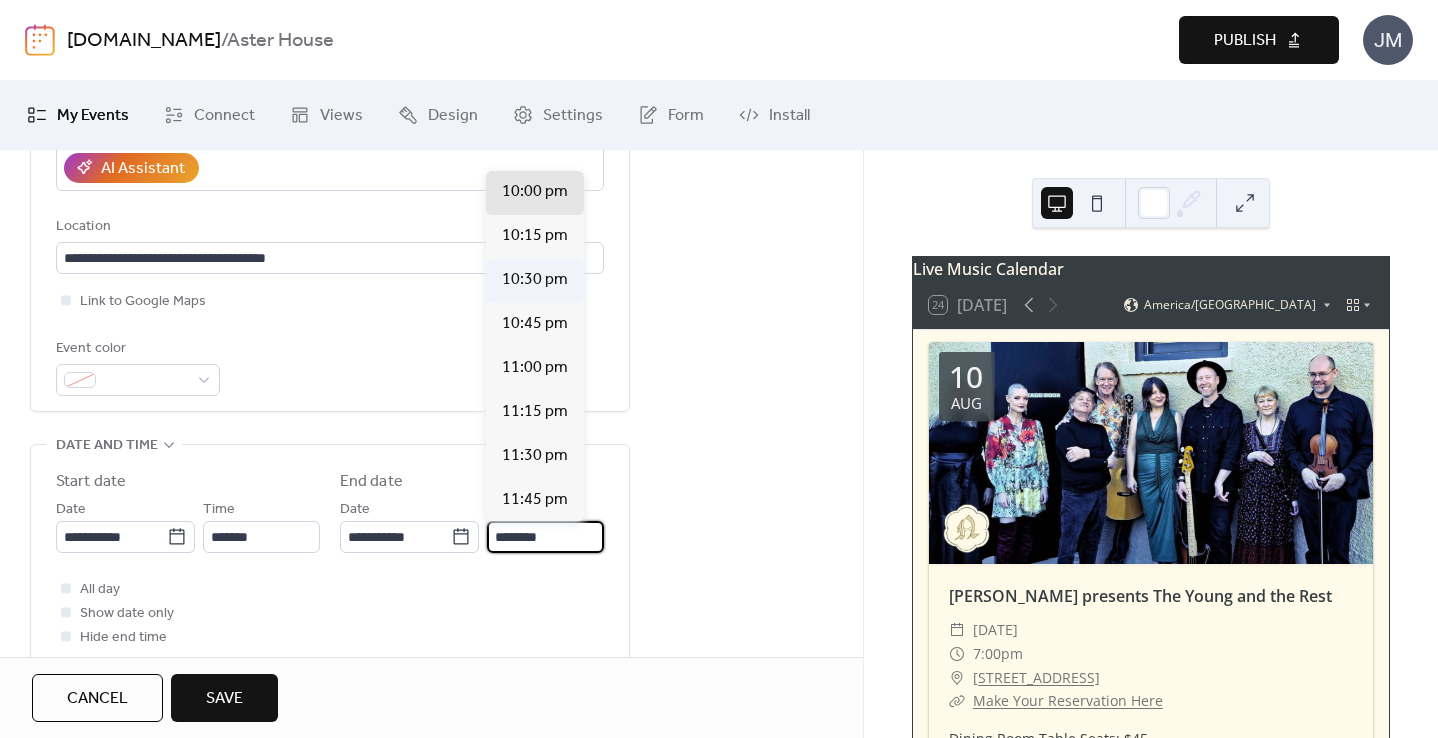 type on "********" 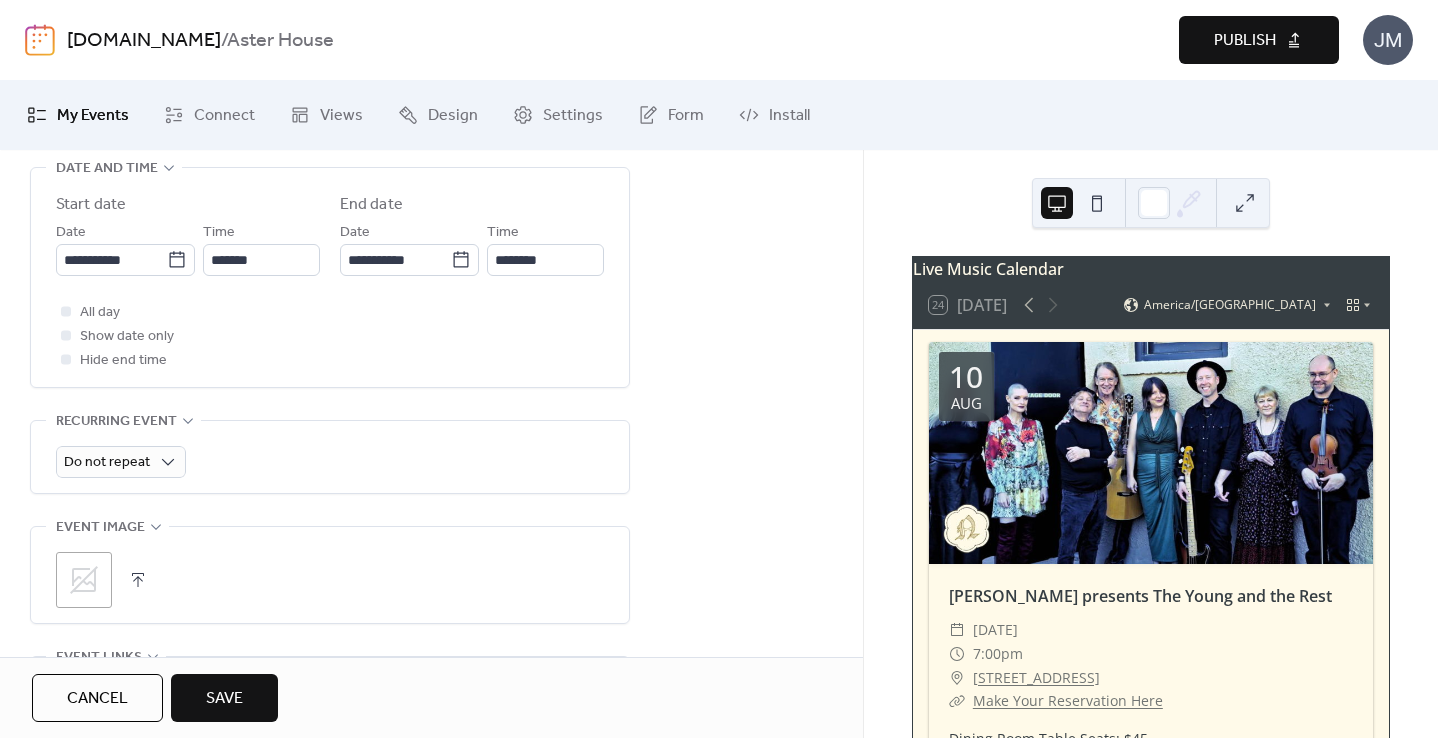 scroll, scrollTop: 681, scrollLeft: 0, axis: vertical 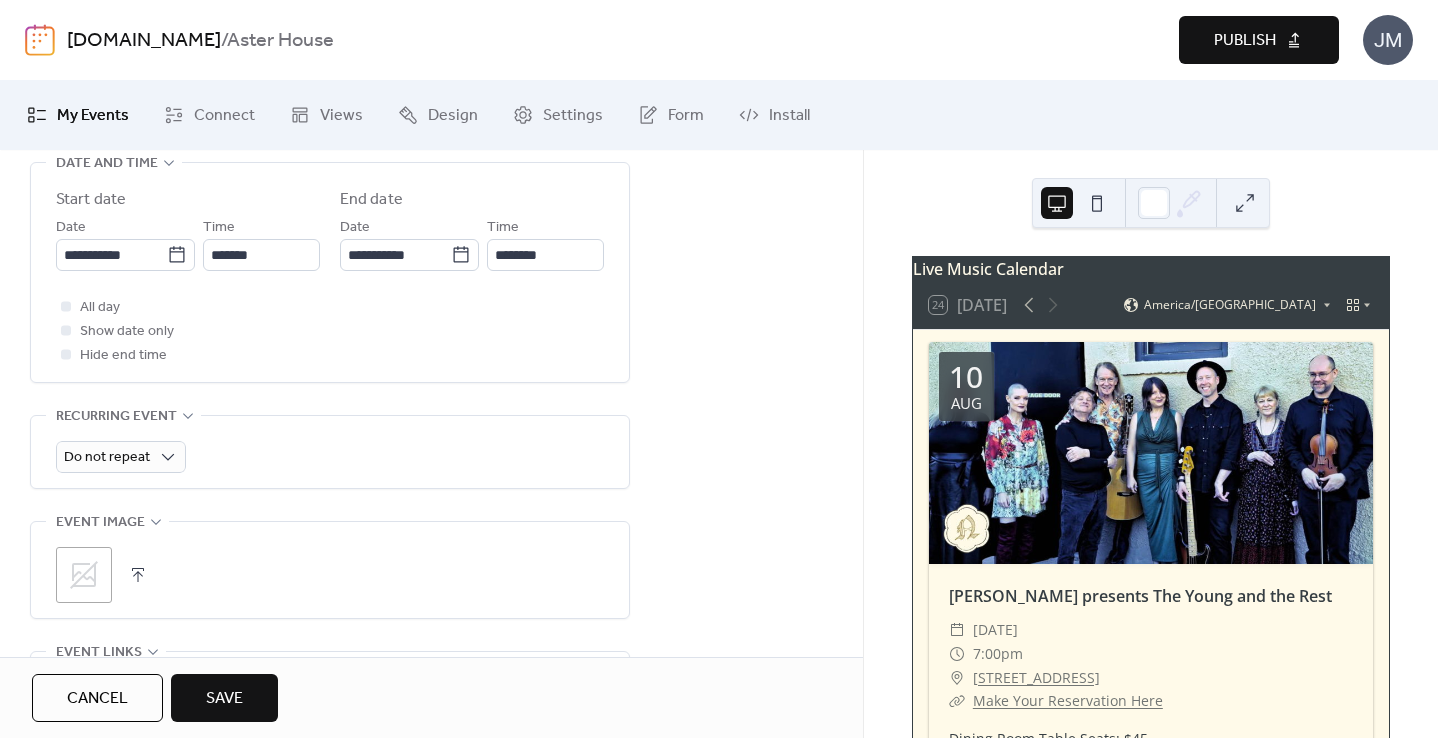 click 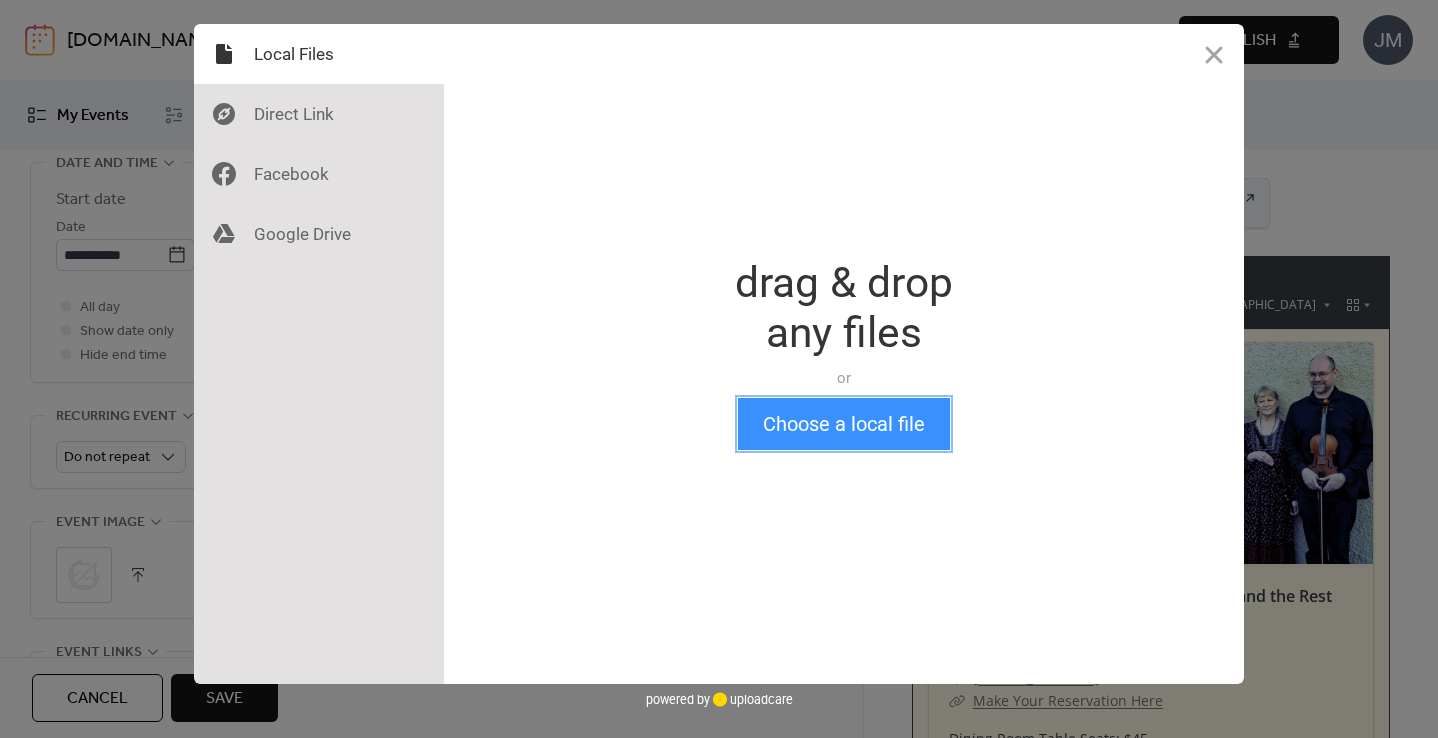 click on "Choose a local file" at bounding box center (844, 424) 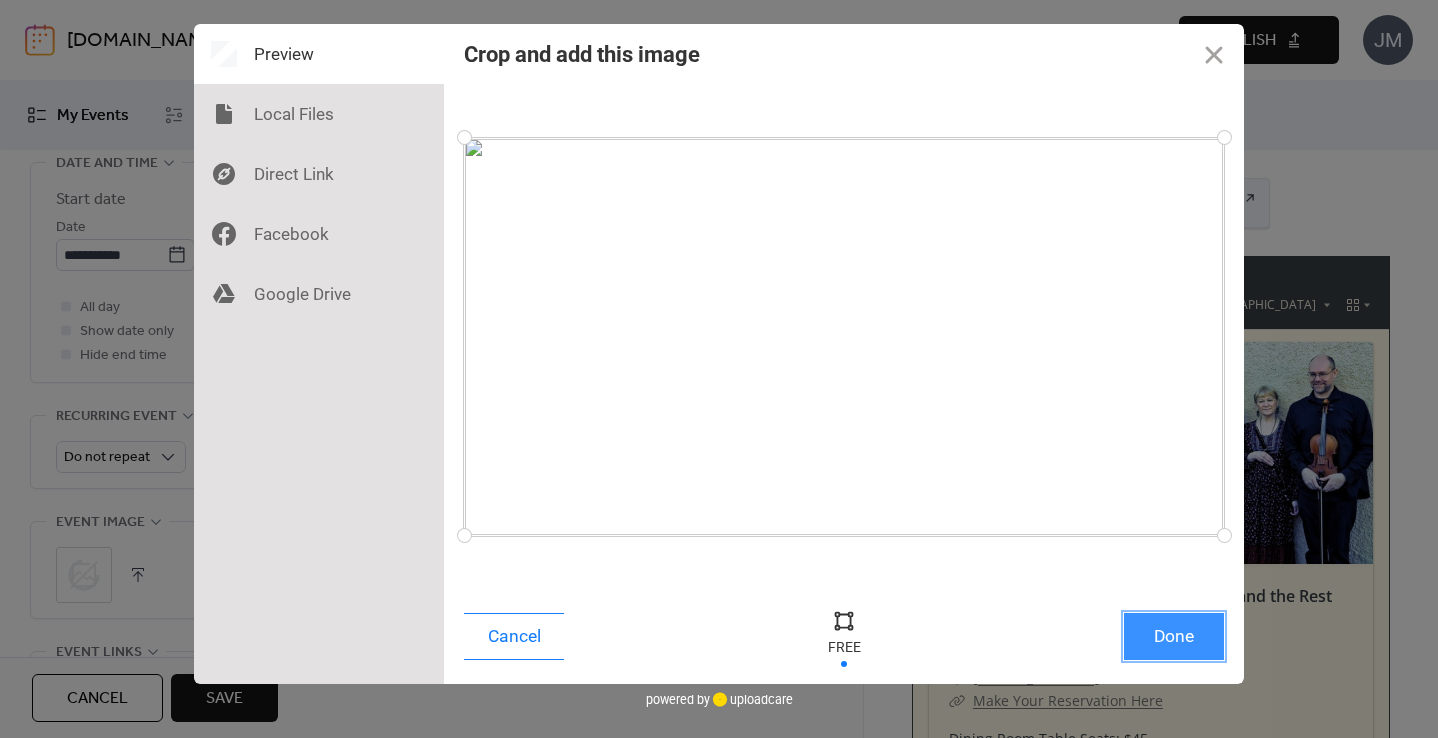 click on "Done" at bounding box center [1174, 636] 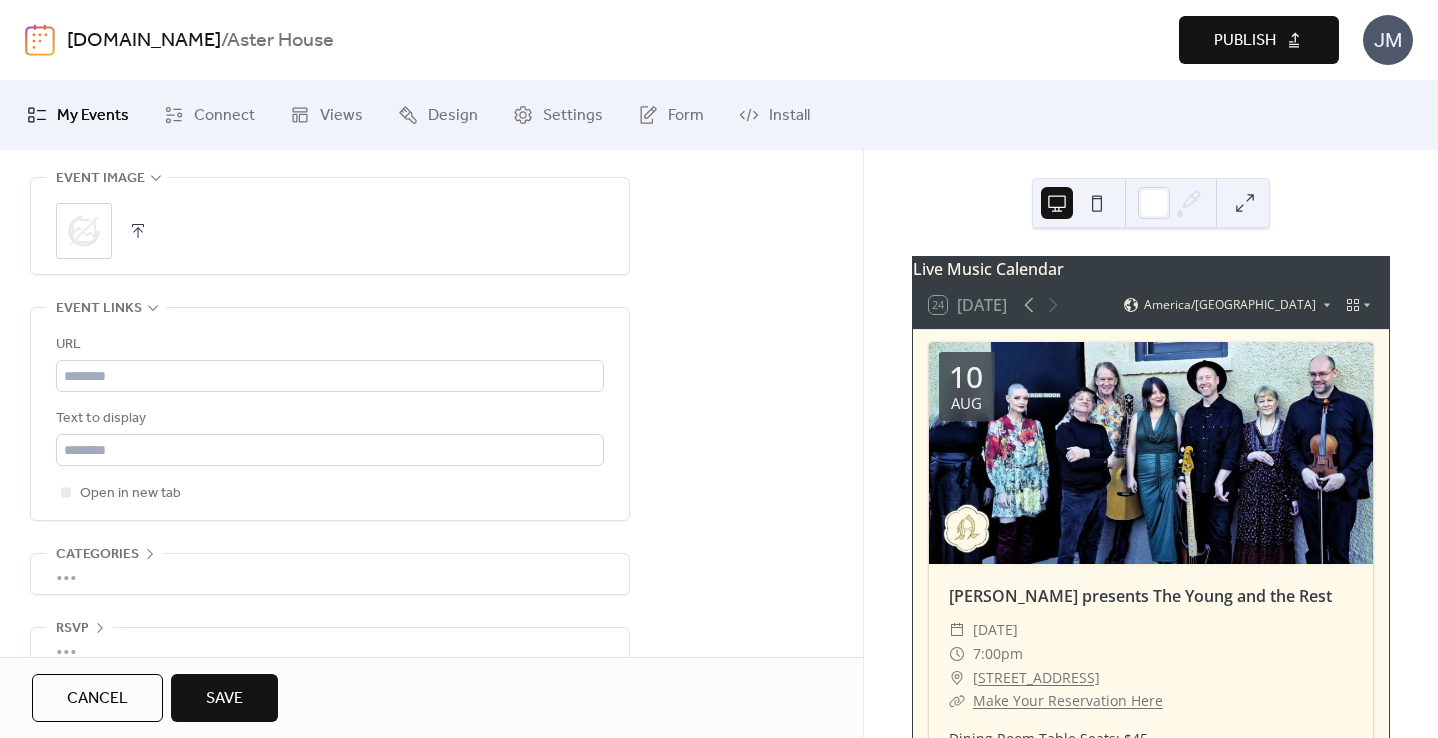scroll, scrollTop: 1061, scrollLeft: 0, axis: vertical 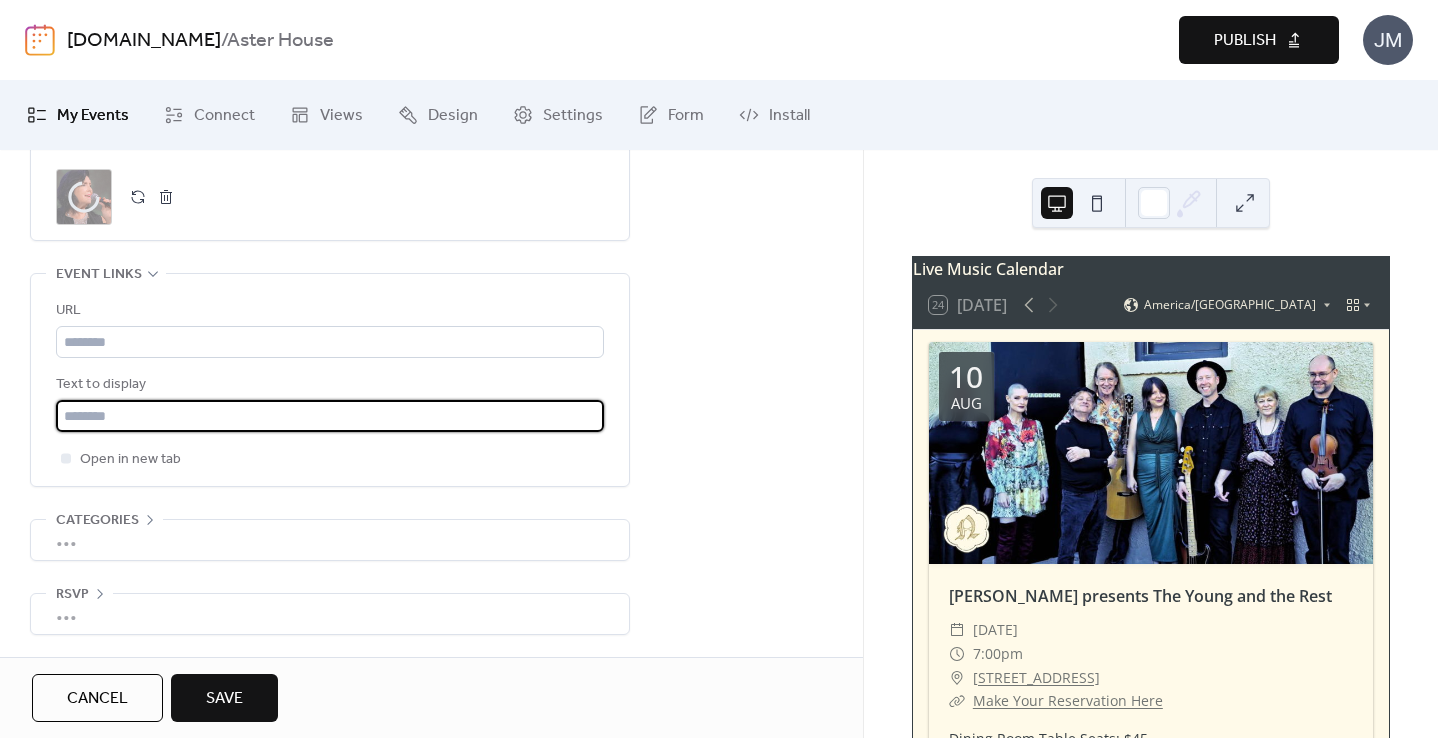 click at bounding box center (330, 416) 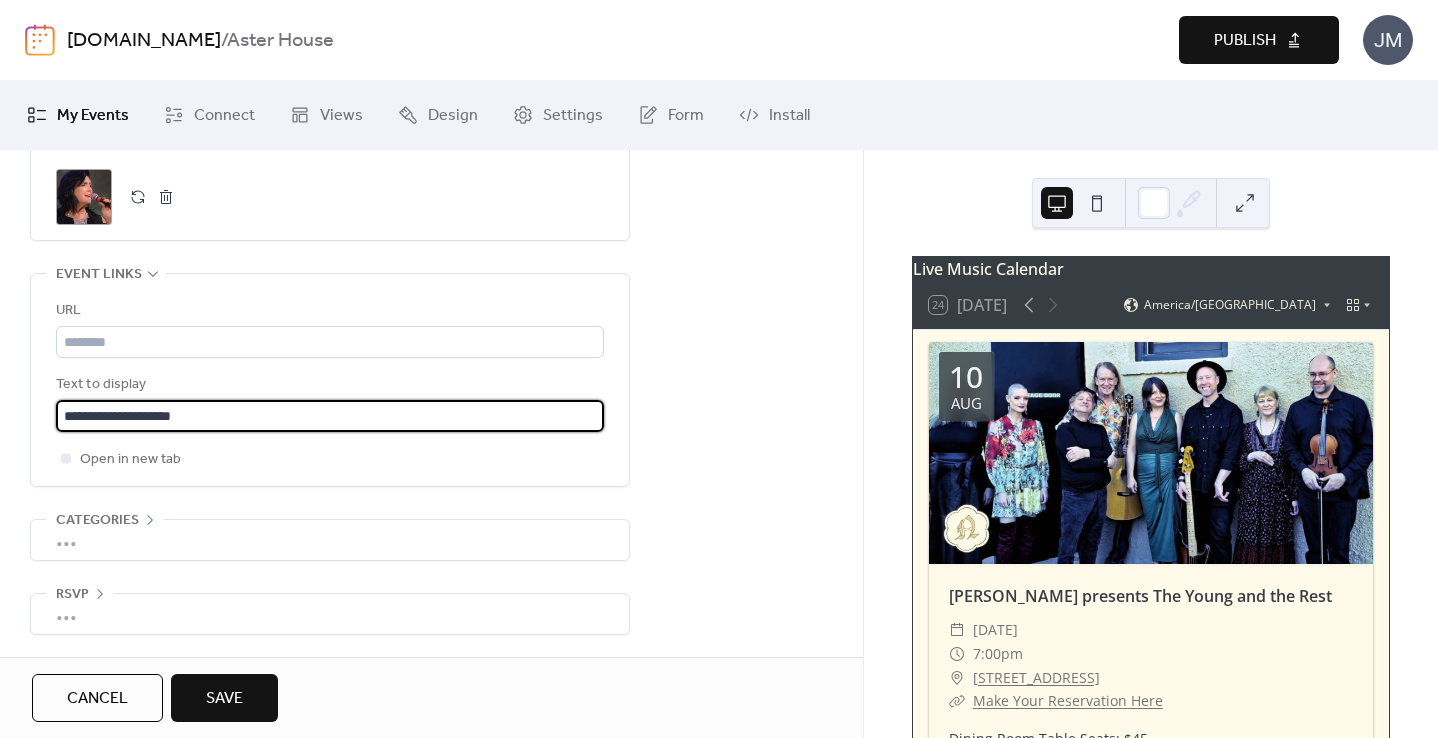 type on "**********" 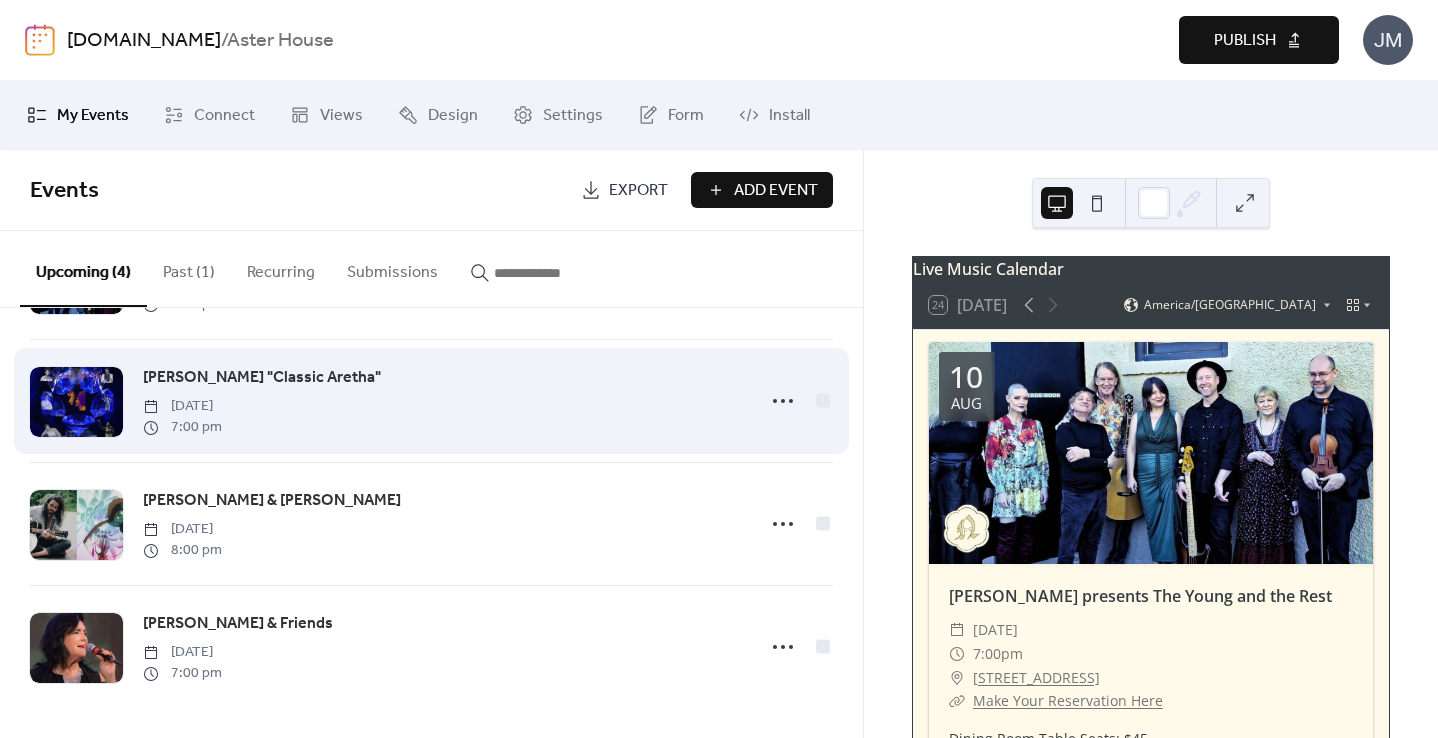scroll, scrollTop: 0, scrollLeft: 0, axis: both 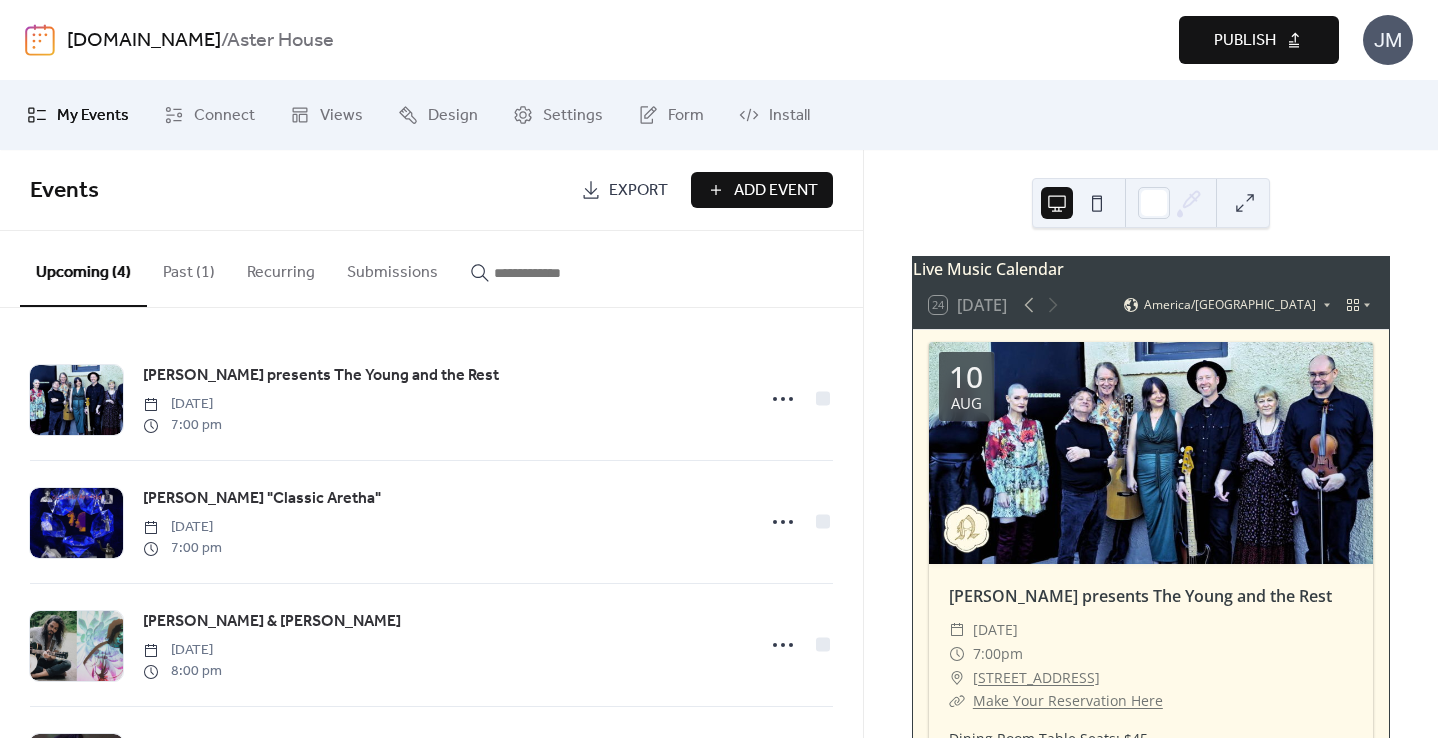 click on "Add Event" at bounding box center [776, 191] 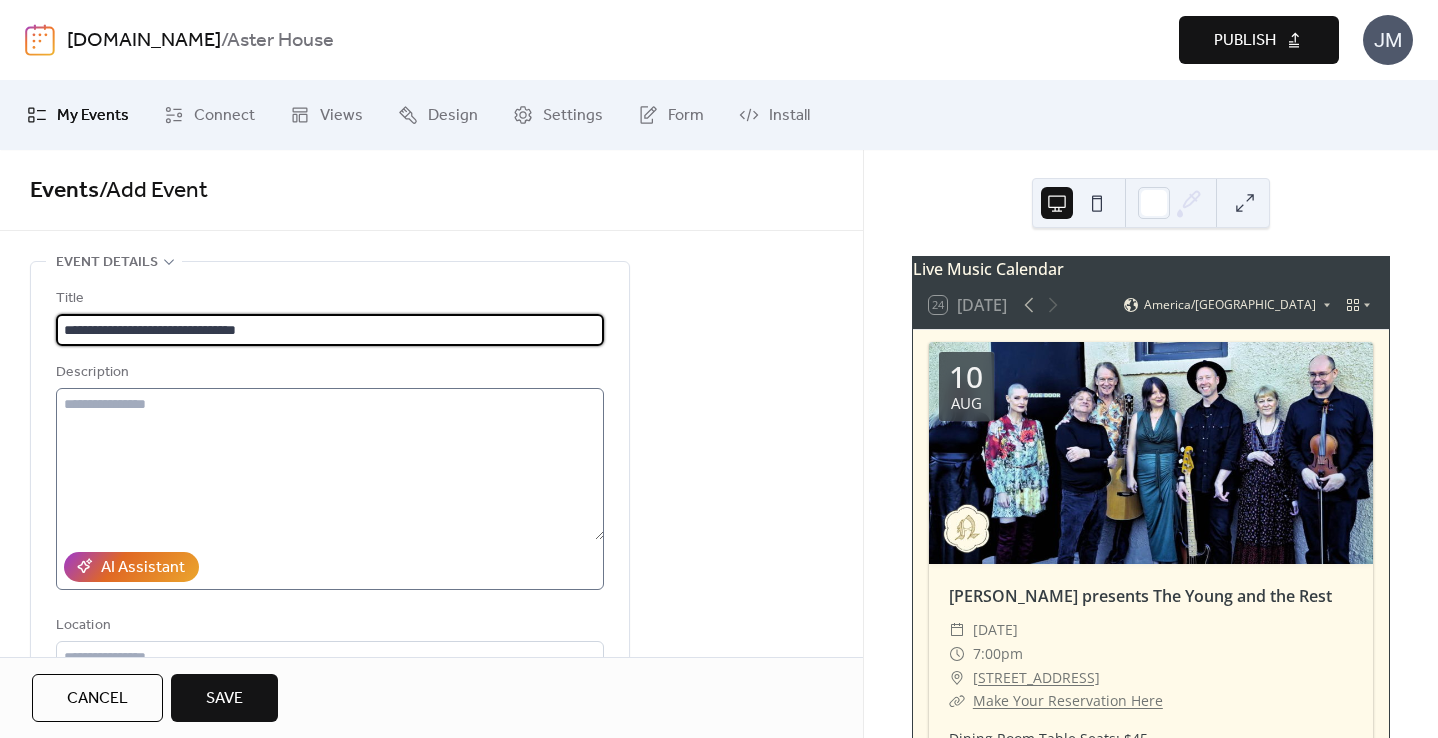 type on "**********" 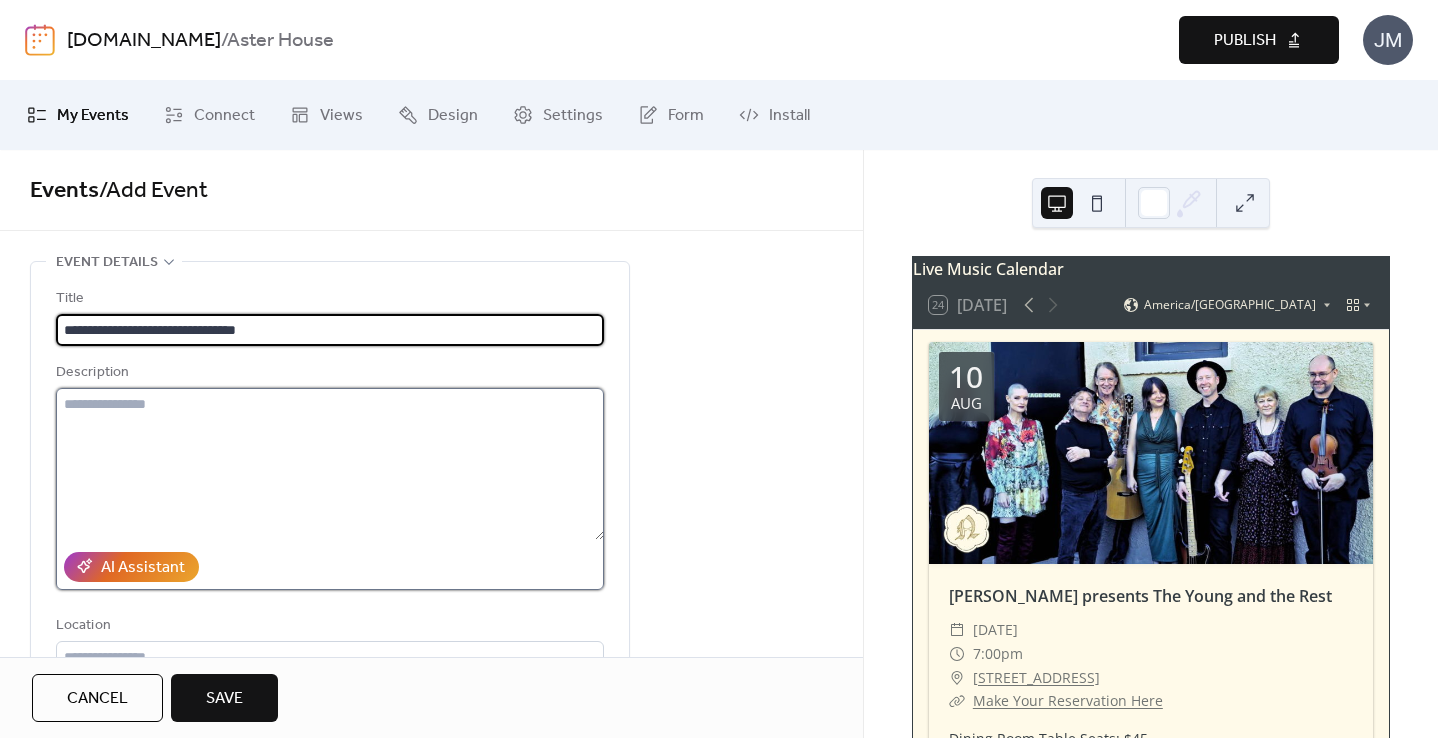 click at bounding box center [330, 464] 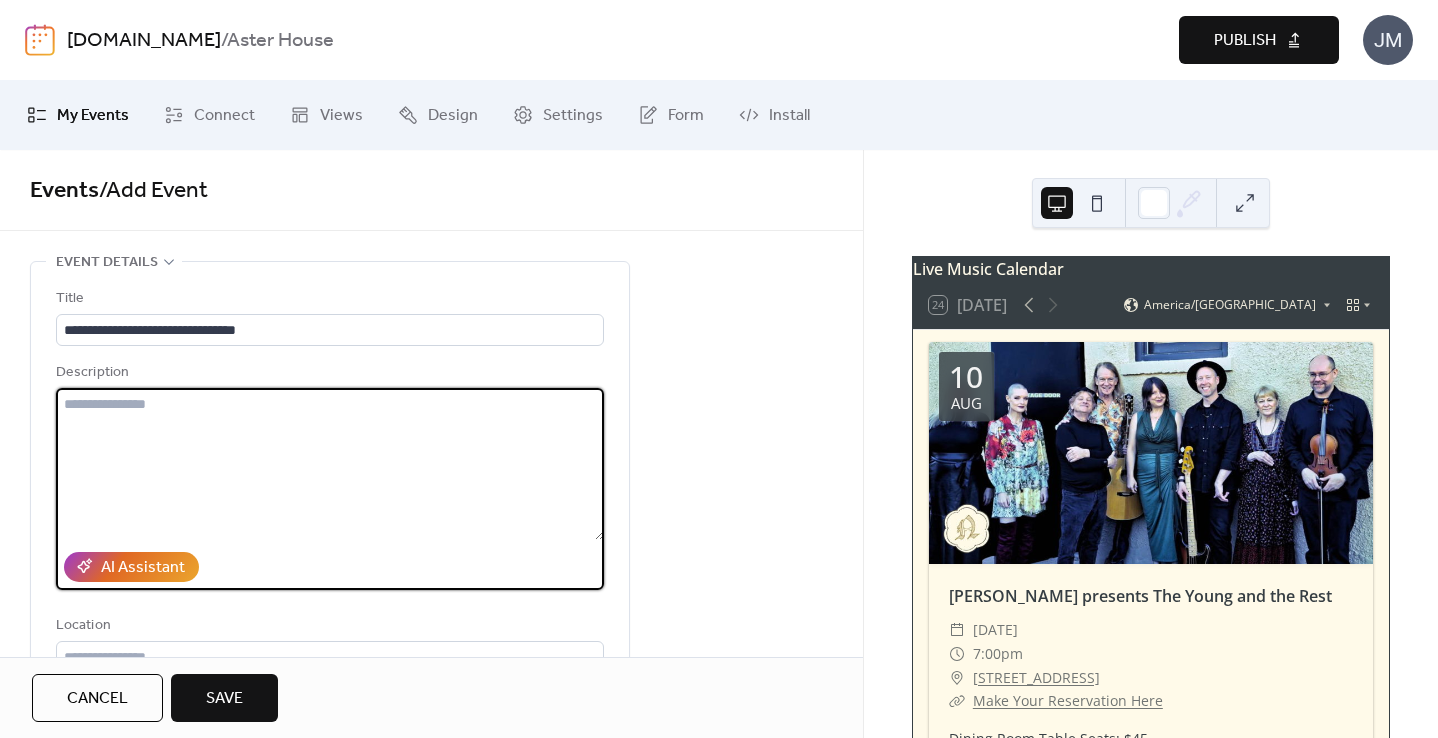 paste on "**********" 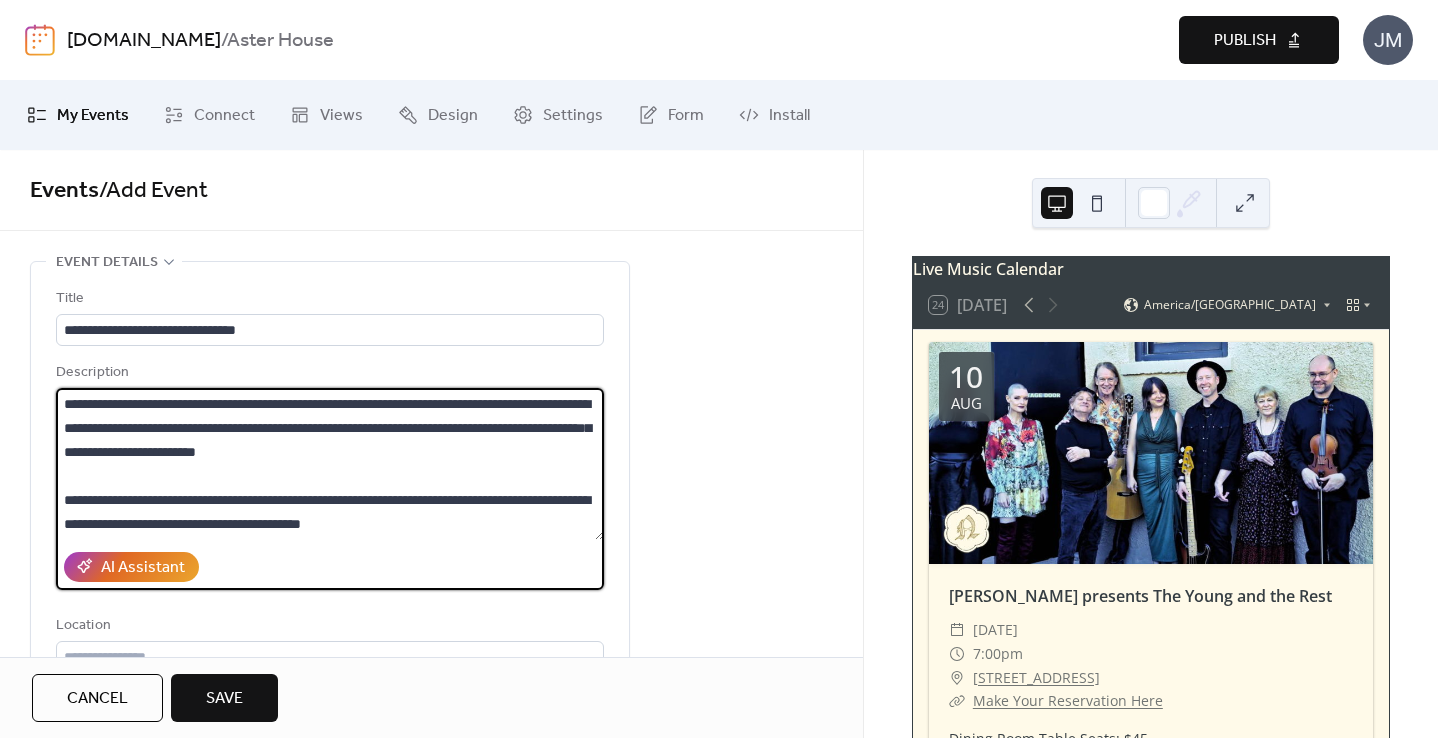 scroll, scrollTop: 645, scrollLeft: 0, axis: vertical 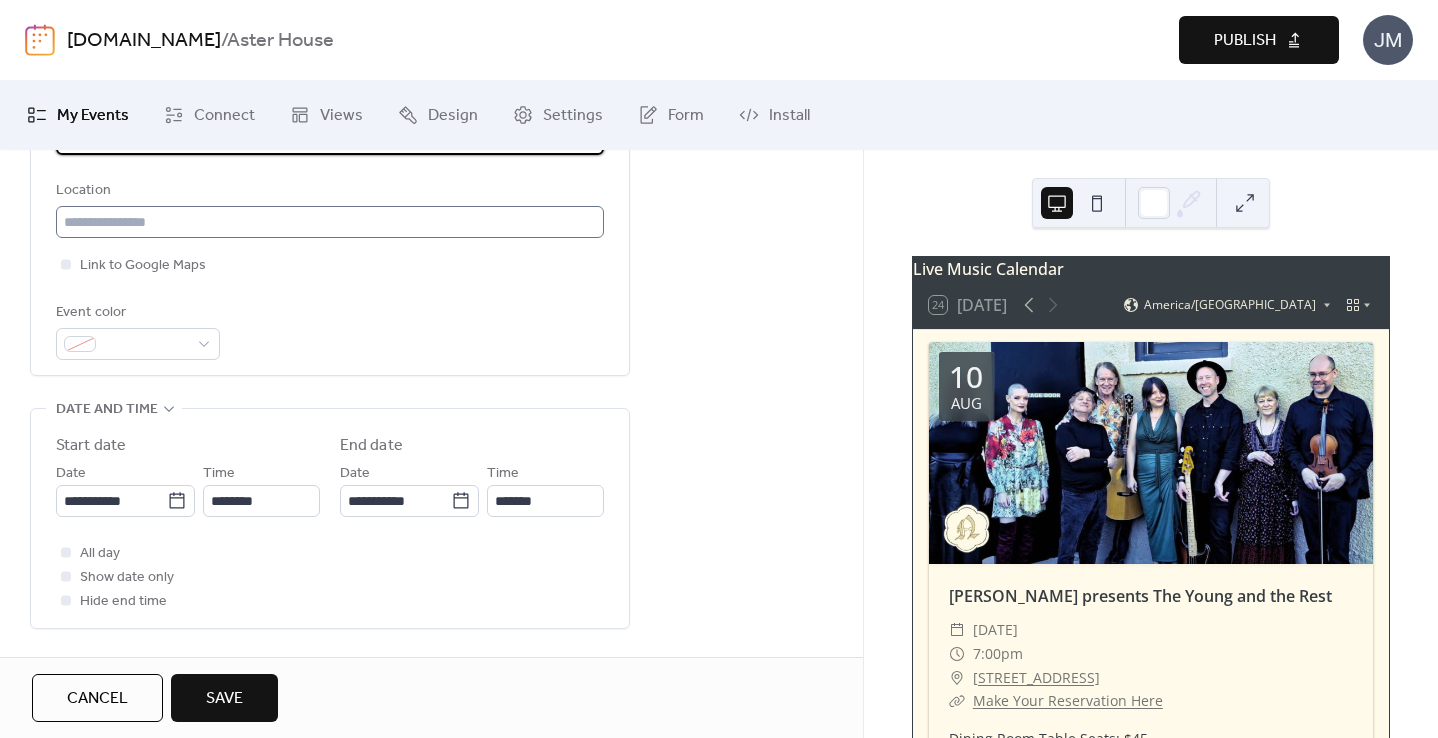 type on "**********" 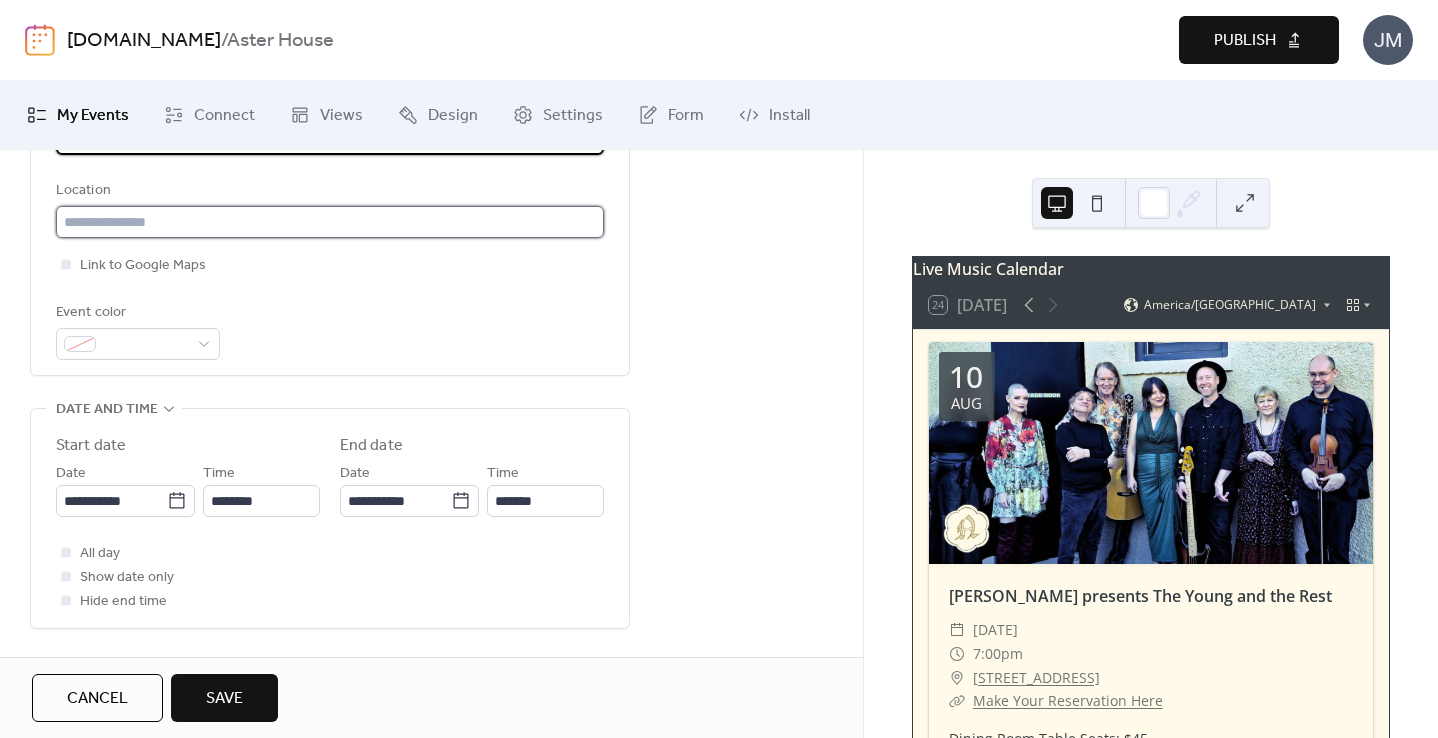 click at bounding box center [330, 222] 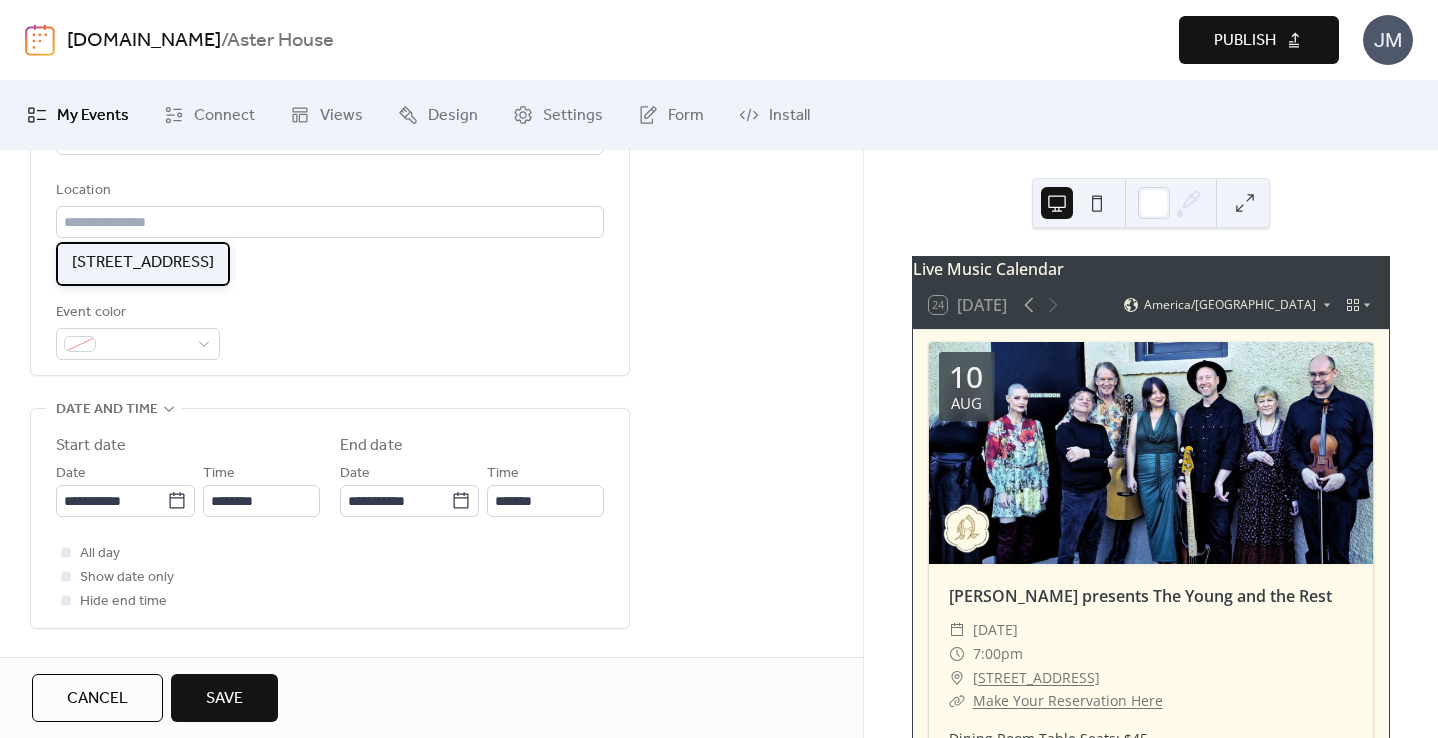 click on "[STREET_ADDRESS]" at bounding box center (143, 263) 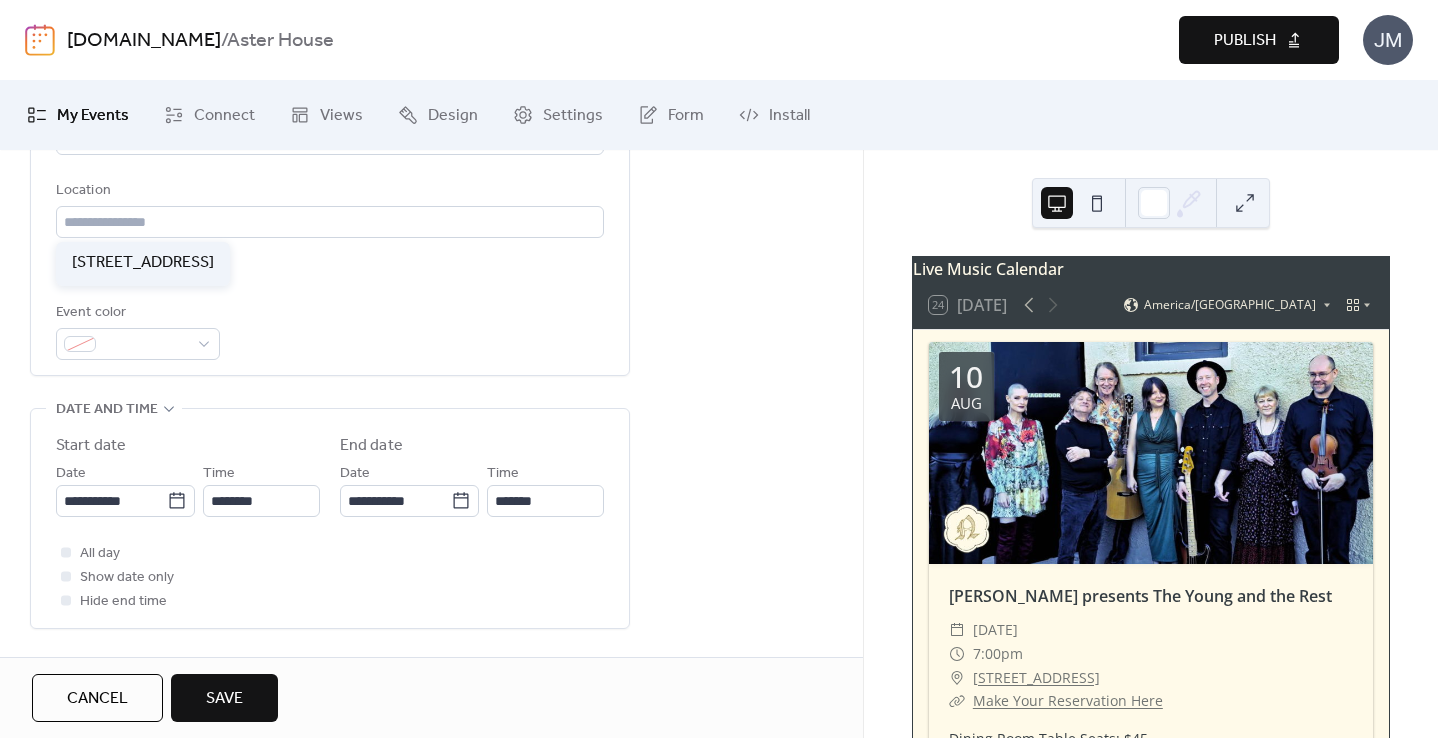 type on "**********" 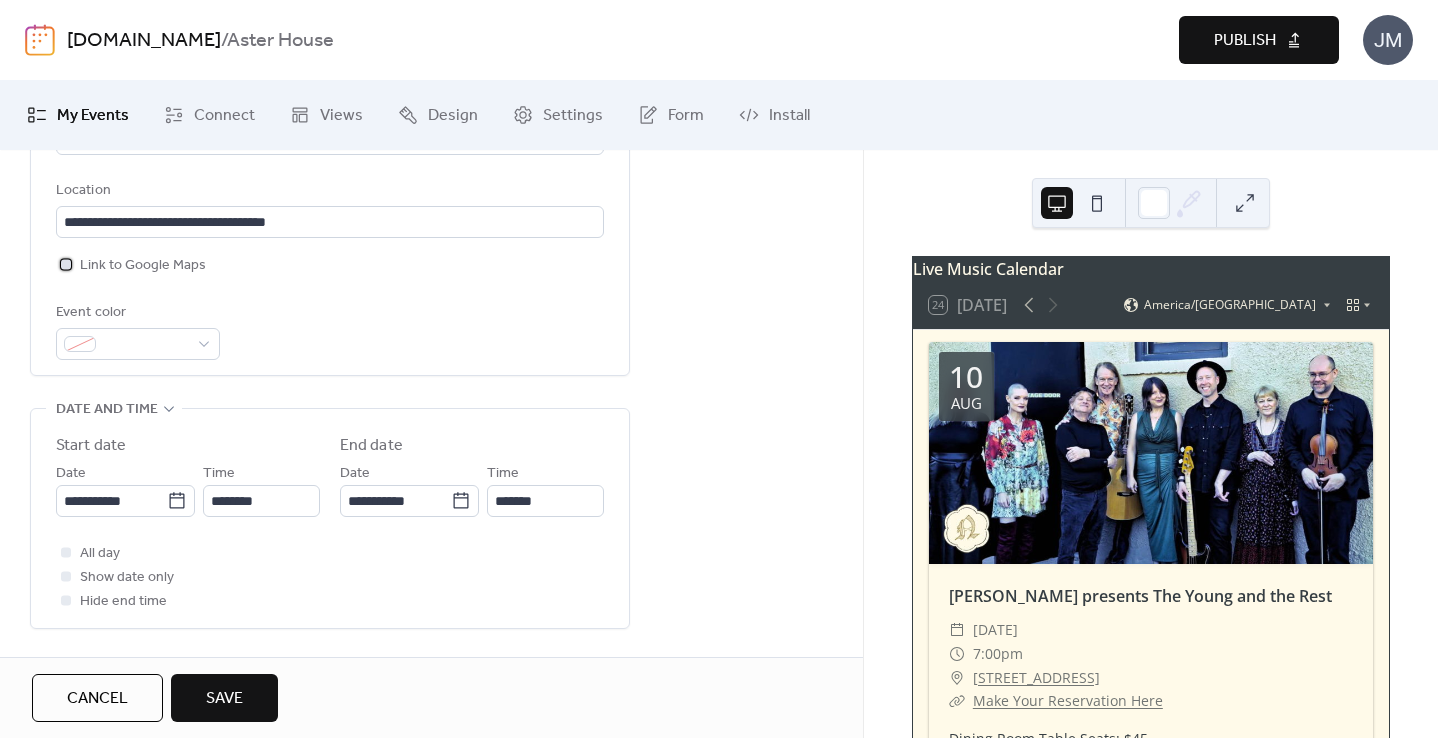 click at bounding box center (66, 264) 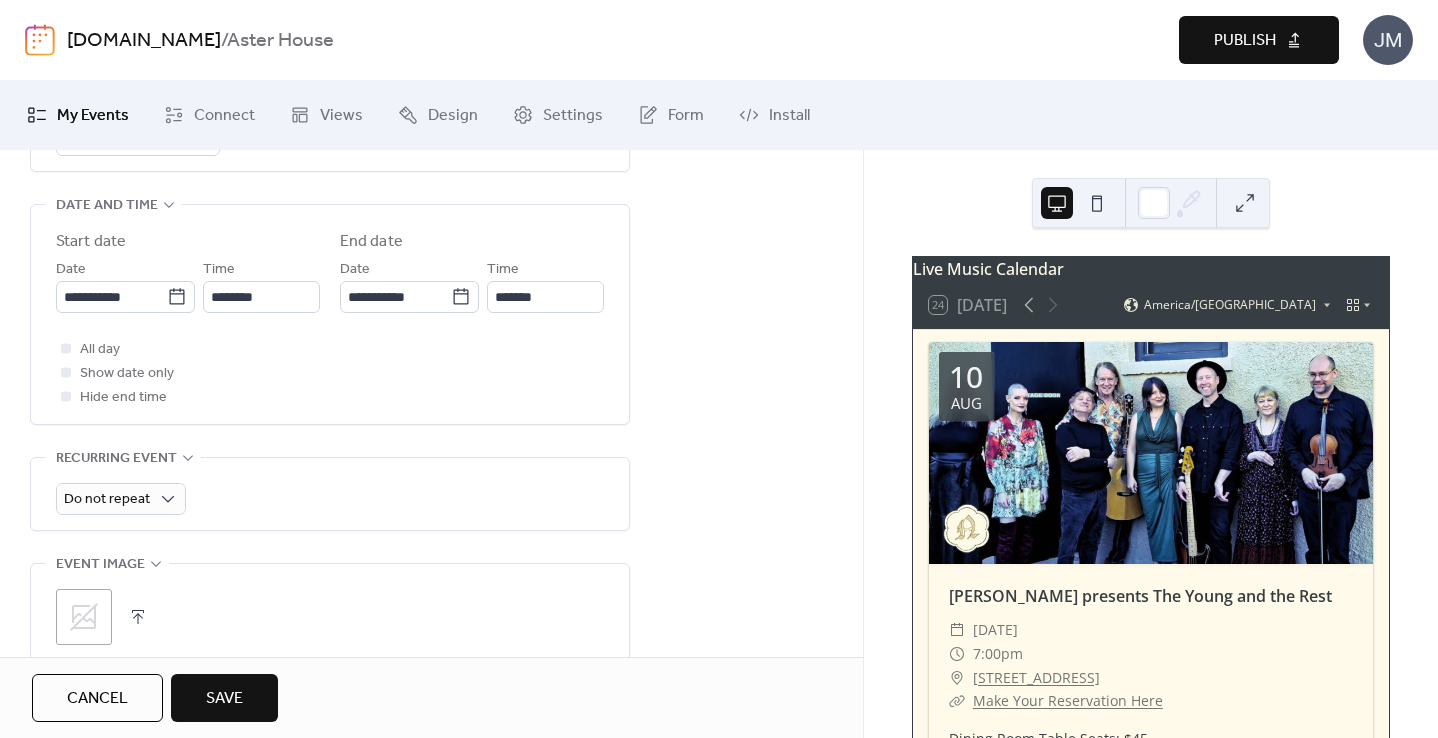 scroll, scrollTop: 650, scrollLeft: 0, axis: vertical 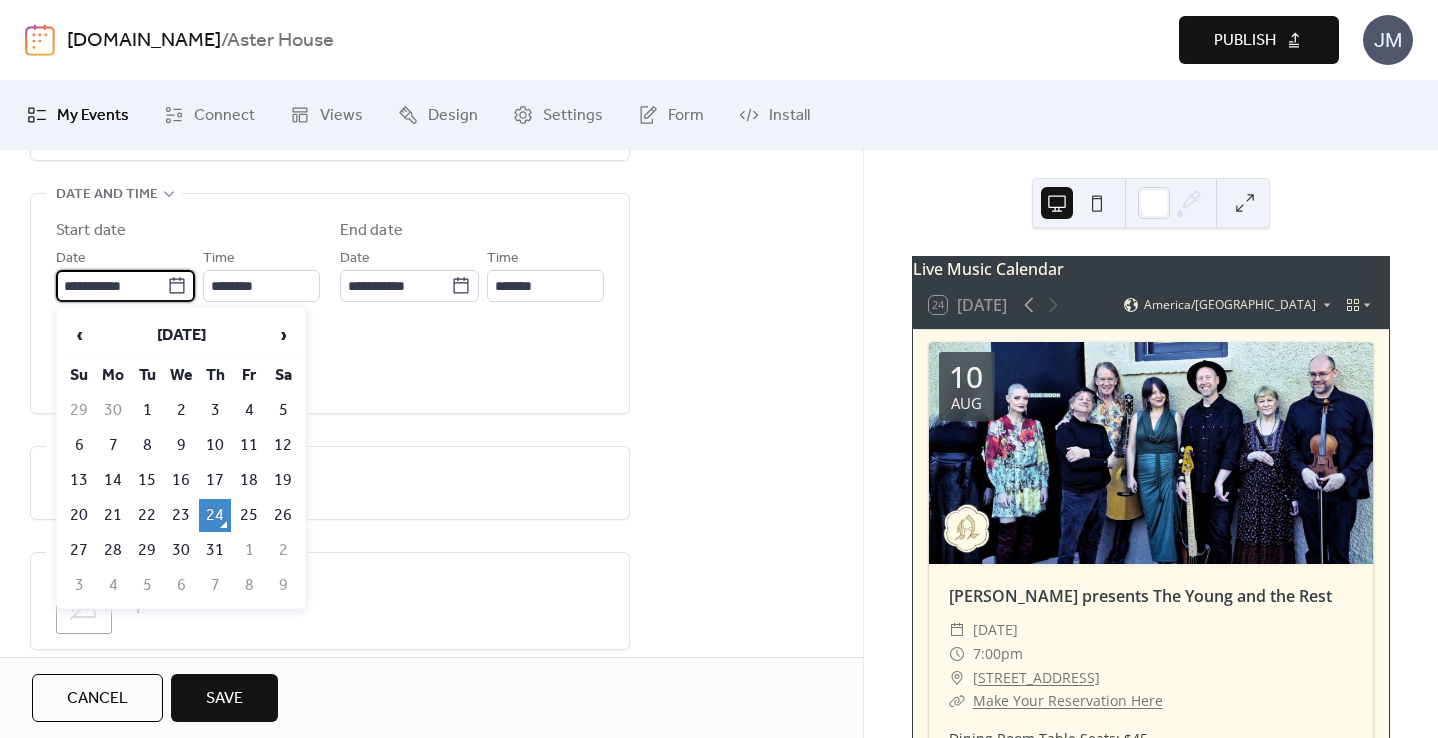 click on "**********" at bounding box center [111, 286] 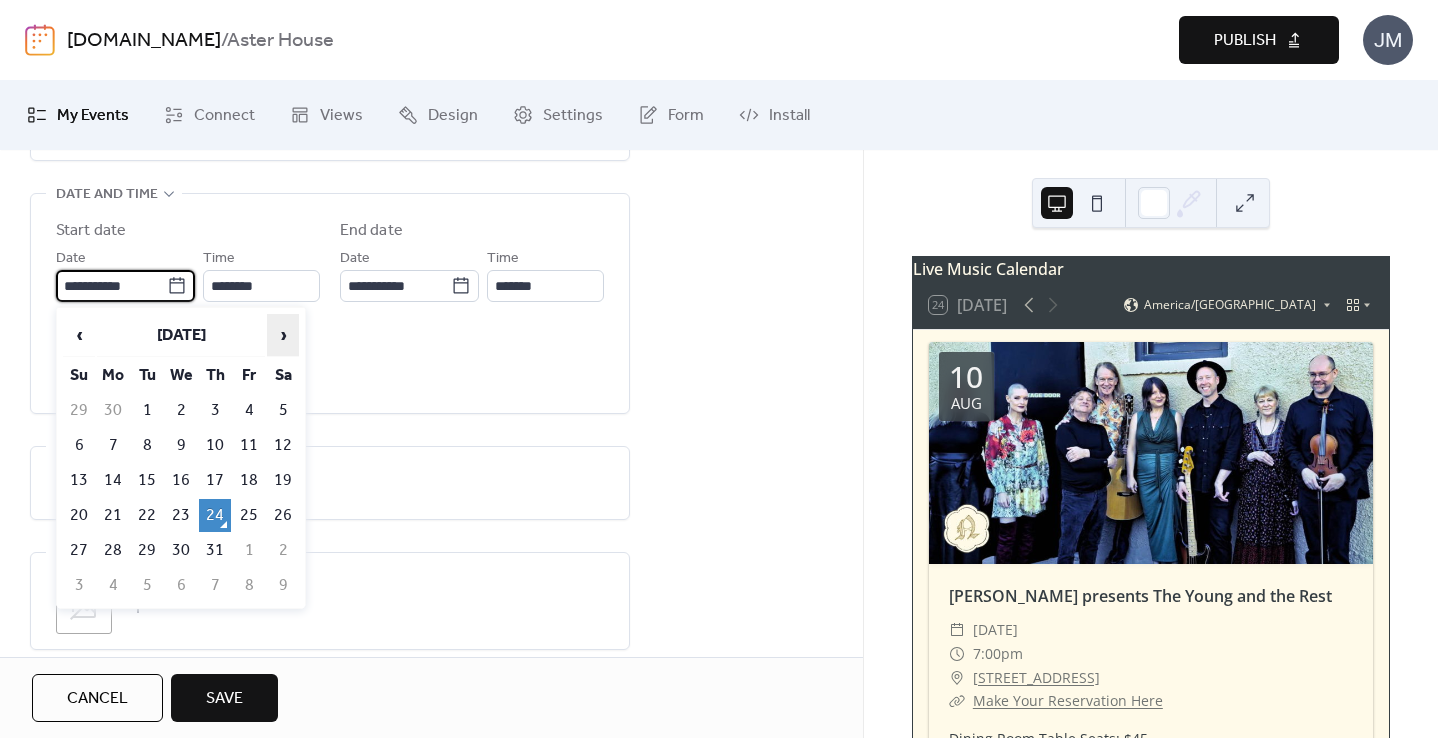 click on "›" at bounding box center (283, 335) 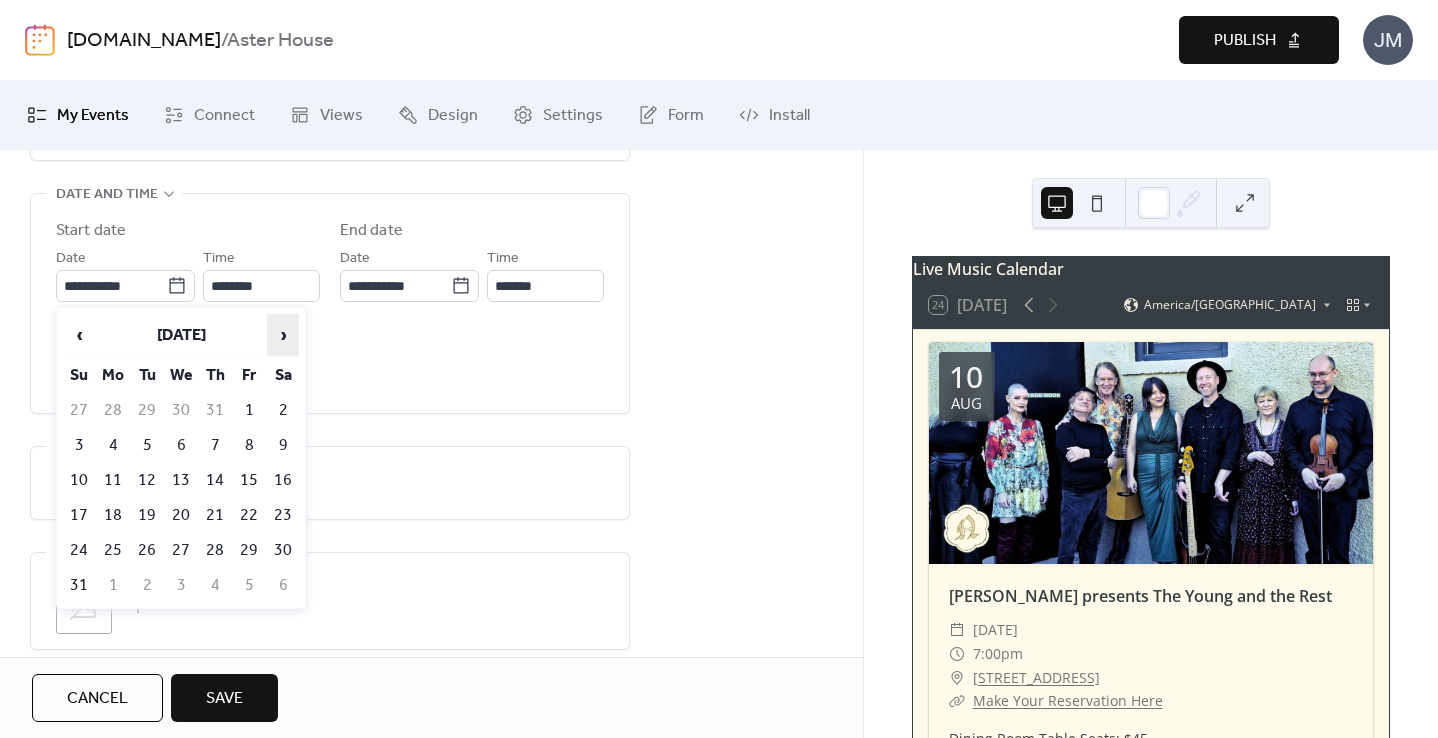 click on "›" at bounding box center [283, 335] 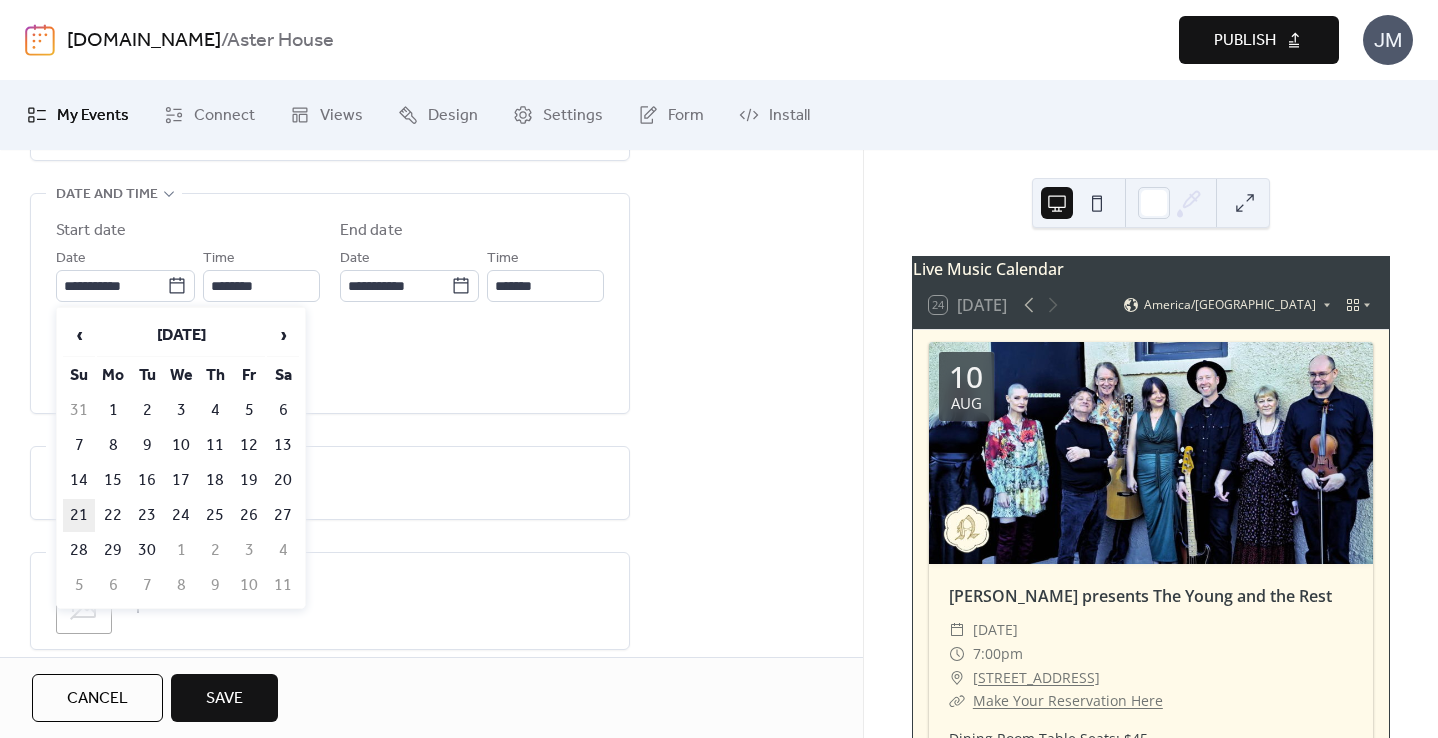 click on "21" at bounding box center [79, 515] 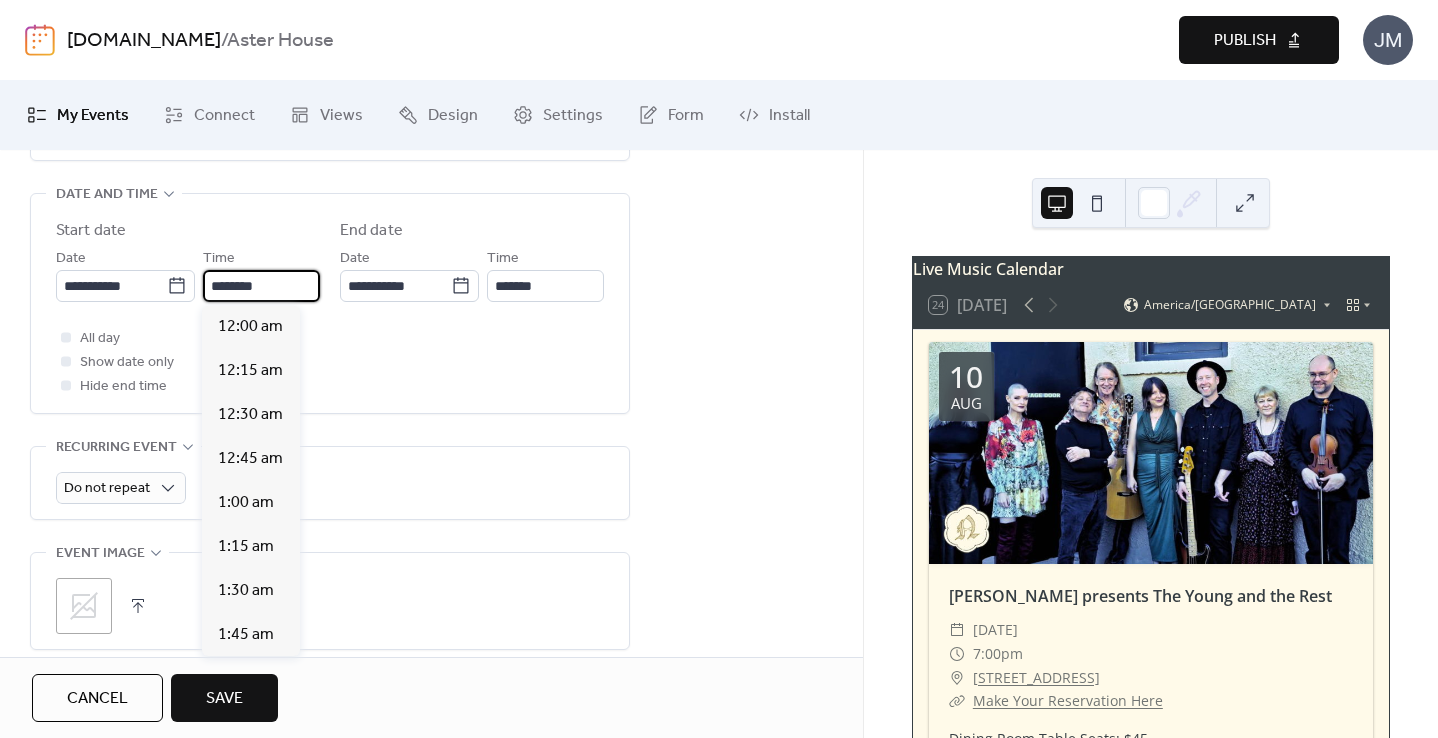 scroll, scrollTop: 2112, scrollLeft: 0, axis: vertical 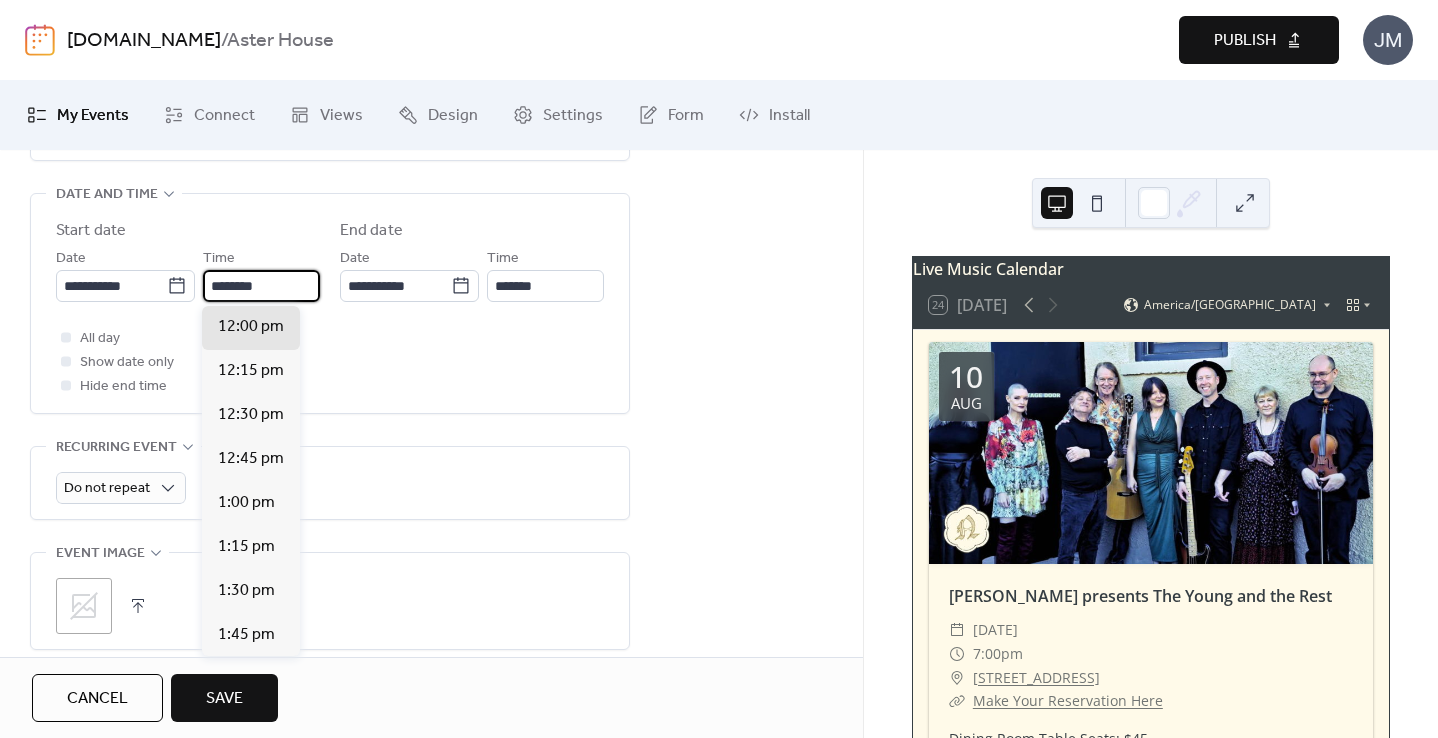click on "********" at bounding box center [261, 286] 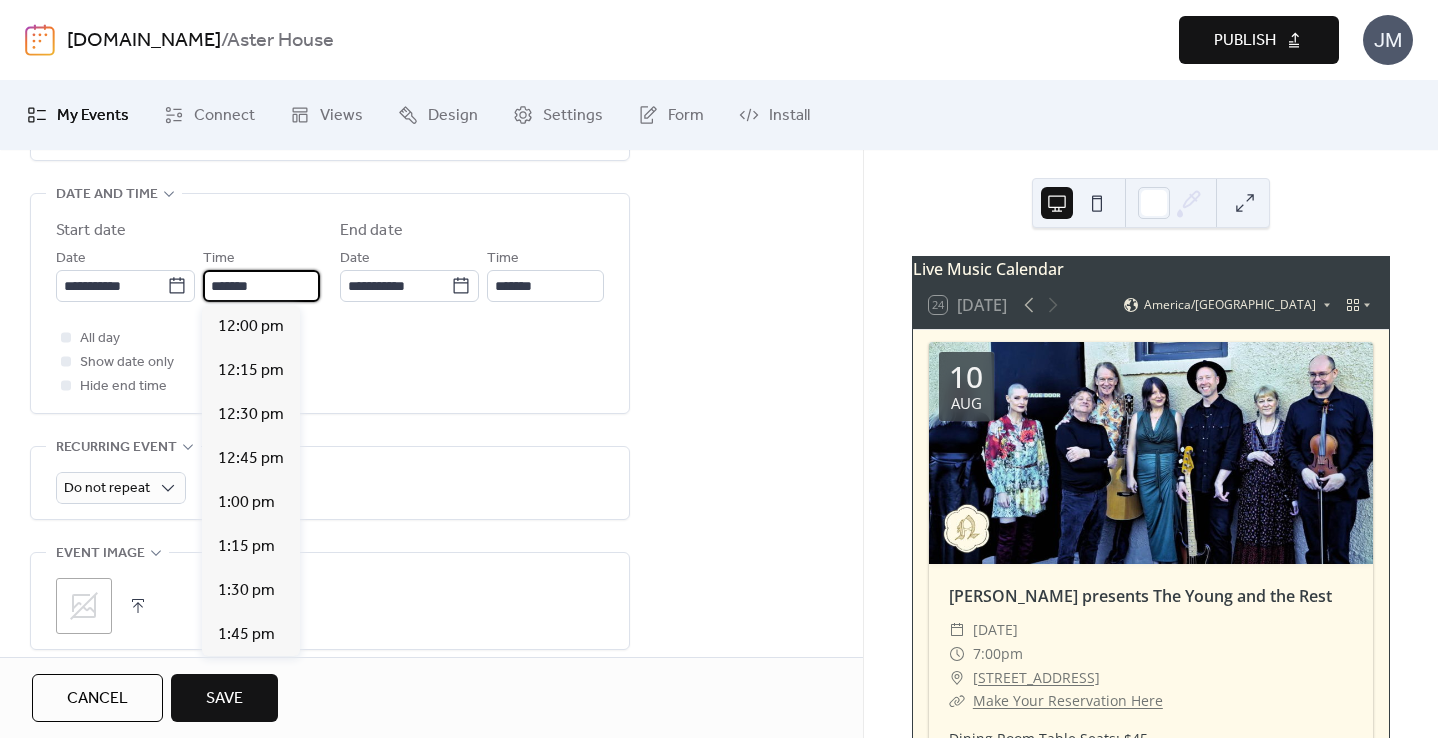 scroll, scrollTop: 3344, scrollLeft: 0, axis: vertical 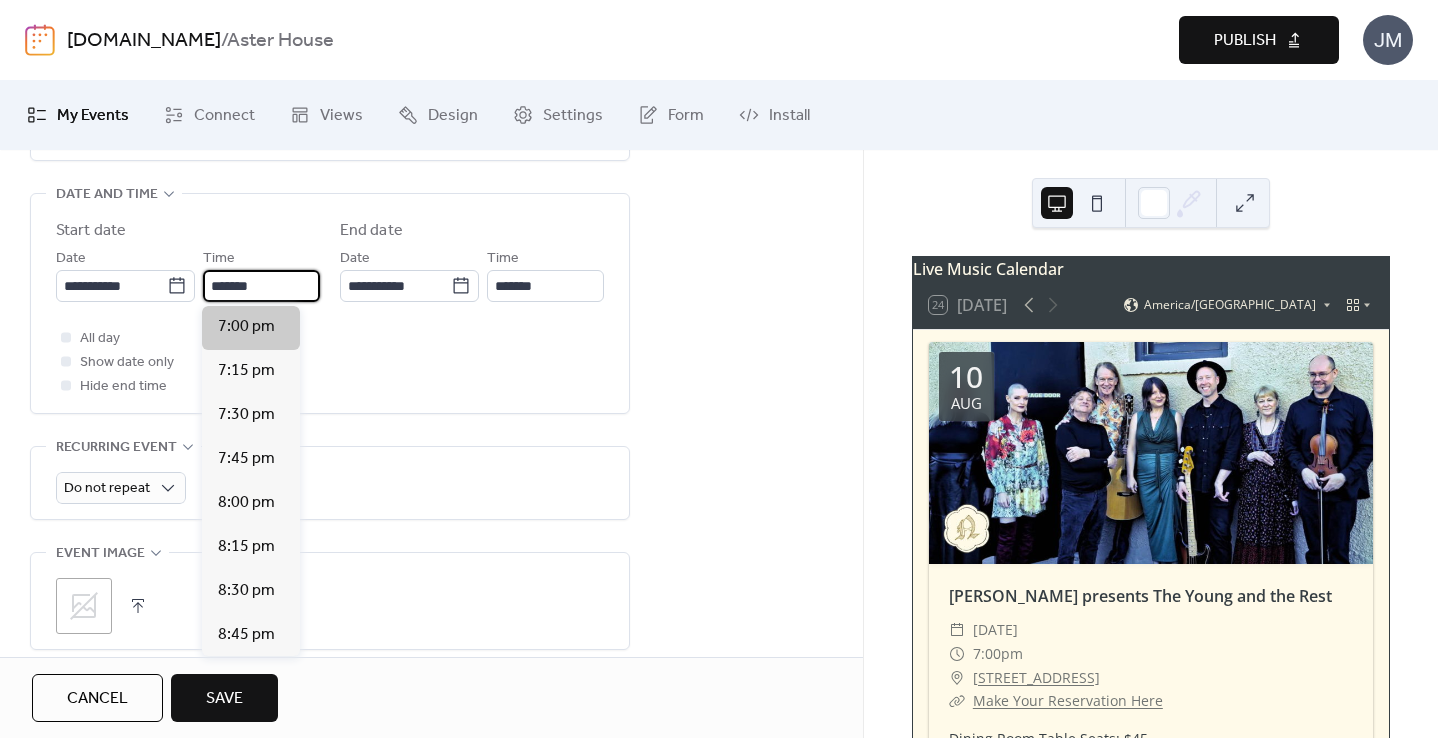 type on "*******" 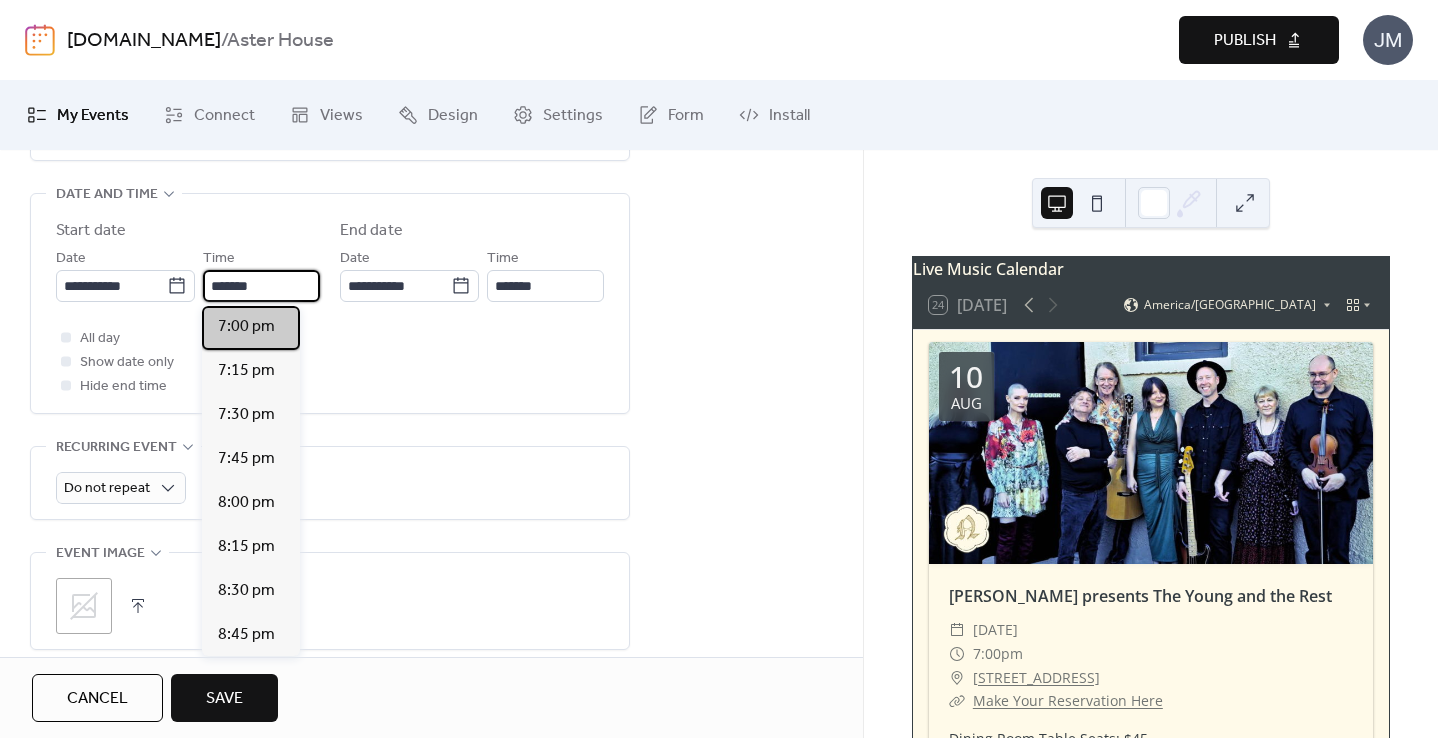 click on "7:00 pm" at bounding box center [246, 327] 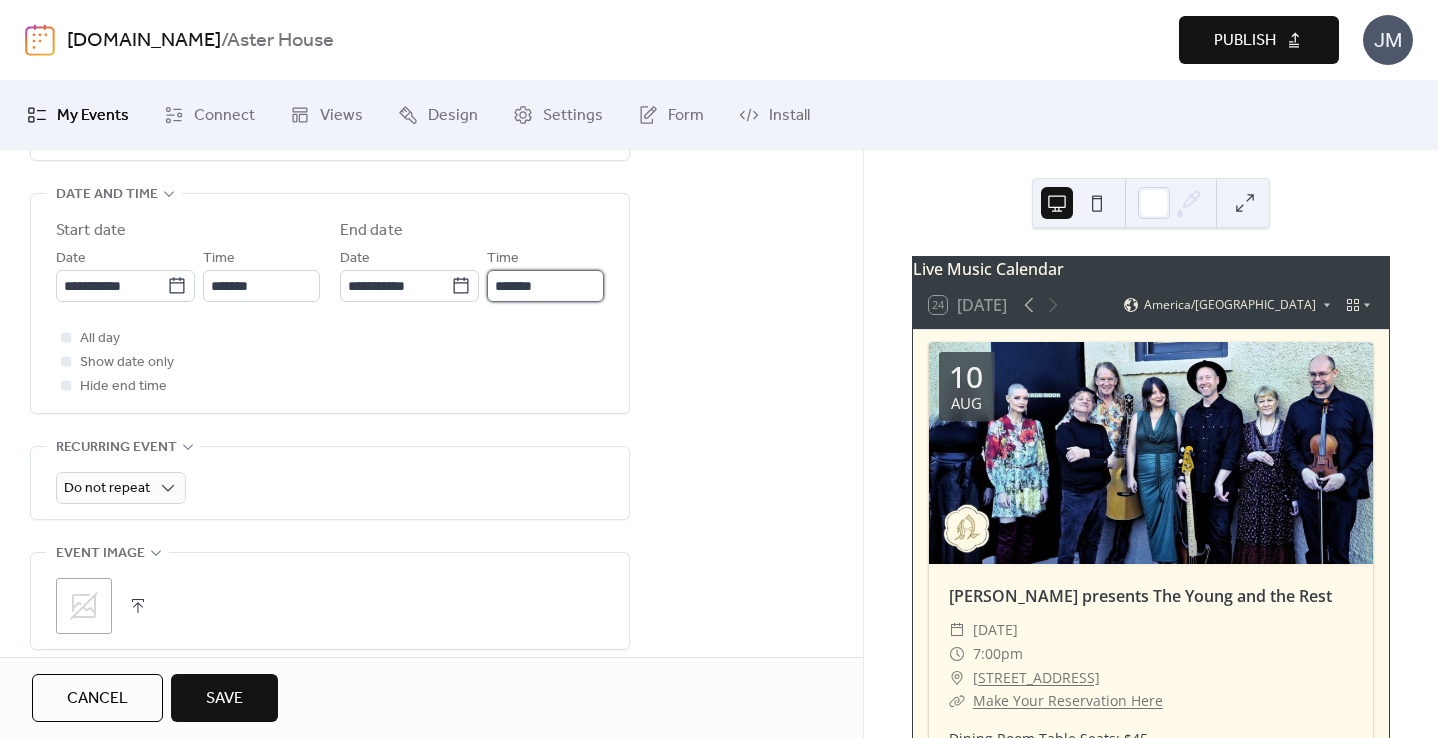 click on "*******" at bounding box center [545, 286] 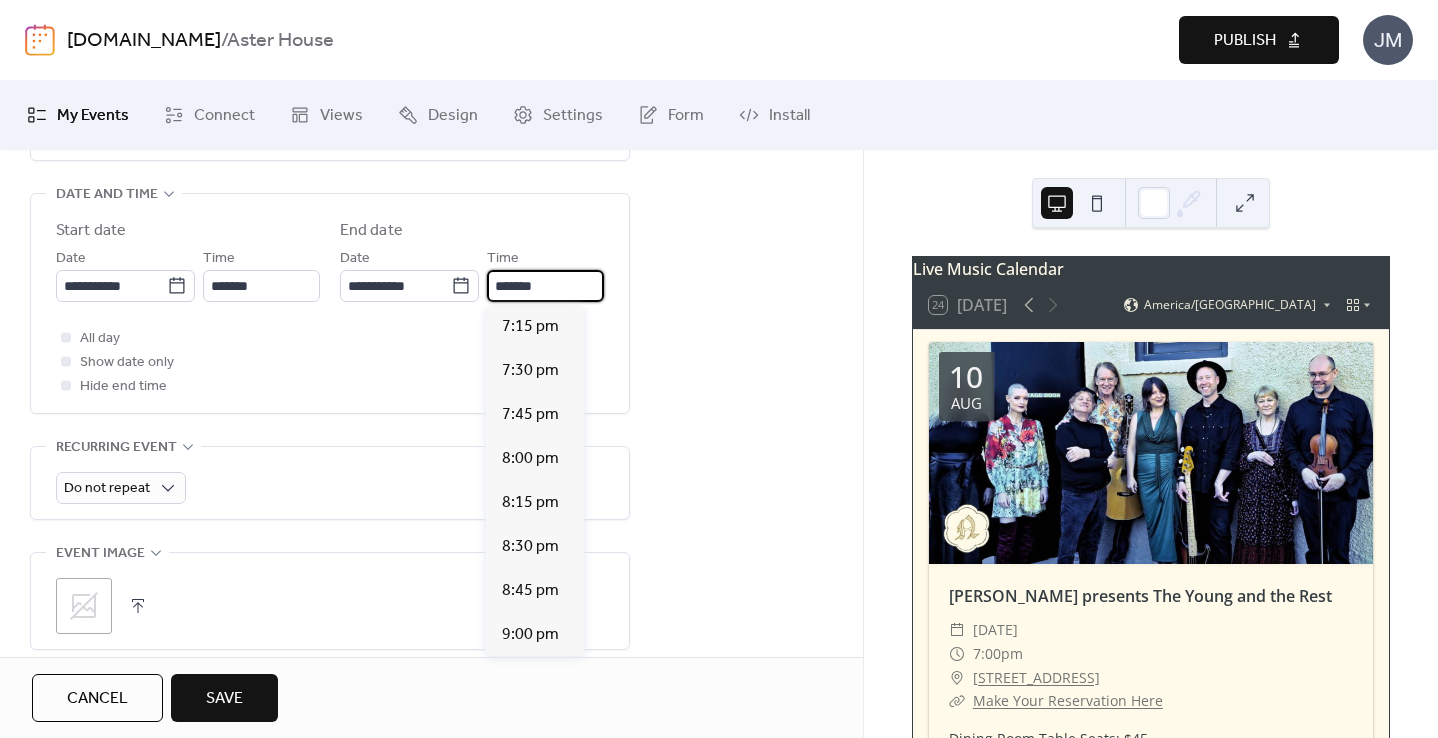scroll, scrollTop: 308, scrollLeft: 0, axis: vertical 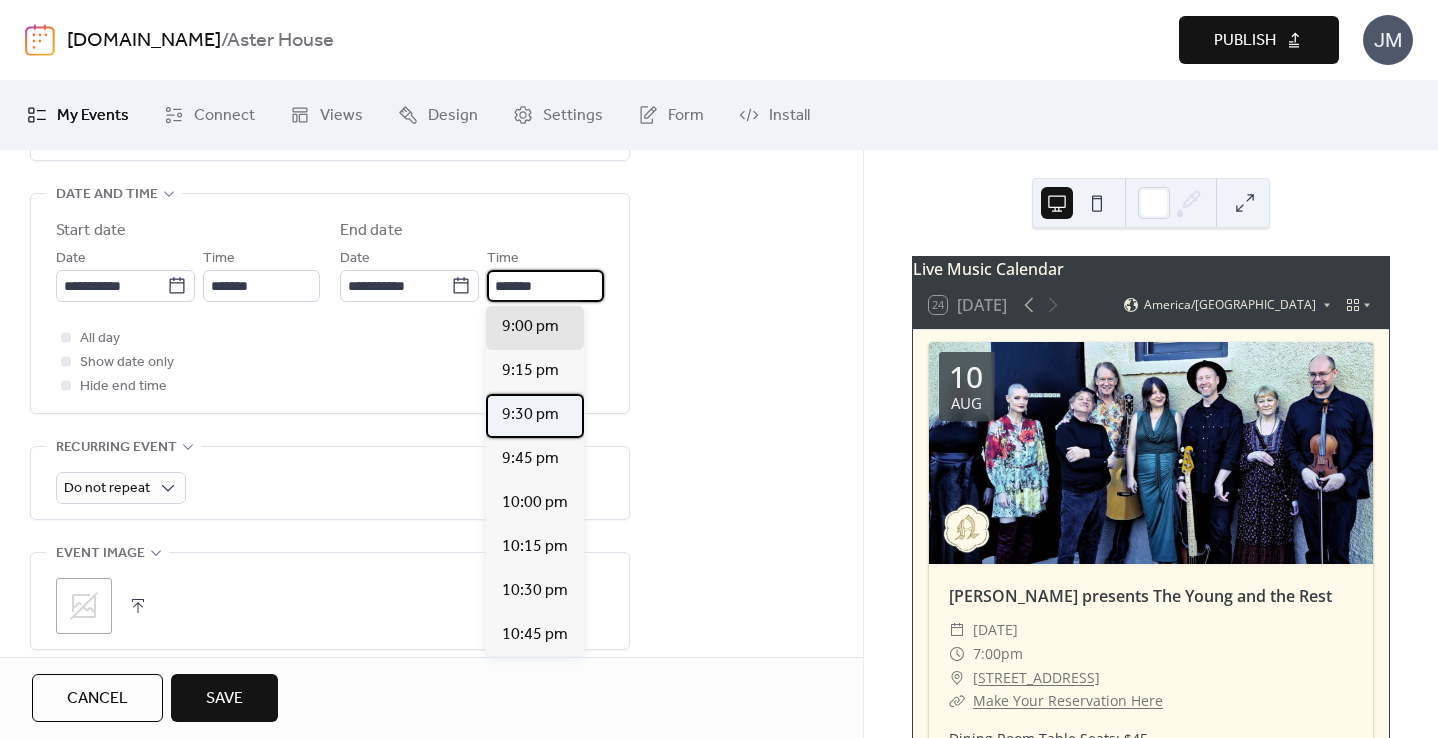 click on "9:30 pm" at bounding box center (530, 415) 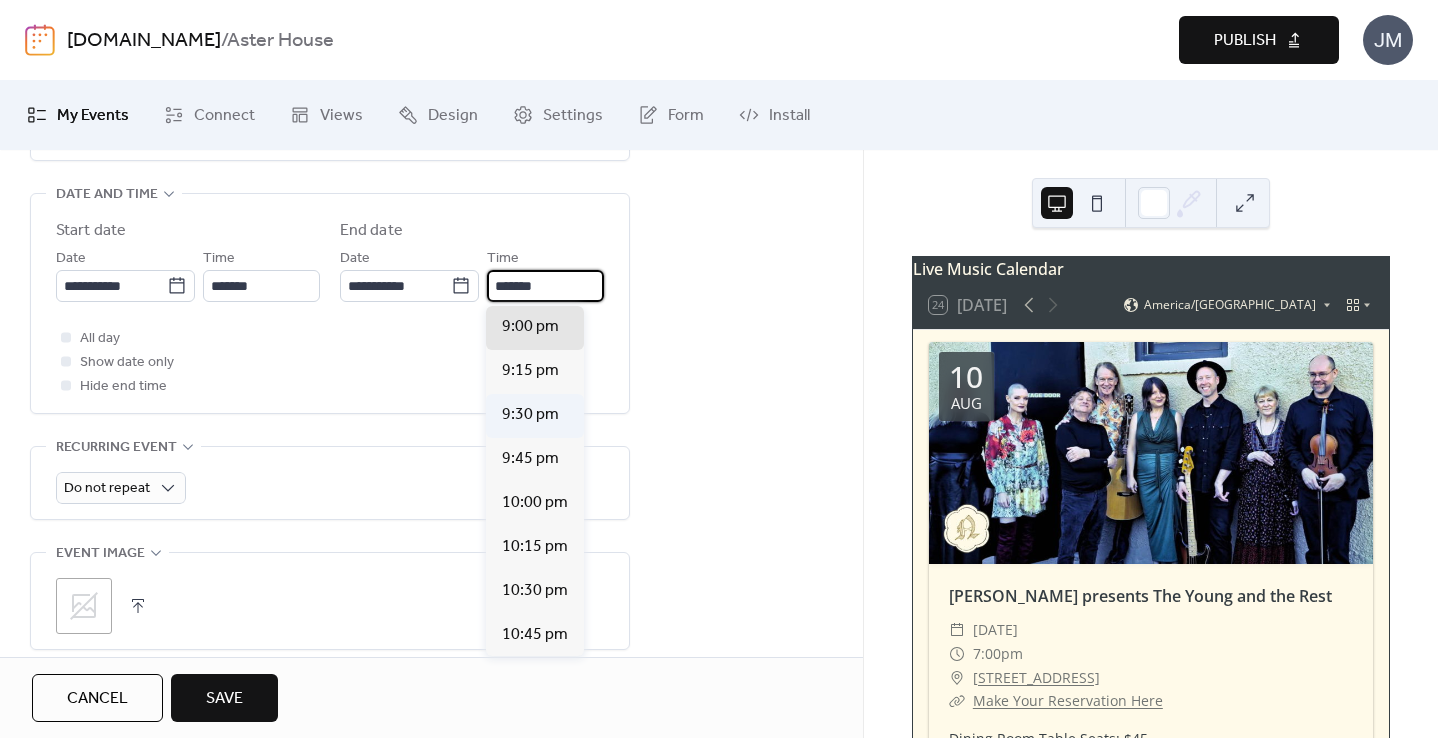 type on "*******" 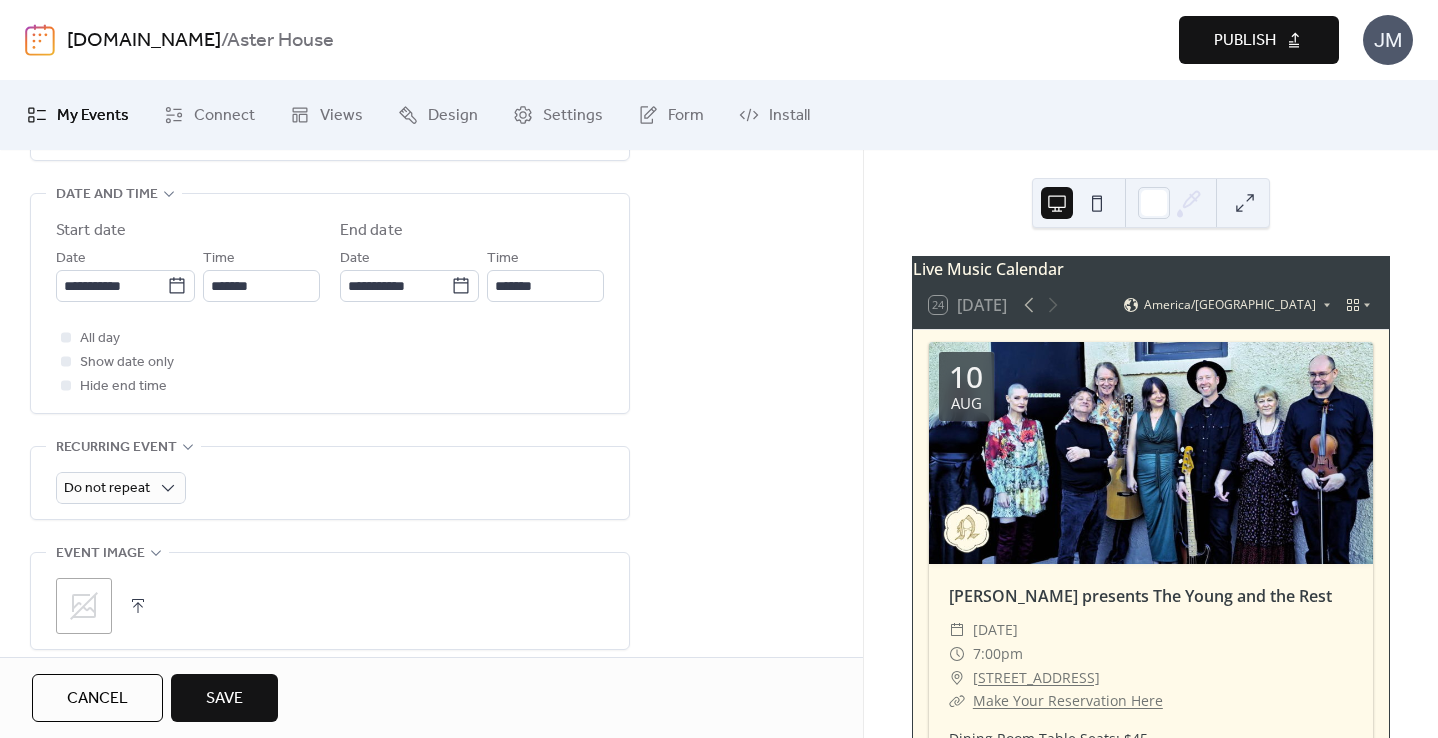scroll, scrollTop: 879, scrollLeft: 0, axis: vertical 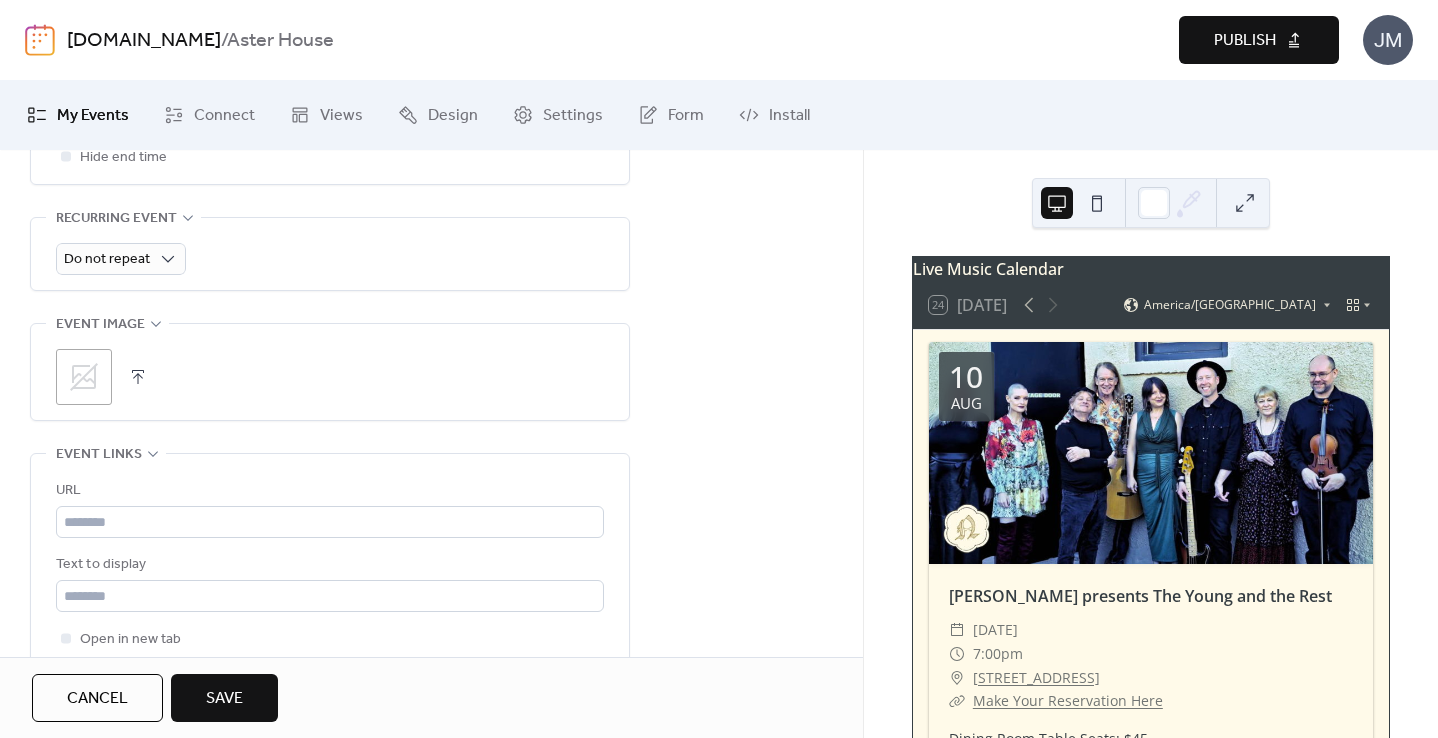 click 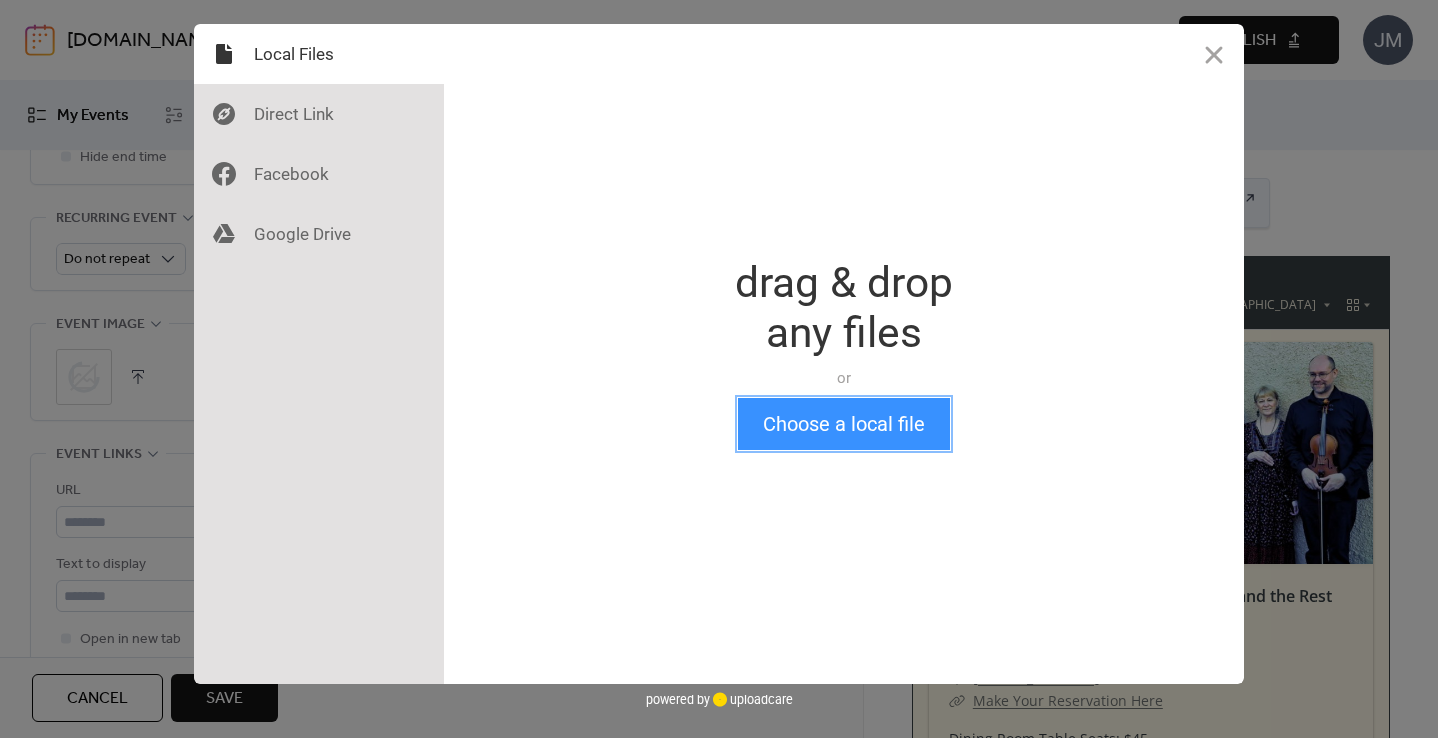click on "Choose a local file" at bounding box center [844, 424] 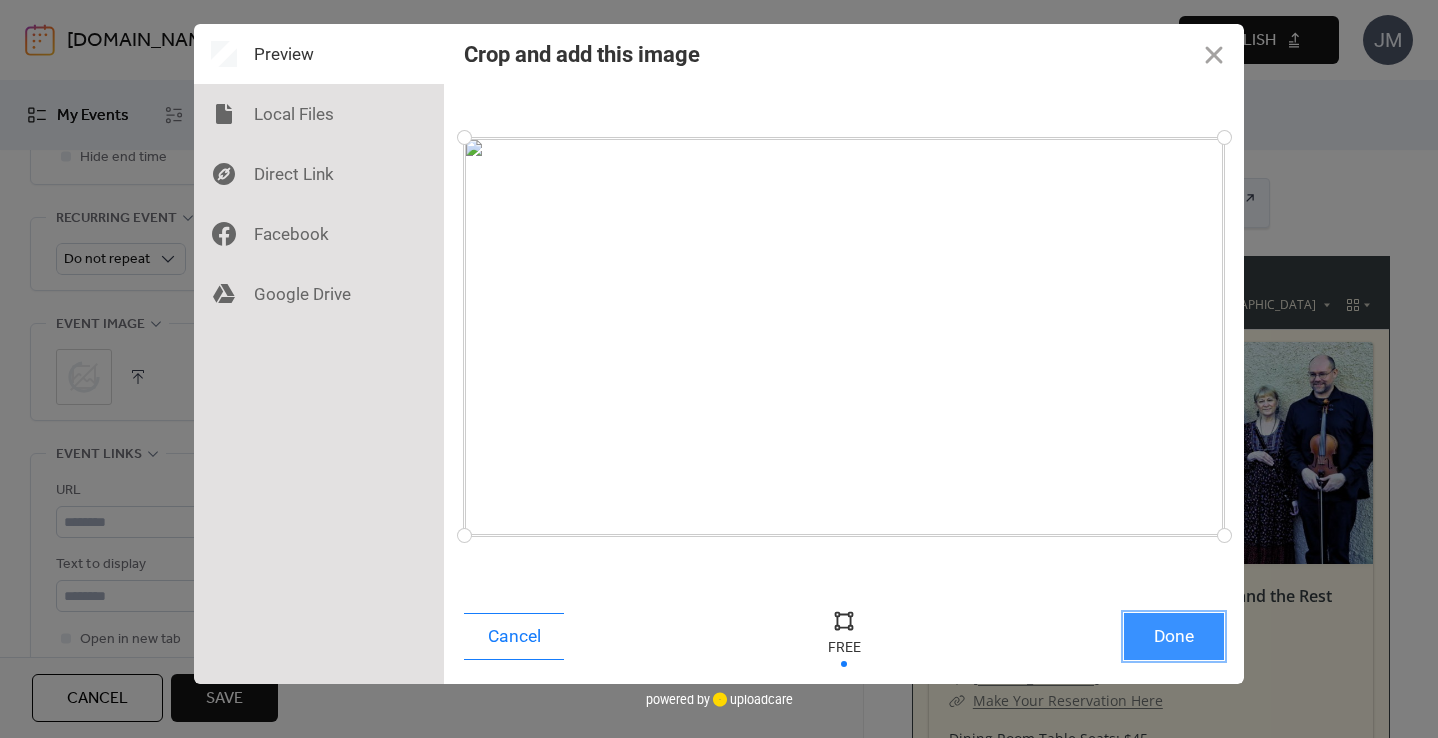 click on "Done" at bounding box center [1174, 636] 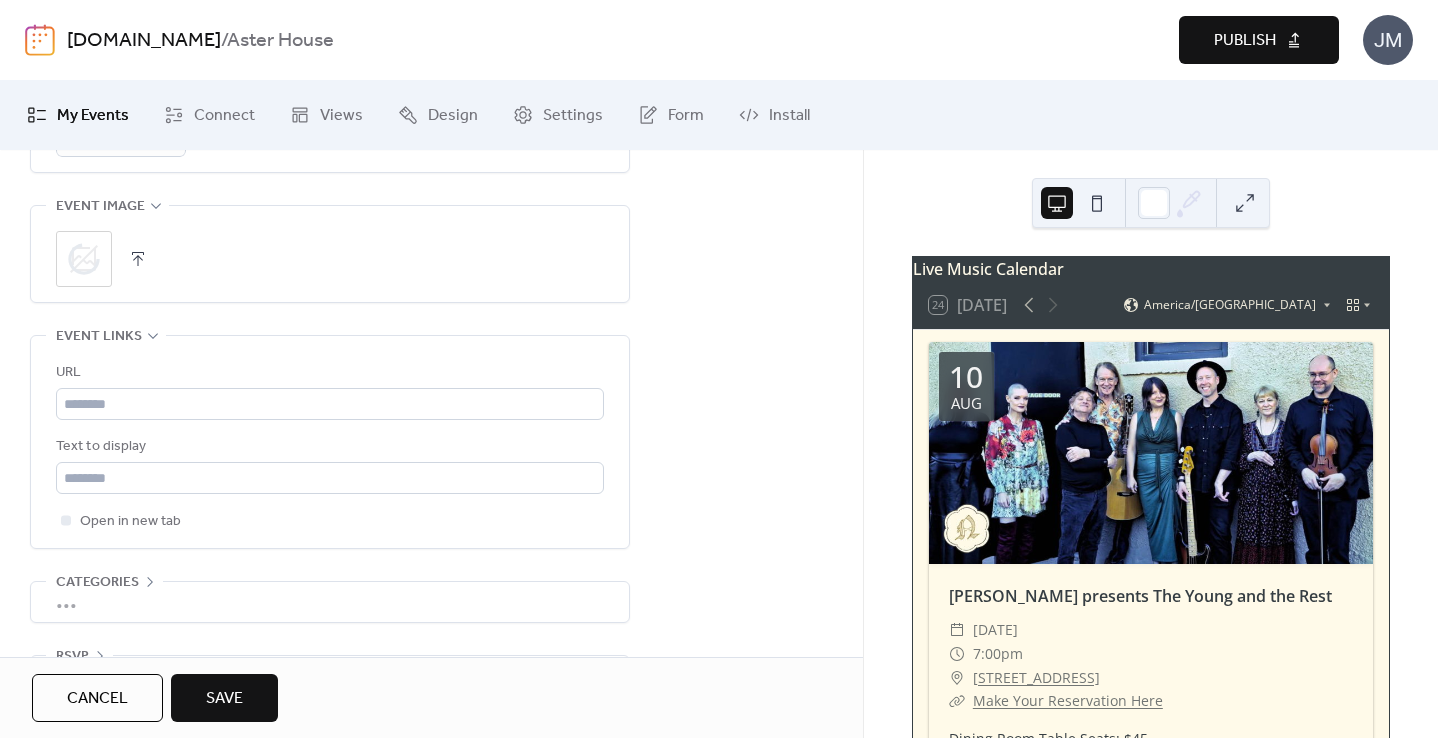 scroll, scrollTop: 1061, scrollLeft: 0, axis: vertical 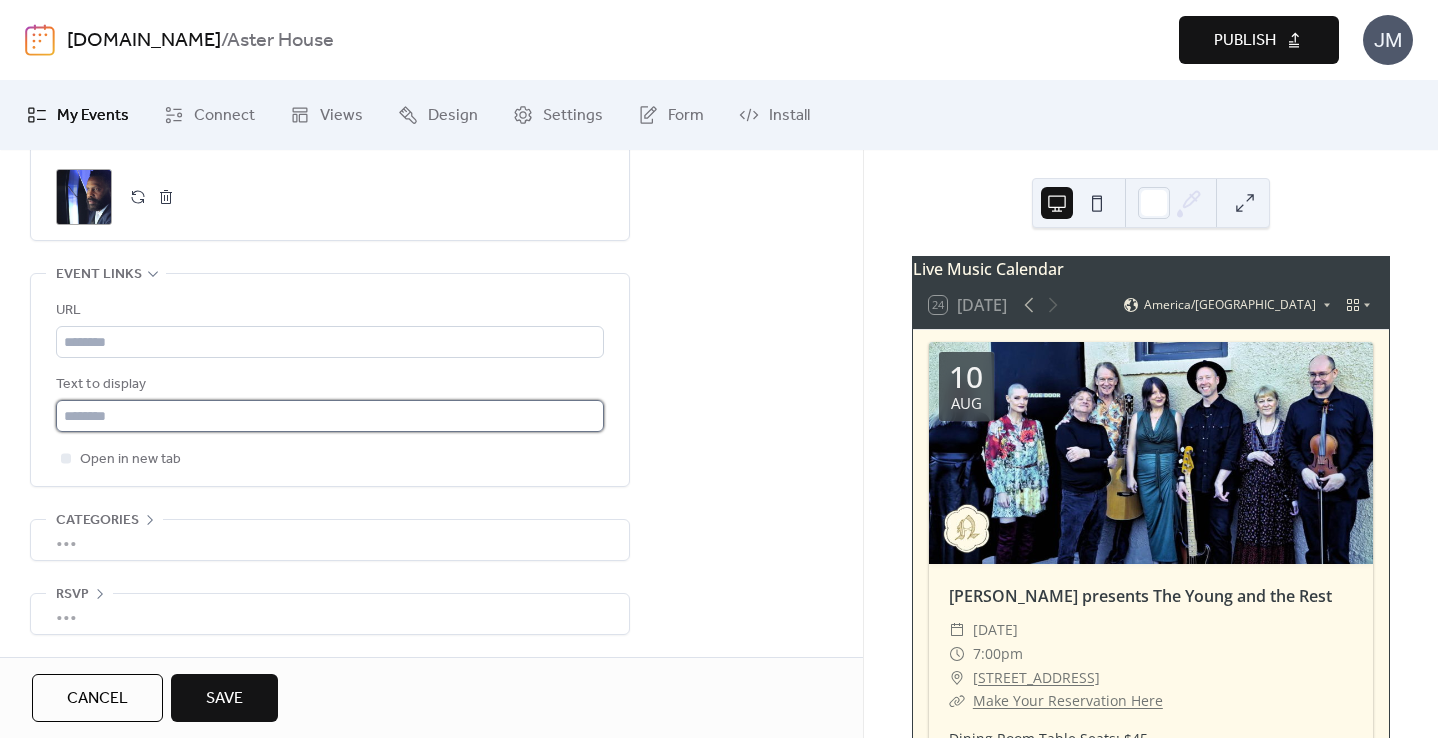 click at bounding box center [330, 416] 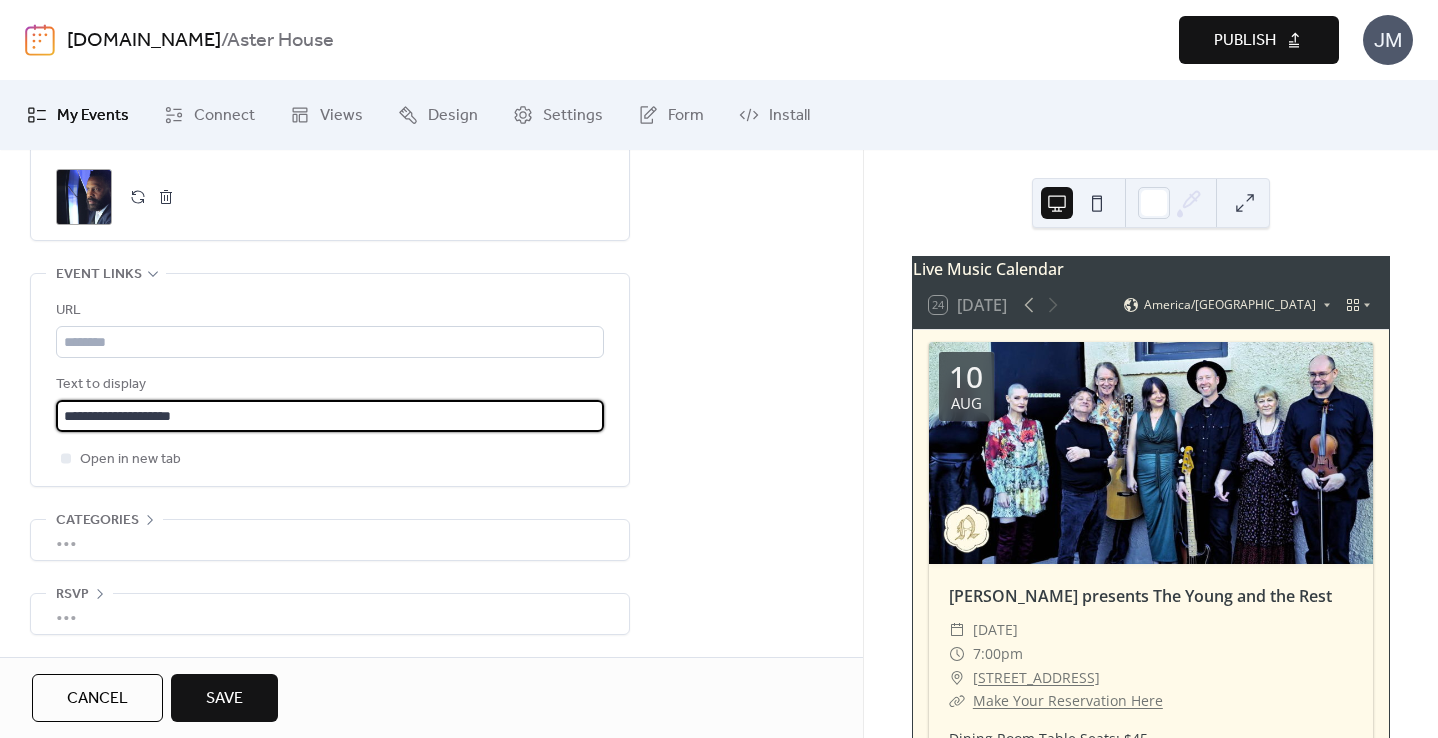 type on "**********" 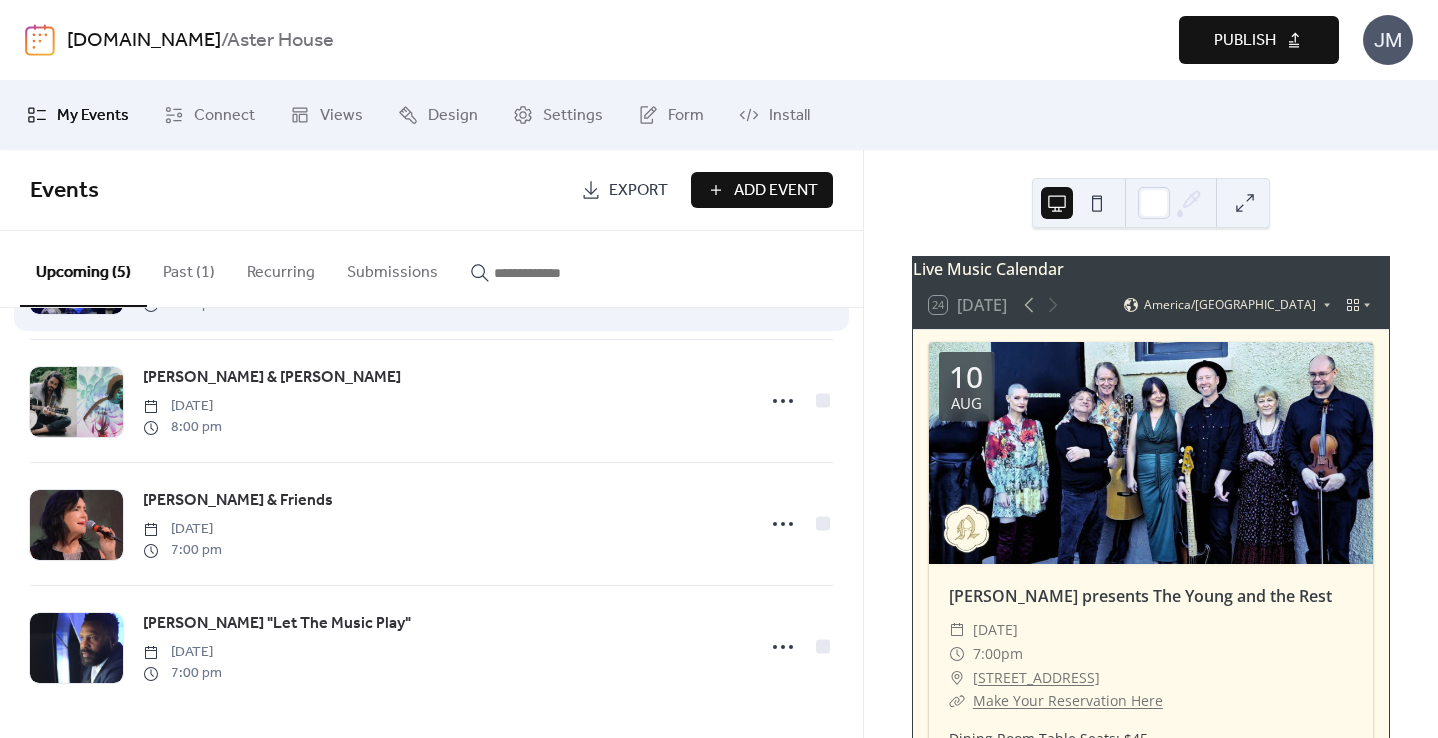 scroll, scrollTop: 0, scrollLeft: 0, axis: both 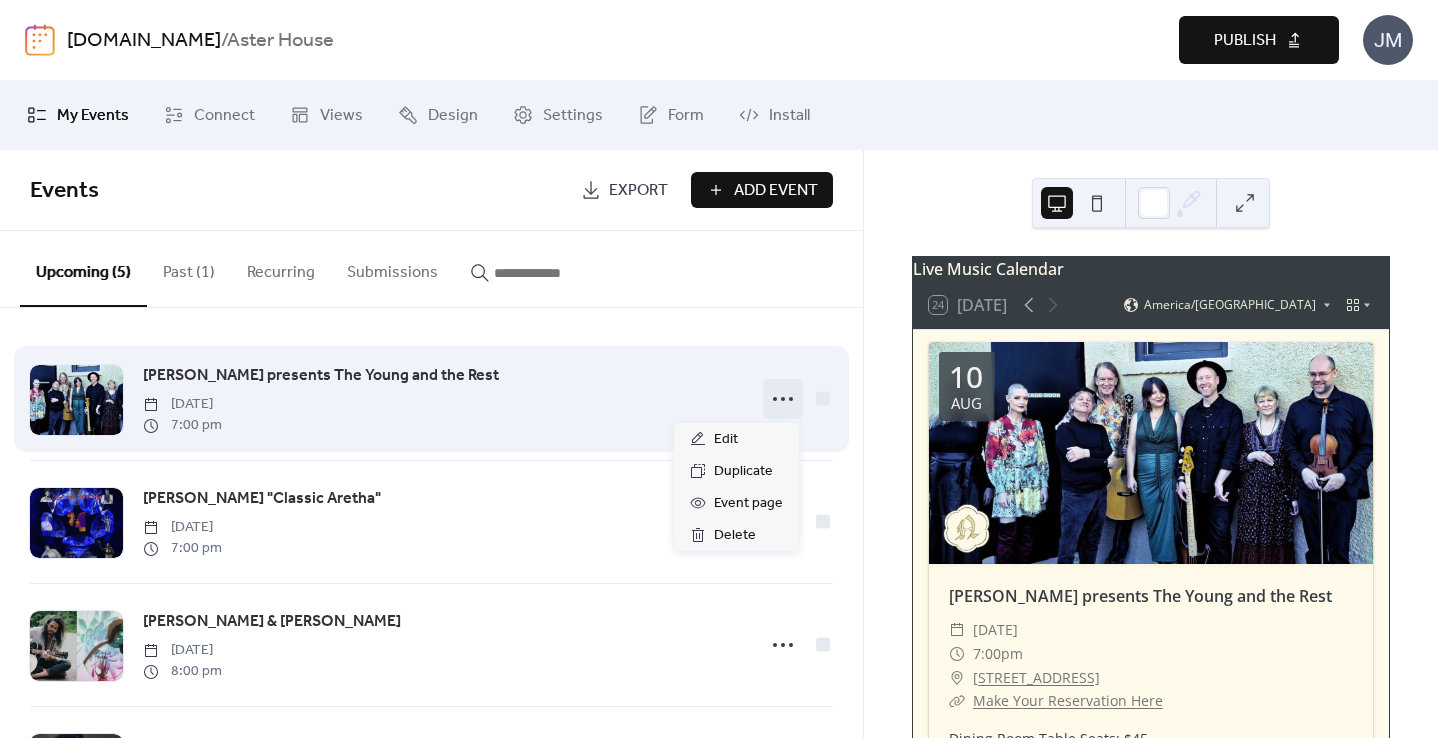 click 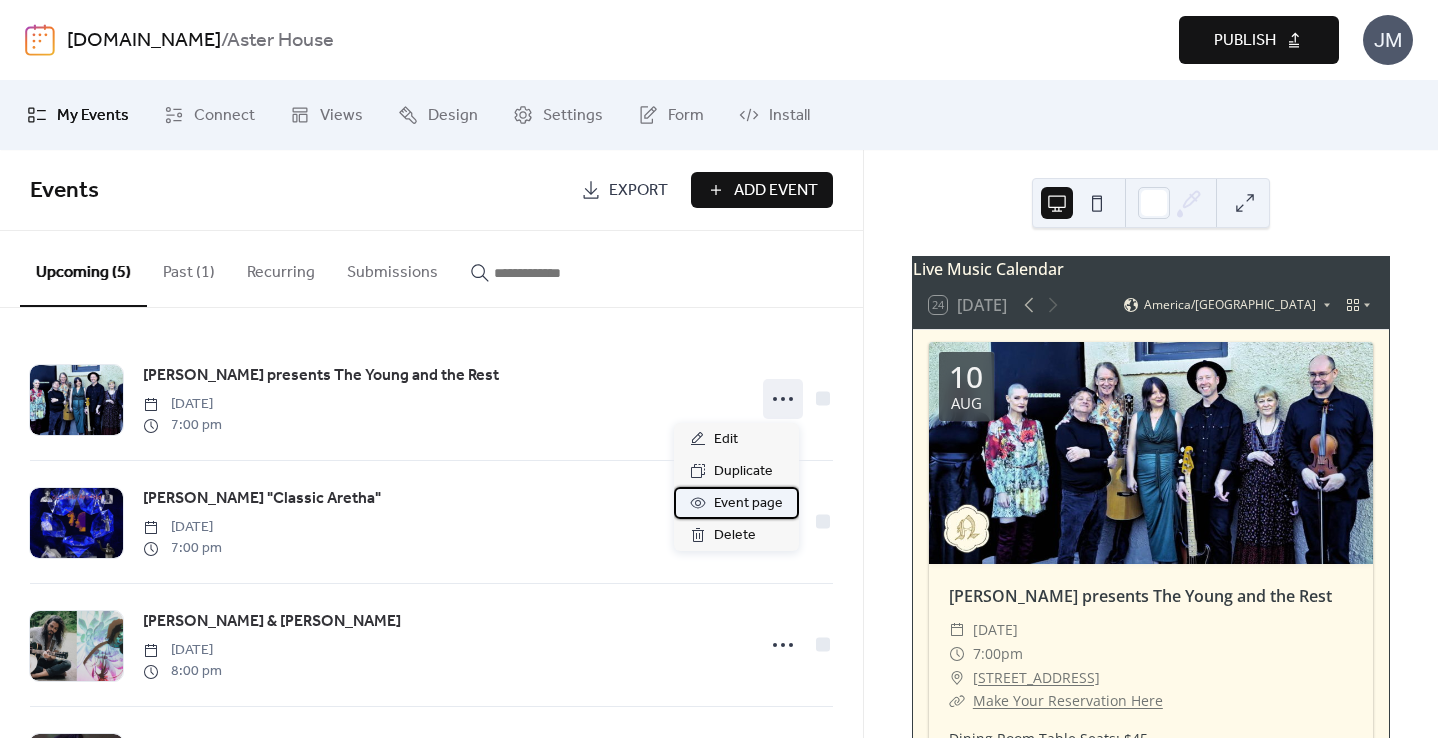 click on "Event page" at bounding box center [748, 504] 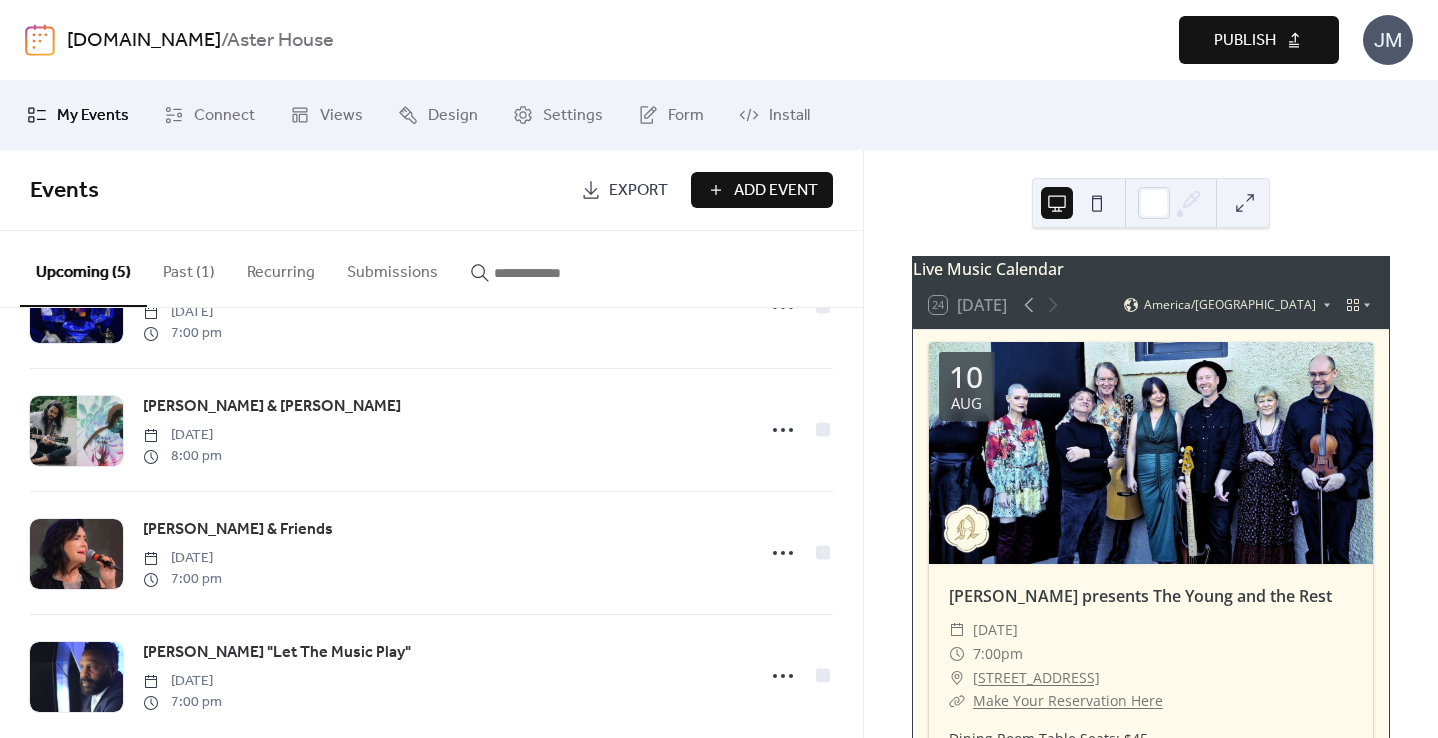scroll, scrollTop: 246, scrollLeft: 0, axis: vertical 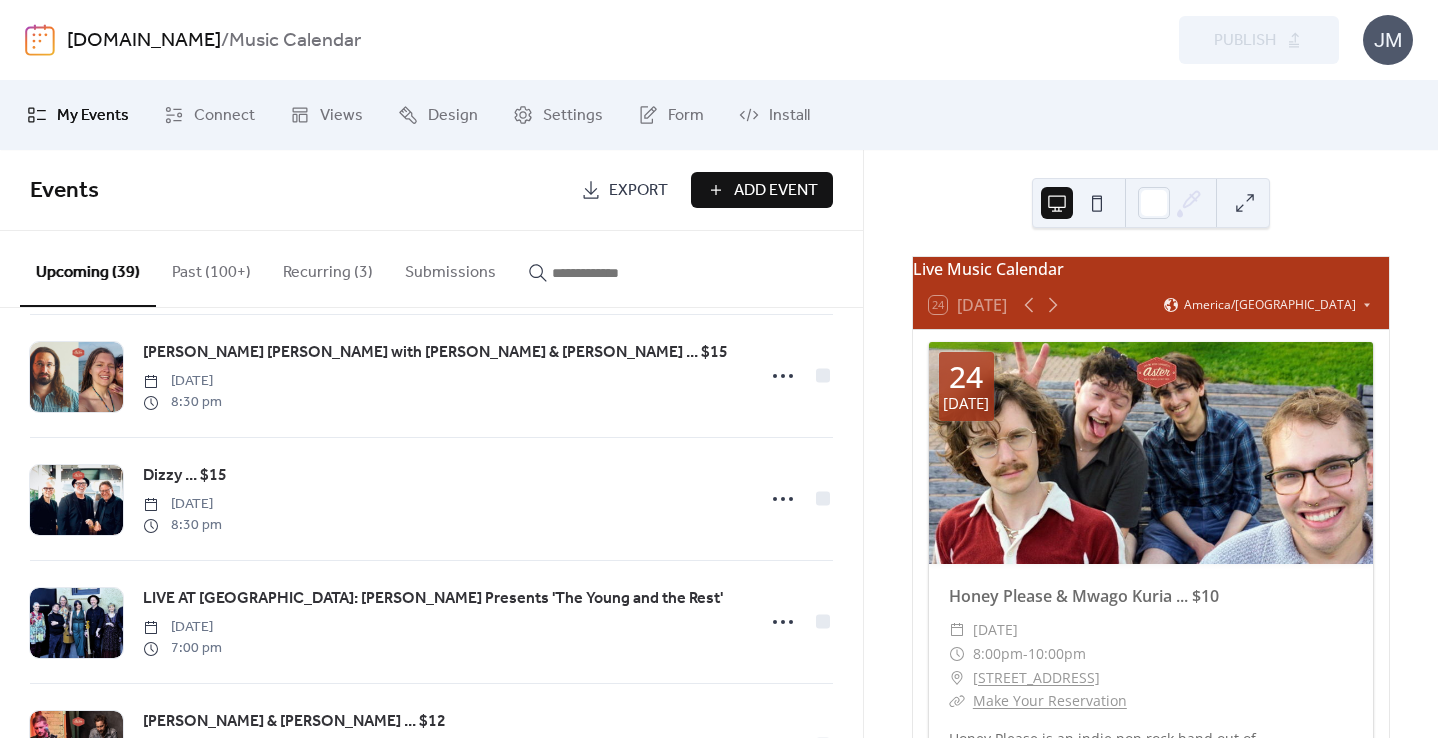 click at bounding box center [600, 273] 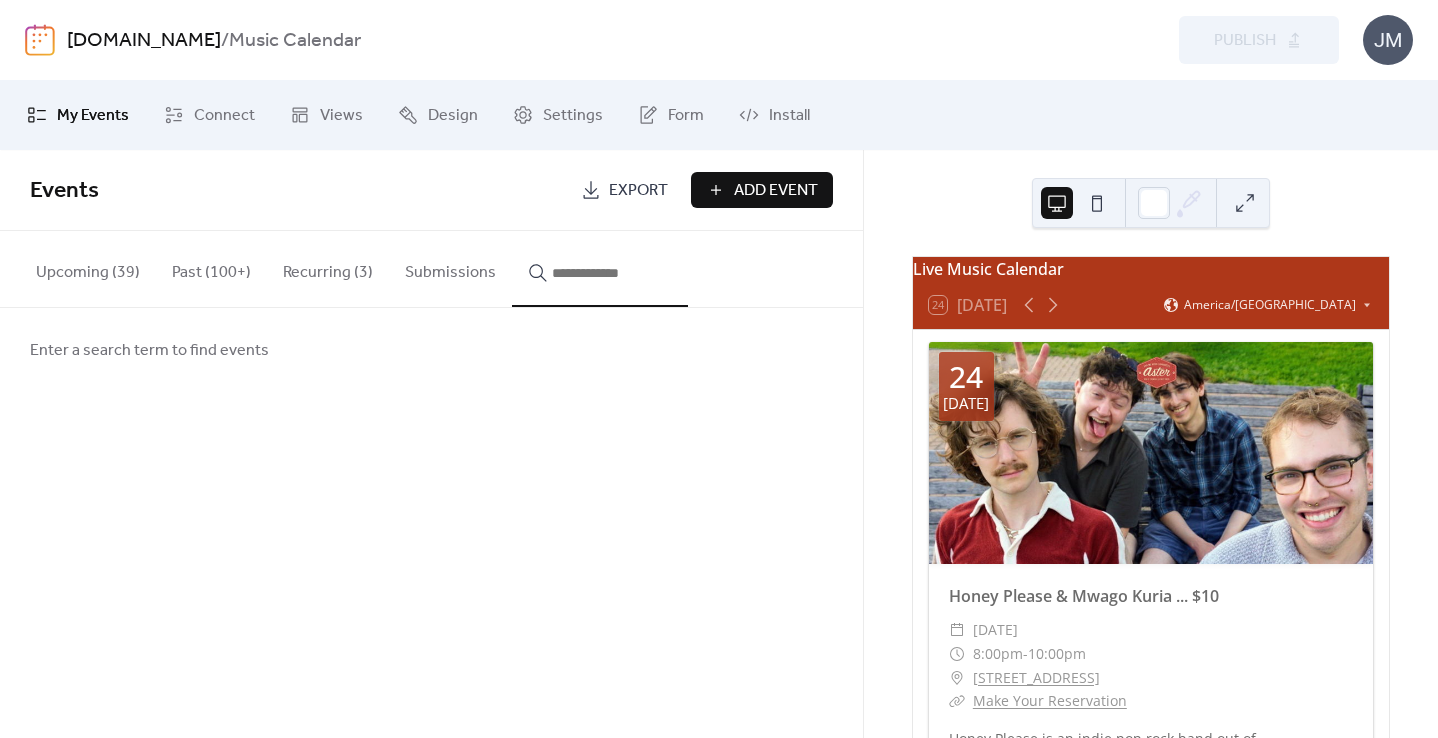 type 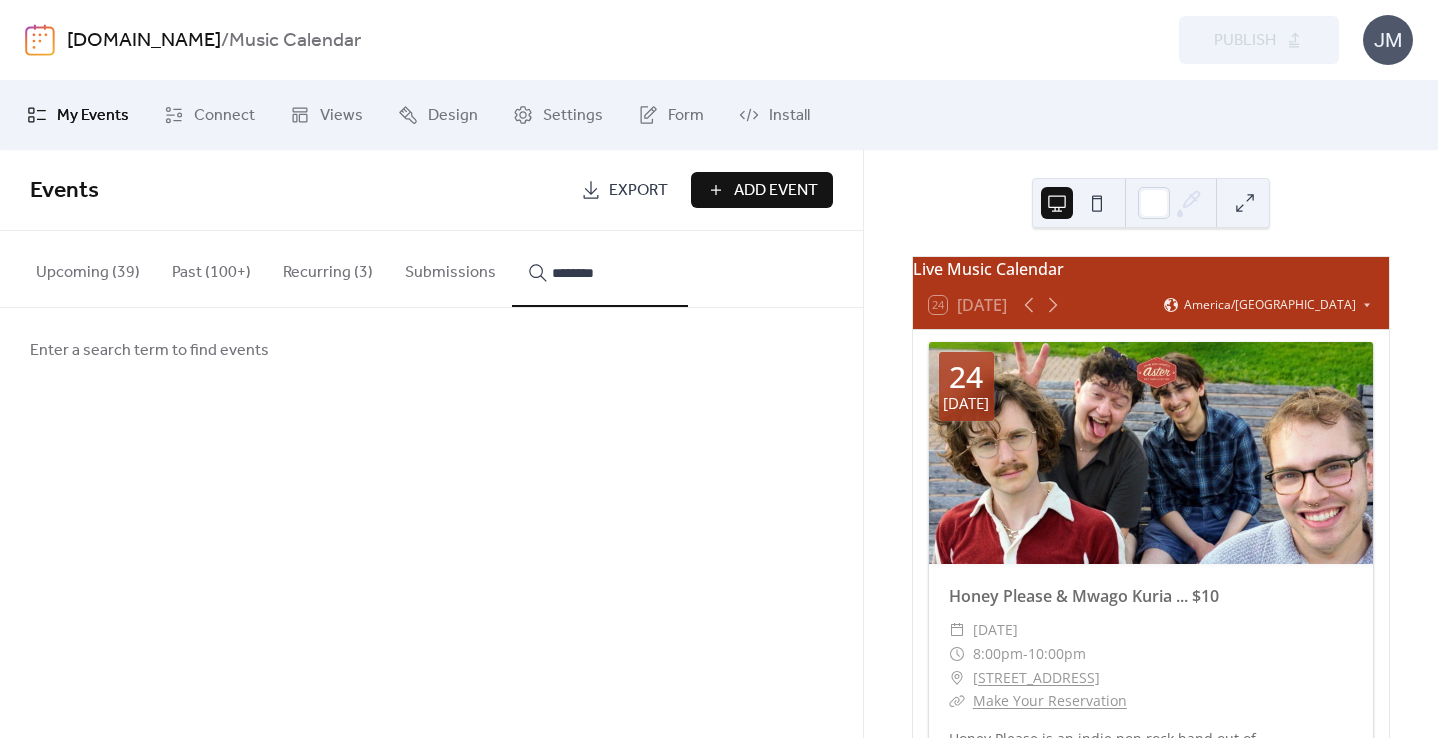 type on "********" 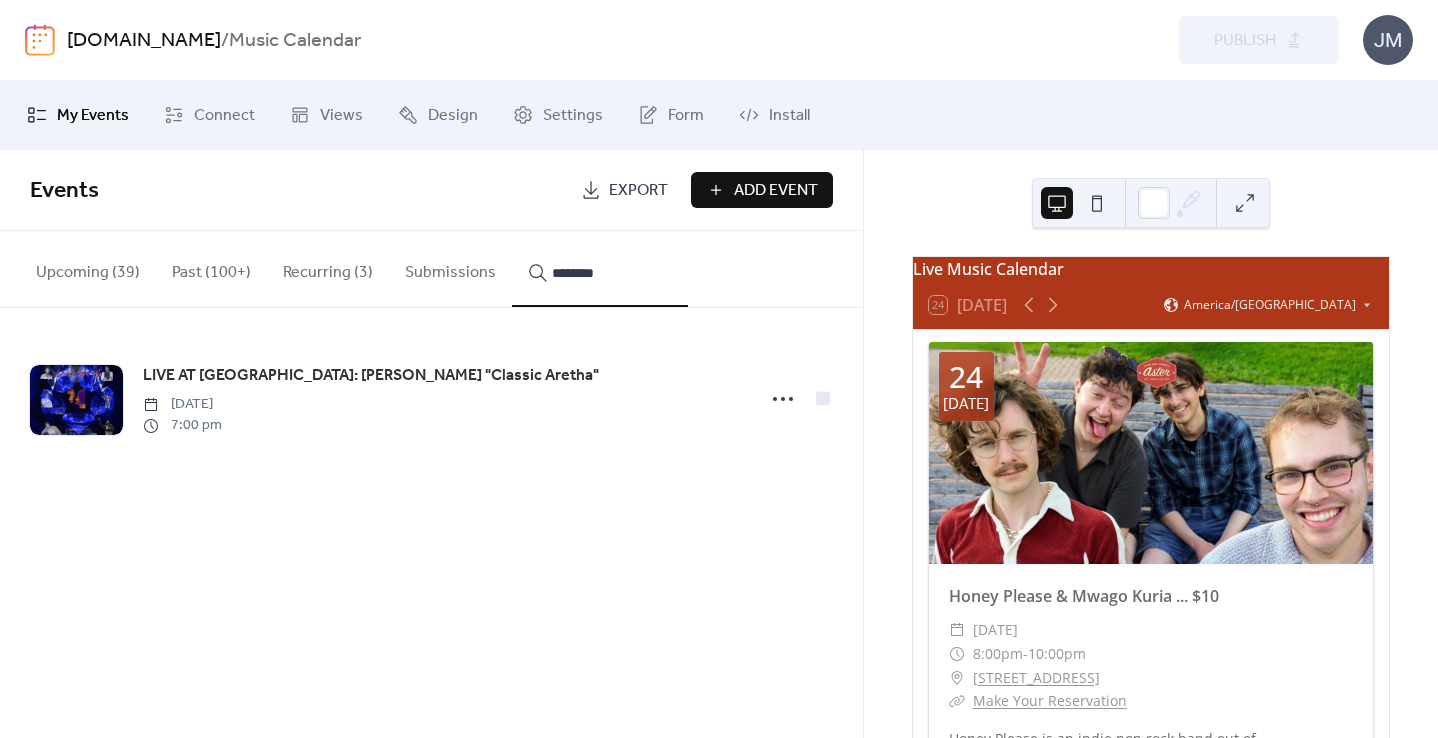 click on "LIVE AT [GEOGRAPHIC_DATA]: [PERSON_NAME] "Classic Aretha"" at bounding box center [371, 376] 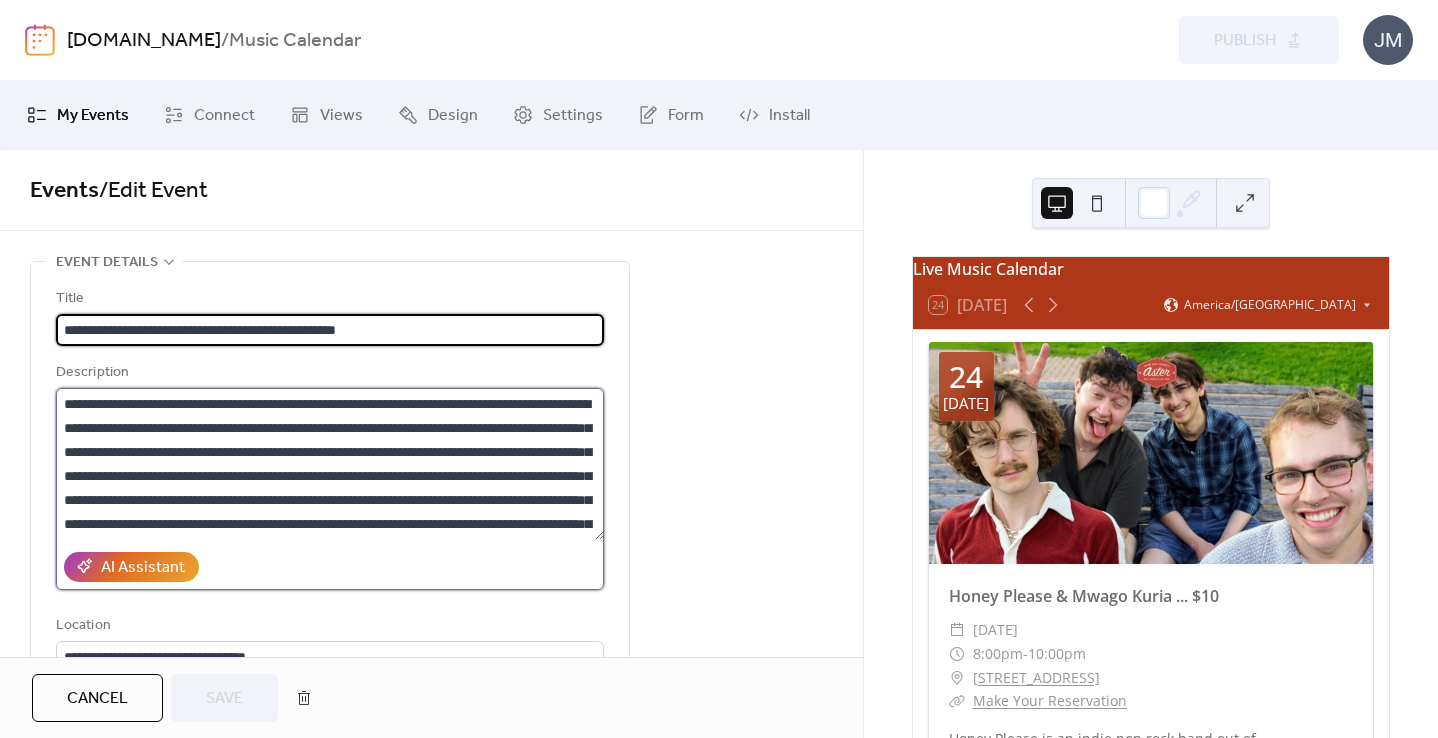click at bounding box center [330, 464] 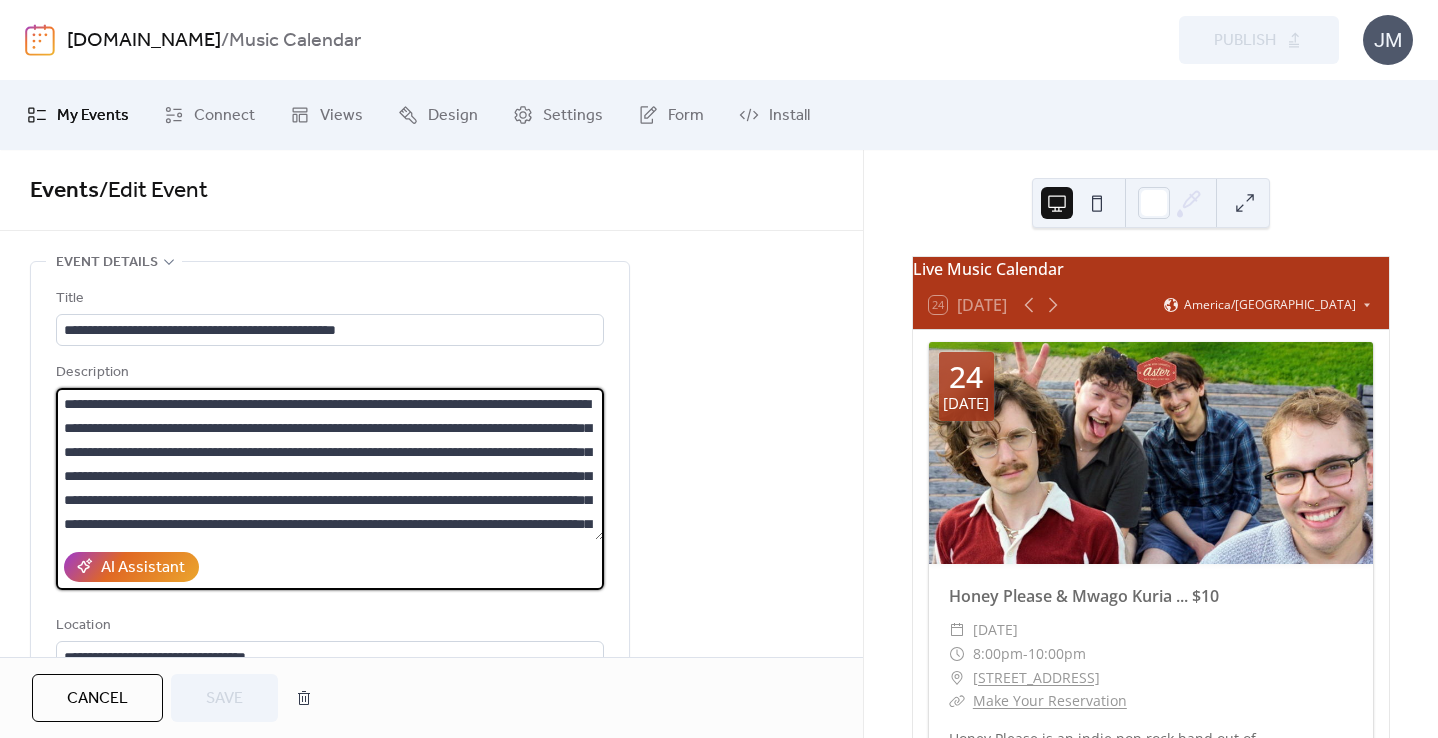 click on "Cancel" at bounding box center (97, 698) 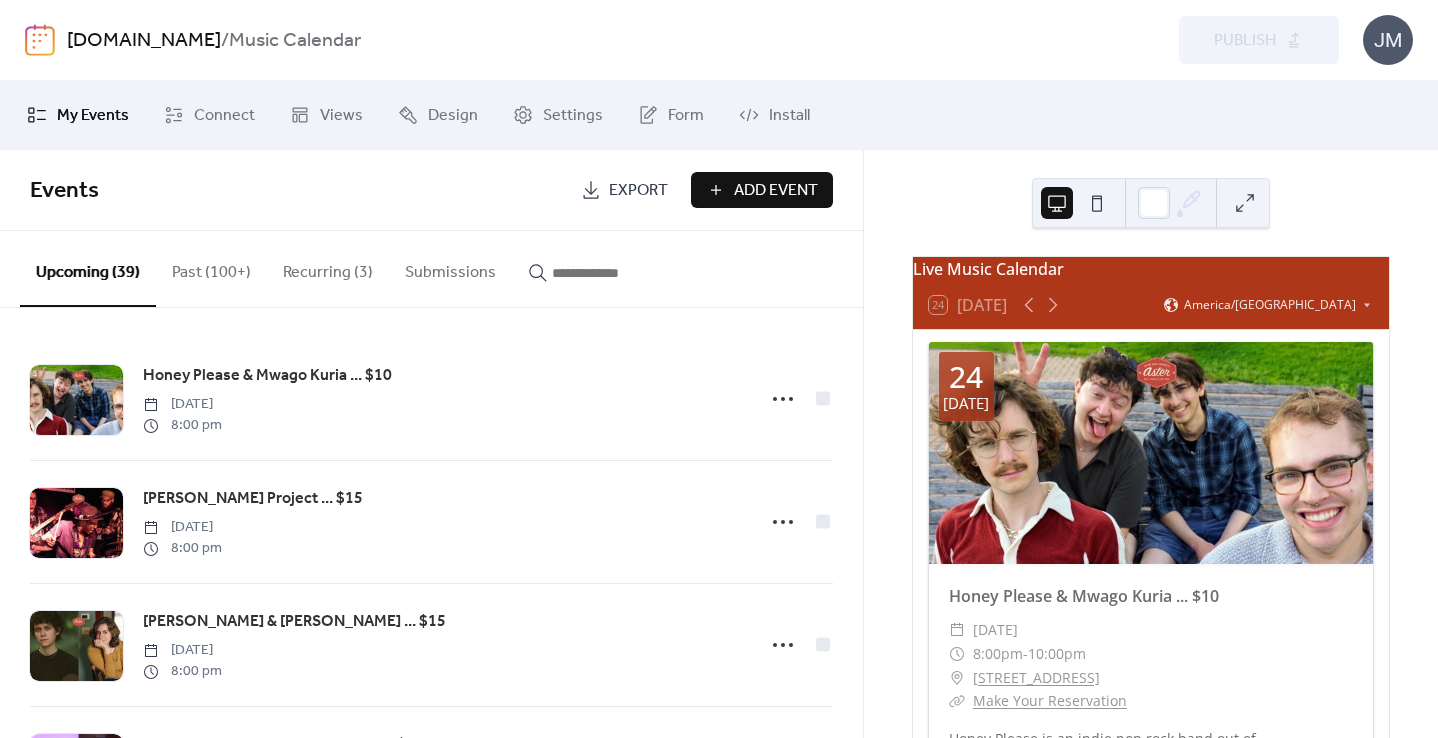 click at bounding box center [612, 273] 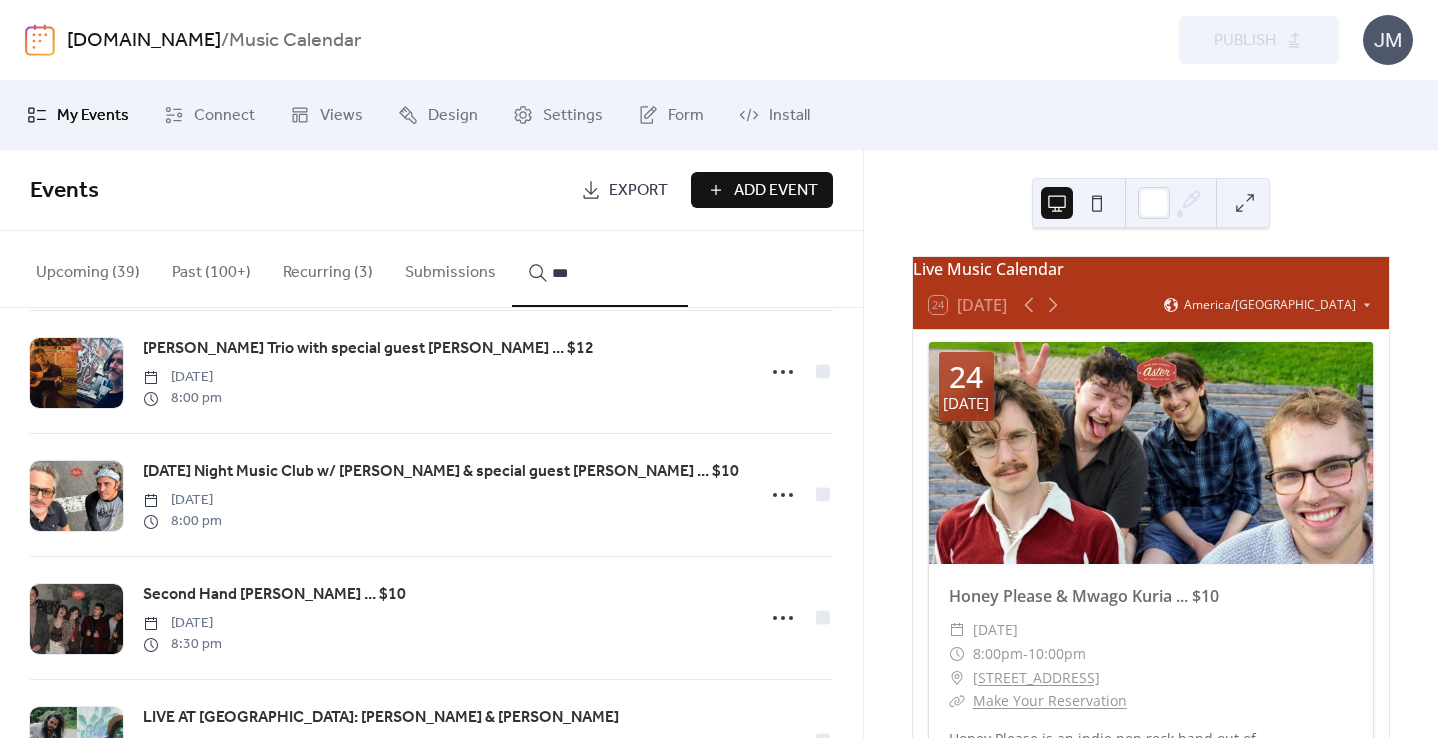 scroll, scrollTop: 370, scrollLeft: 0, axis: vertical 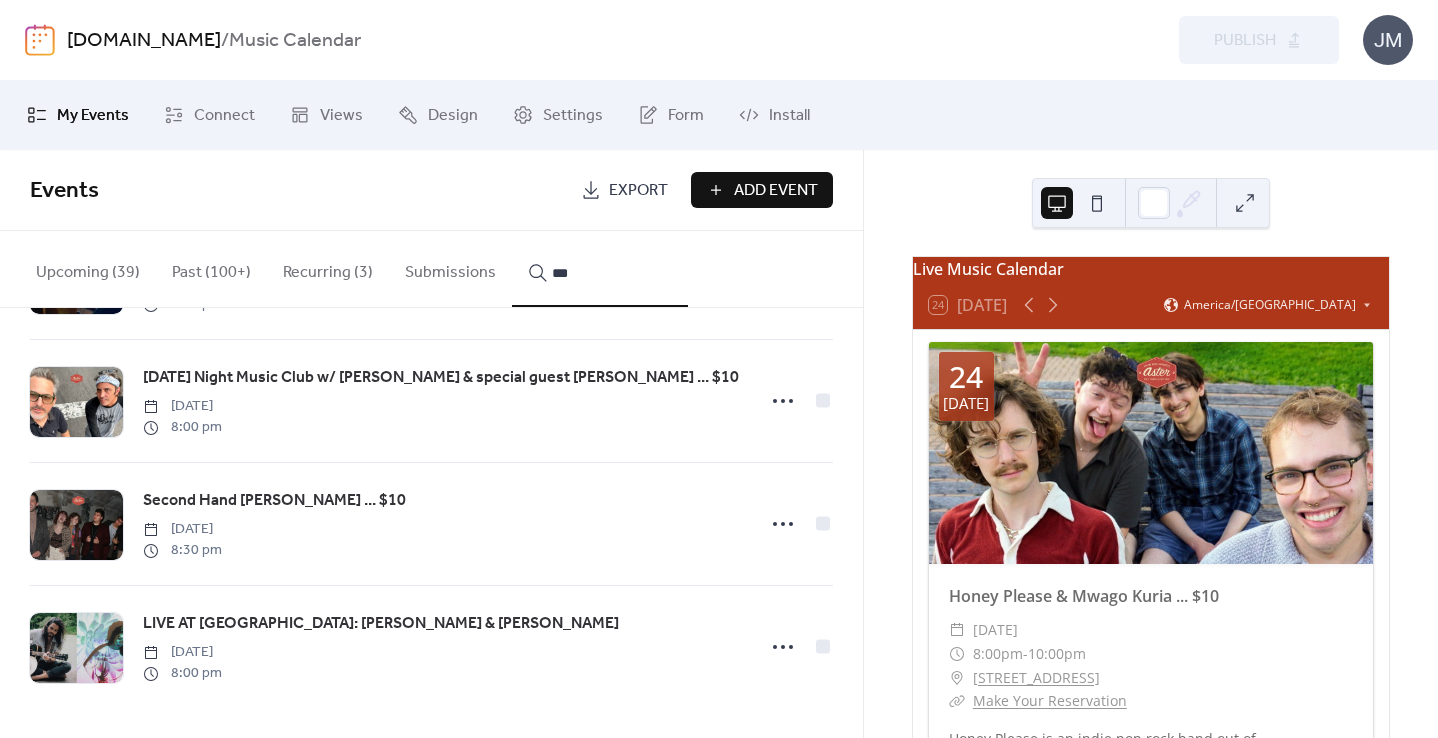 type on "***" 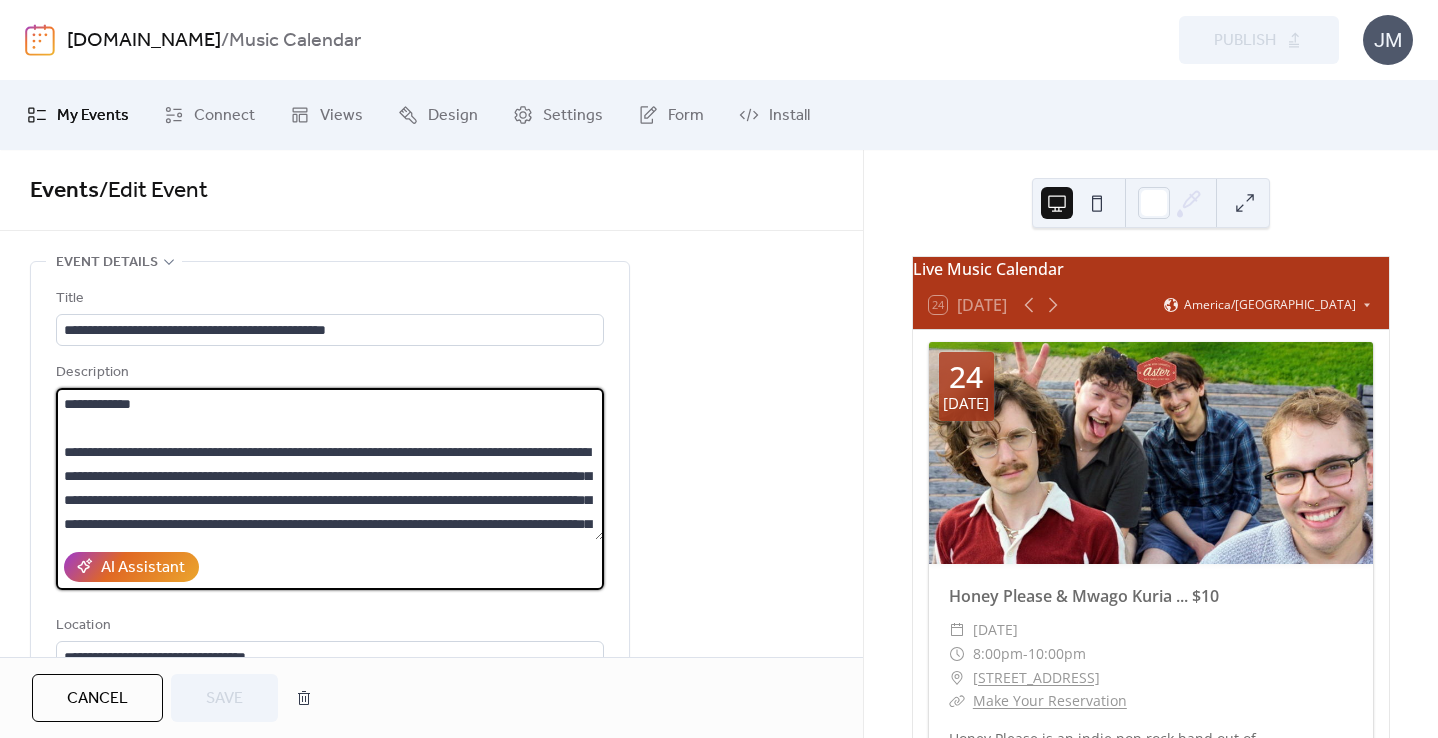 click at bounding box center (330, 464) 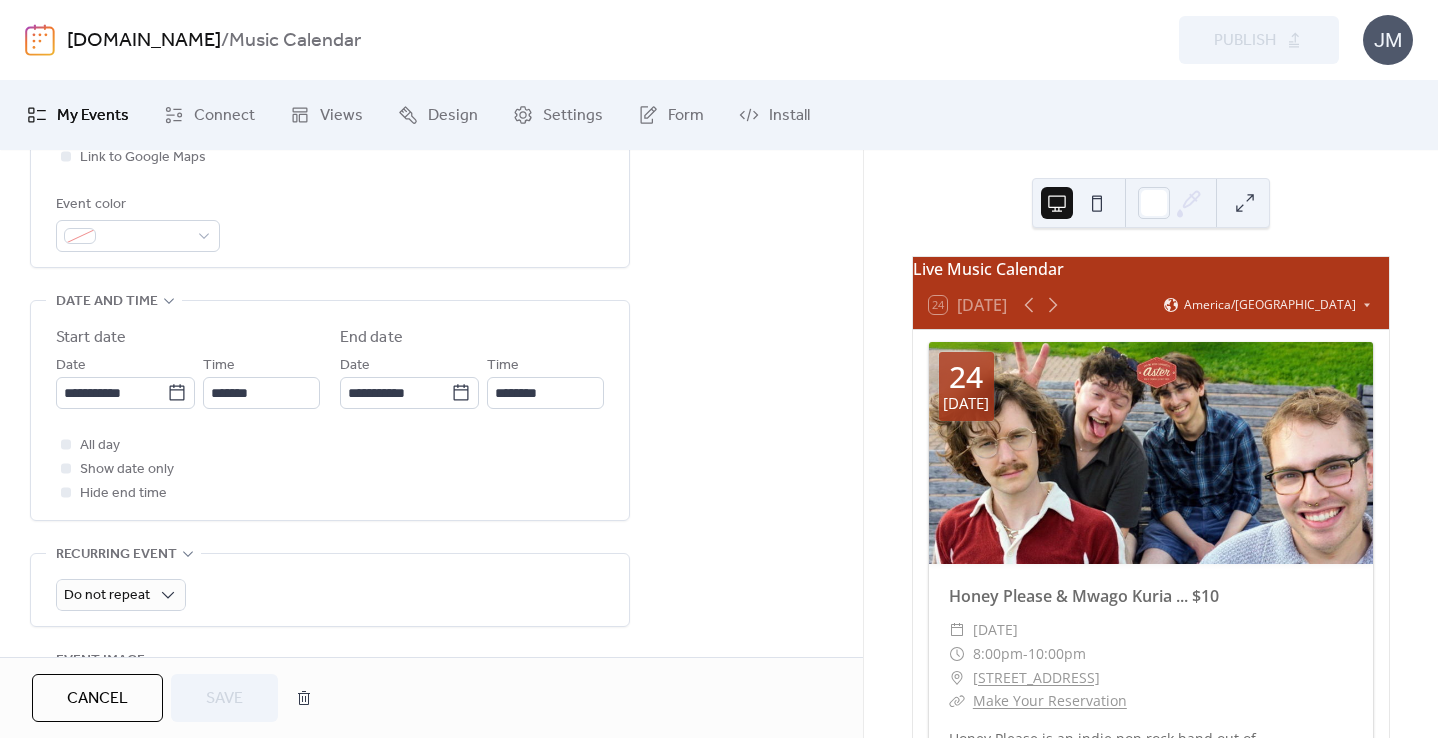 scroll, scrollTop: 0, scrollLeft: 0, axis: both 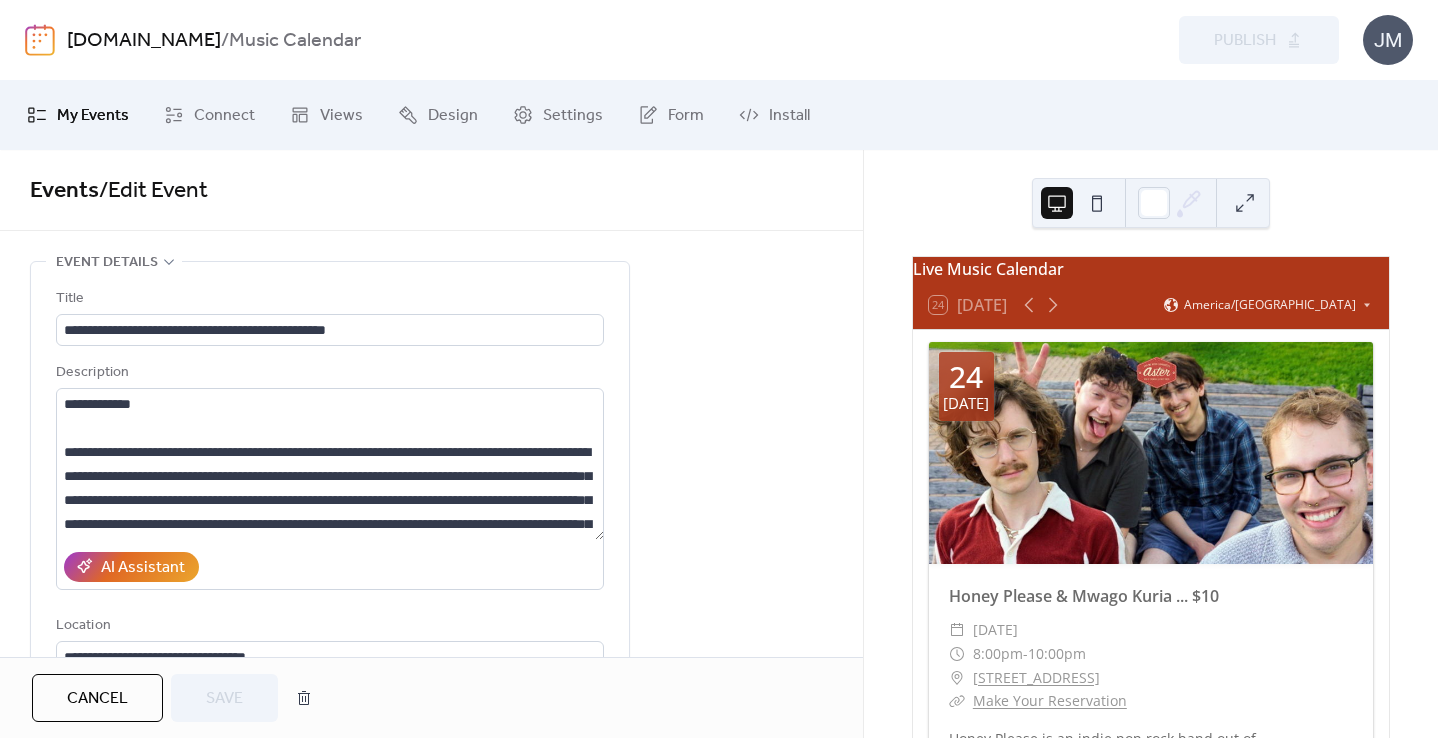 click on "Cancel" at bounding box center (97, 699) 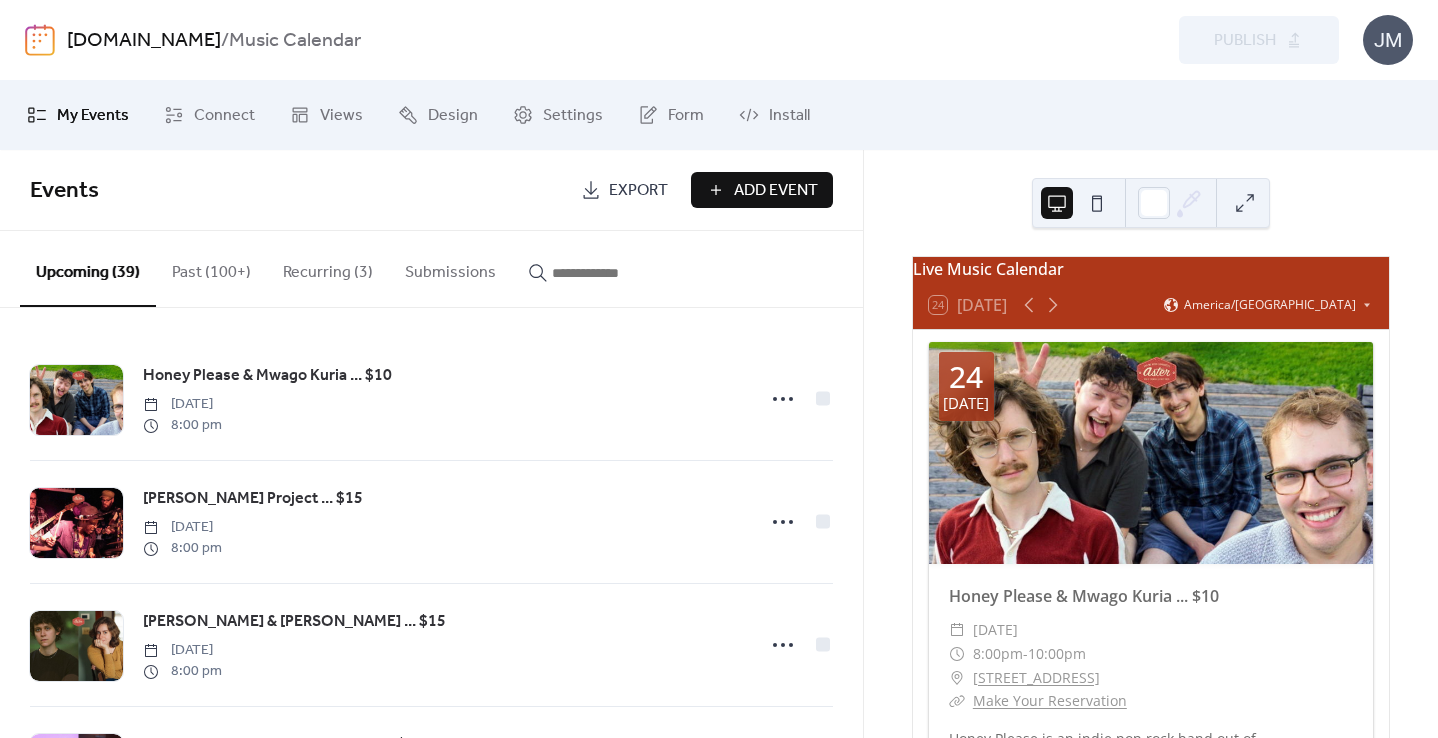 click at bounding box center (612, 273) 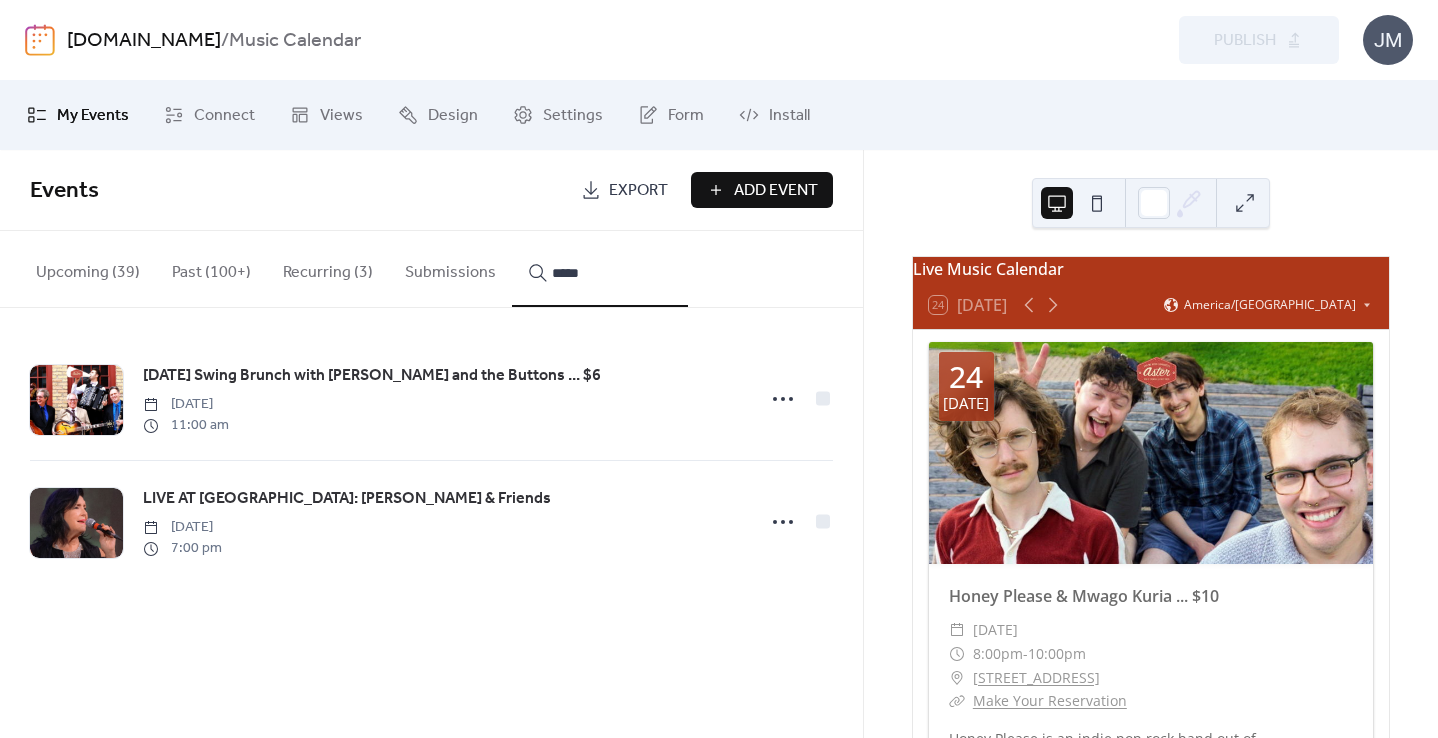 type on "*****" 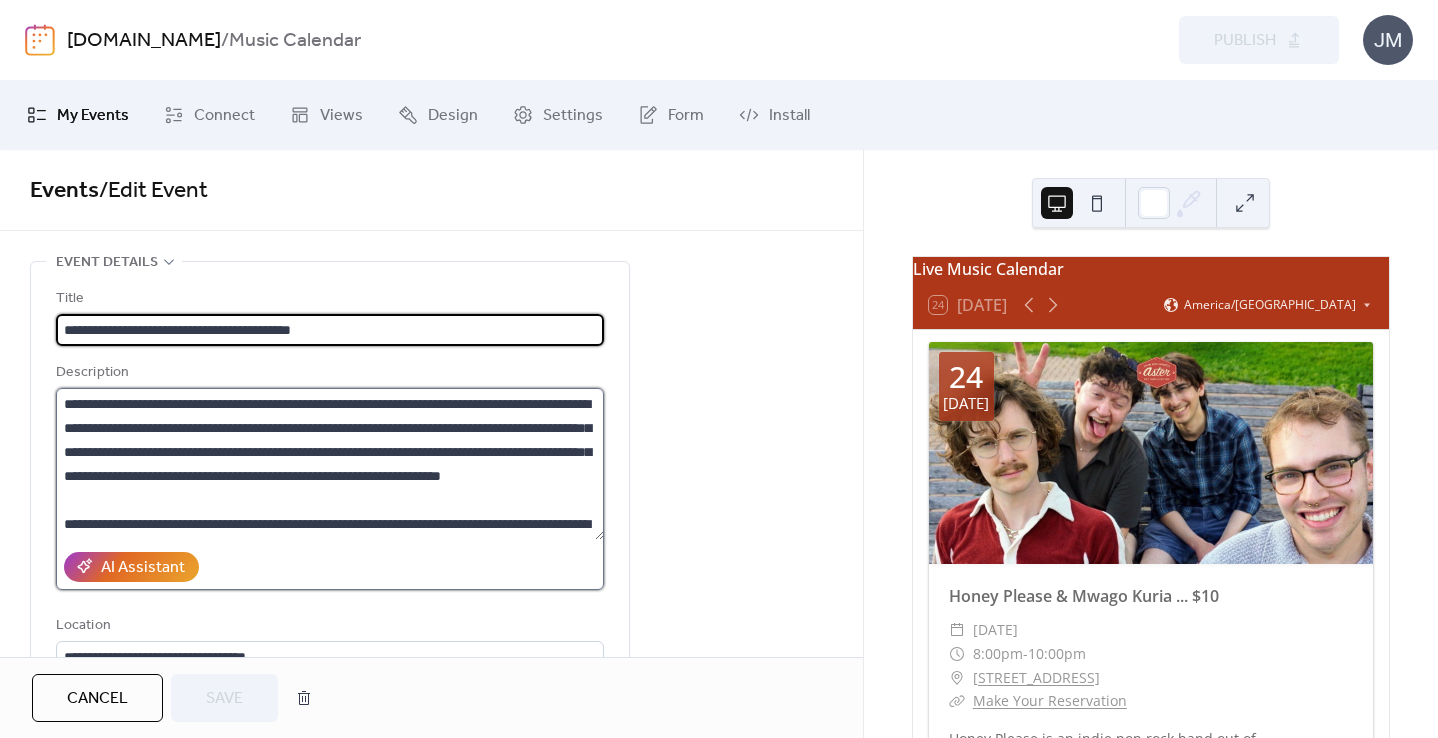 click at bounding box center (330, 464) 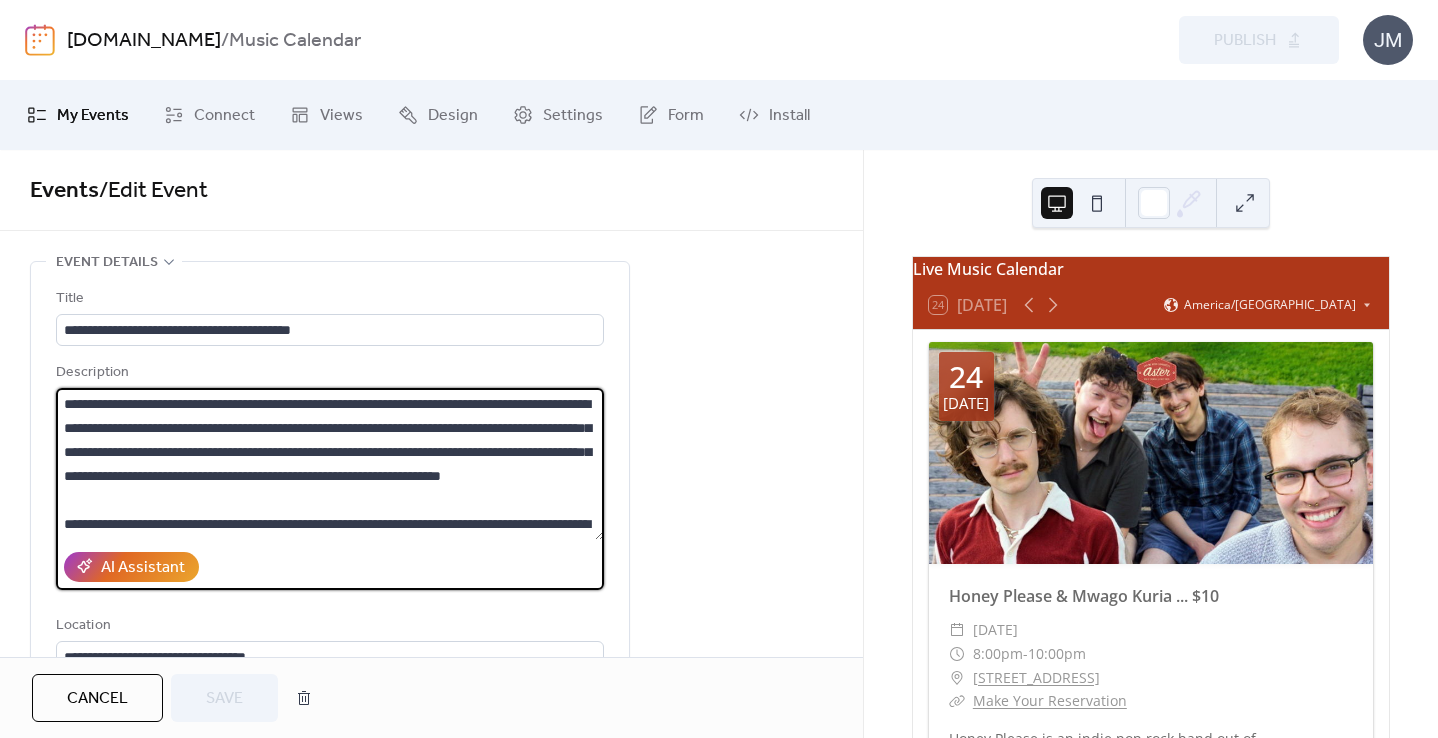 click on "Cancel" at bounding box center (97, 699) 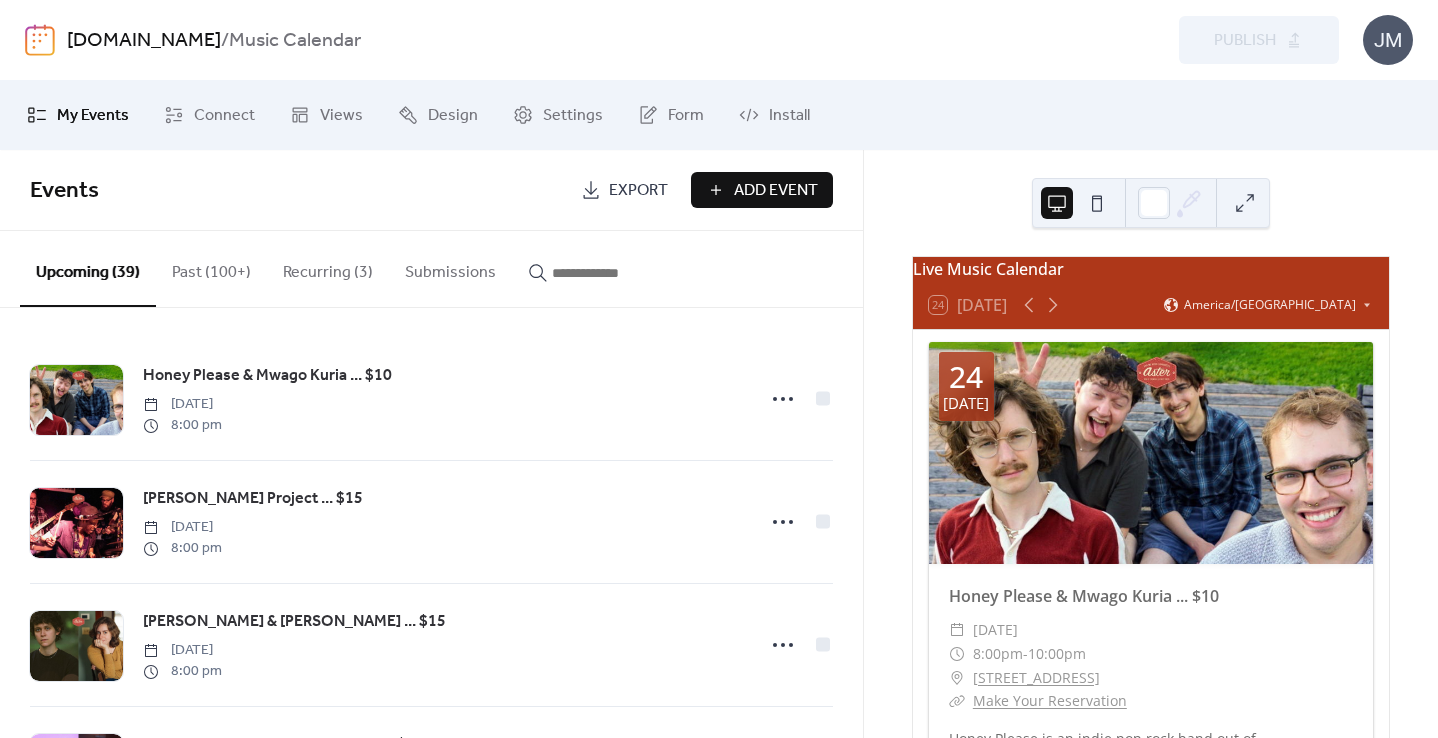 click at bounding box center [612, 273] 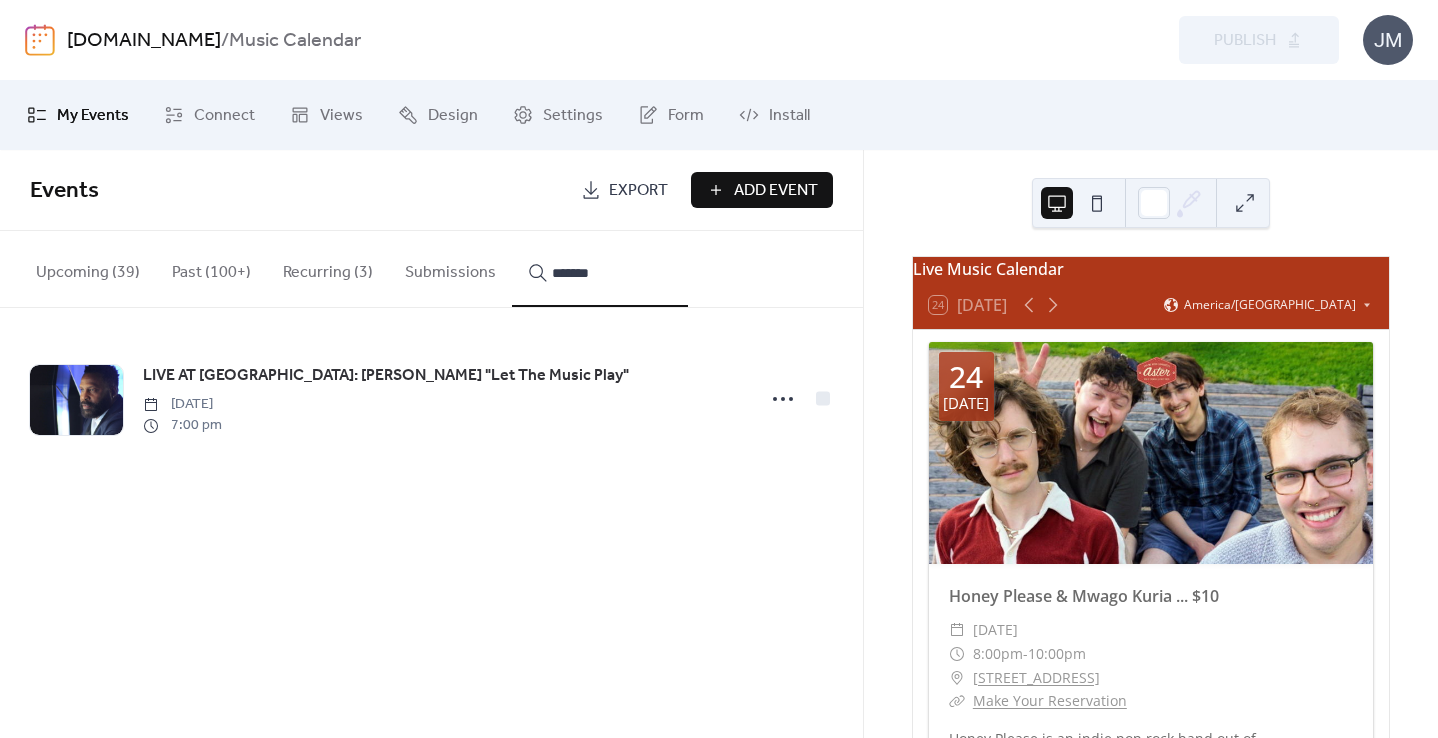 type on "*******" 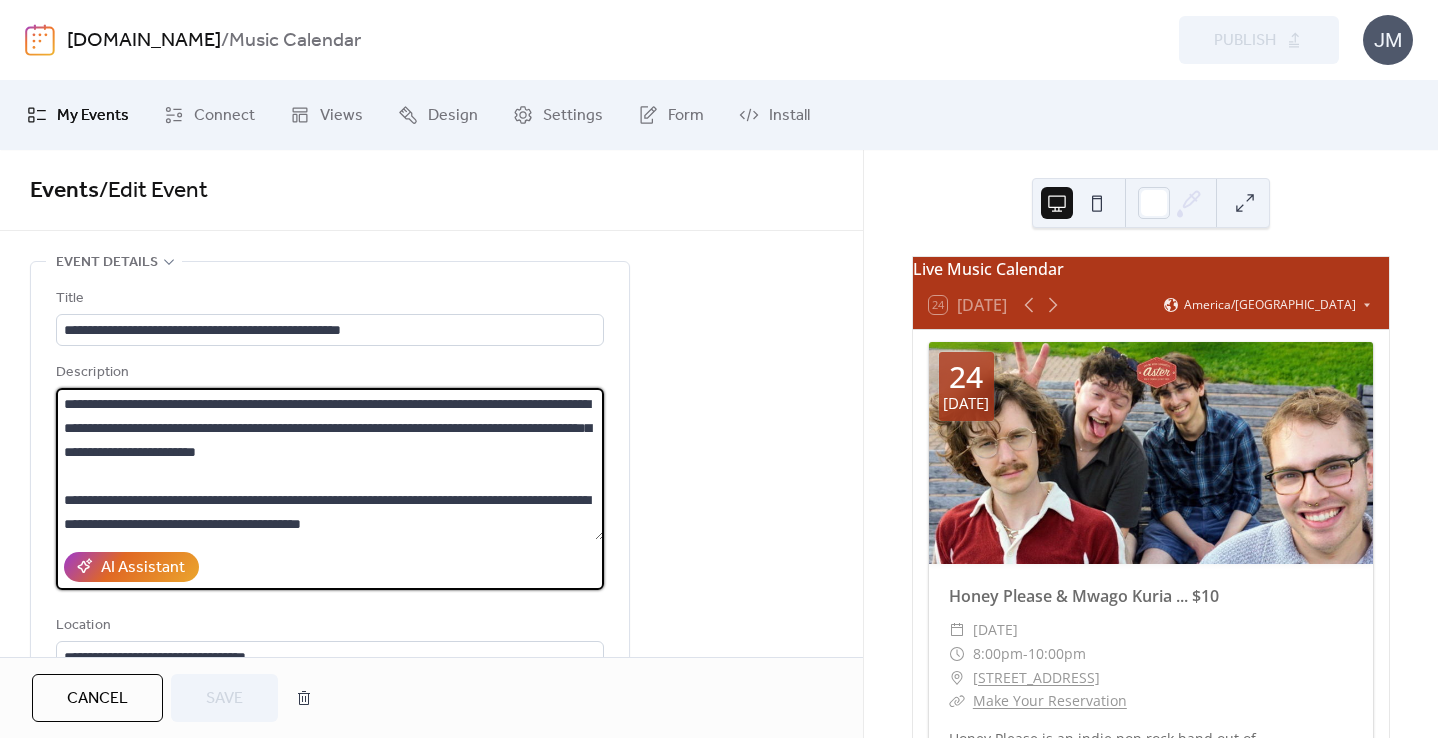 click at bounding box center (330, 464) 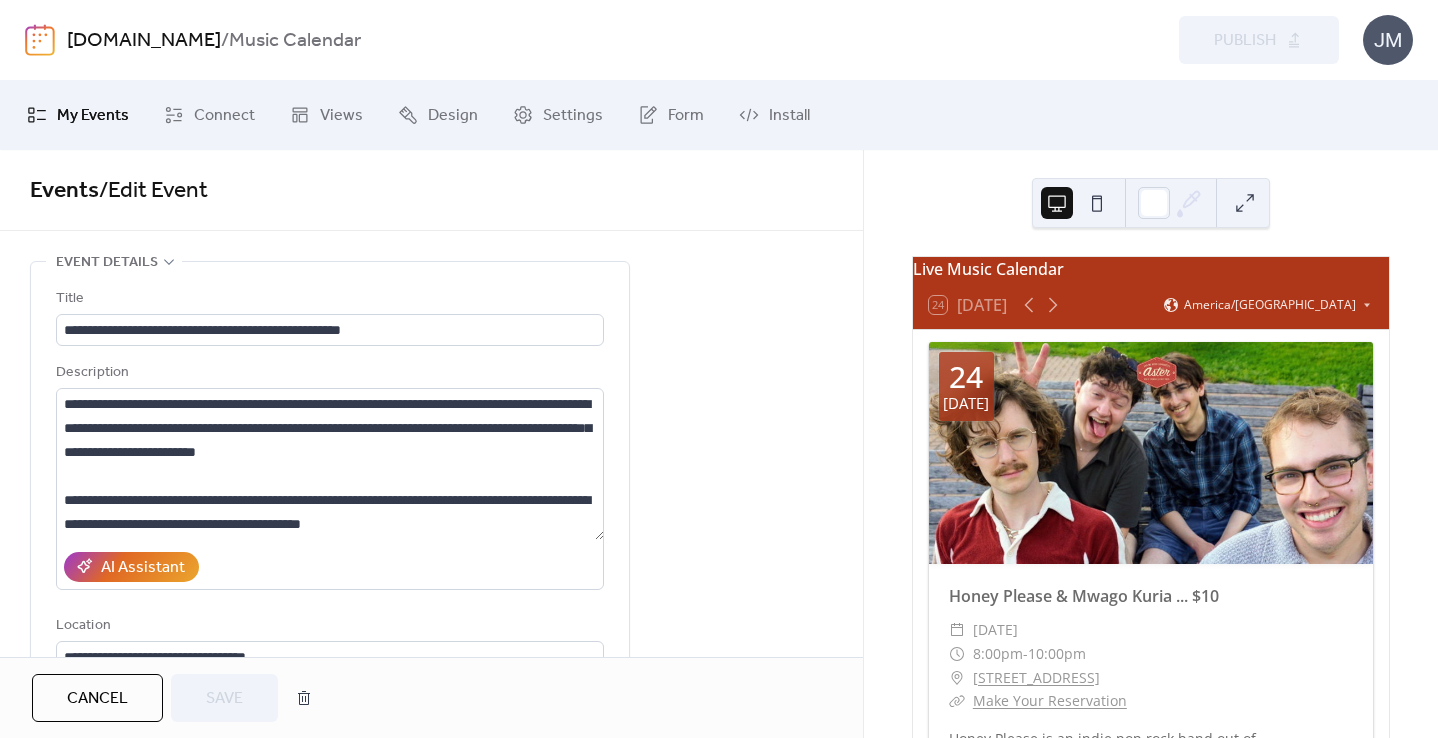 click on "Cancel" at bounding box center [97, 699] 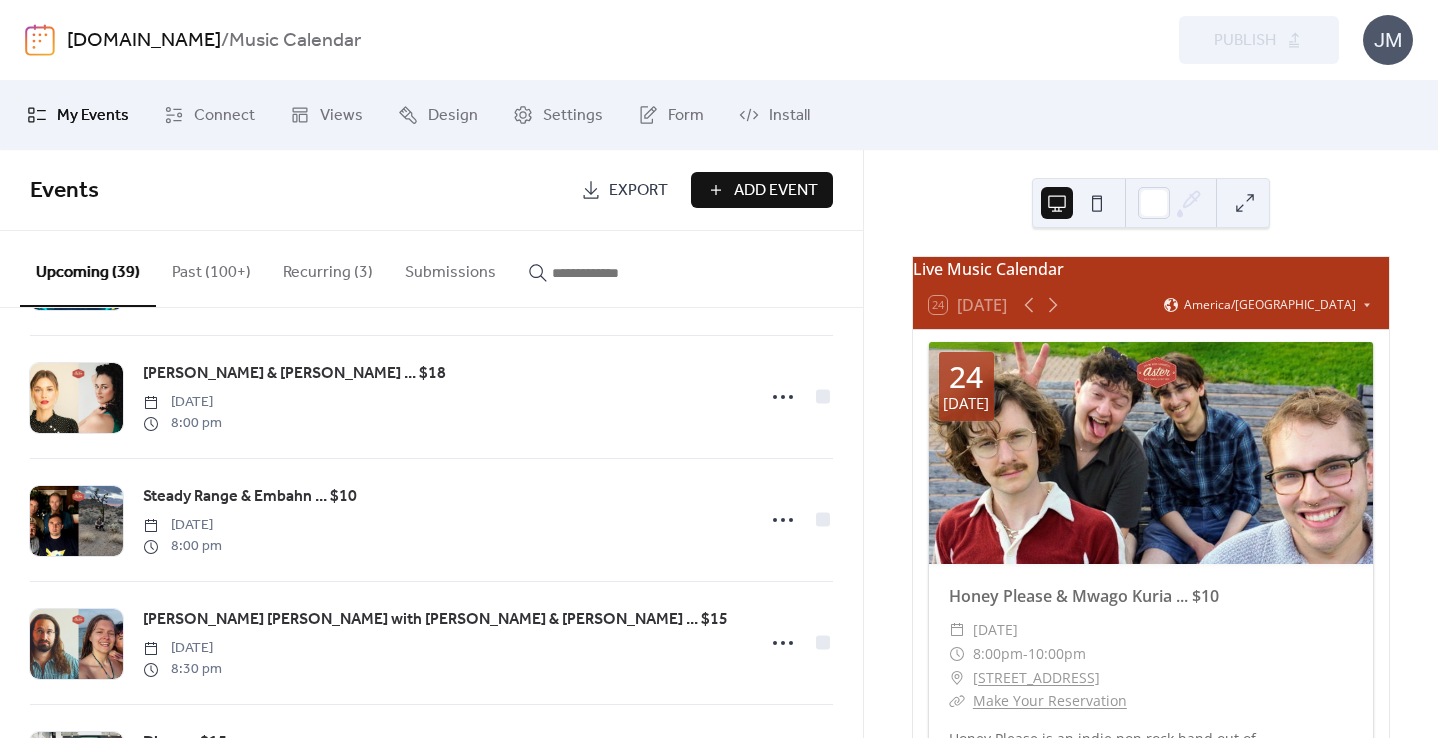 scroll, scrollTop: 0, scrollLeft: 0, axis: both 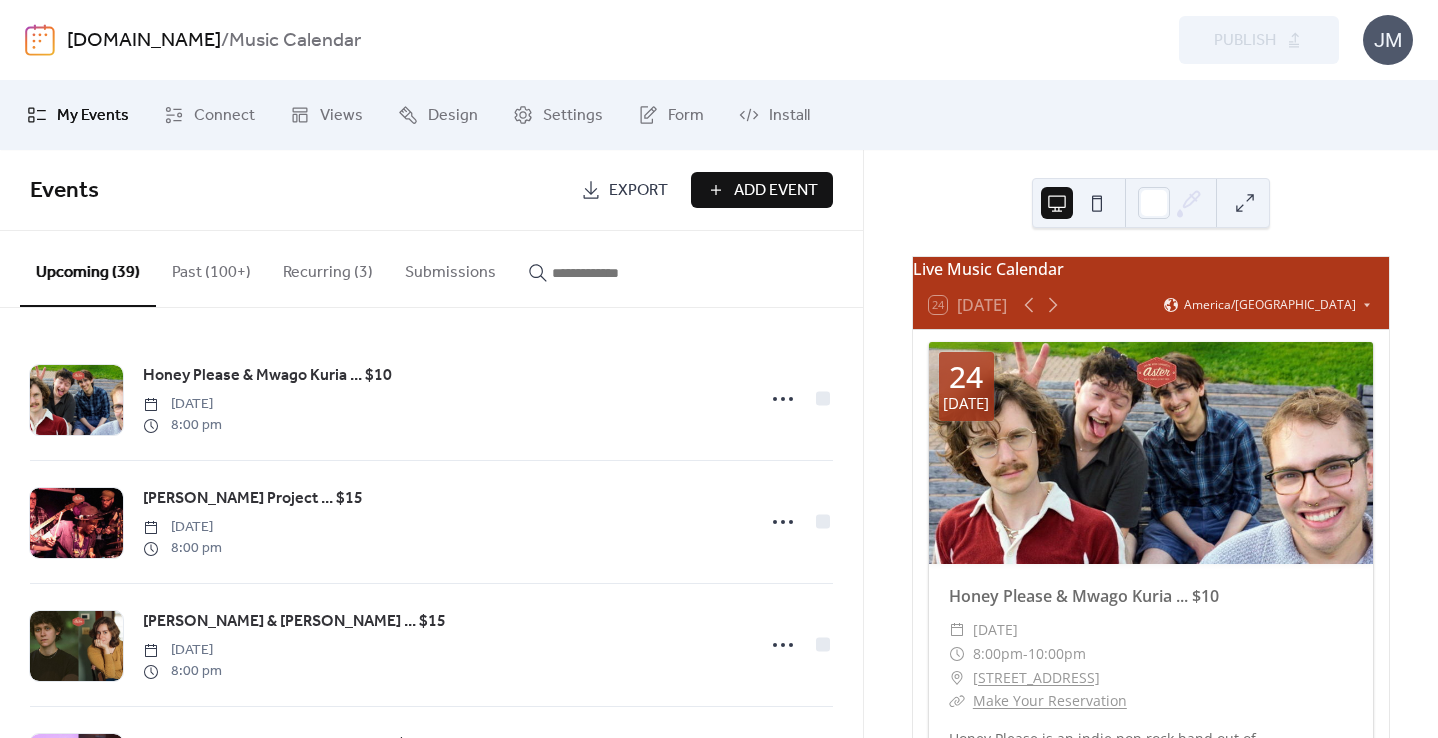 click on "Recurring (3)" at bounding box center [328, 268] 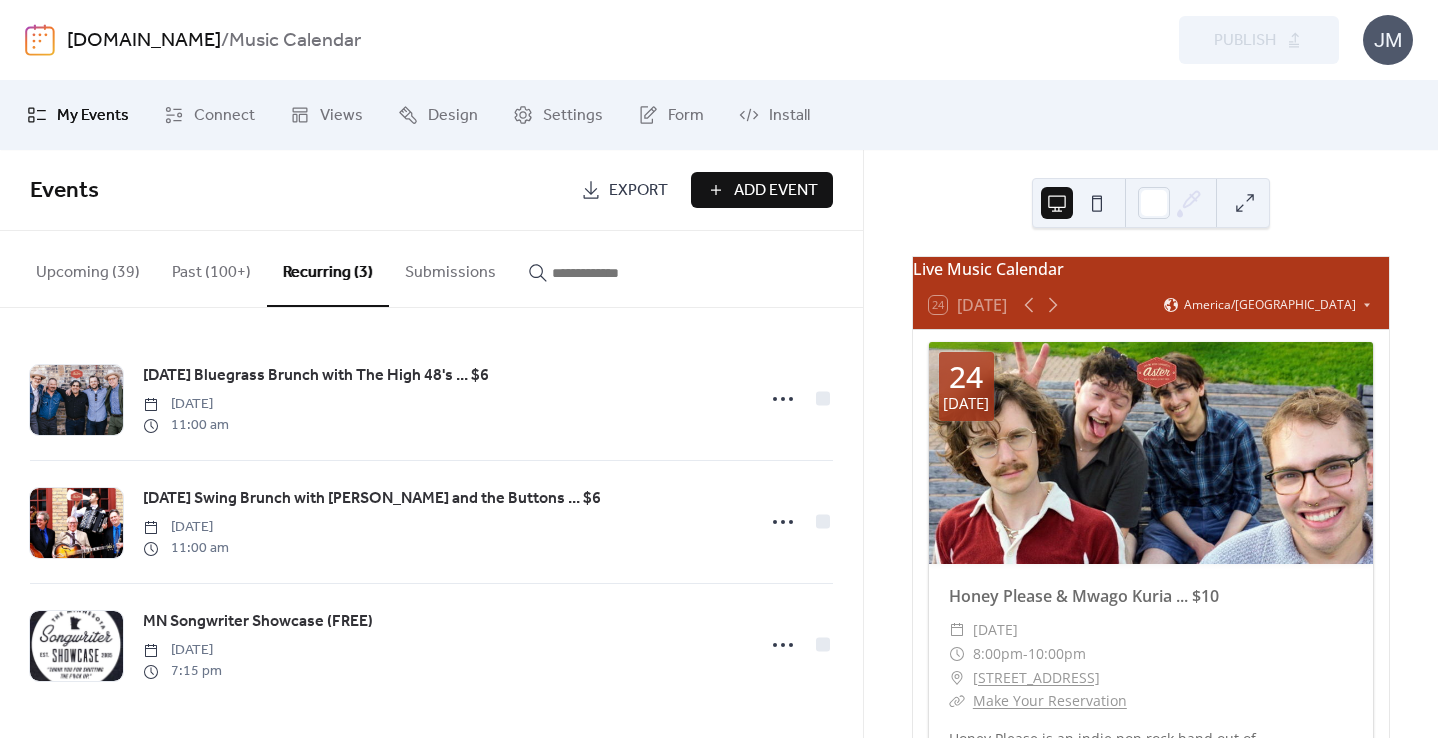 click on "Past (100+)" at bounding box center [211, 268] 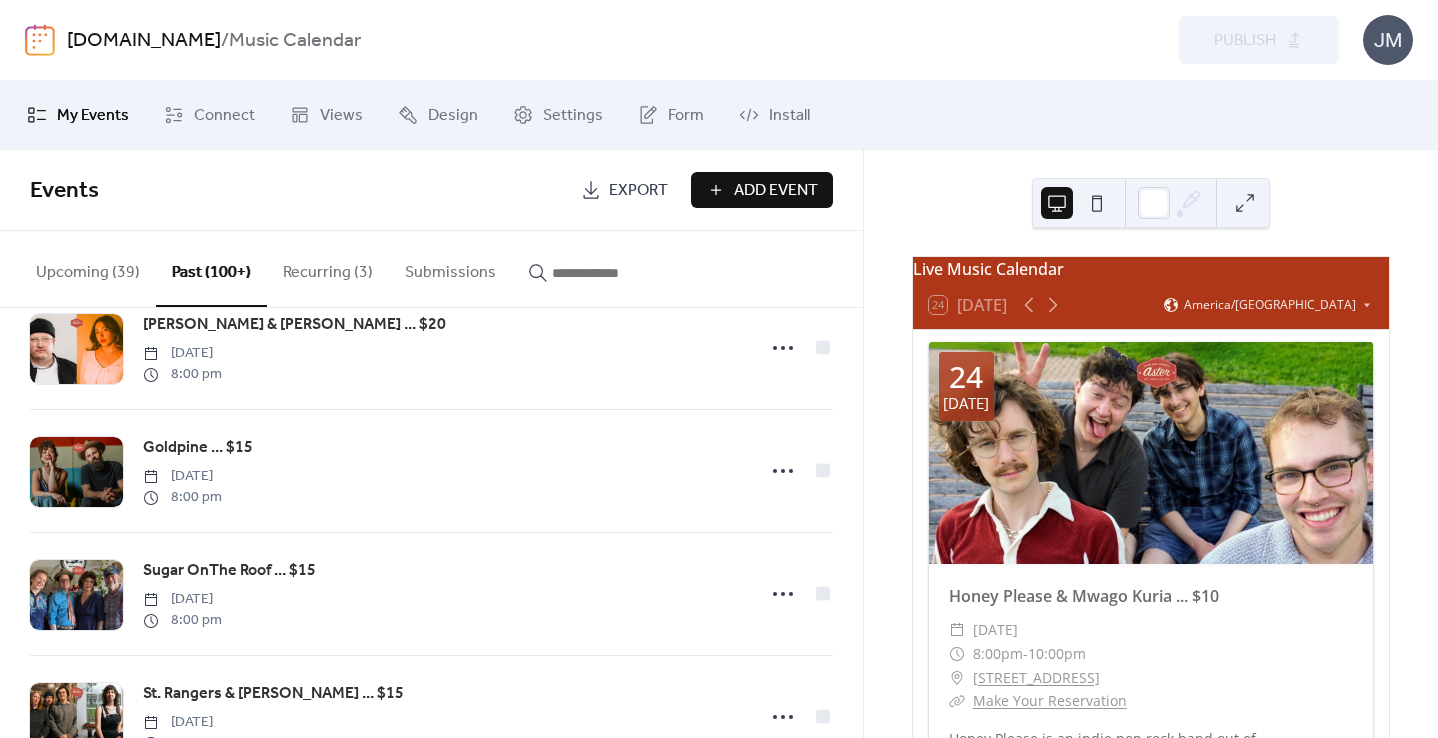 scroll, scrollTop: 677, scrollLeft: 0, axis: vertical 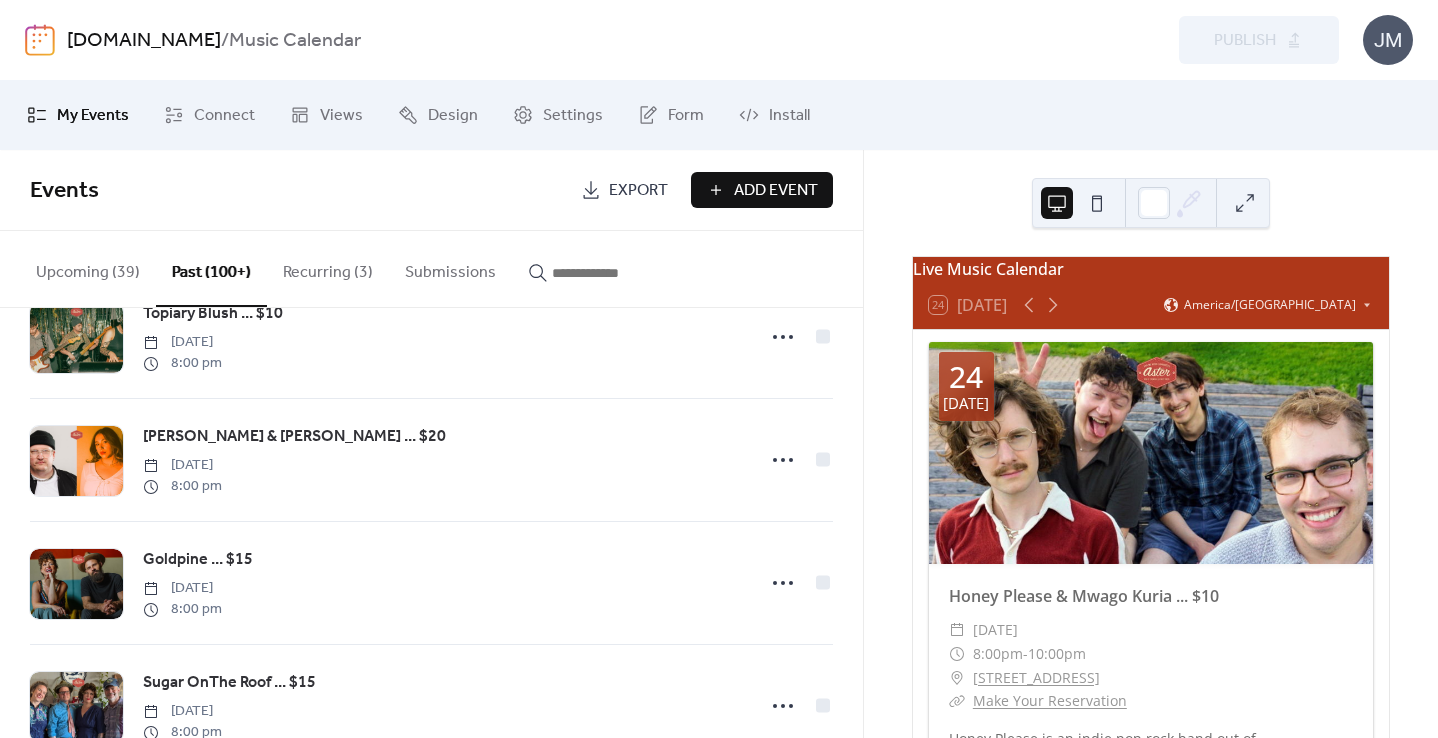 click on "Recurring (3)" at bounding box center (328, 268) 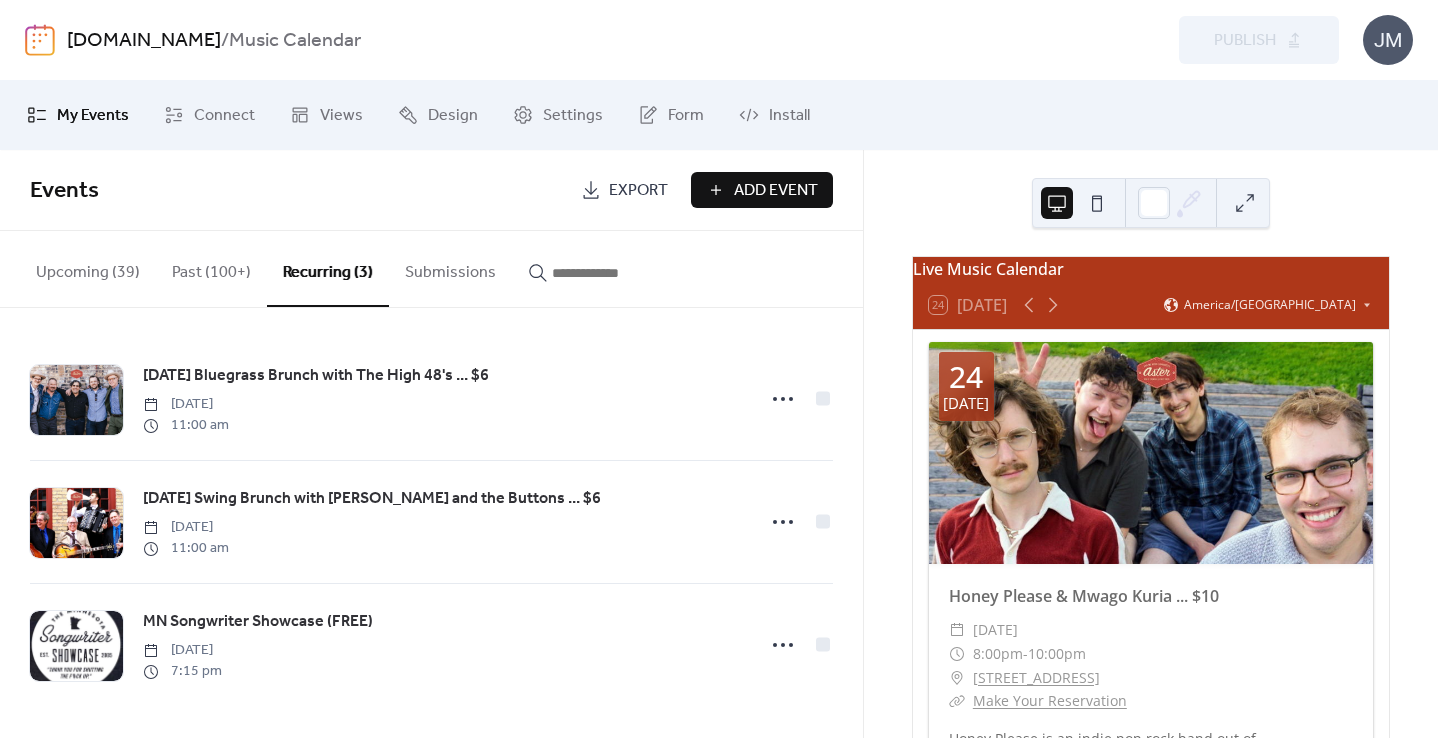 click on "Upcoming (39)" at bounding box center [88, 268] 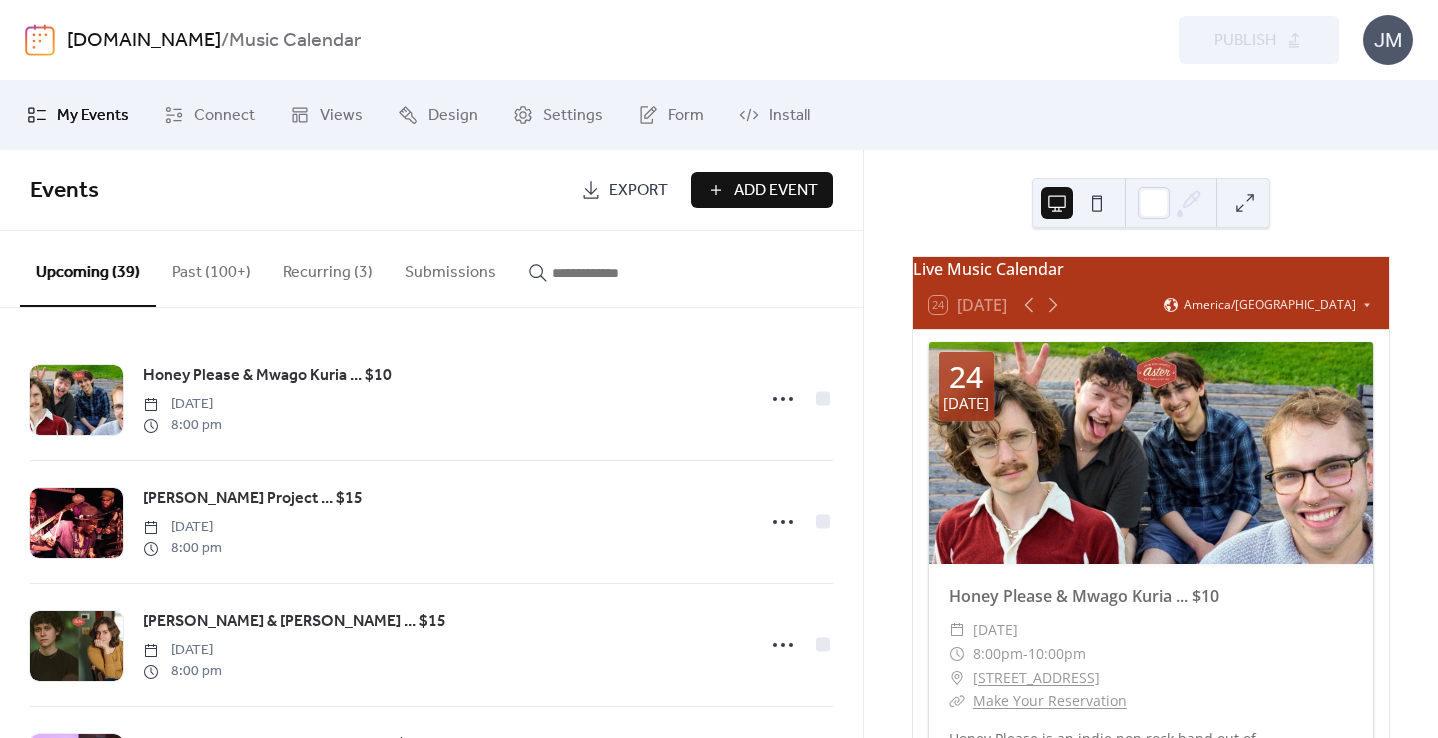 click on "Submissions" at bounding box center (450, 268) 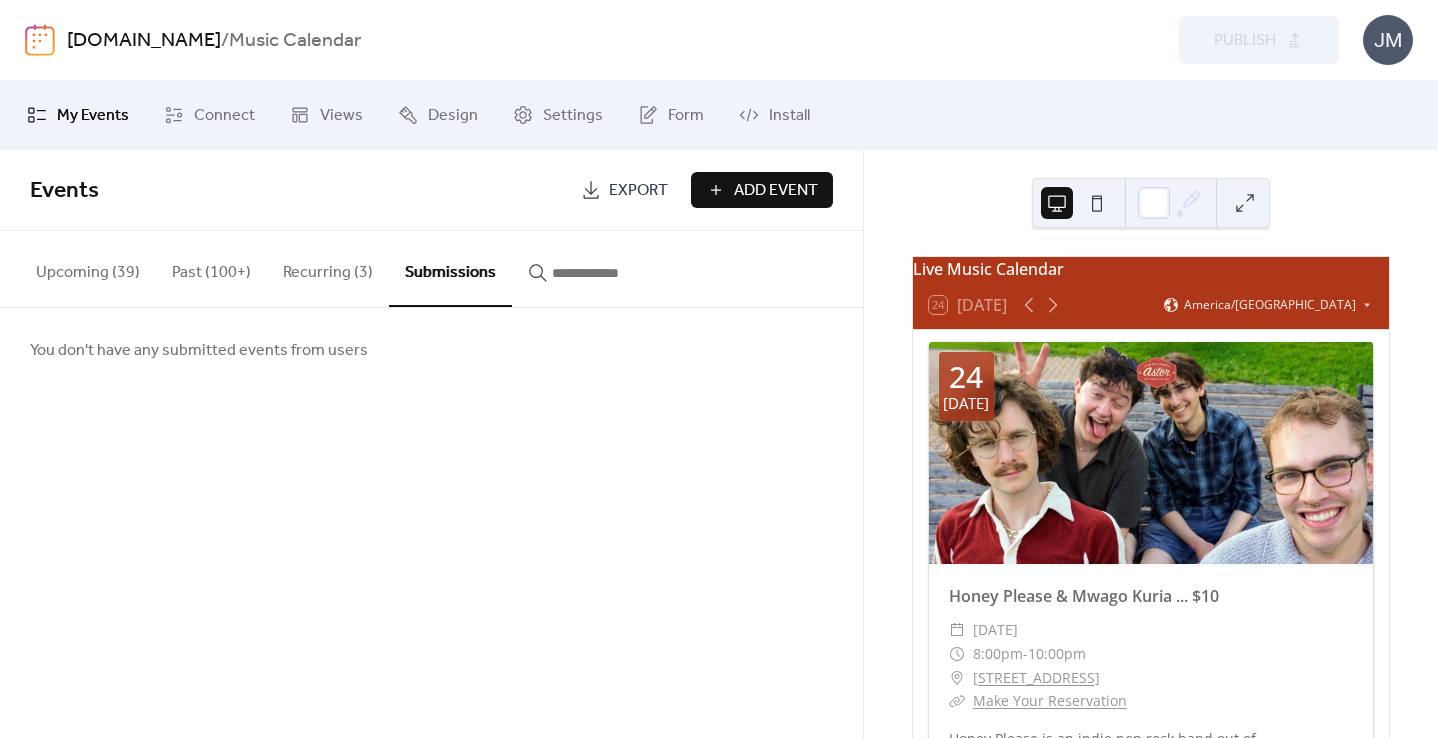 click on "Upcoming (39)" at bounding box center (88, 268) 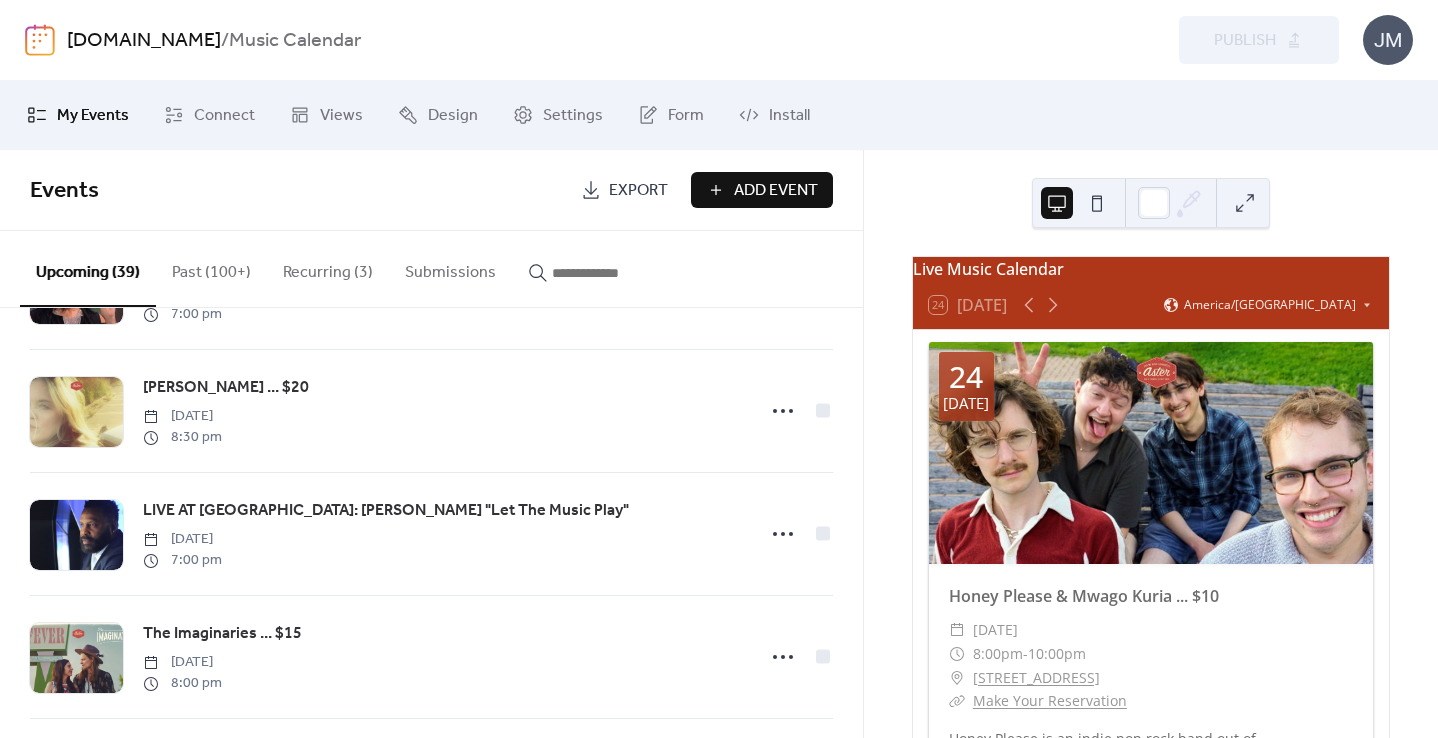 scroll, scrollTop: 4445, scrollLeft: 0, axis: vertical 